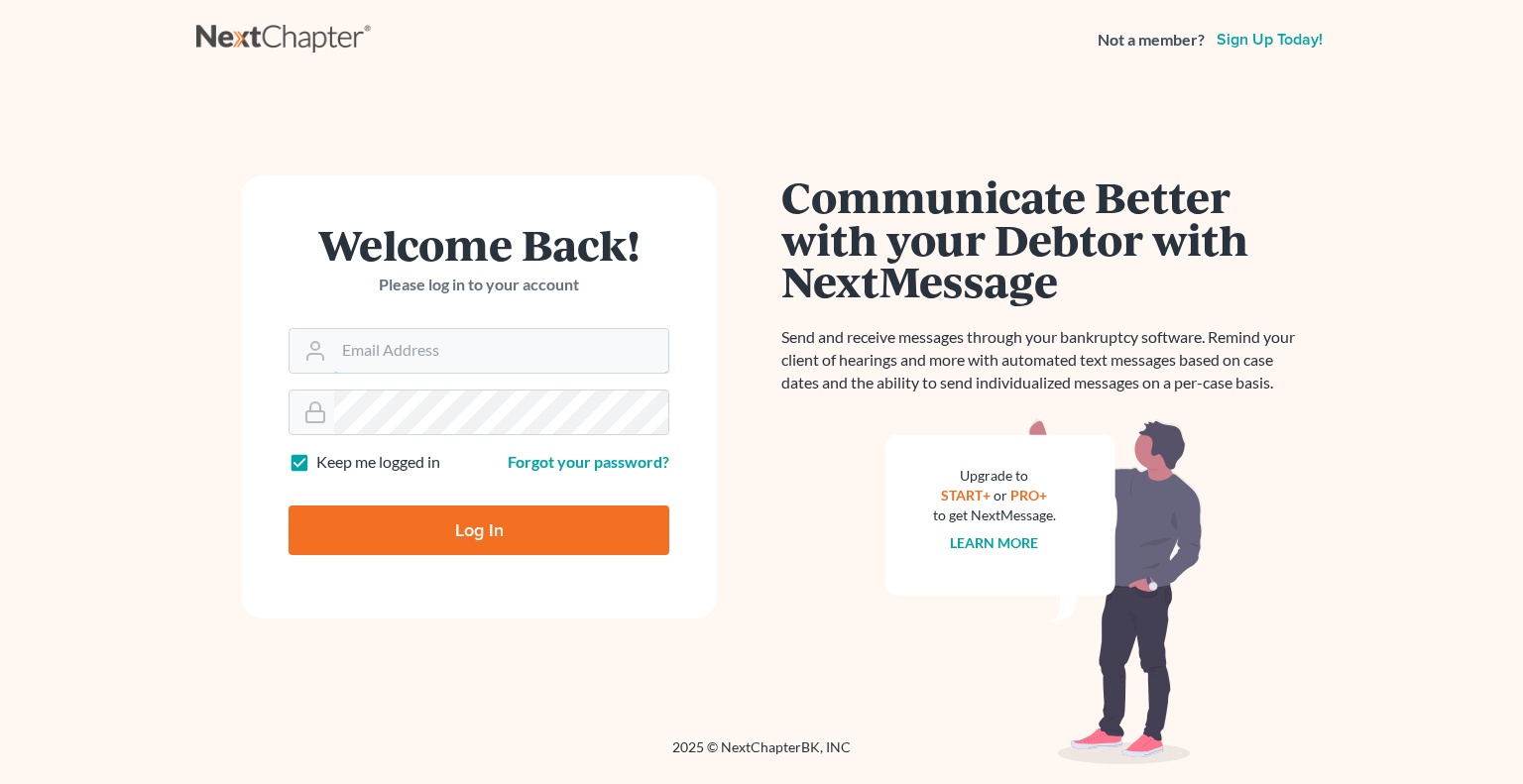 type on "[EMAIL]" 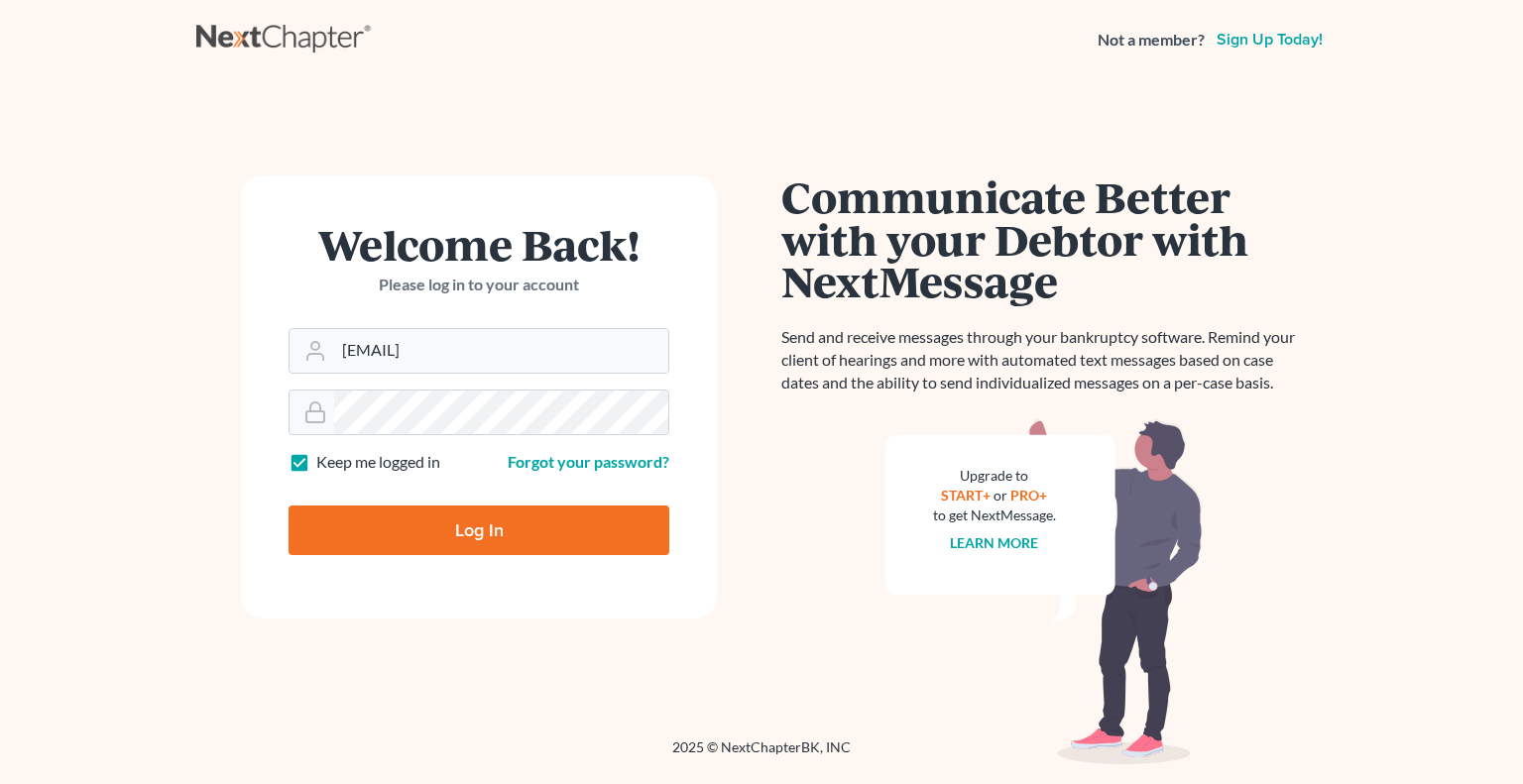 scroll, scrollTop: 0, scrollLeft: 0, axis: both 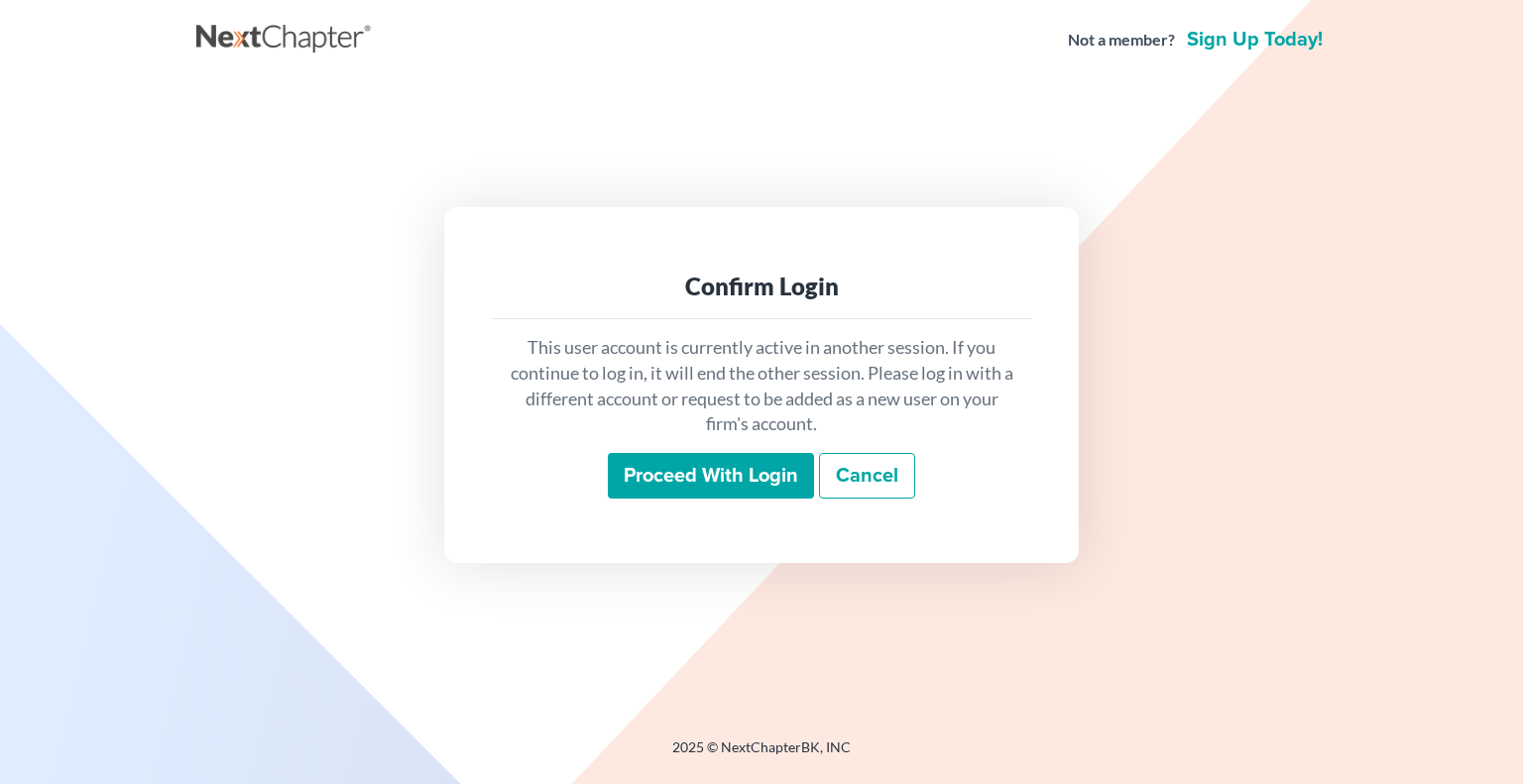click on "Proceed with login" at bounding box center (711, 476) 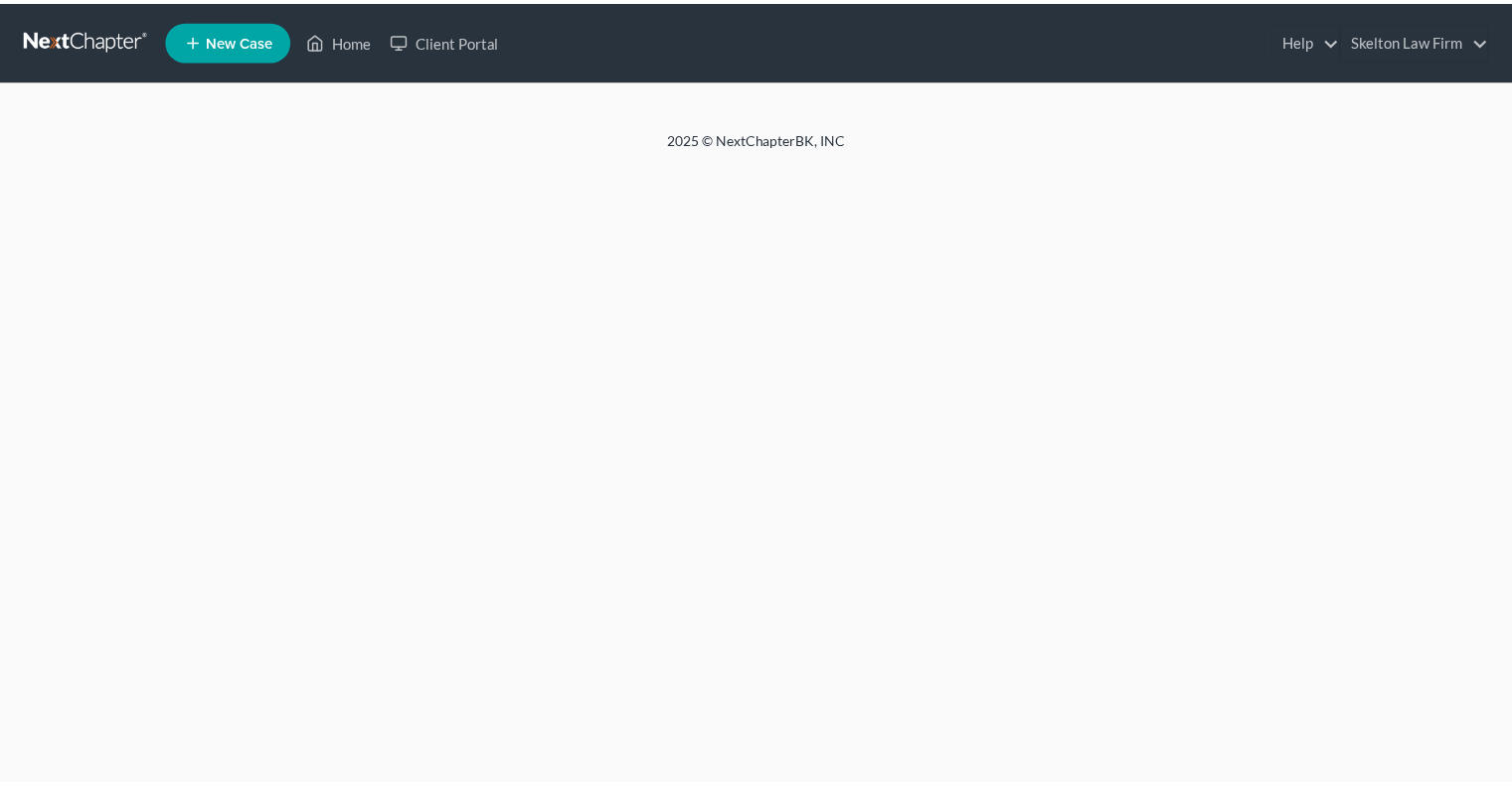 scroll, scrollTop: 0, scrollLeft: 0, axis: both 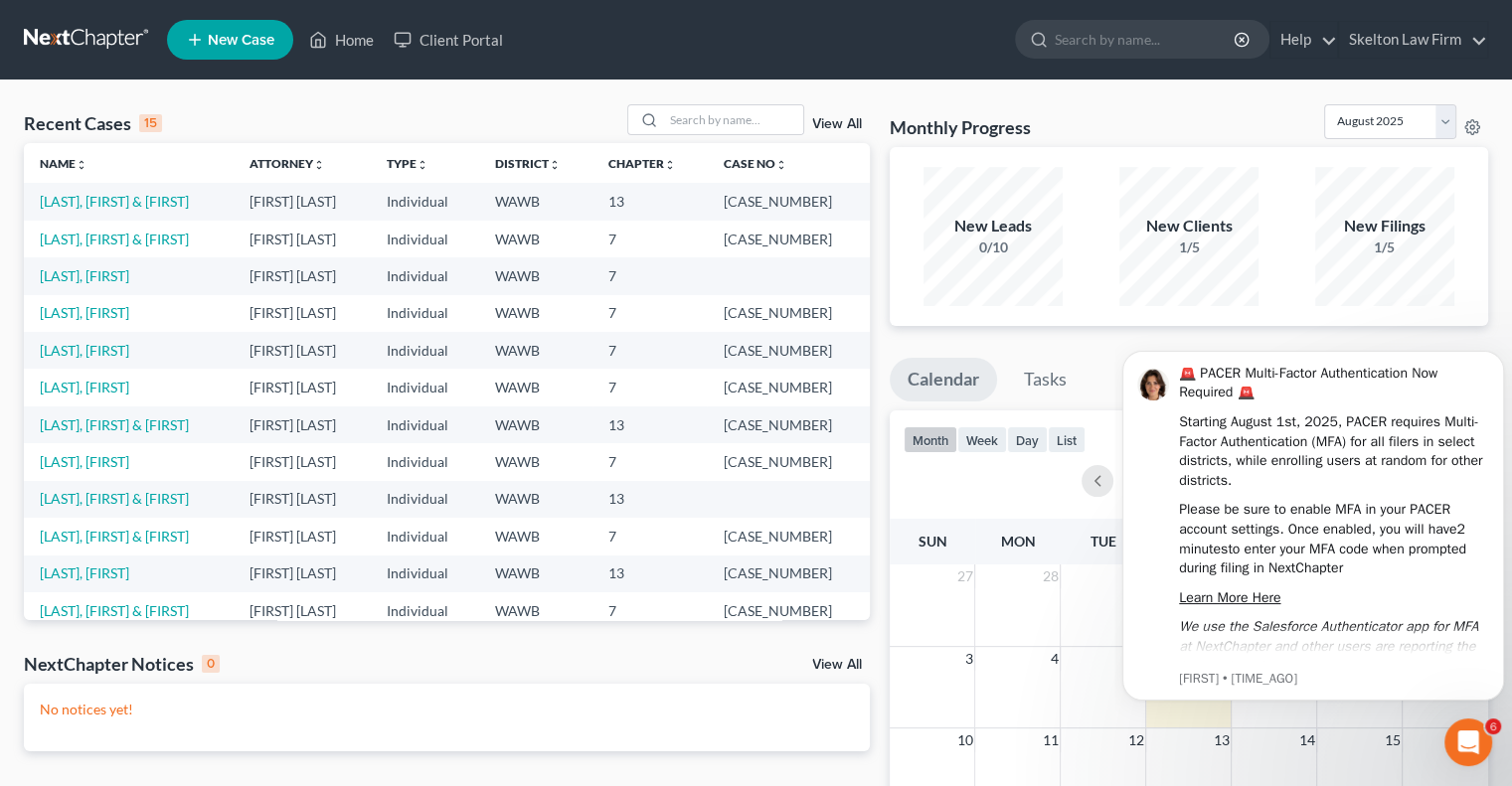 click 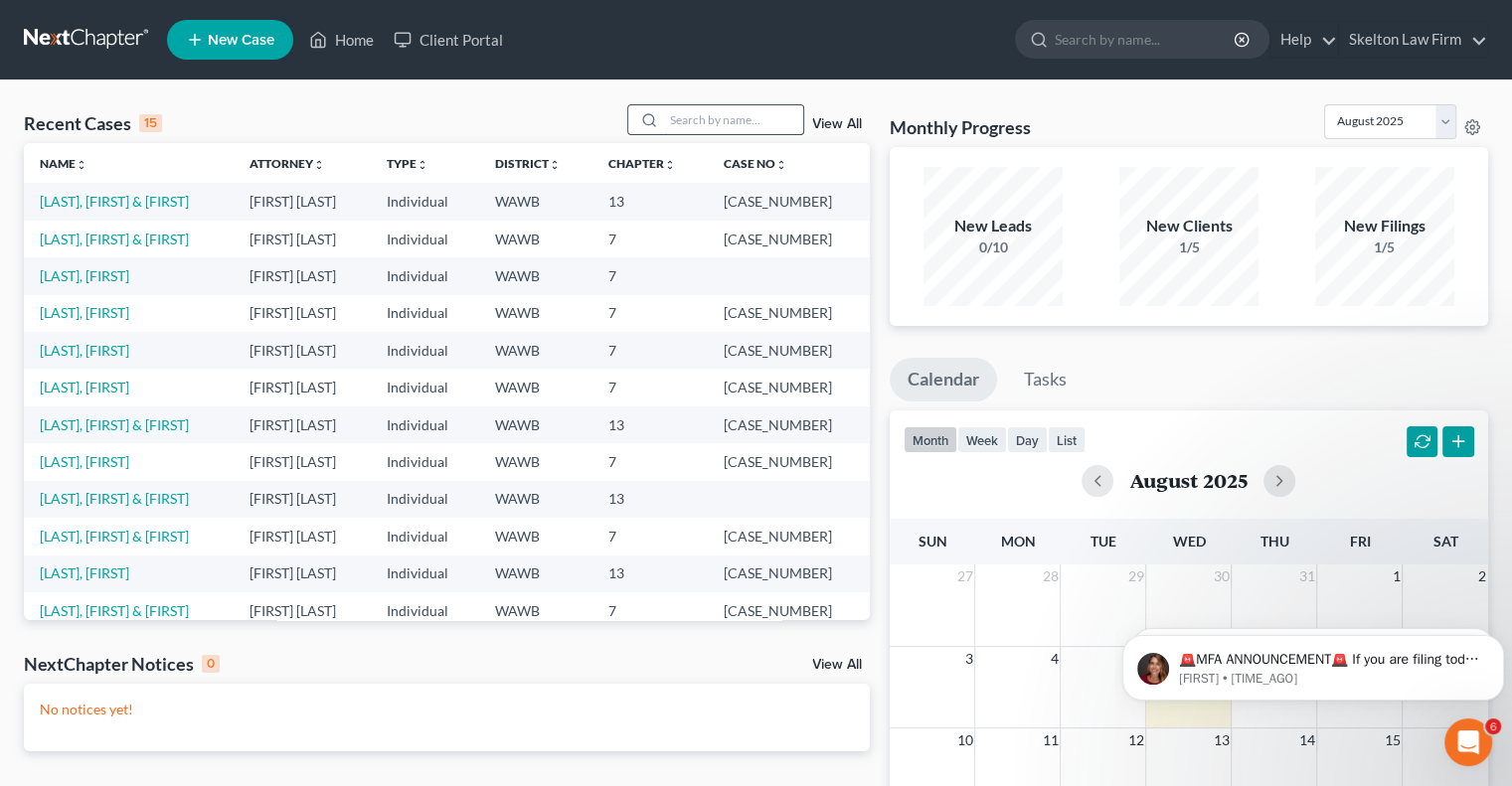 click at bounding box center (734, 119) 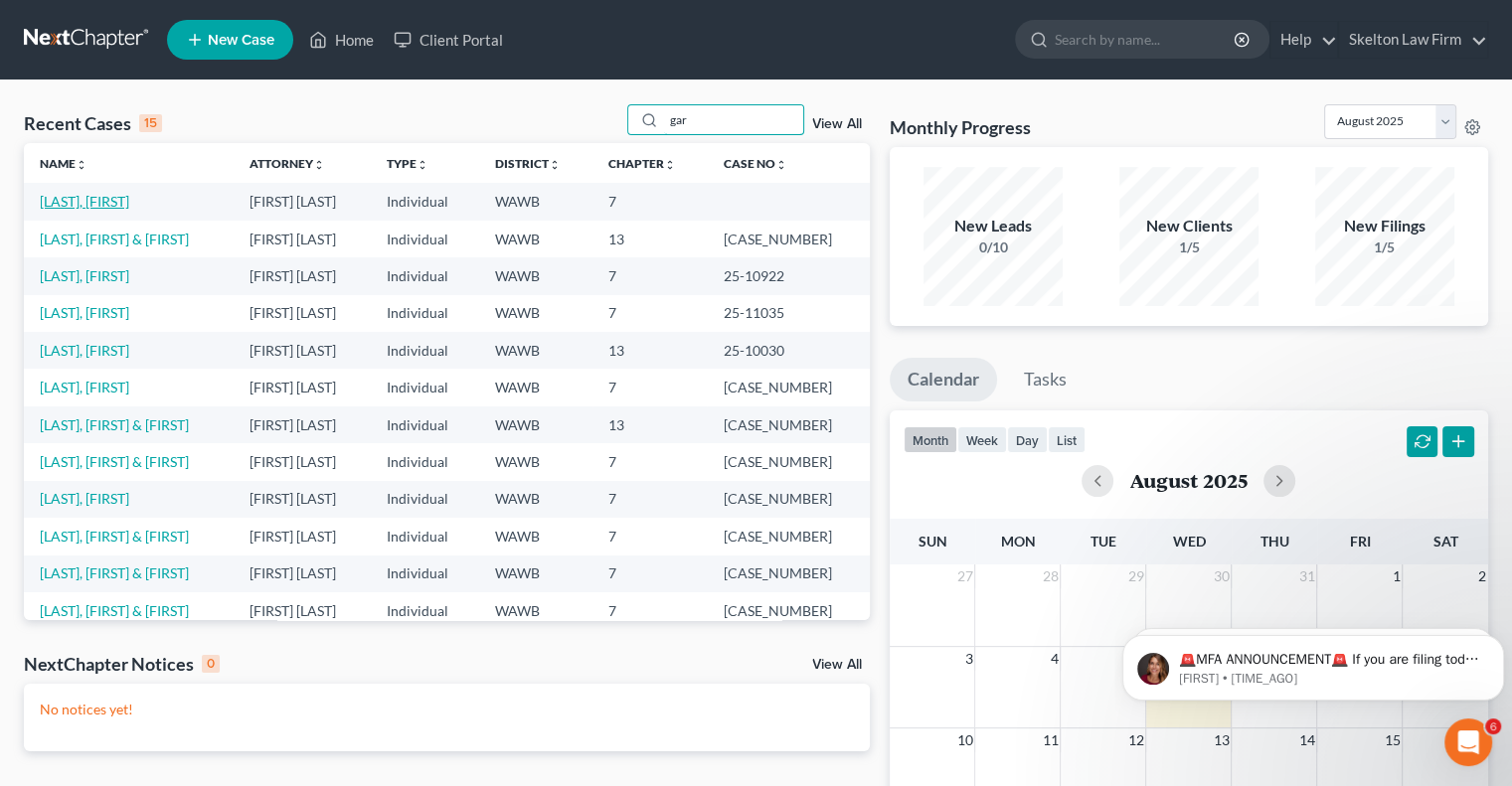 type on "gar" 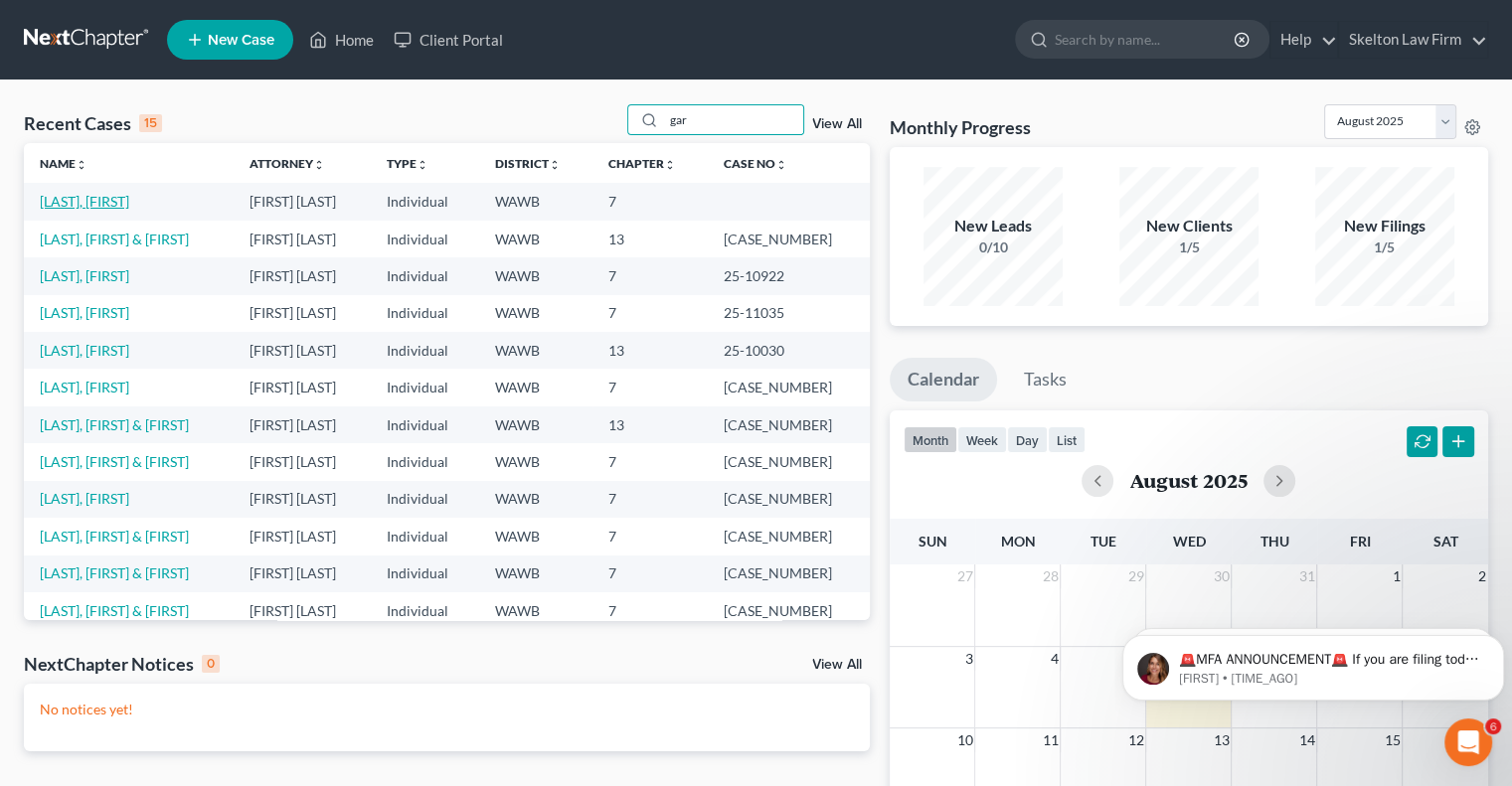 click on "[LAST], [FIRST]" at bounding box center (84, 201) 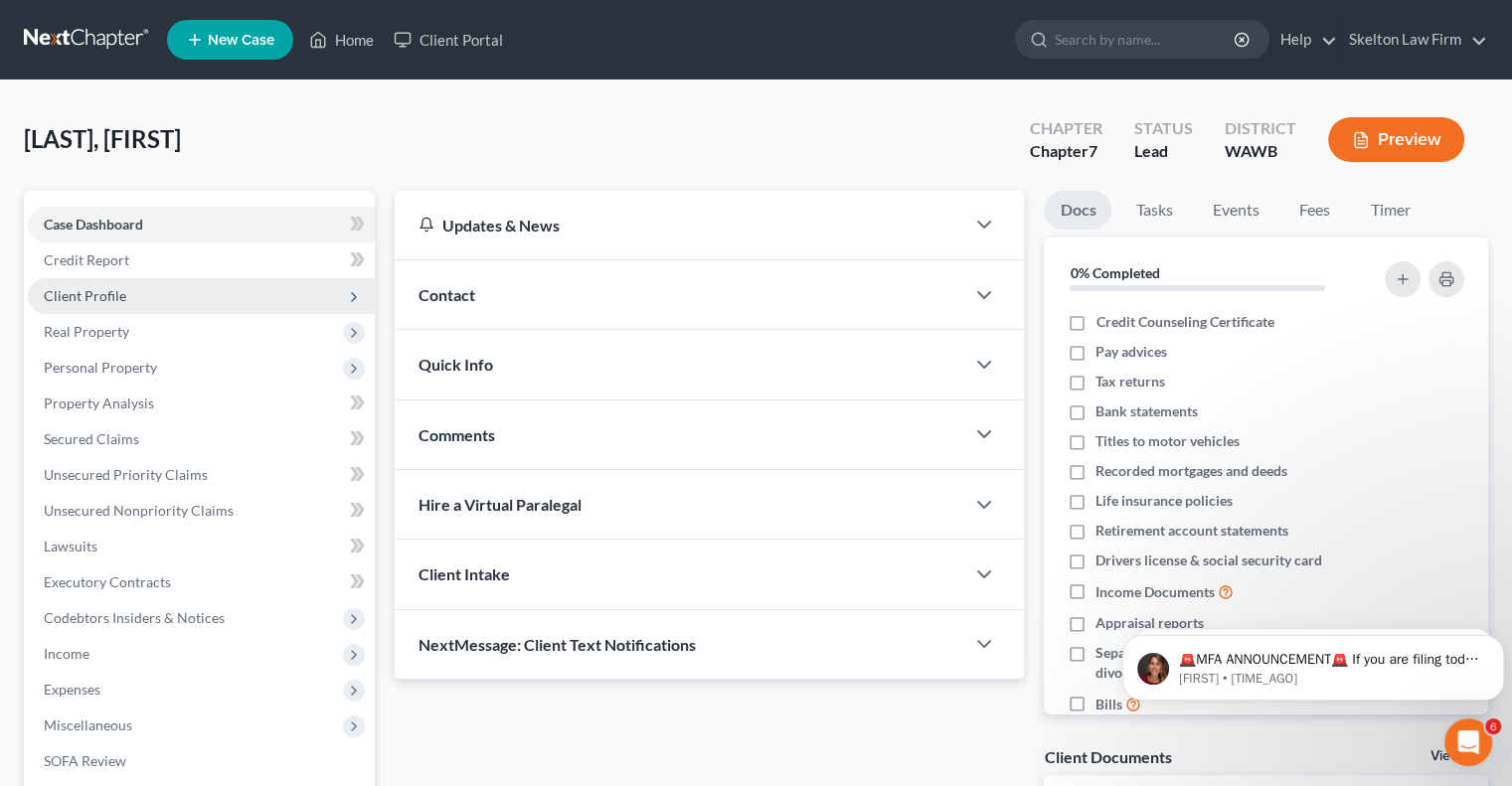 click on "Client Profile" at bounding box center [201, 296] 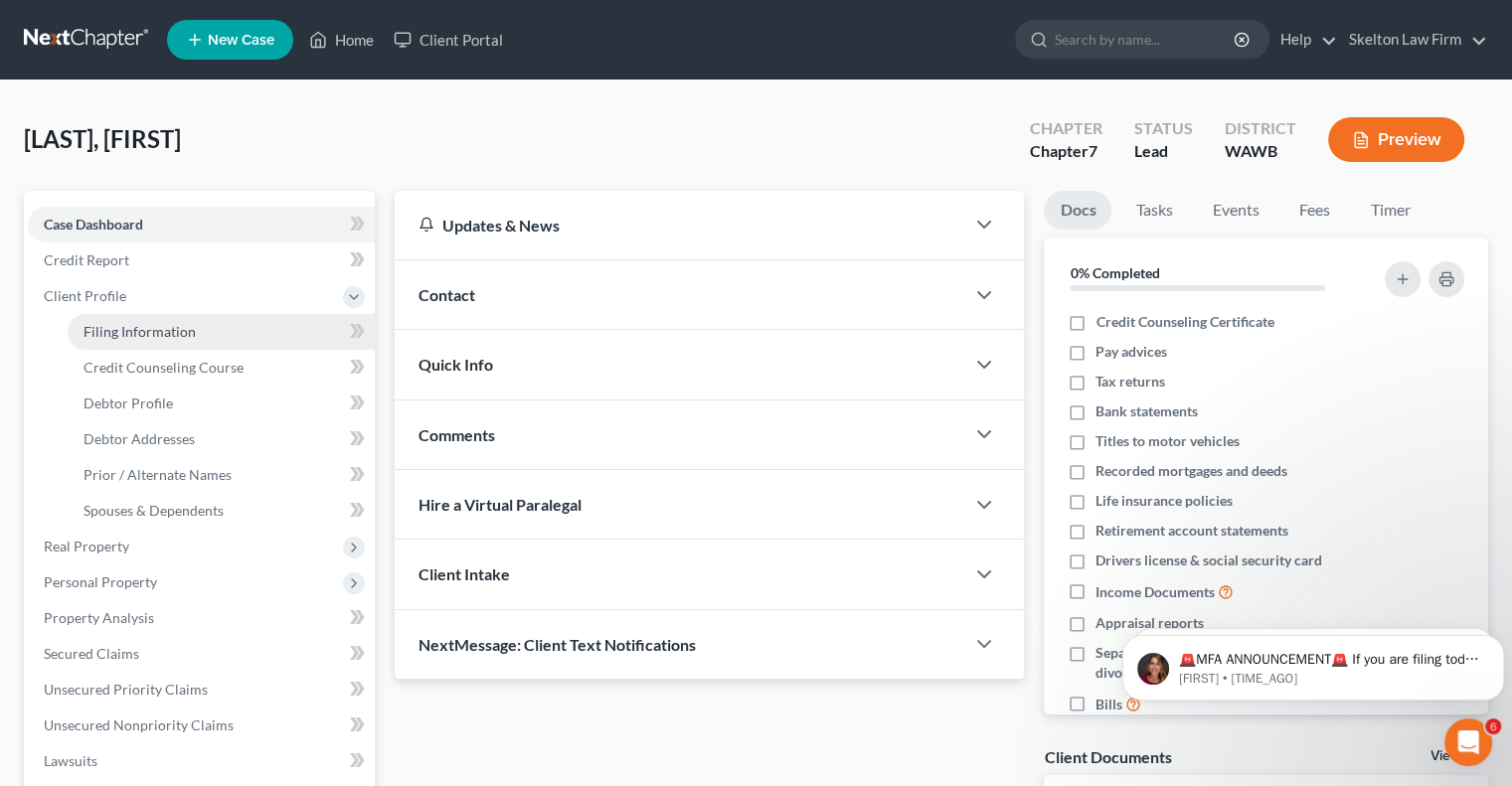 click on "Filing Information" at bounding box center (221, 332) 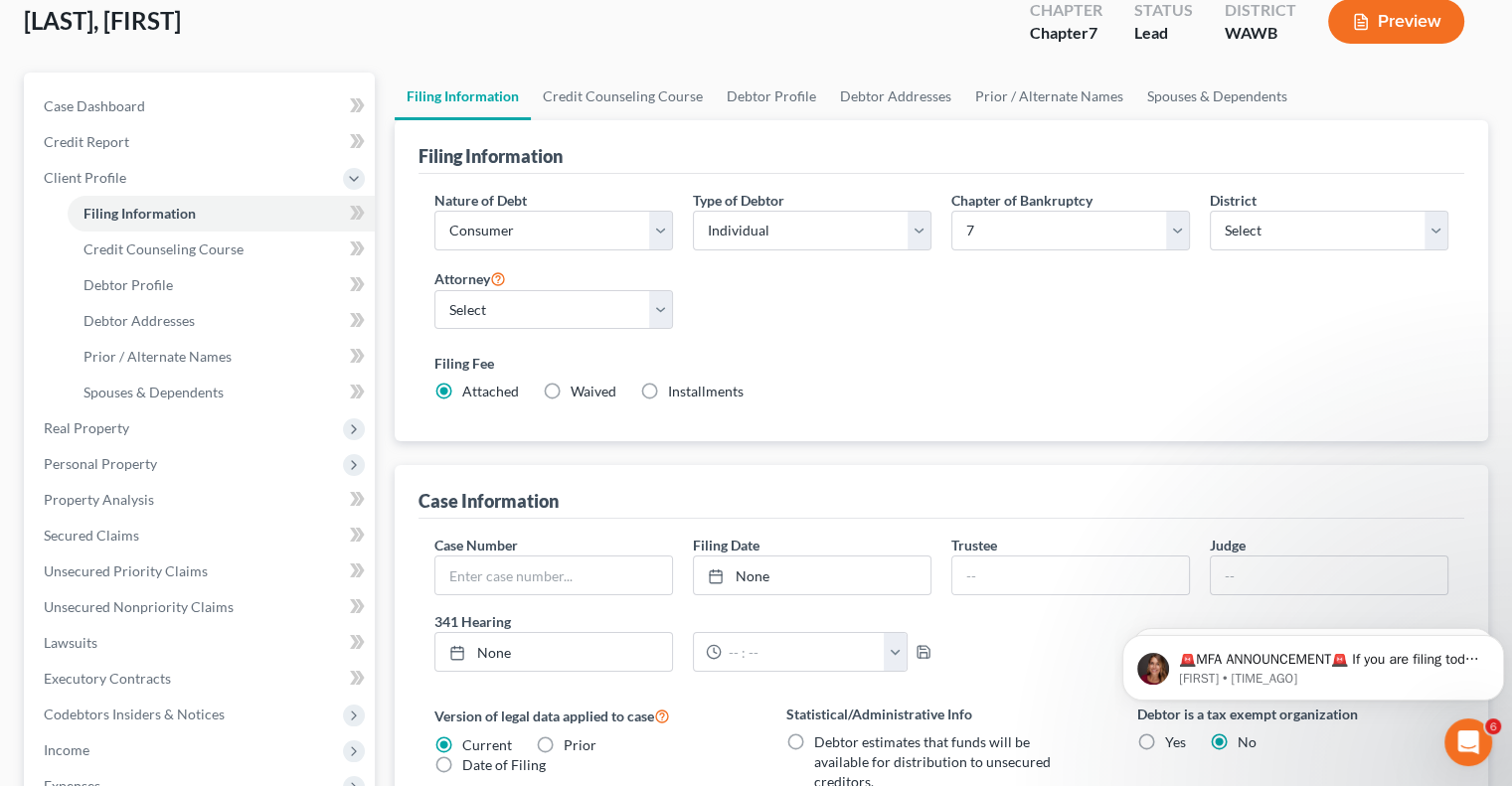 scroll, scrollTop: 0, scrollLeft: 0, axis: both 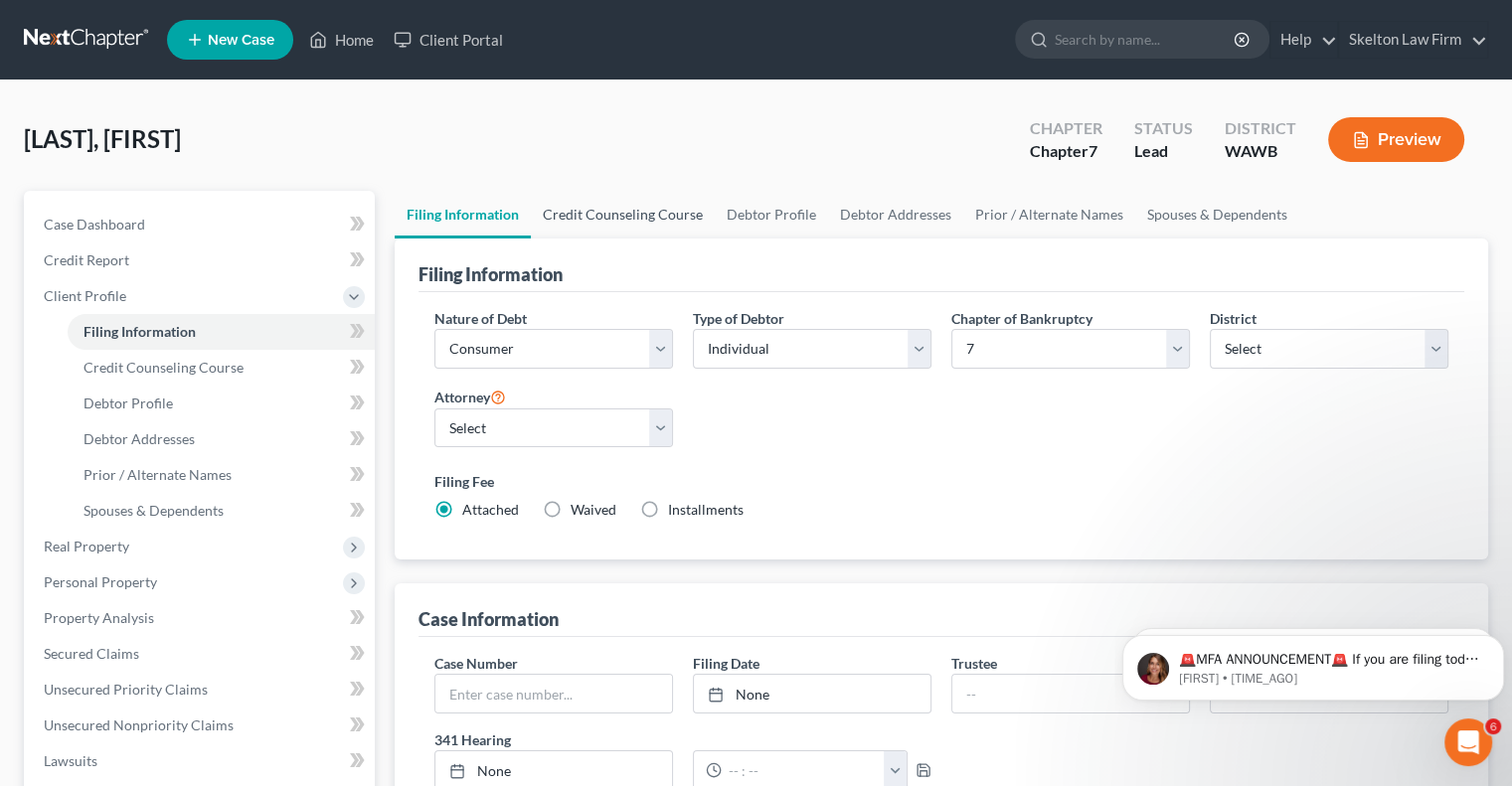 click on "Credit Counseling Course" at bounding box center [622, 215] 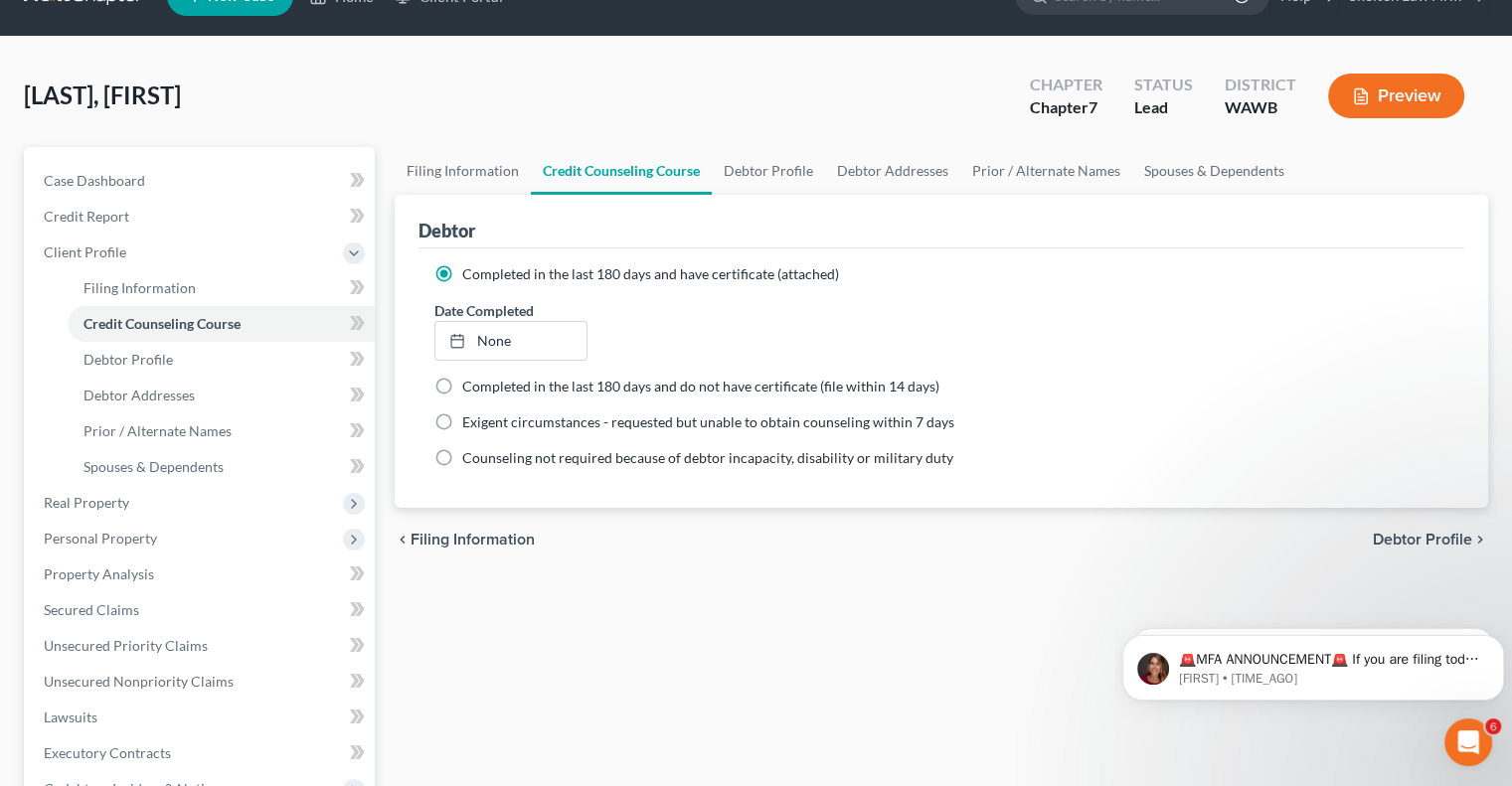 scroll, scrollTop: 0, scrollLeft: 0, axis: both 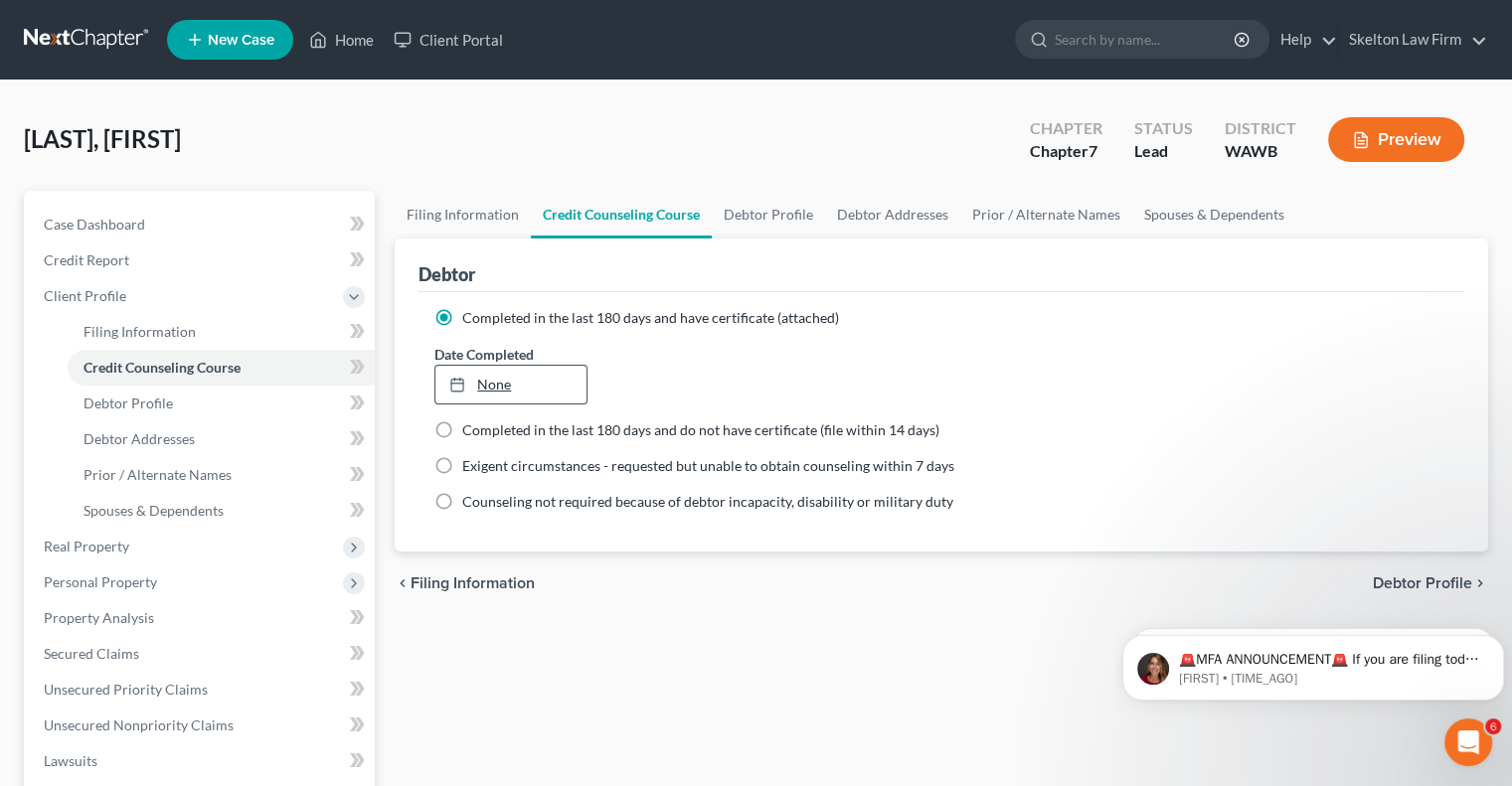 type on "8/6/2025" 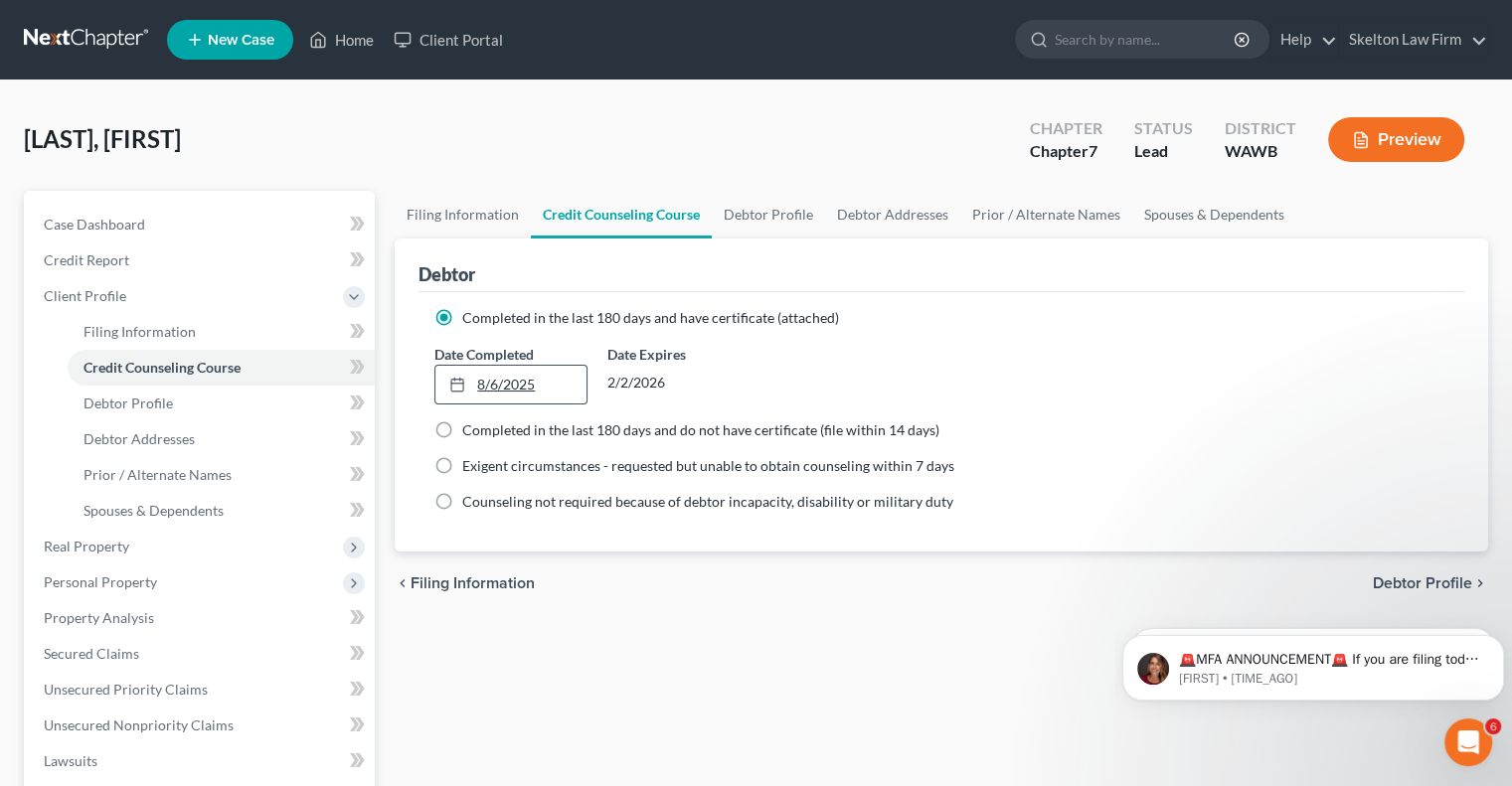 click on "8/6/2025" at bounding box center (510, 385) 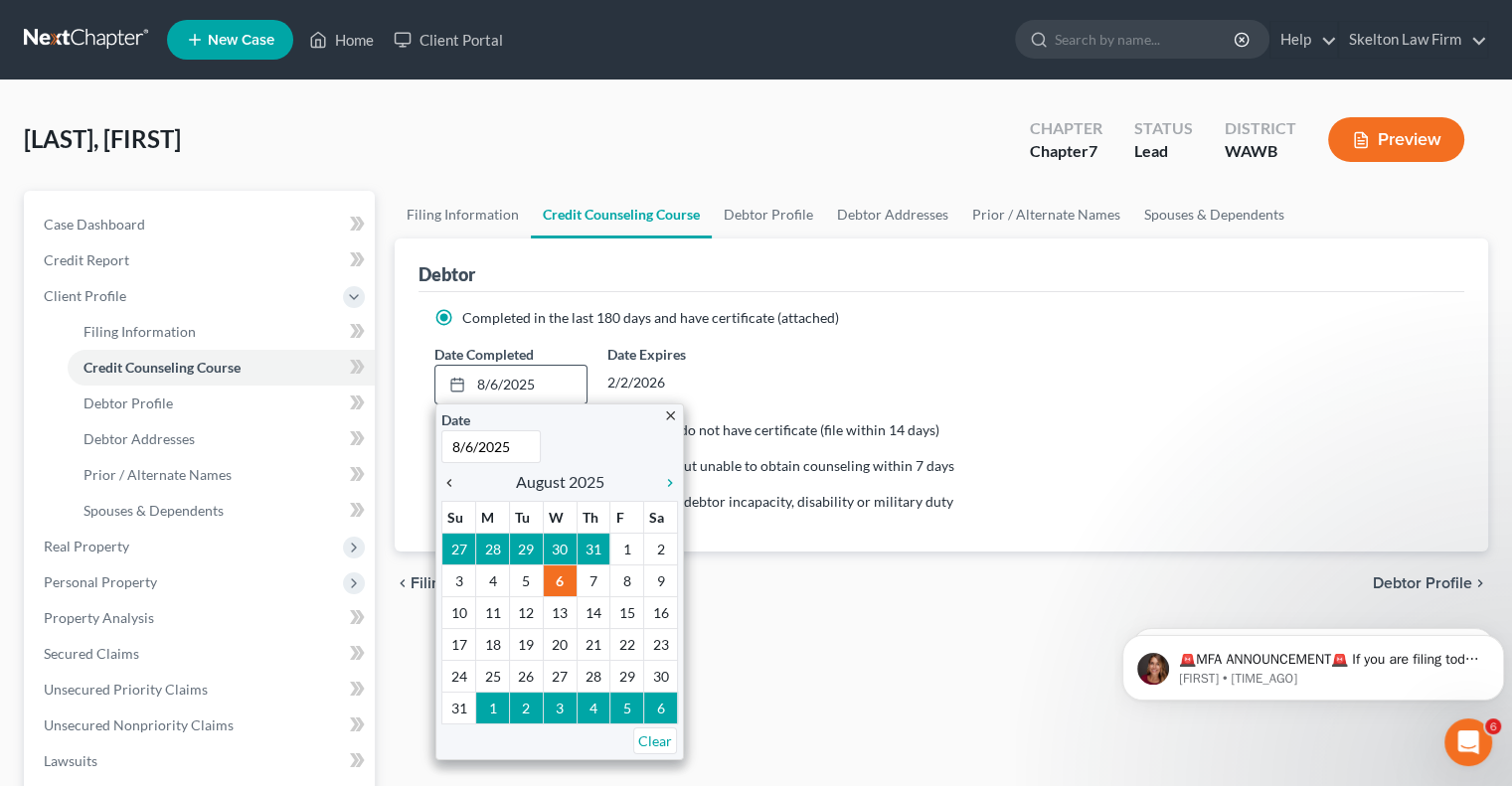 click on "chevron_left" at bounding box center [454, 483] 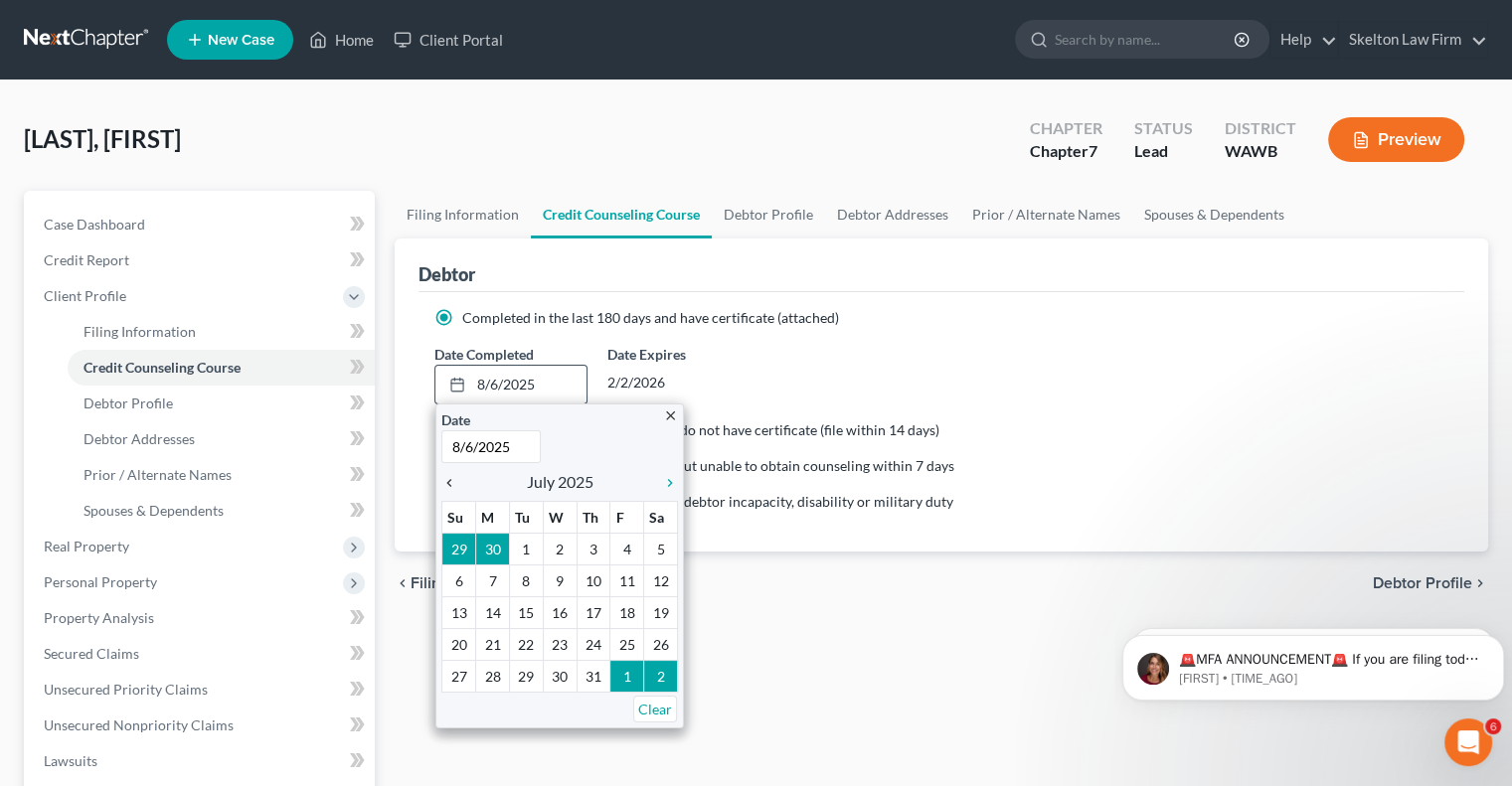 click on "chevron_left" at bounding box center (454, 483) 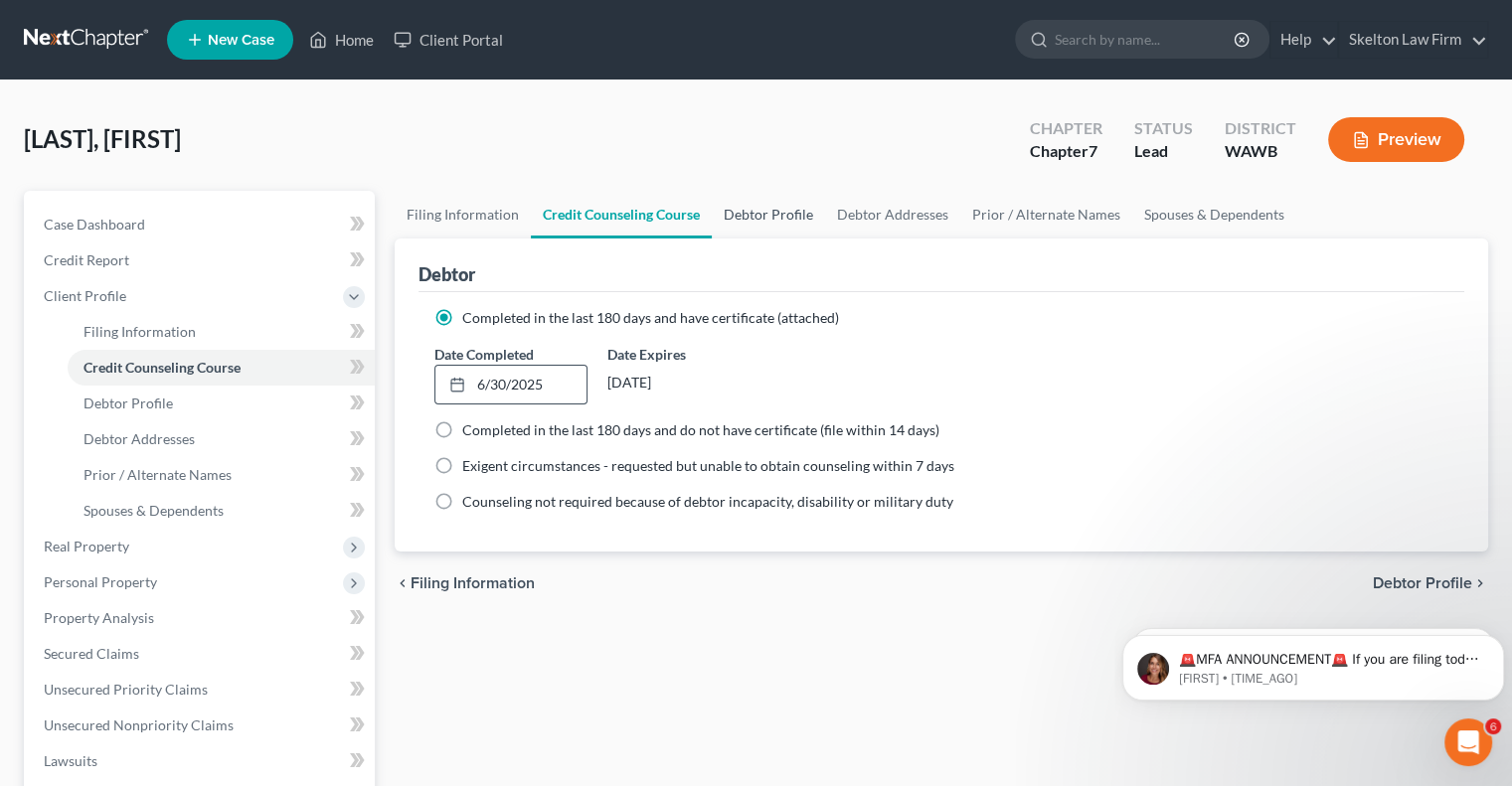 click on "Debtor Profile" at bounding box center (768, 215) 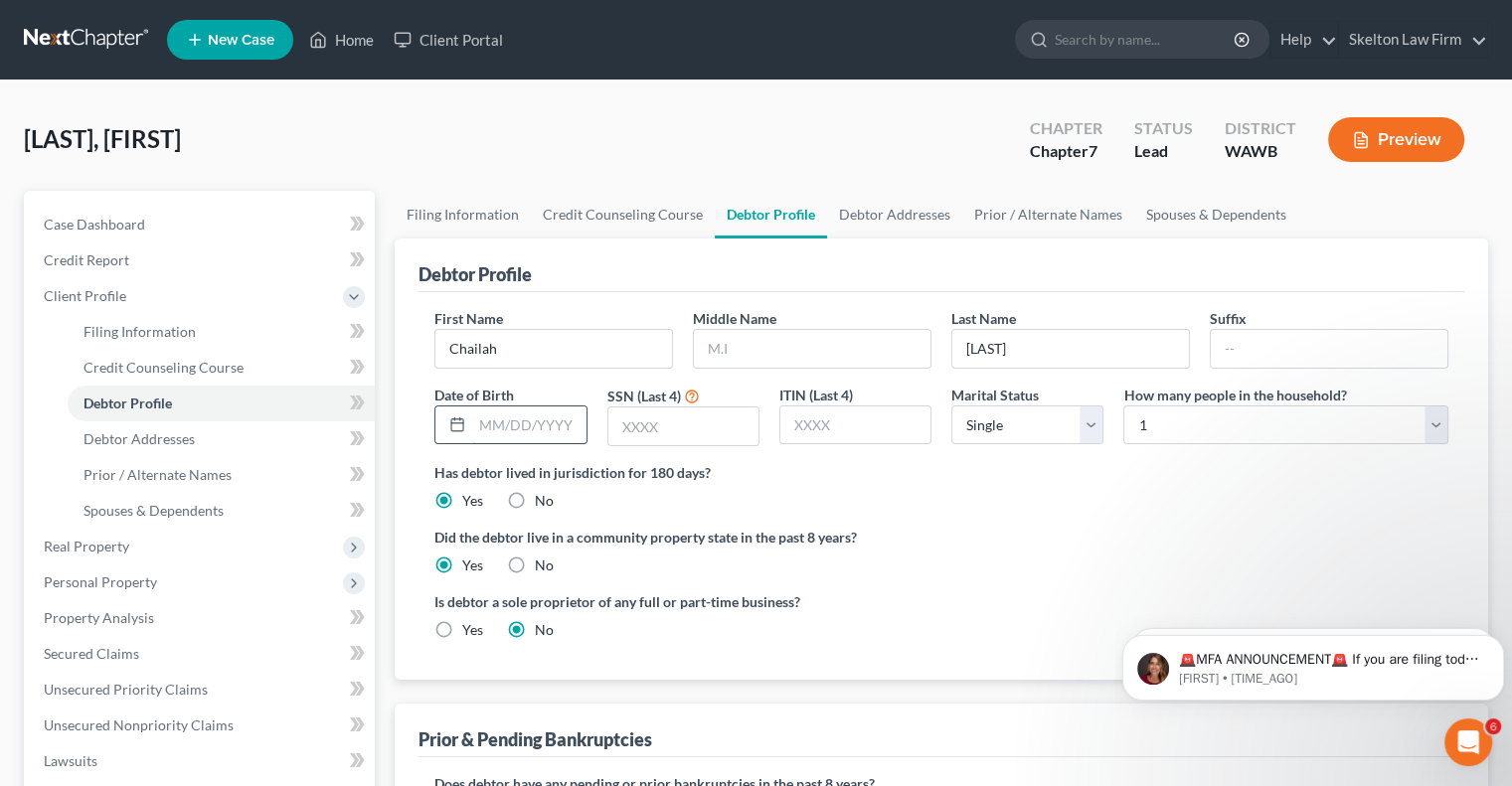 click at bounding box center [529, 425] 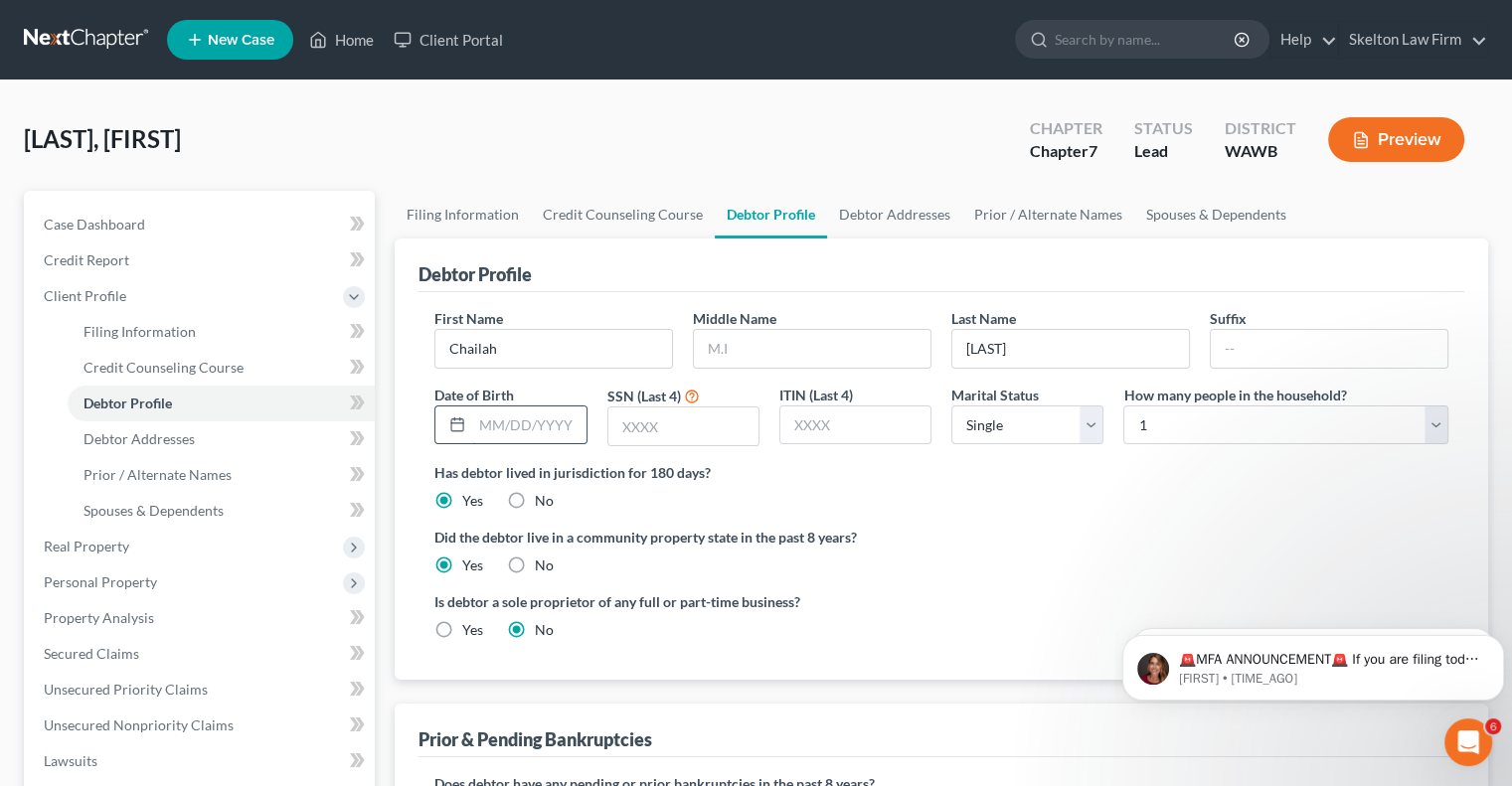 type on "8" 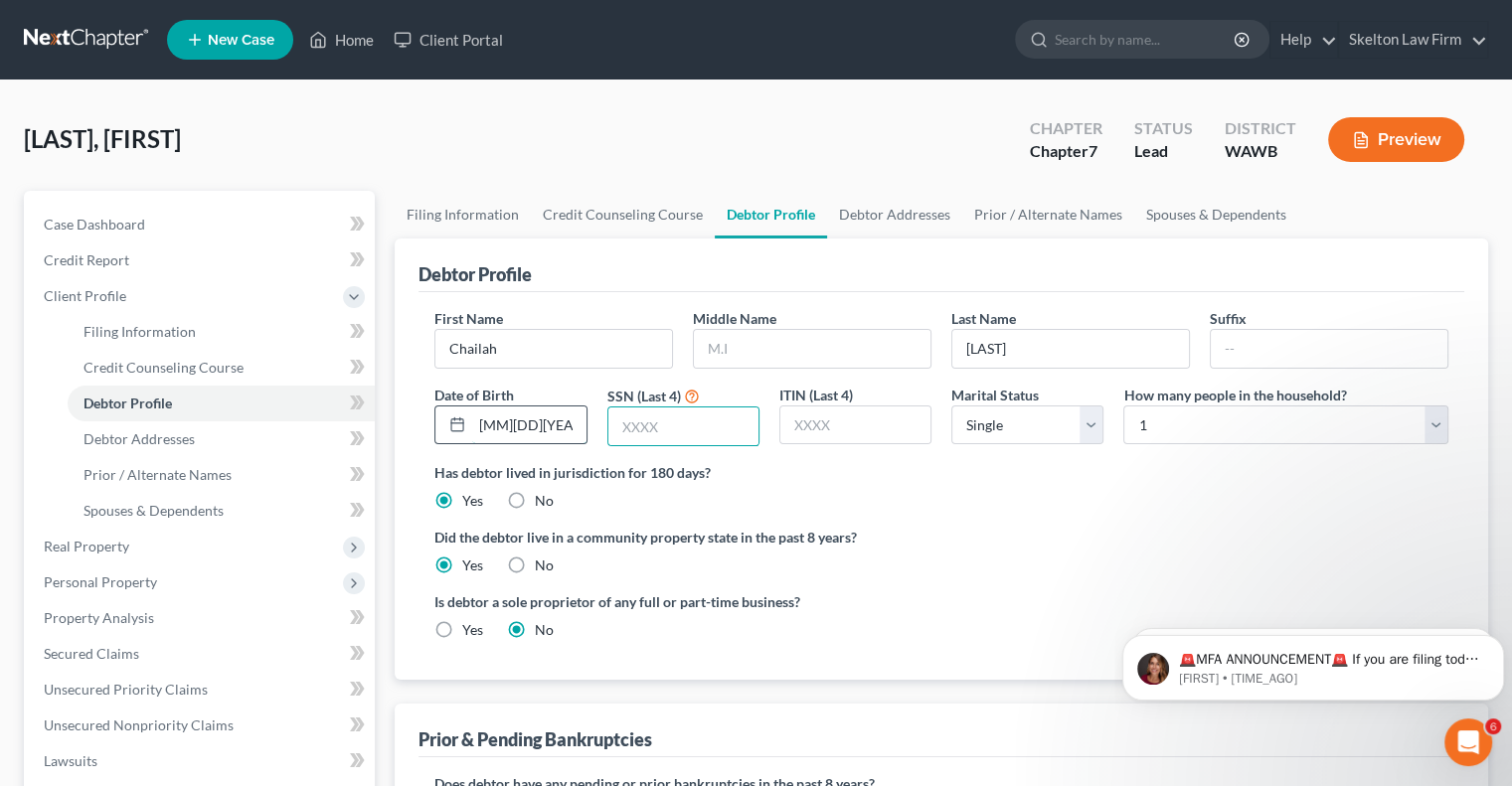 click on "[MM][DD][YEAR]" at bounding box center (529, 425) 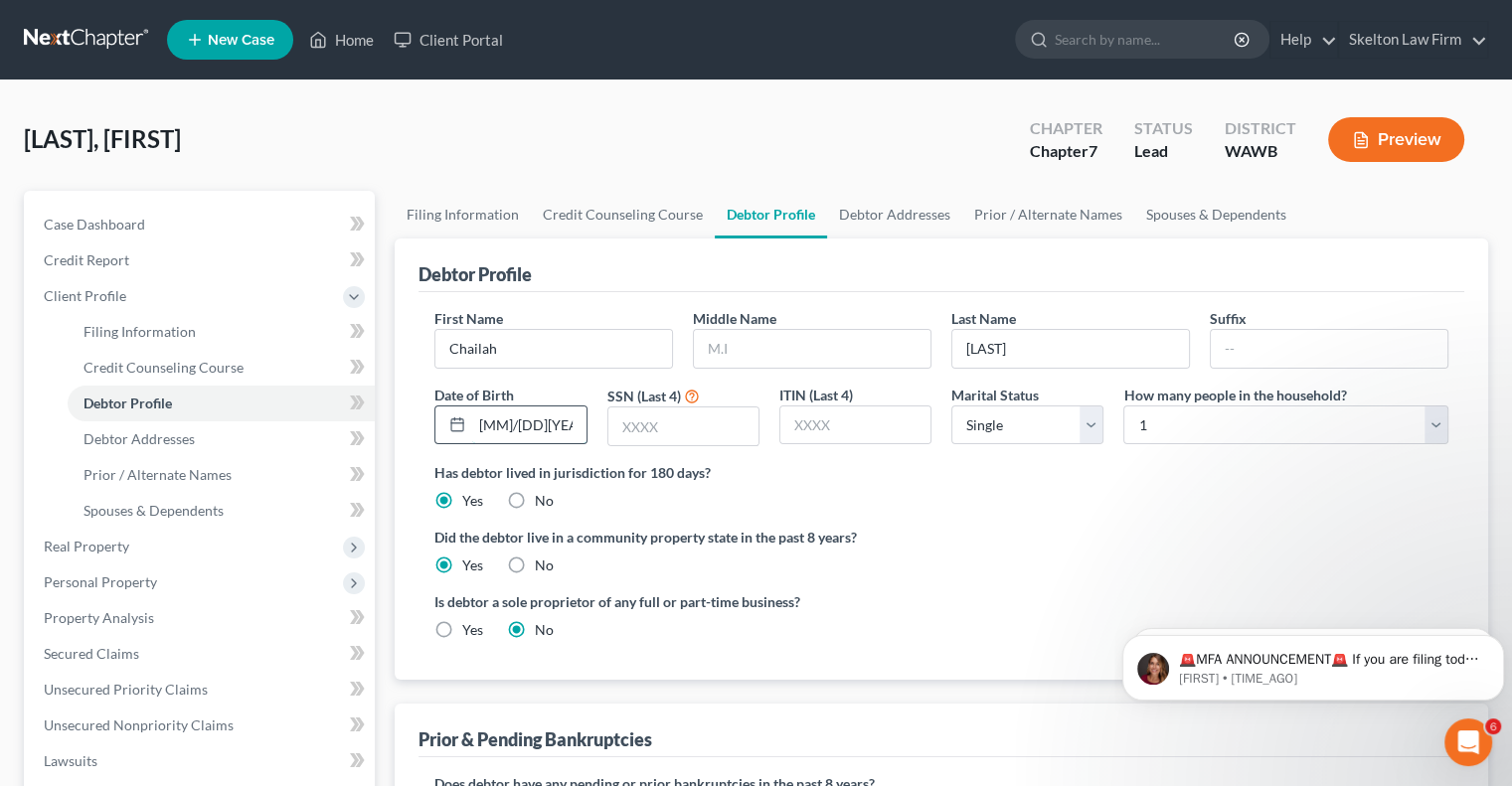click on "[MM]/[DD][YEAR]" at bounding box center [529, 425] 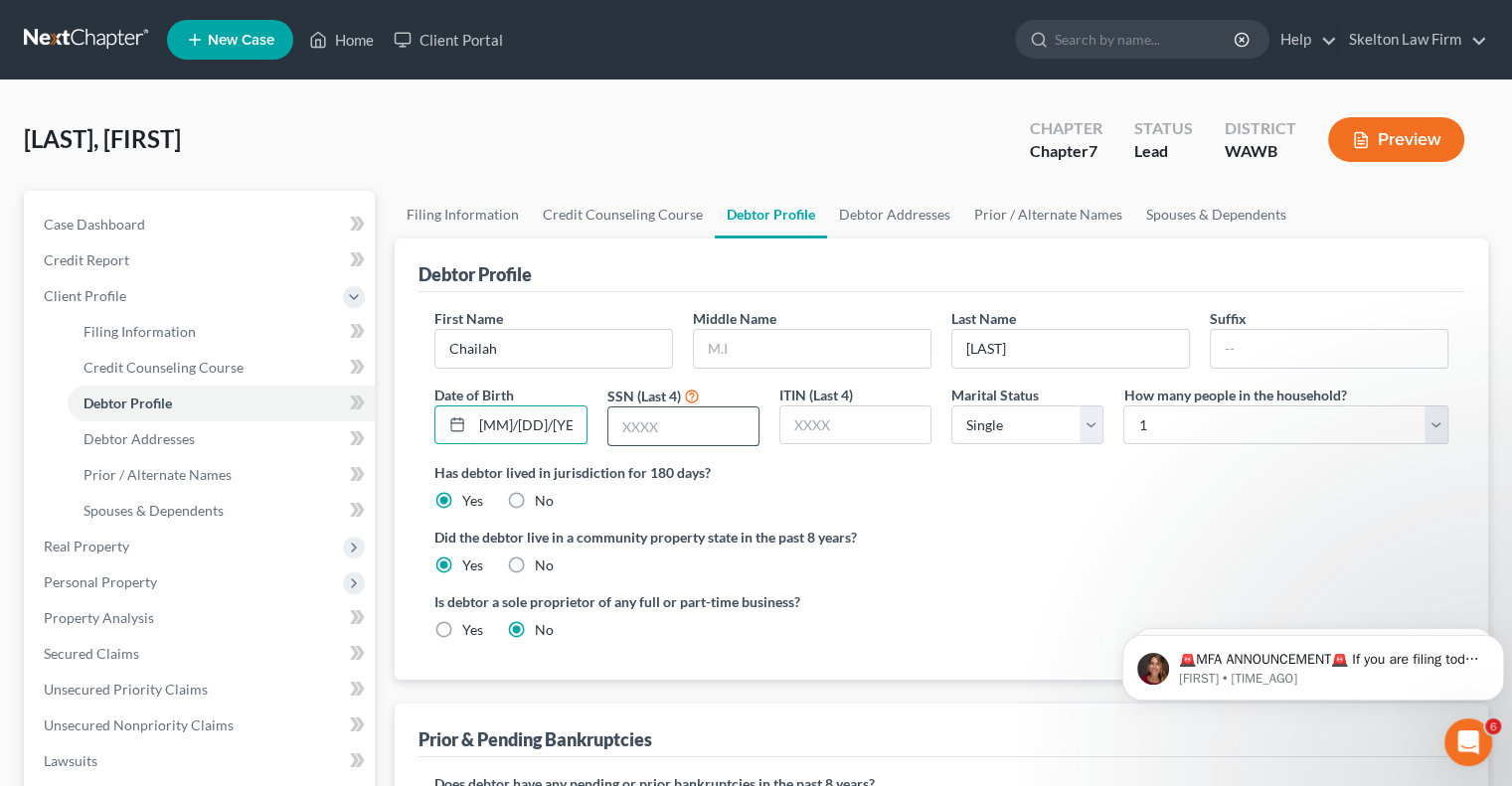 type on "[MM]/[DD]/[YEAR]" 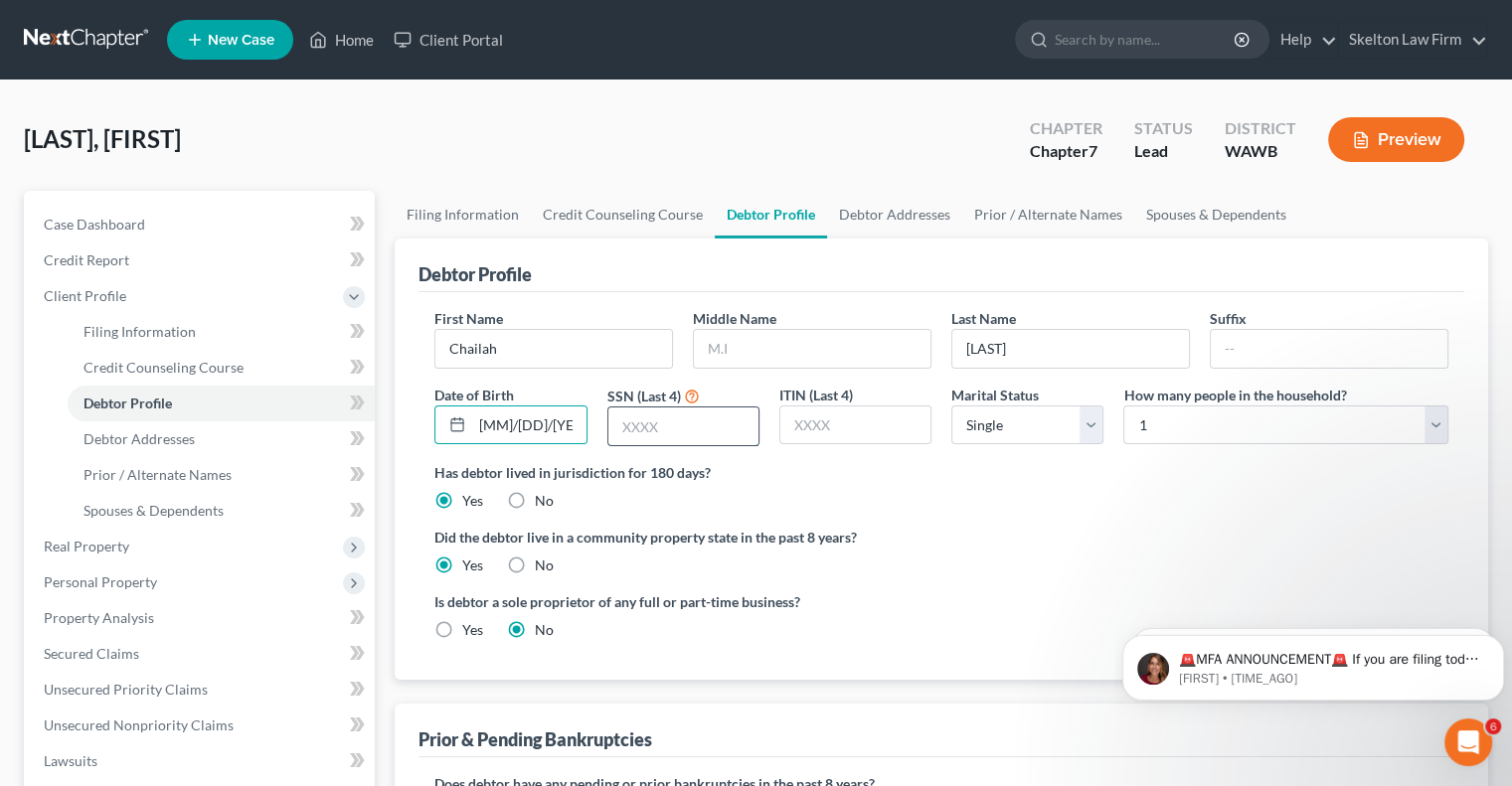 click at bounding box center (683, 426) 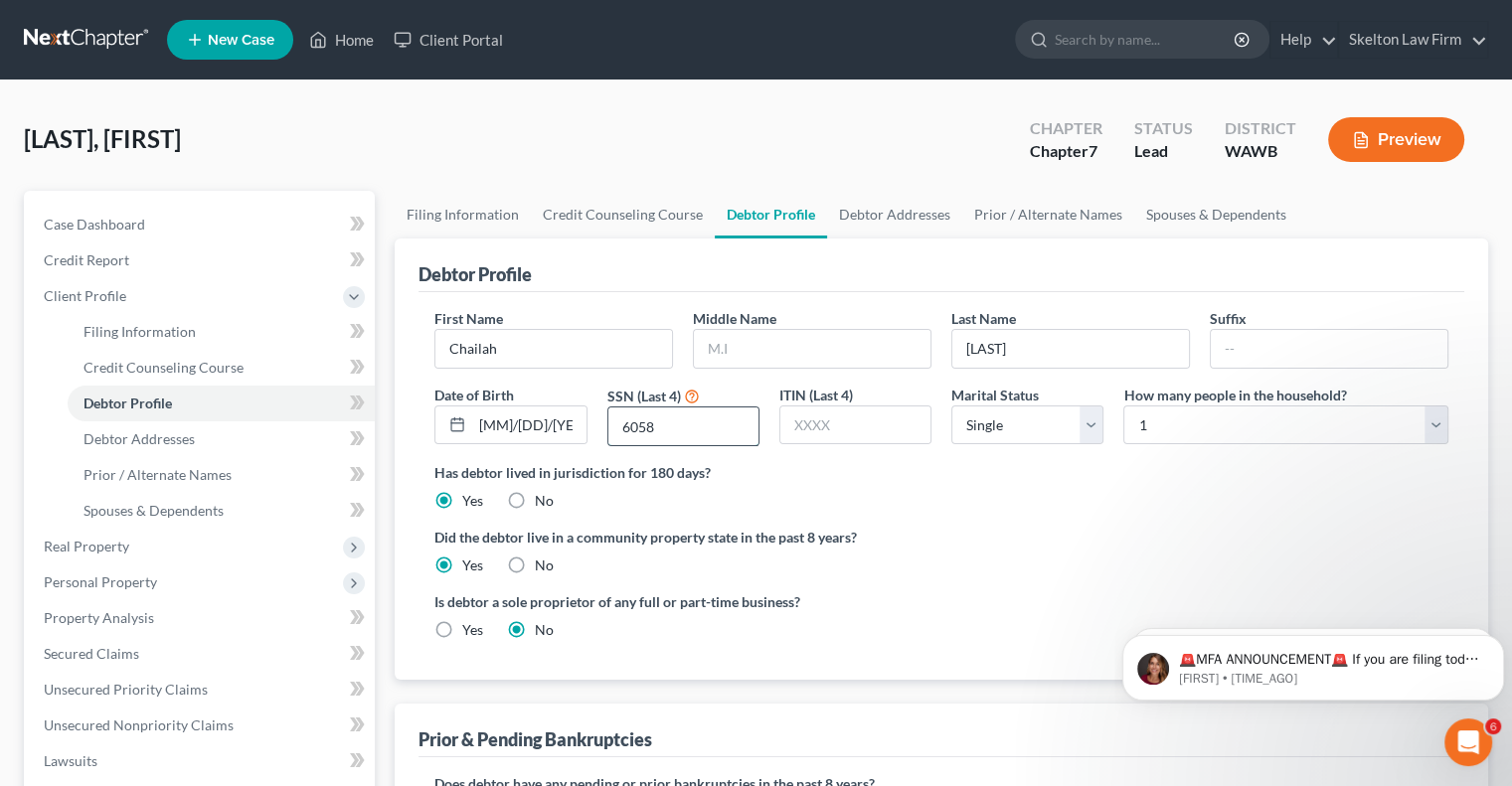 type on "6058" 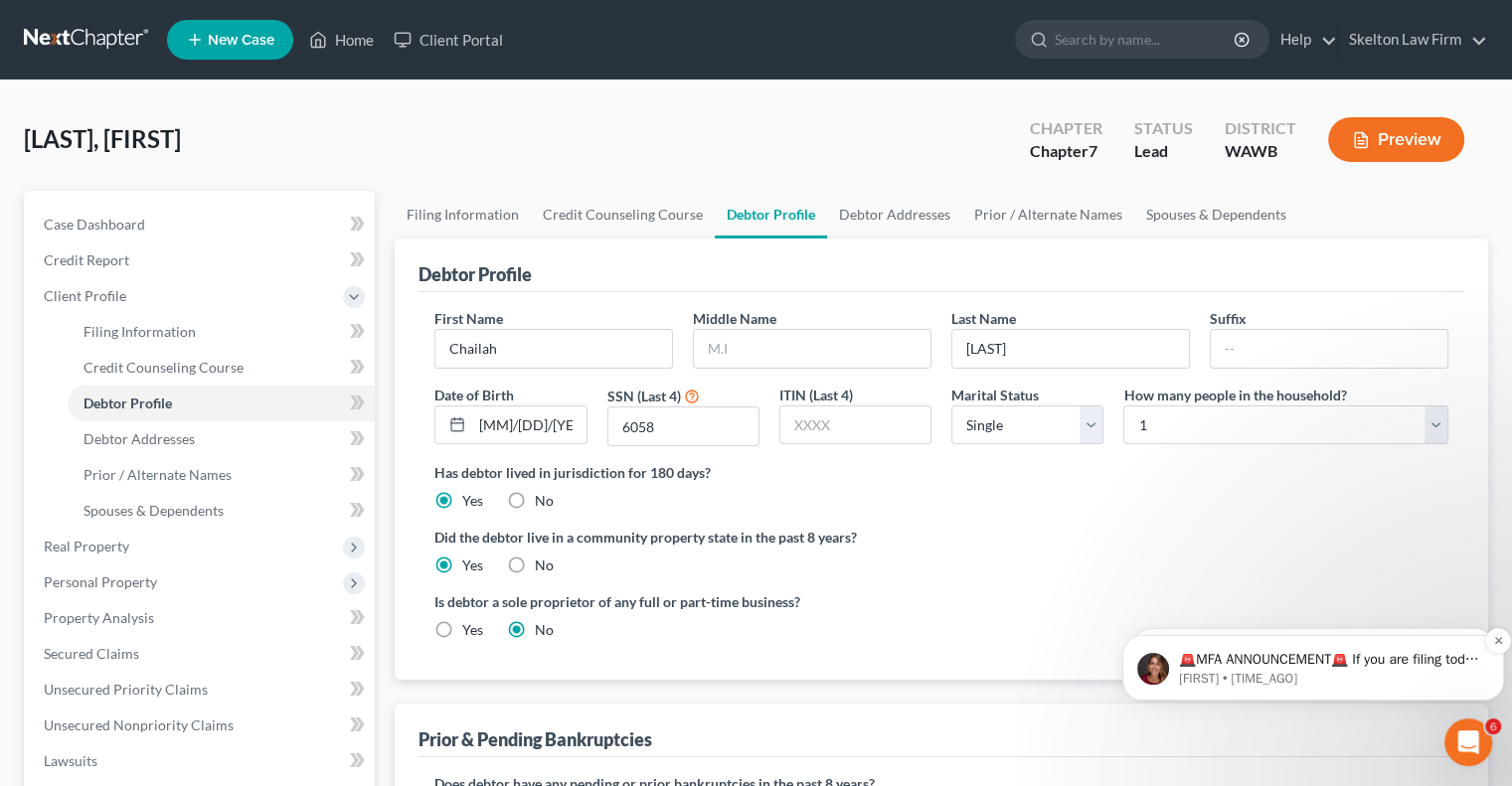 click on "[FIRST] • [TIME_AGO]" at bounding box center (1329, 679) 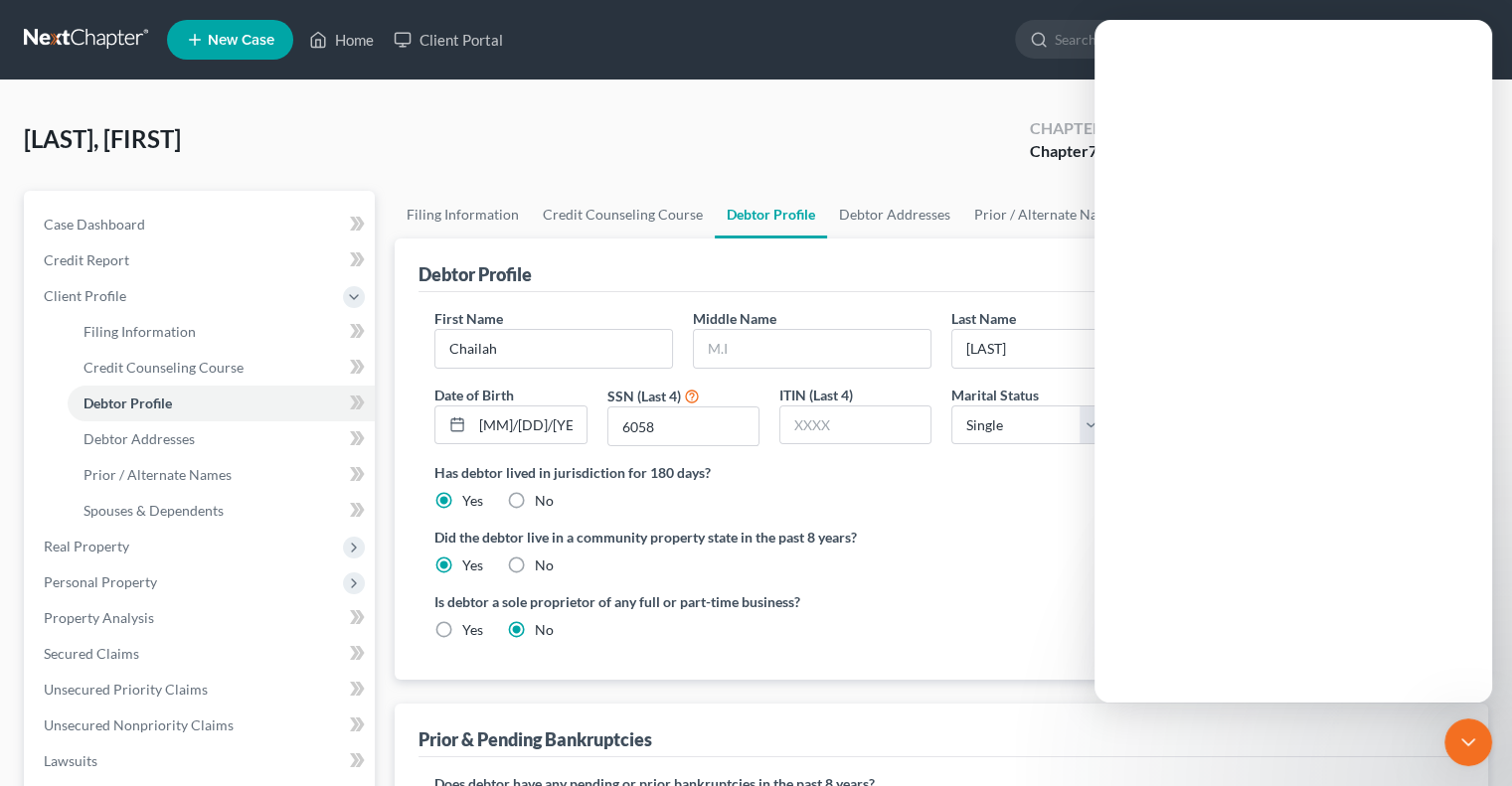 scroll, scrollTop: 0, scrollLeft: 0, axis: both 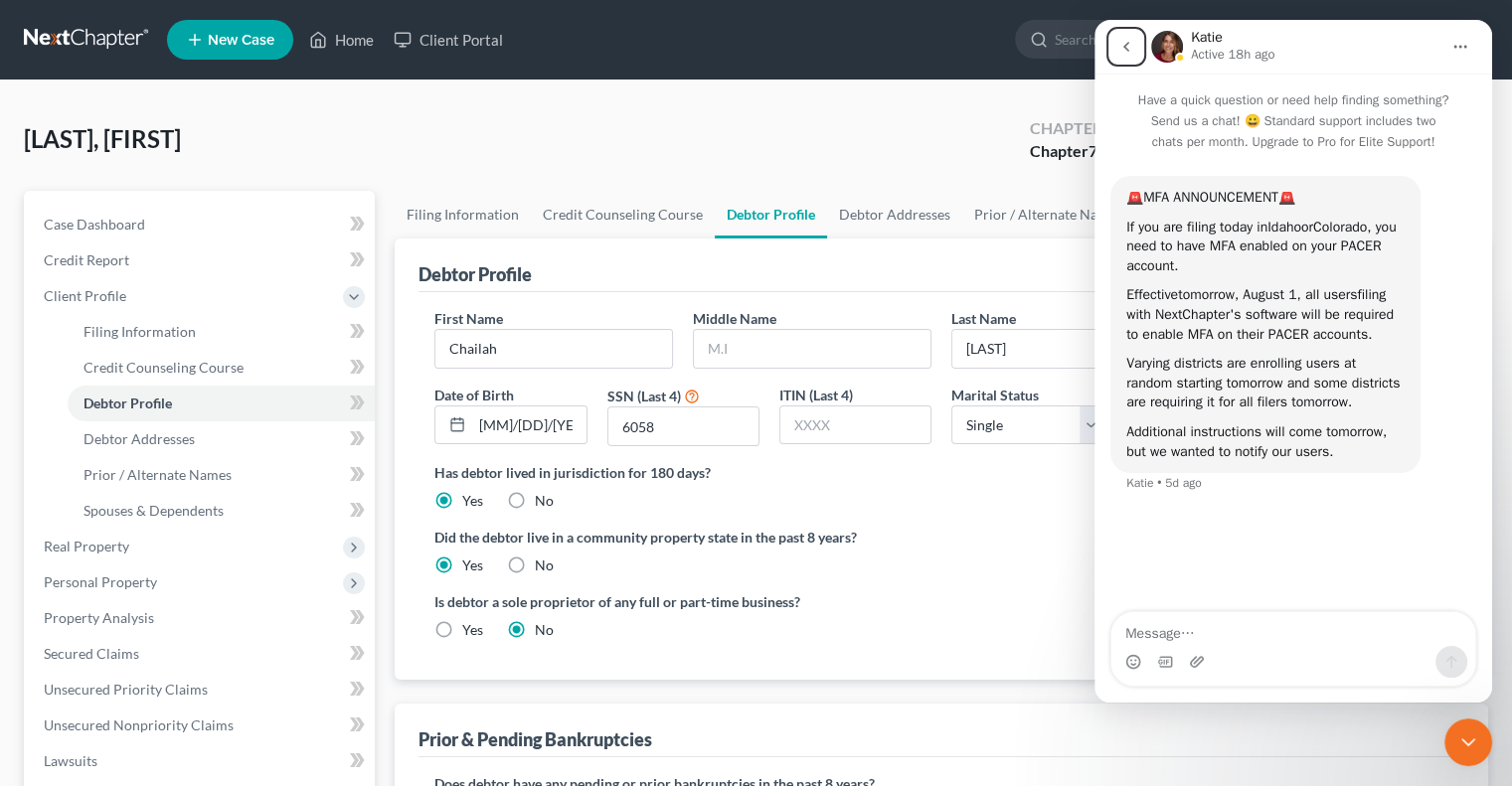 click 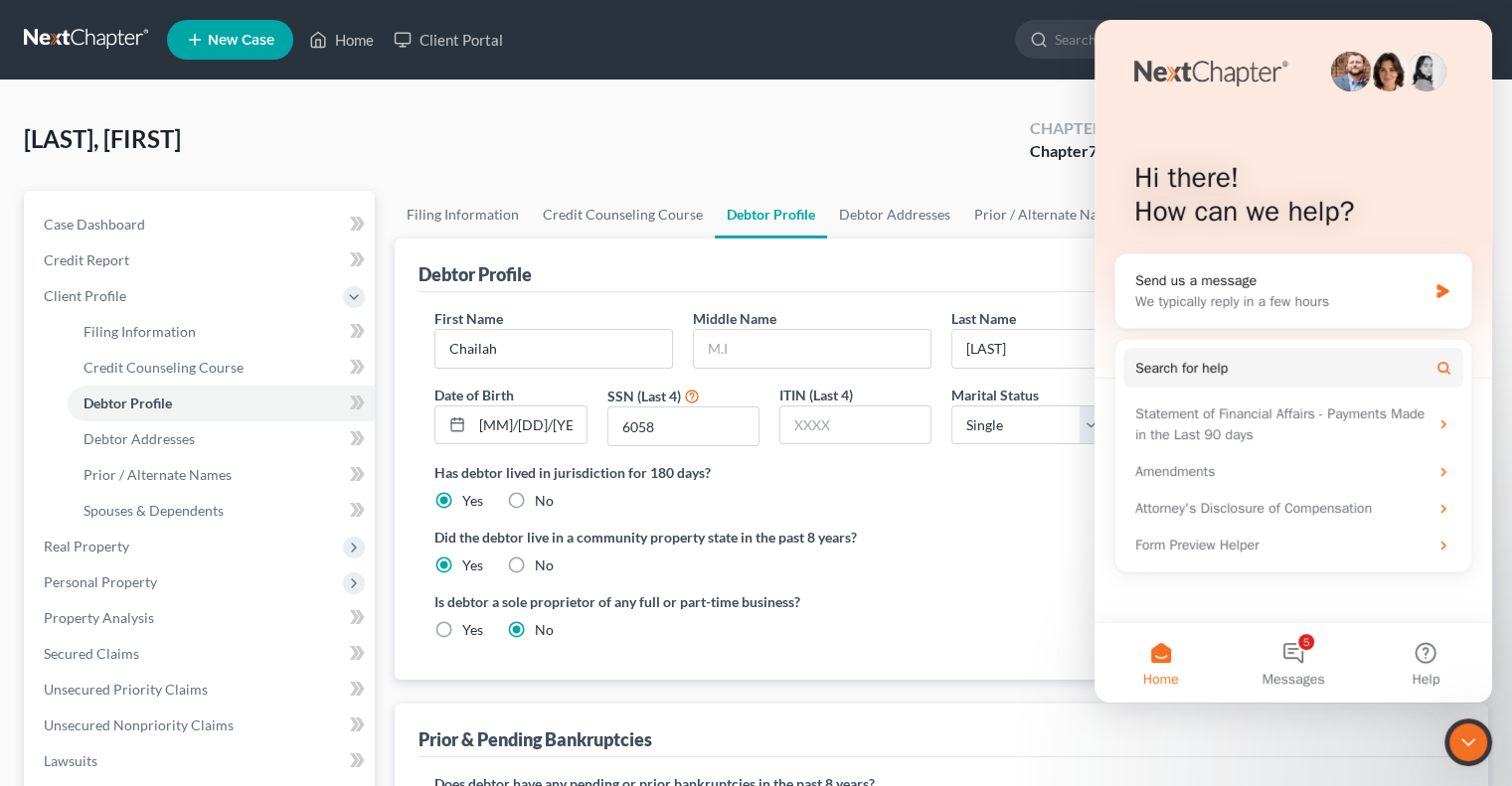 click 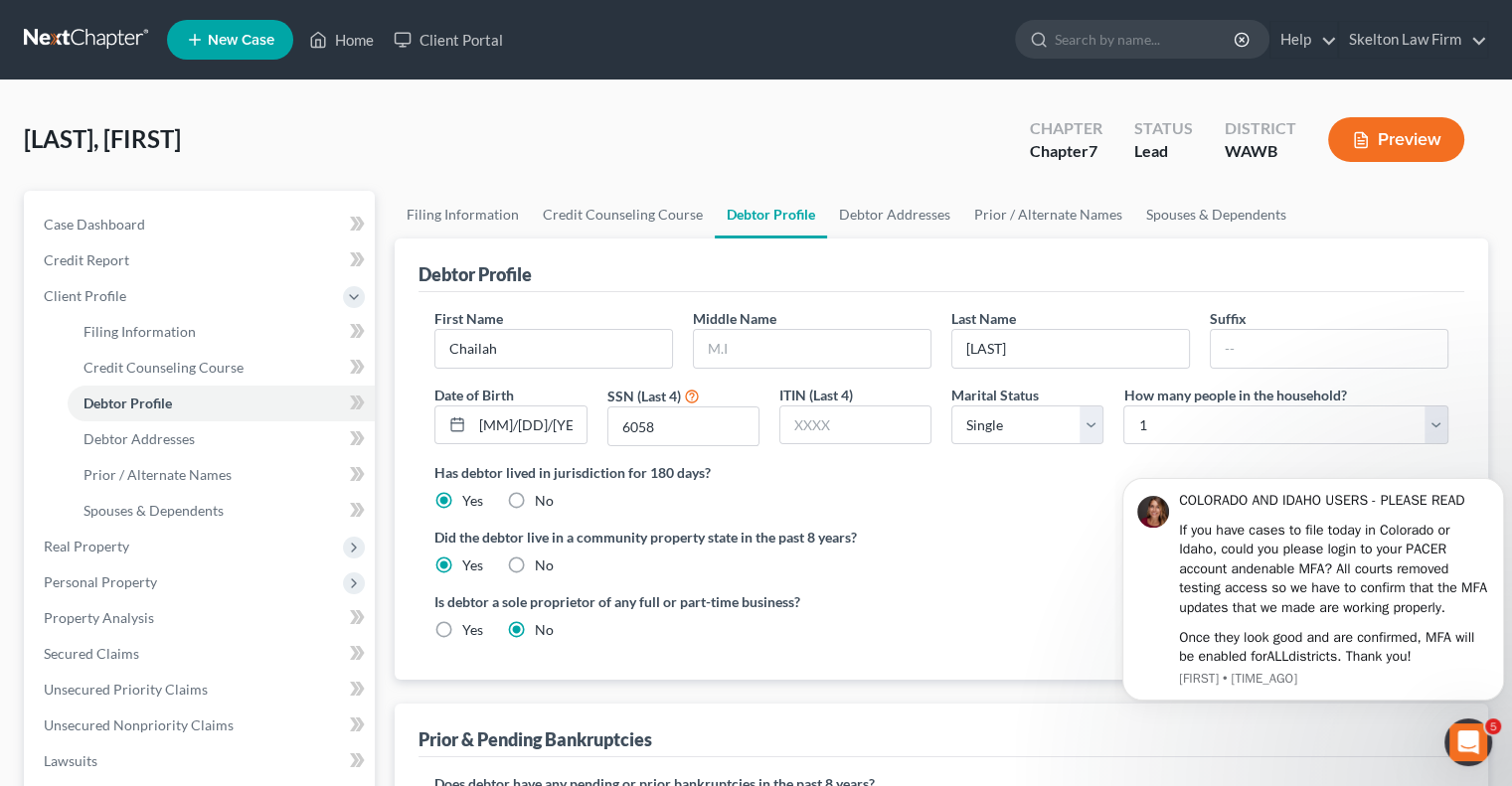 scroll, scrollTop: 0, scrollLeft: 0, axis: both 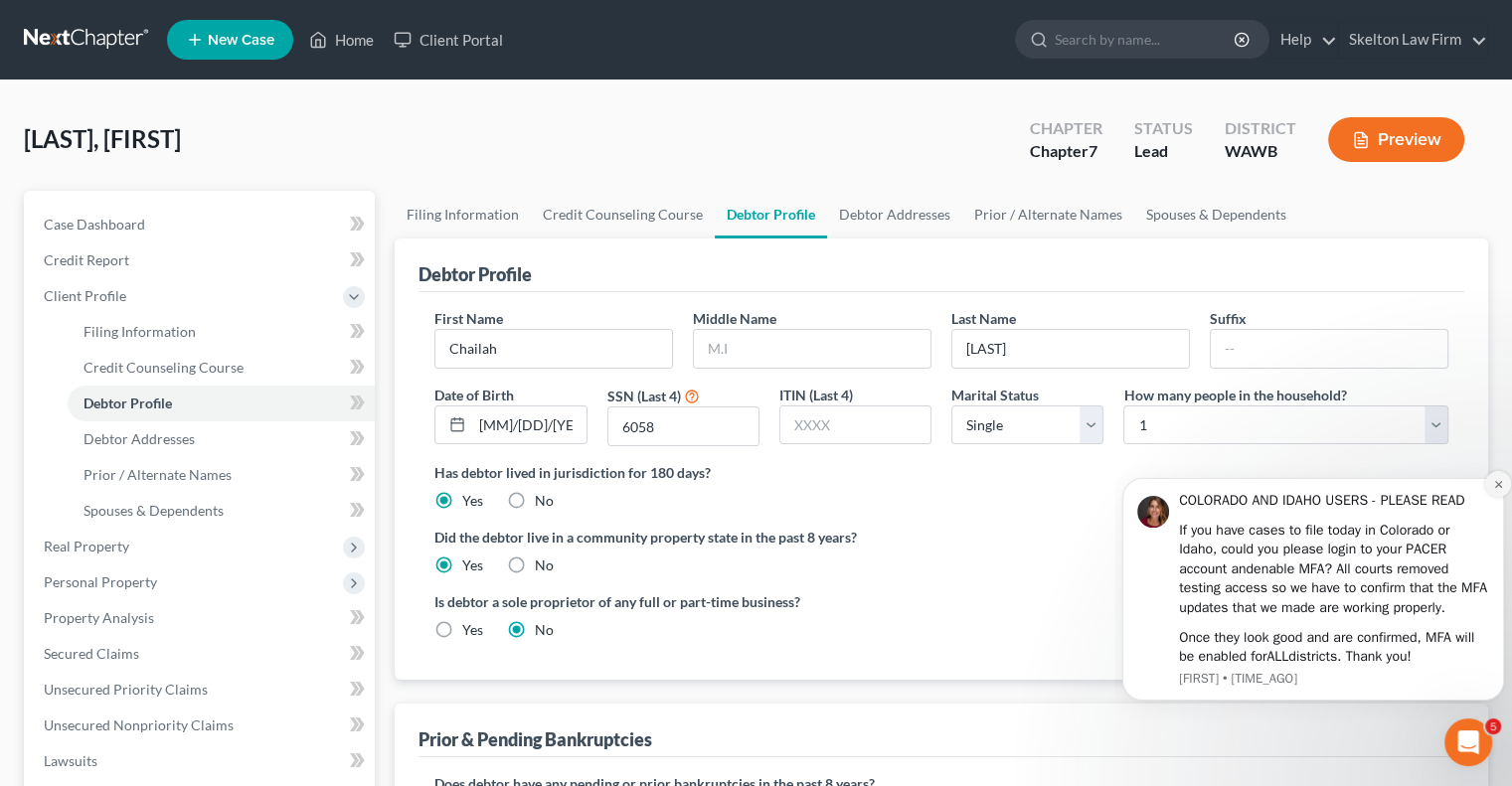 click 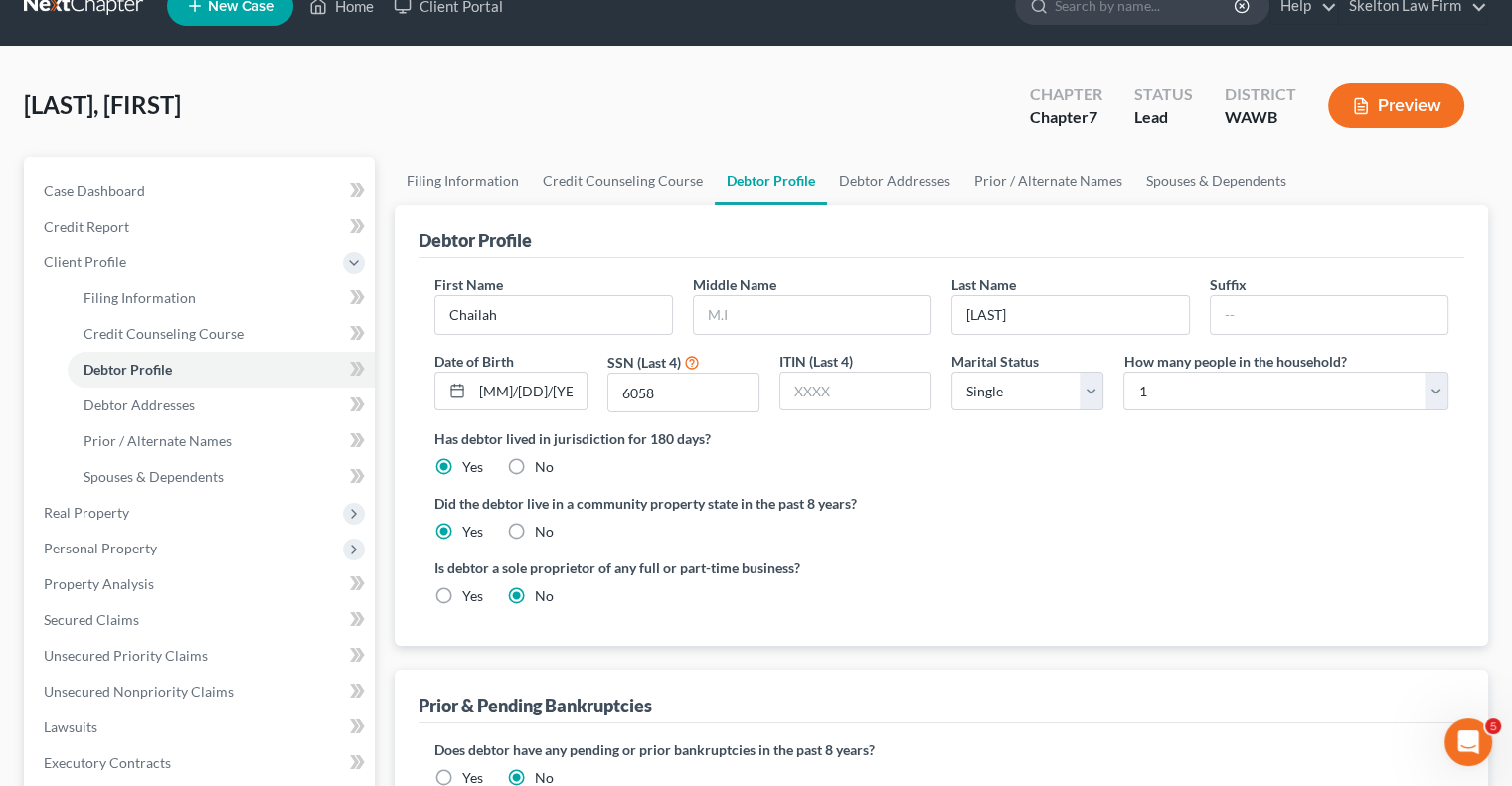 scroll, scrollTop: 0, scrollLeft: 0, axis: both 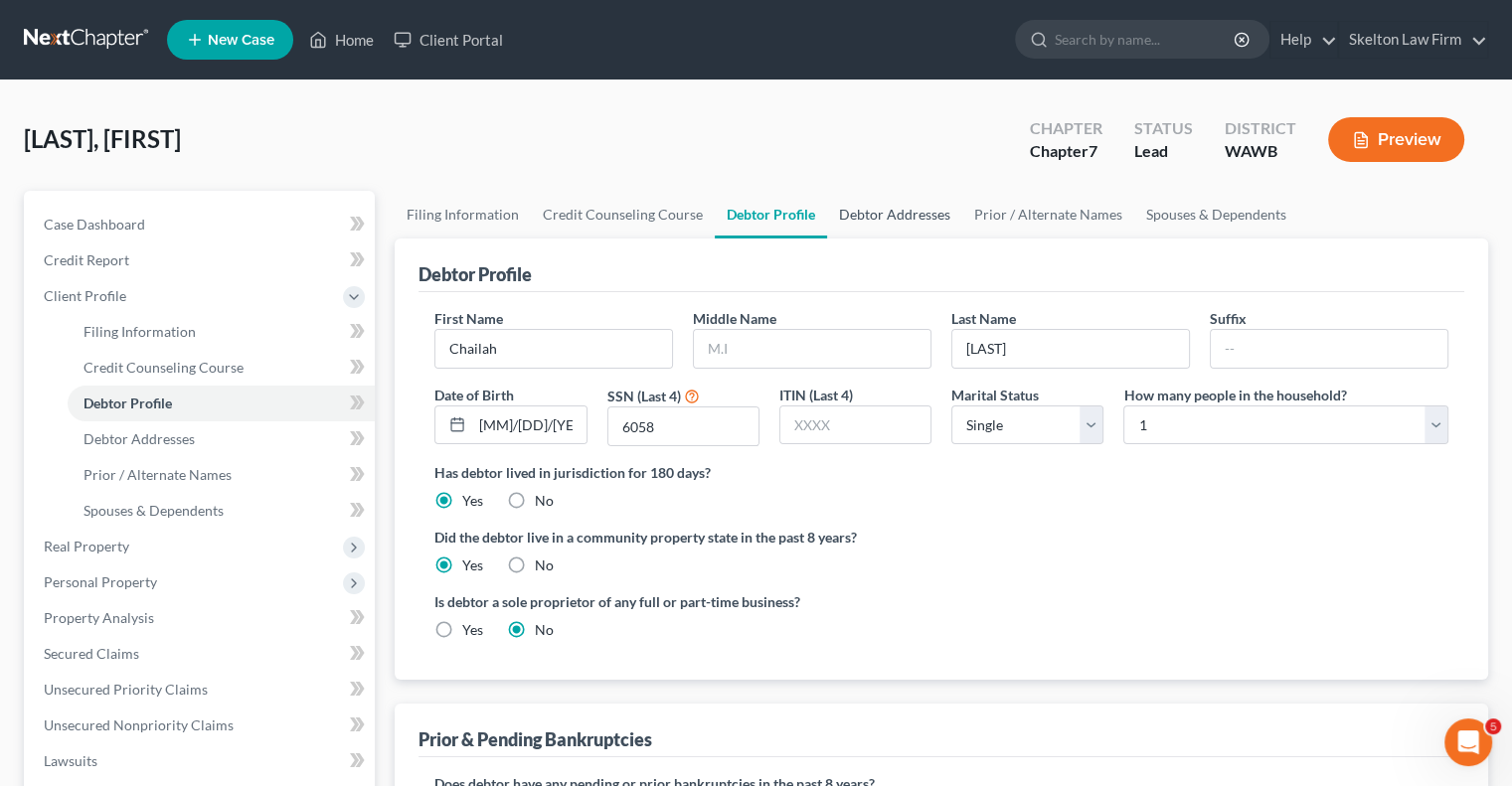 click on "Debtor Addresses" at bounding box center (895, 215) 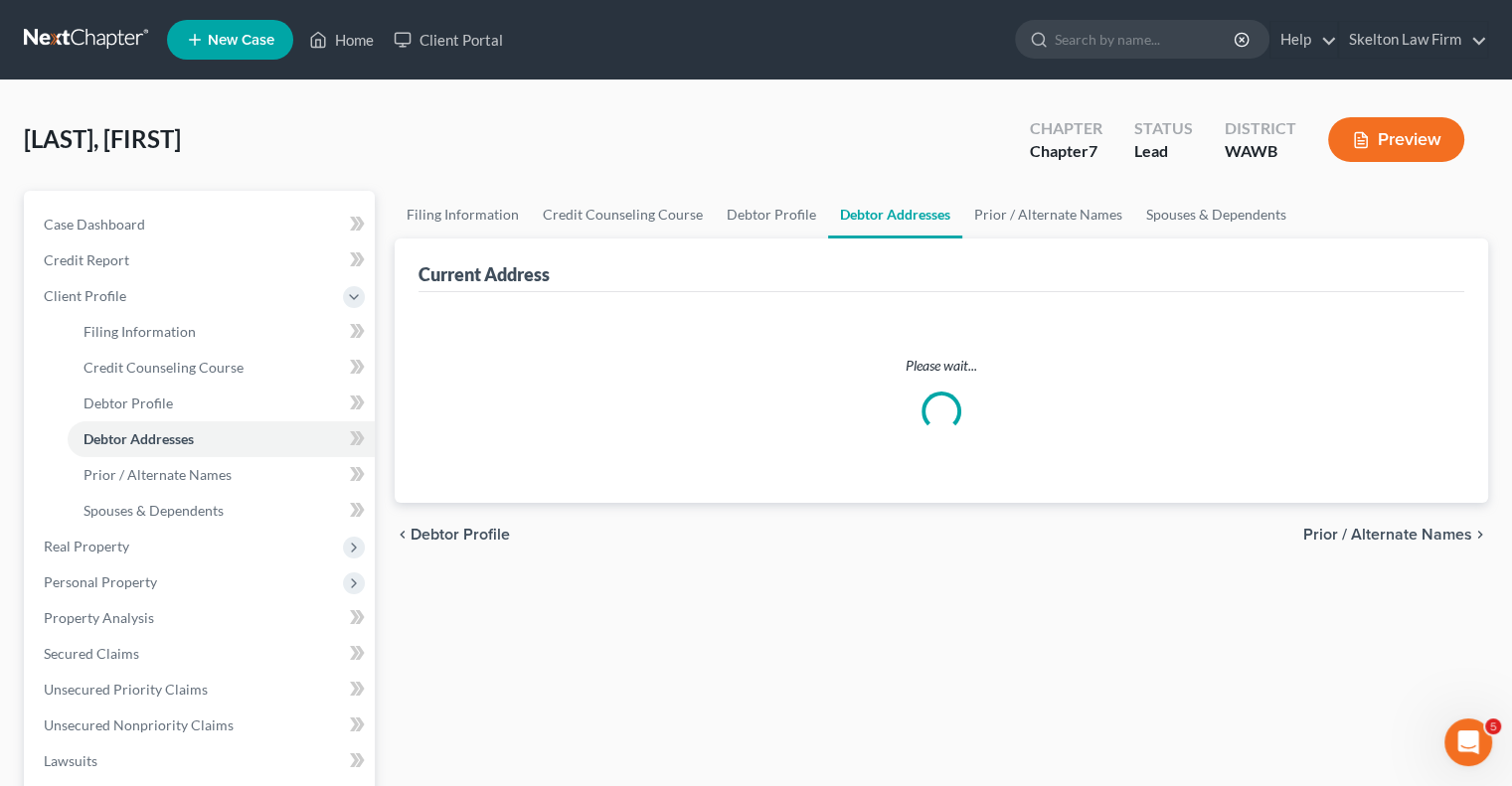 select on "0" 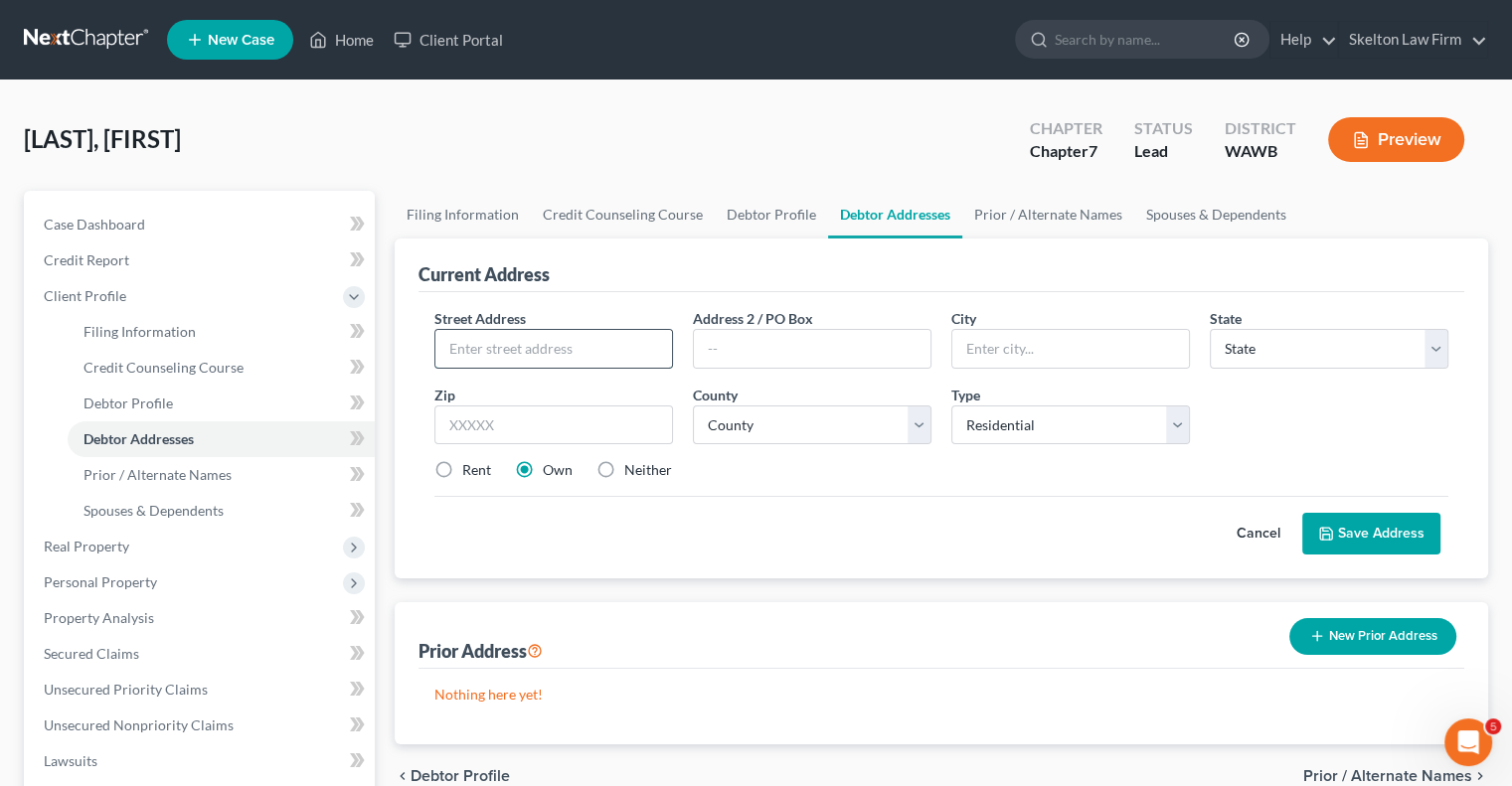 click at bounding box center [554, 349] 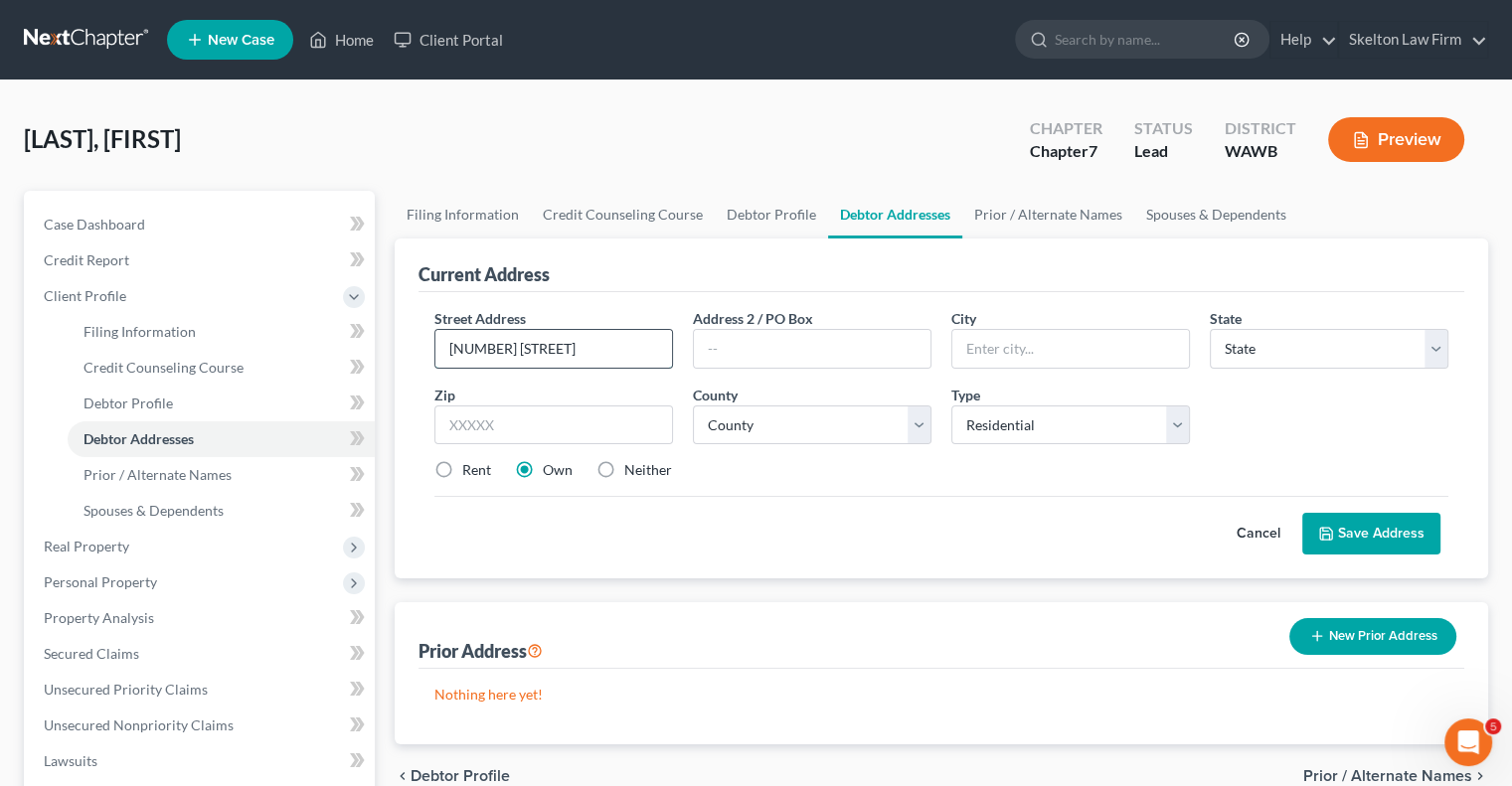 type on "[NUMBER] [STREET]" 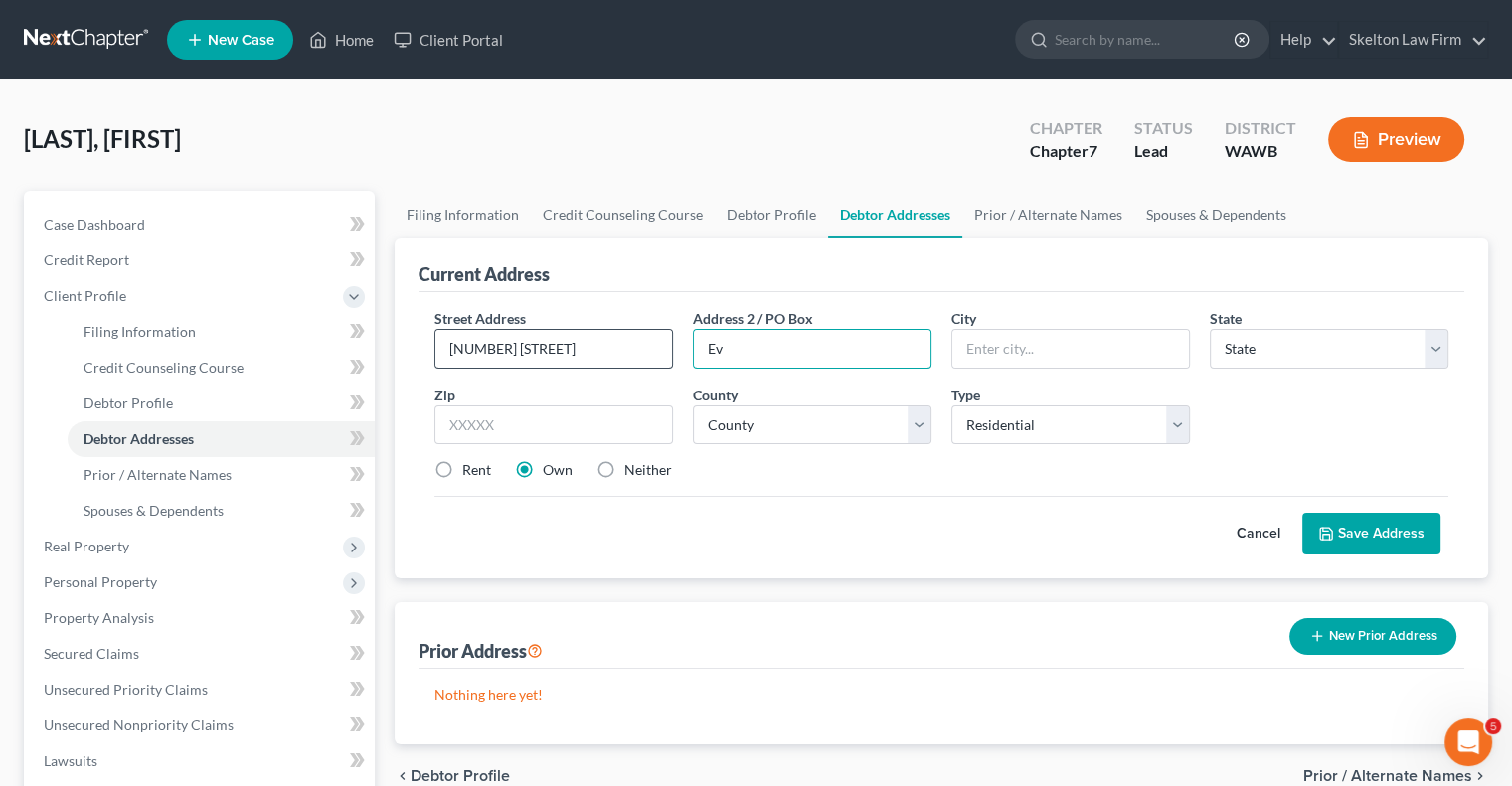 type on "E" 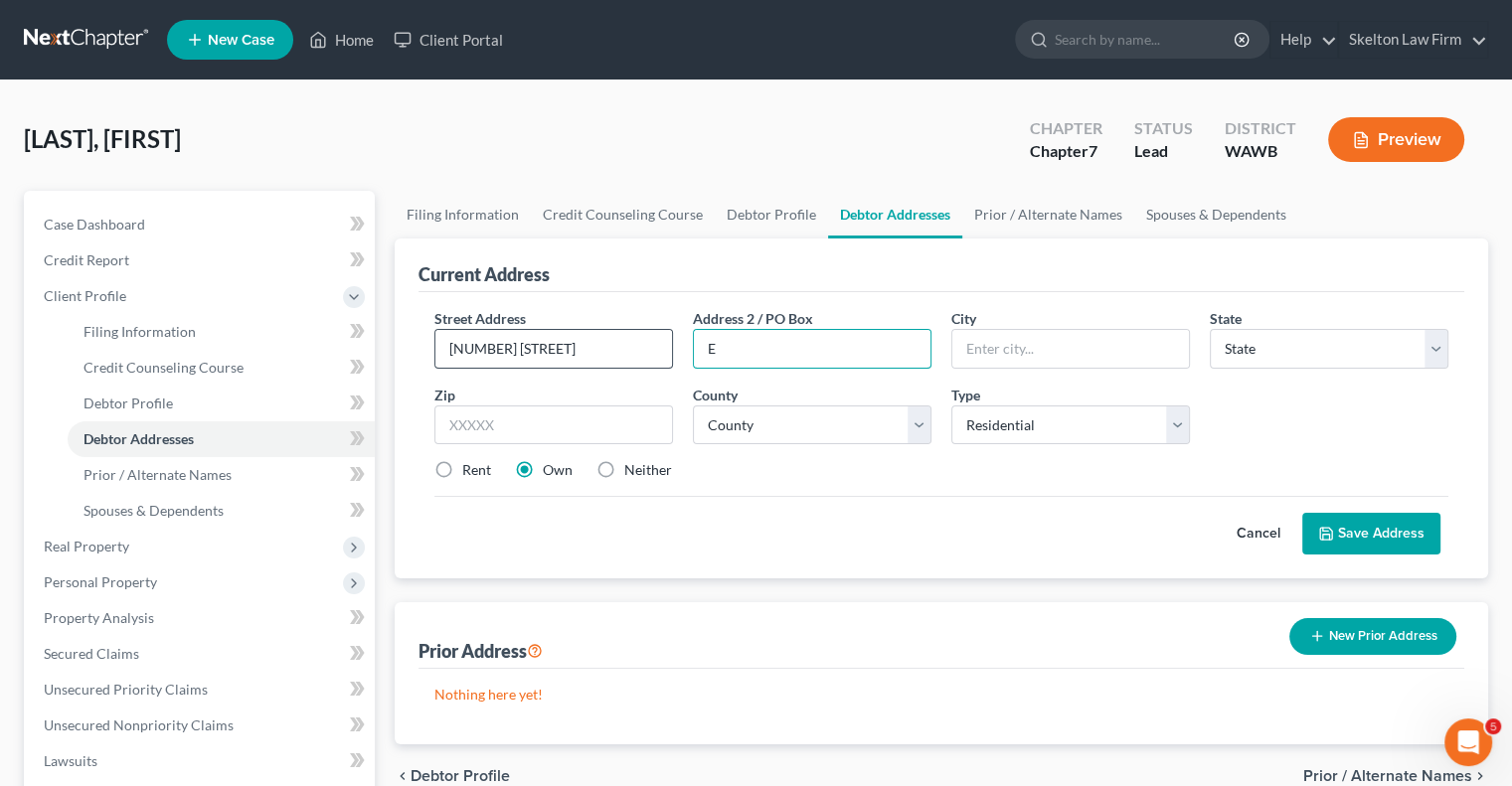 type 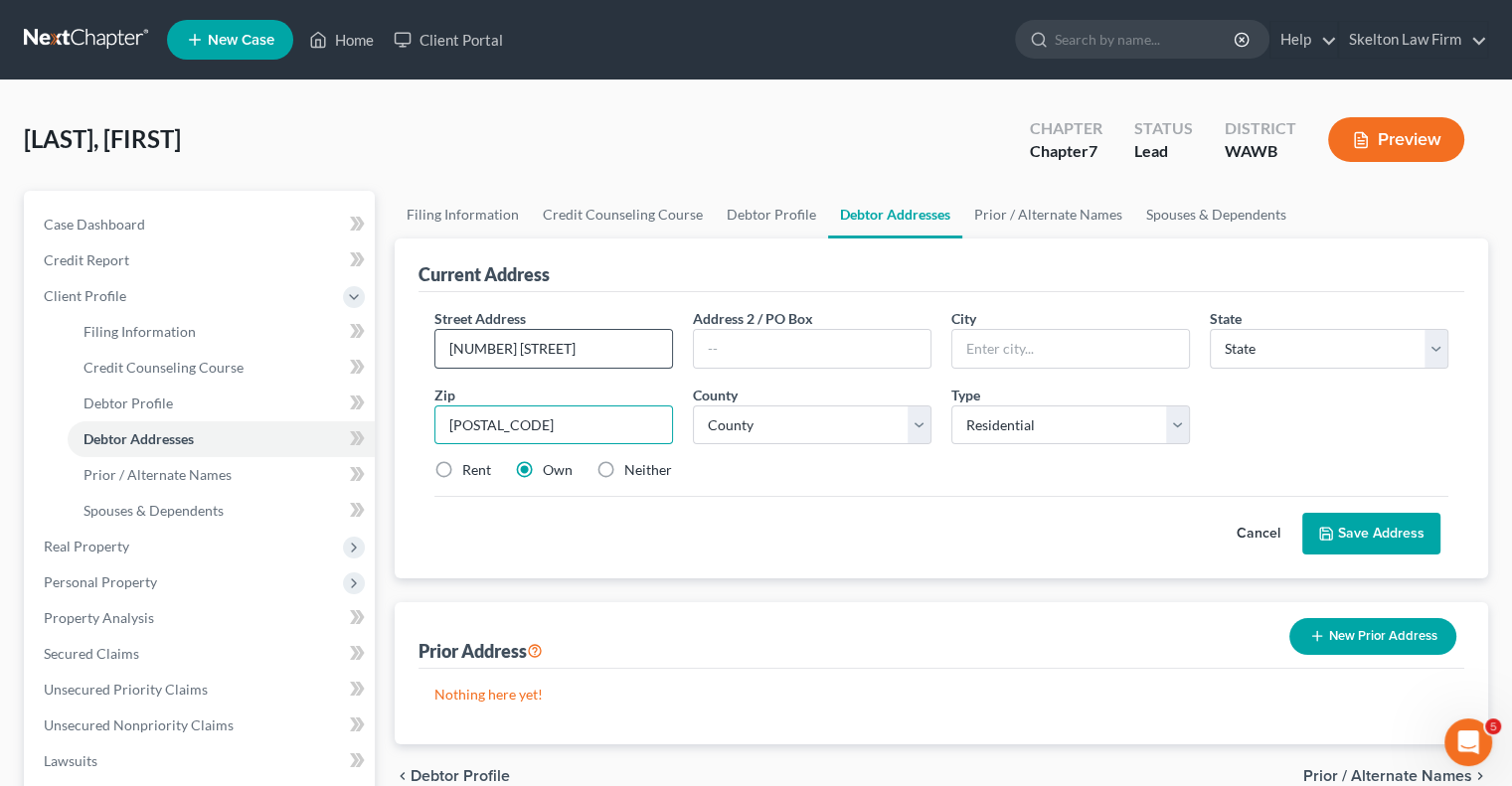type on "[POSTAL_CODE]" 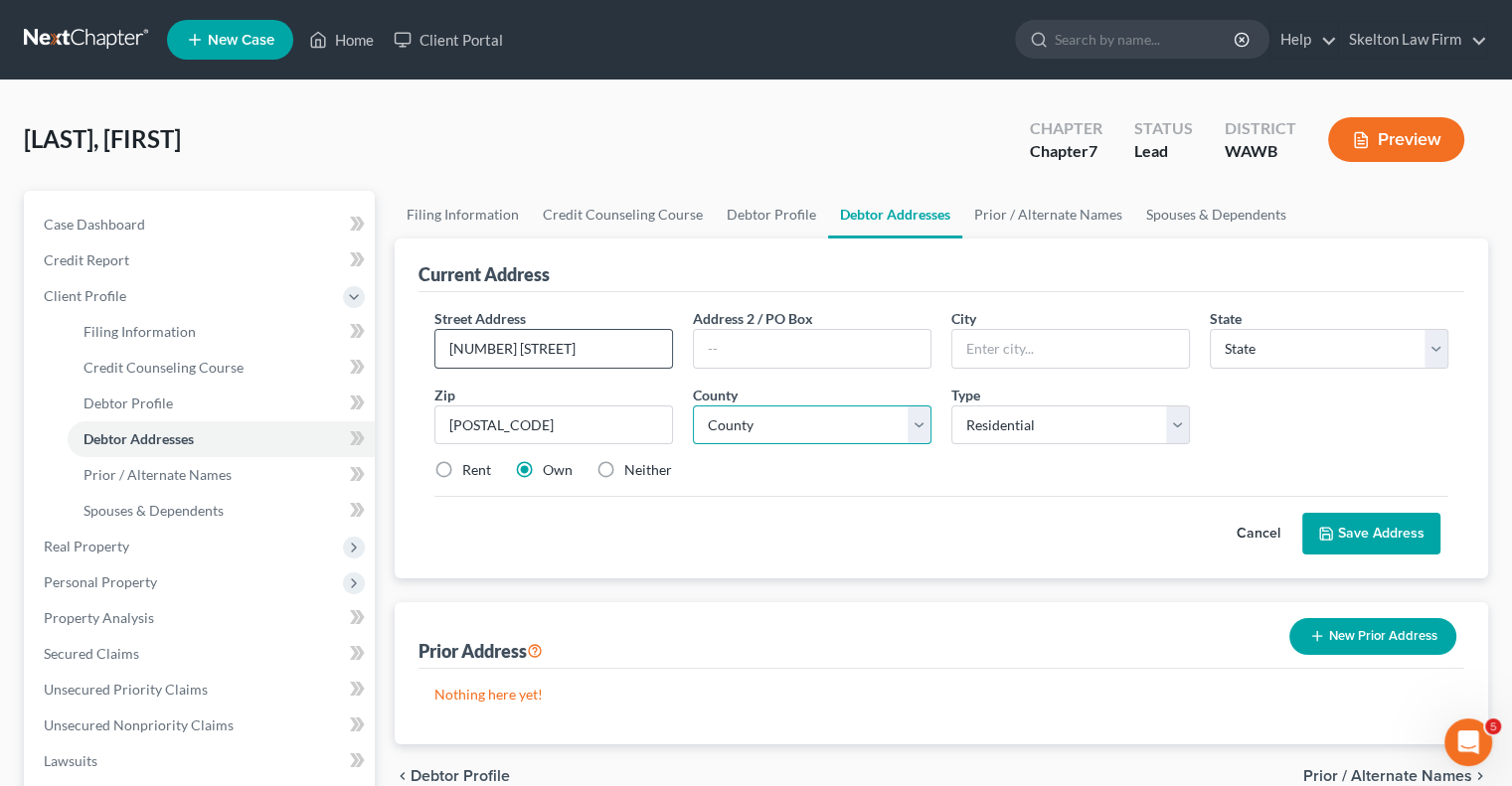 type on "[CITY]" 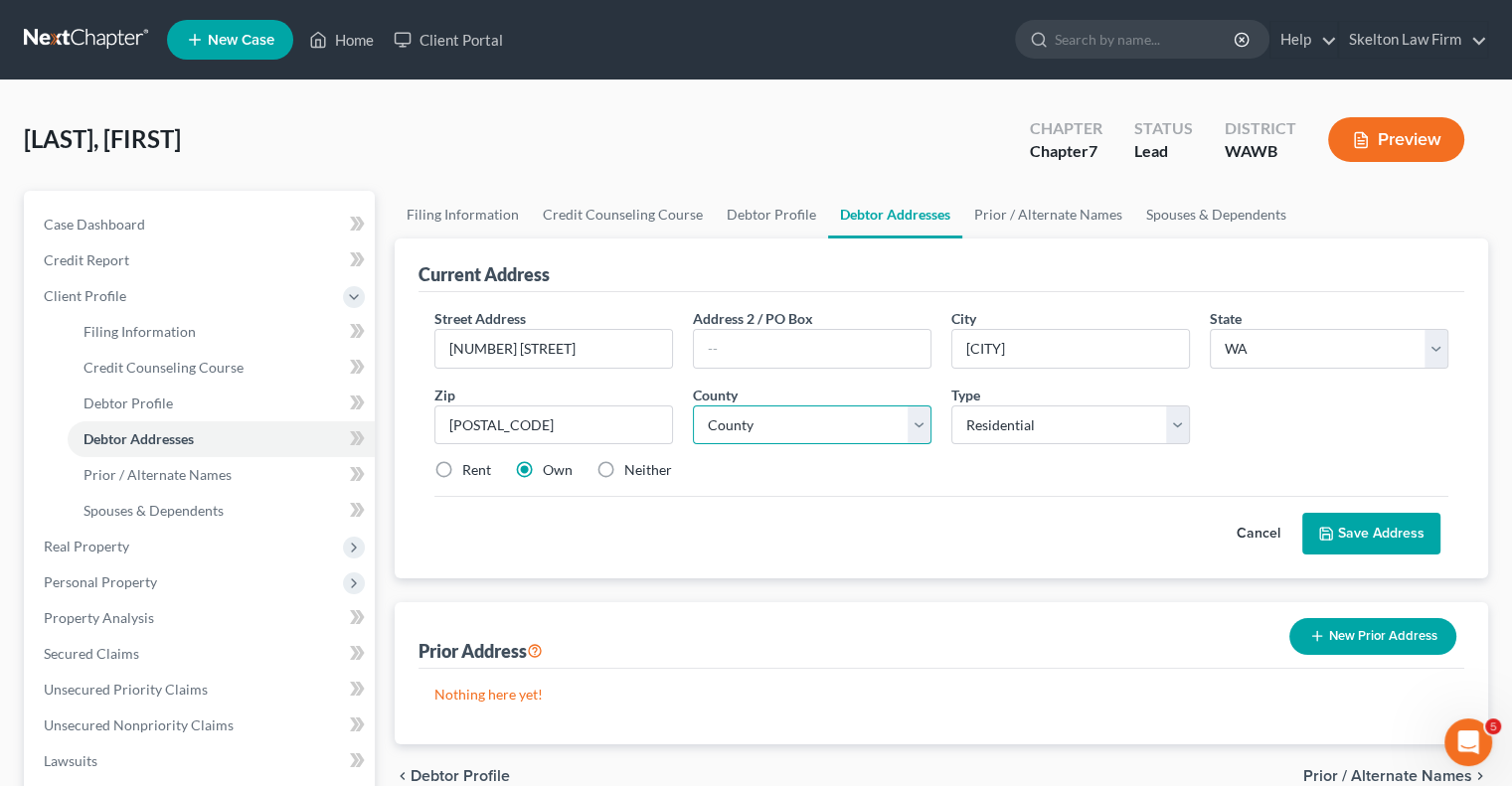 click on "County Adams County Asotin County Benton County Chelan County Clallam County Clark County Columbia County Cowlitz County Douglas County Ferry County Franklin County Garfield County Grant County Grays Harbor County Island County Jefferson County King County Kitsap County Kittitas County Klickitat County Lewis County Lincoln County Mason County Okanogan County Pacific County Pend Oreille County Pierce County San Juan County Skagit County Skamania County Snohomish County Spokane County Stevens County Thurston County Wahkiakum County Walla Walla County Whatcom County Whitman County Yakima County" at bounding box center [812, 425] 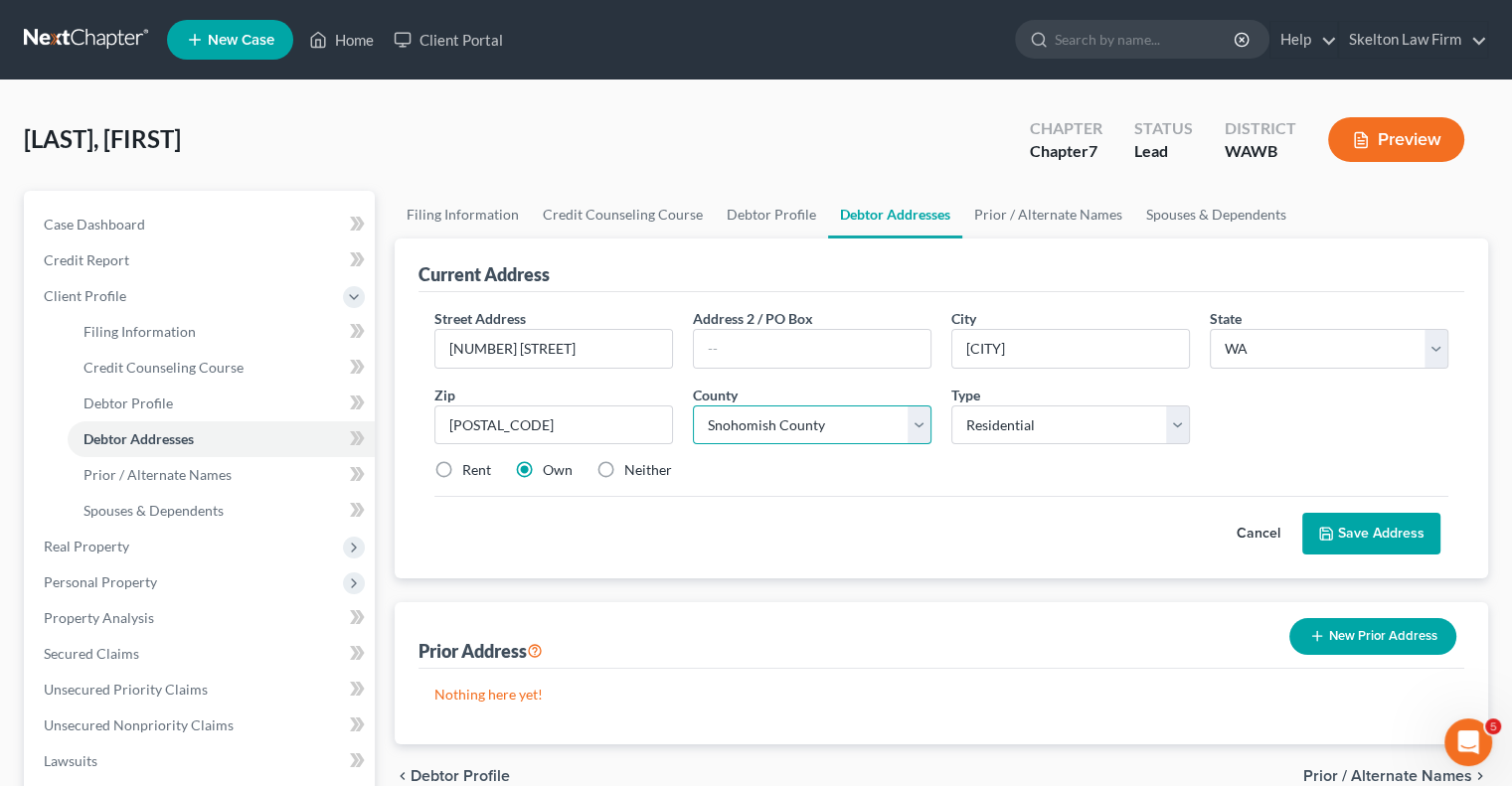 click on "County Adams County Asotin County Benton County Chelan County Clallam County Clark County Columbia County Cowlitz County Douglas County Ferry County Franklin County Garfield County Grant County Grays Harbor County Island County Jefferson County King County Kitsap County Kittitas County Klickitat County Lewis County Lincoln County Mason County Okanogan County Pacific County Pend Oreille County Pierce County San Juan County Skagit County Skamania County Snohomish County Spokane County Stevens County Thurston County Wahkiakum County Walla Walla County Whatcom County Whitman County Yakima County" at bounding box center (812, 425) 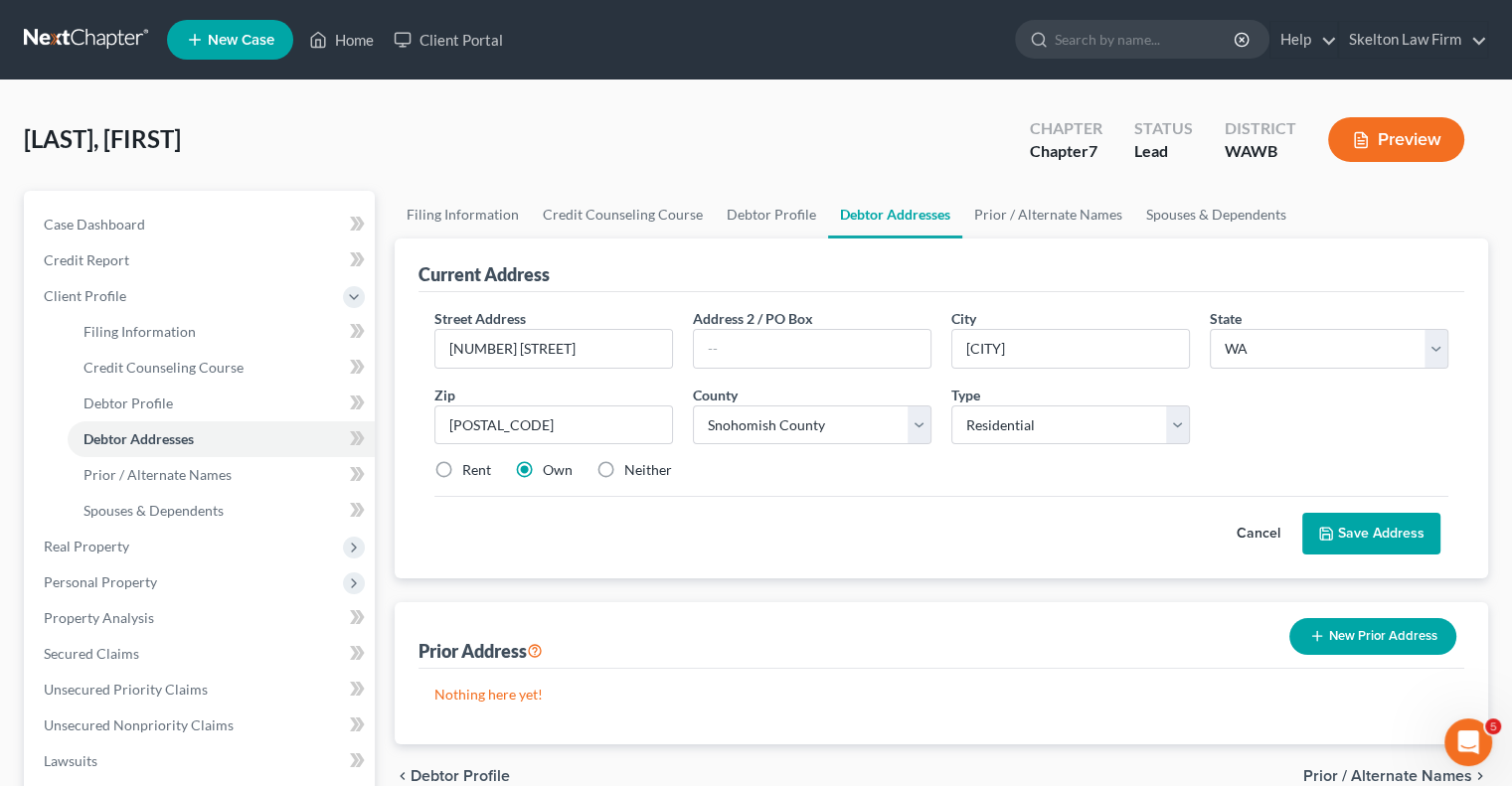 click on "Rent" at bounding box center [476, 470] 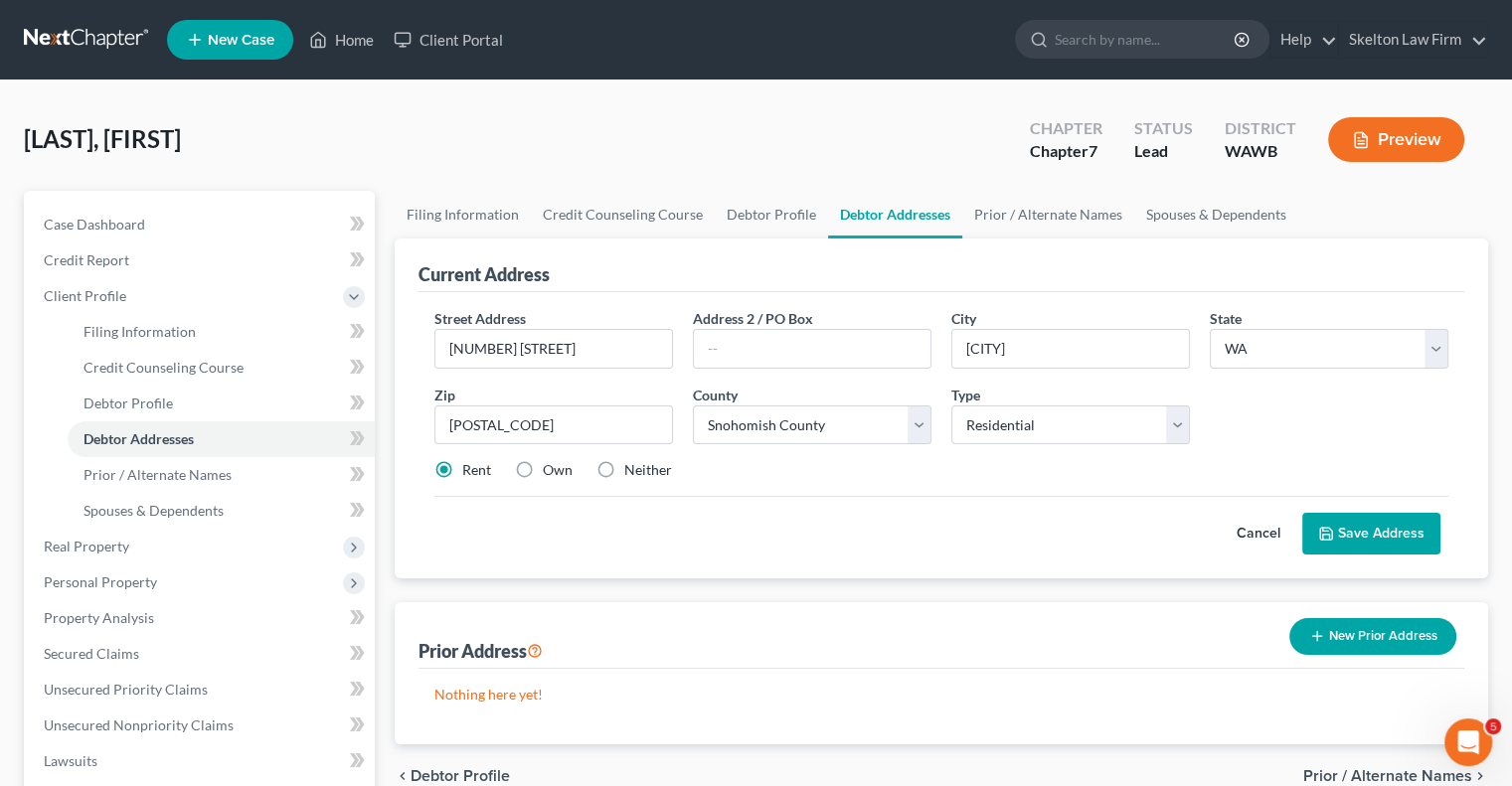 click on "Neither" at bounding box center [648, 470] 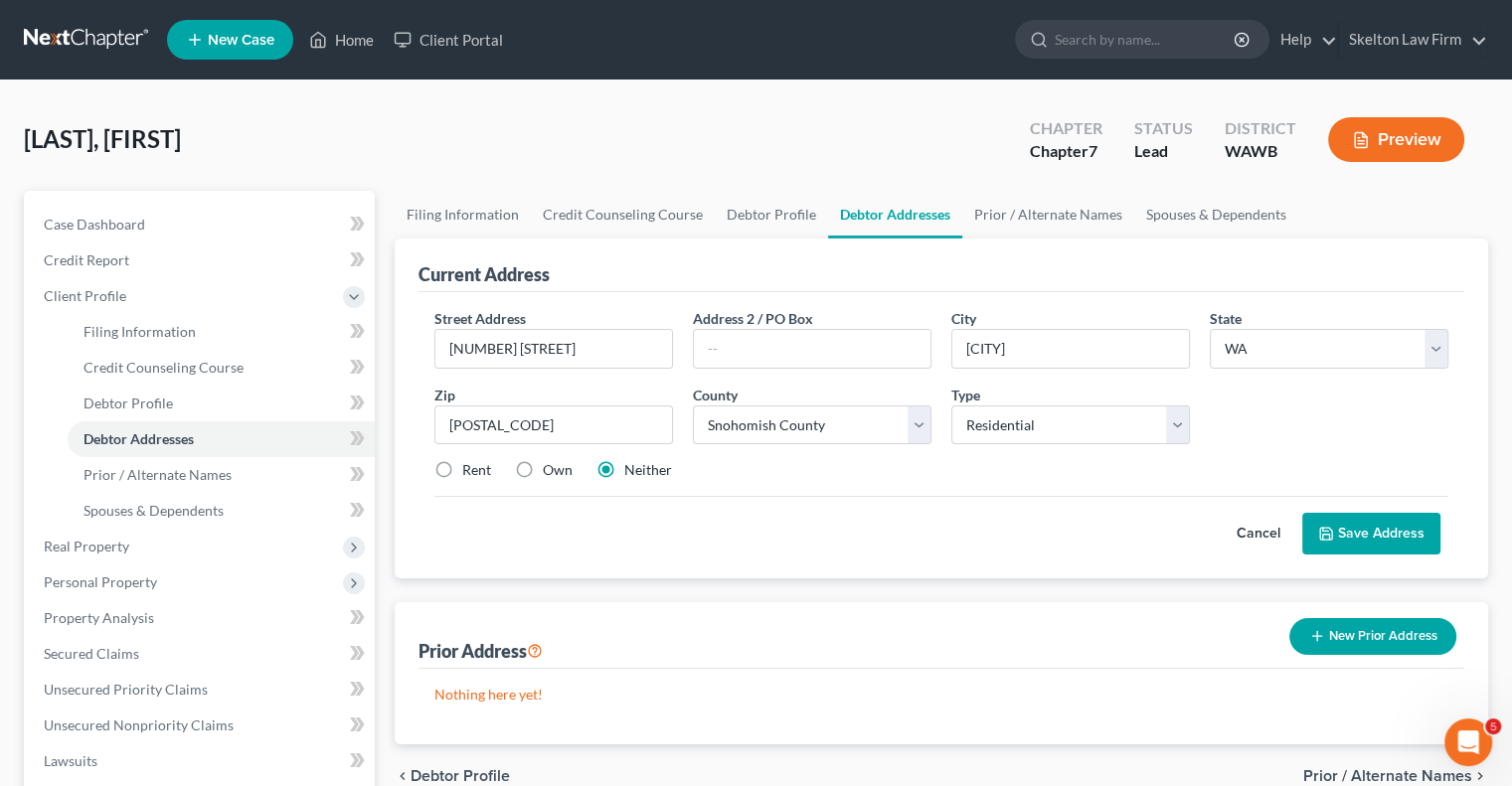 scroll, scrollTop: 0, scrollLeft: 0, axis: both 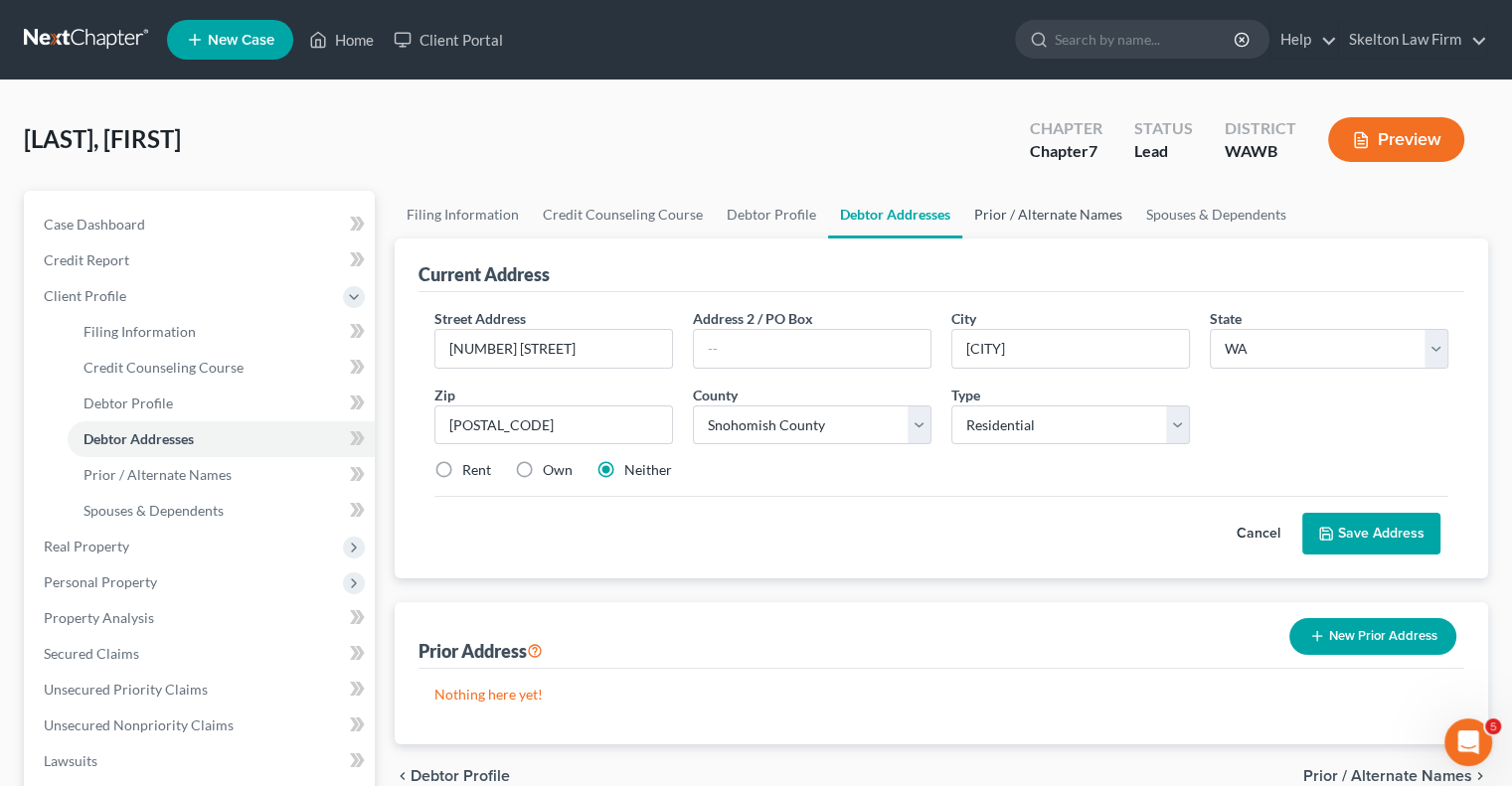 click on "Prior / Alternate Names" at bounding box center [1048, 215] 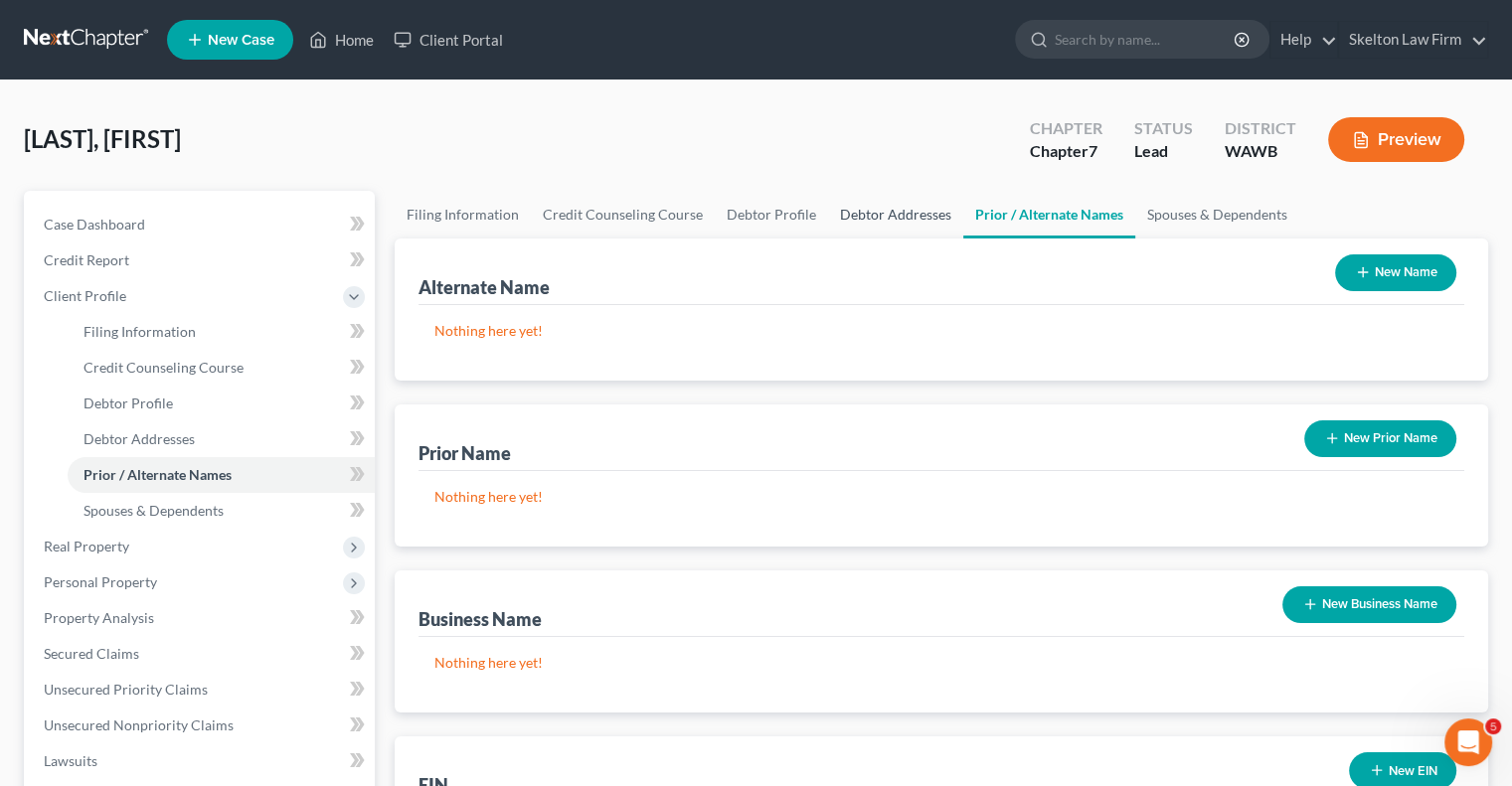 click on "Debtor Addresses" at bounding box center [896, 215] 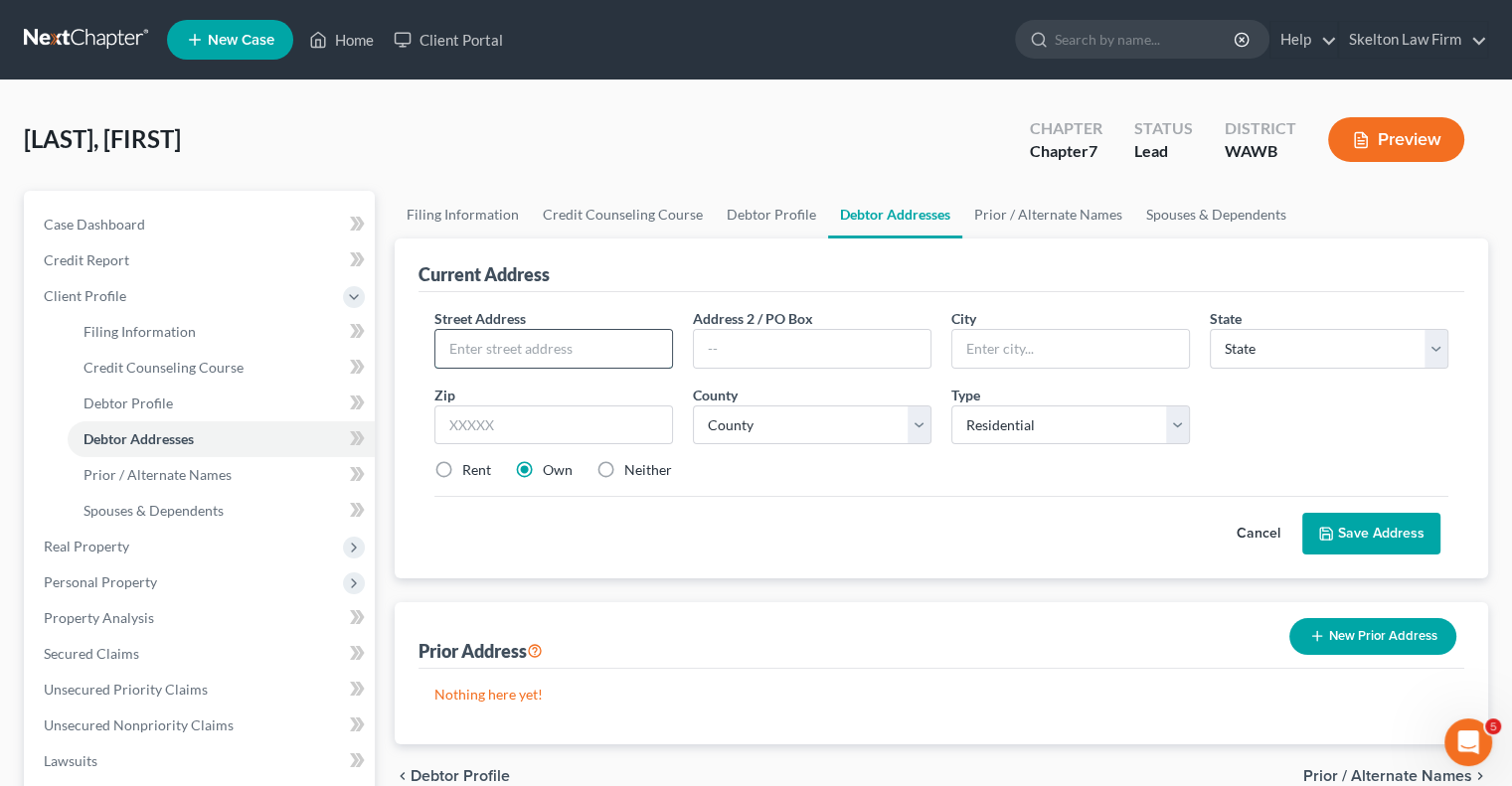 click at bounding box center (554, 349) 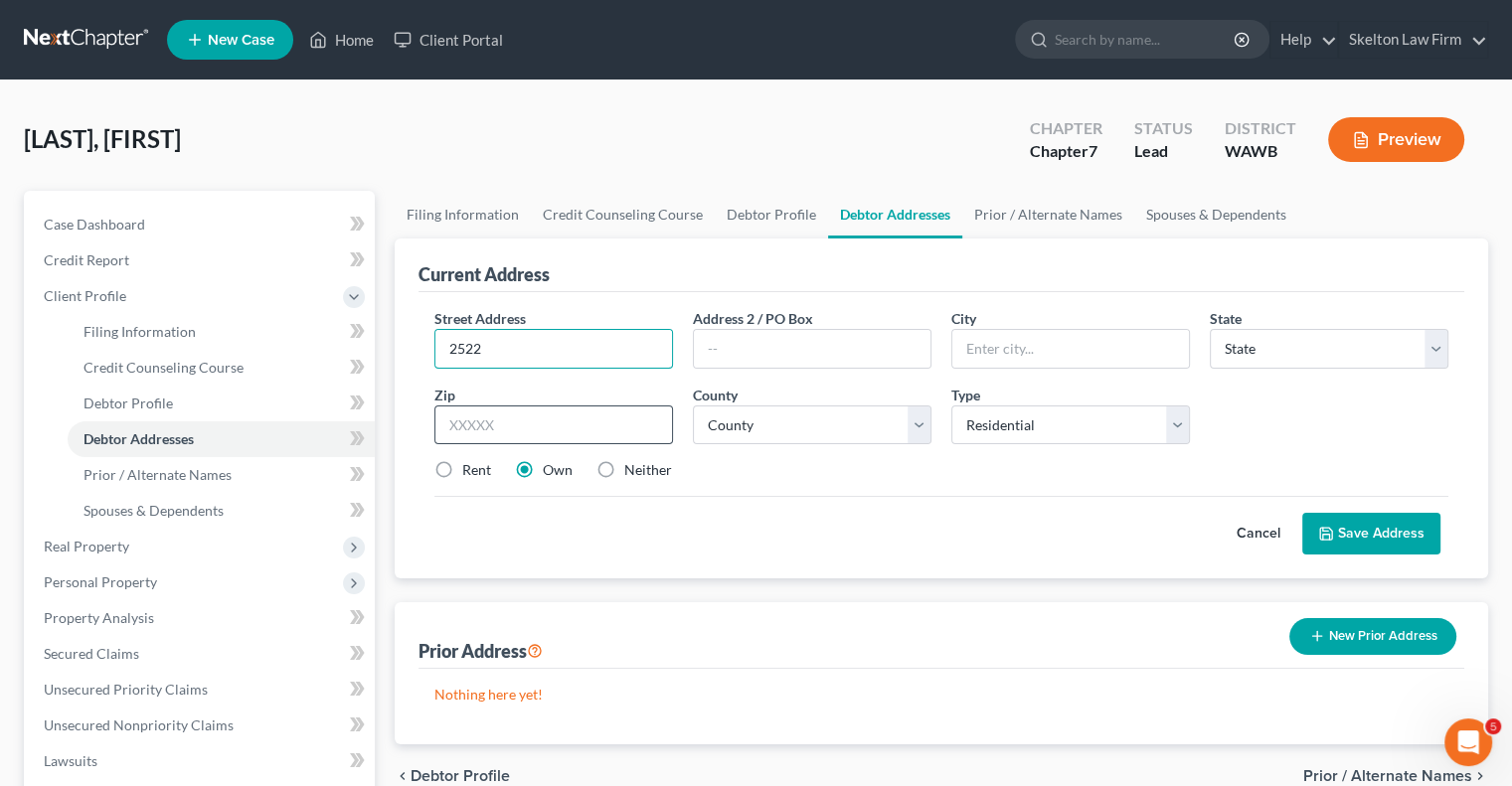 type on "[NUMBER] [STREET]" 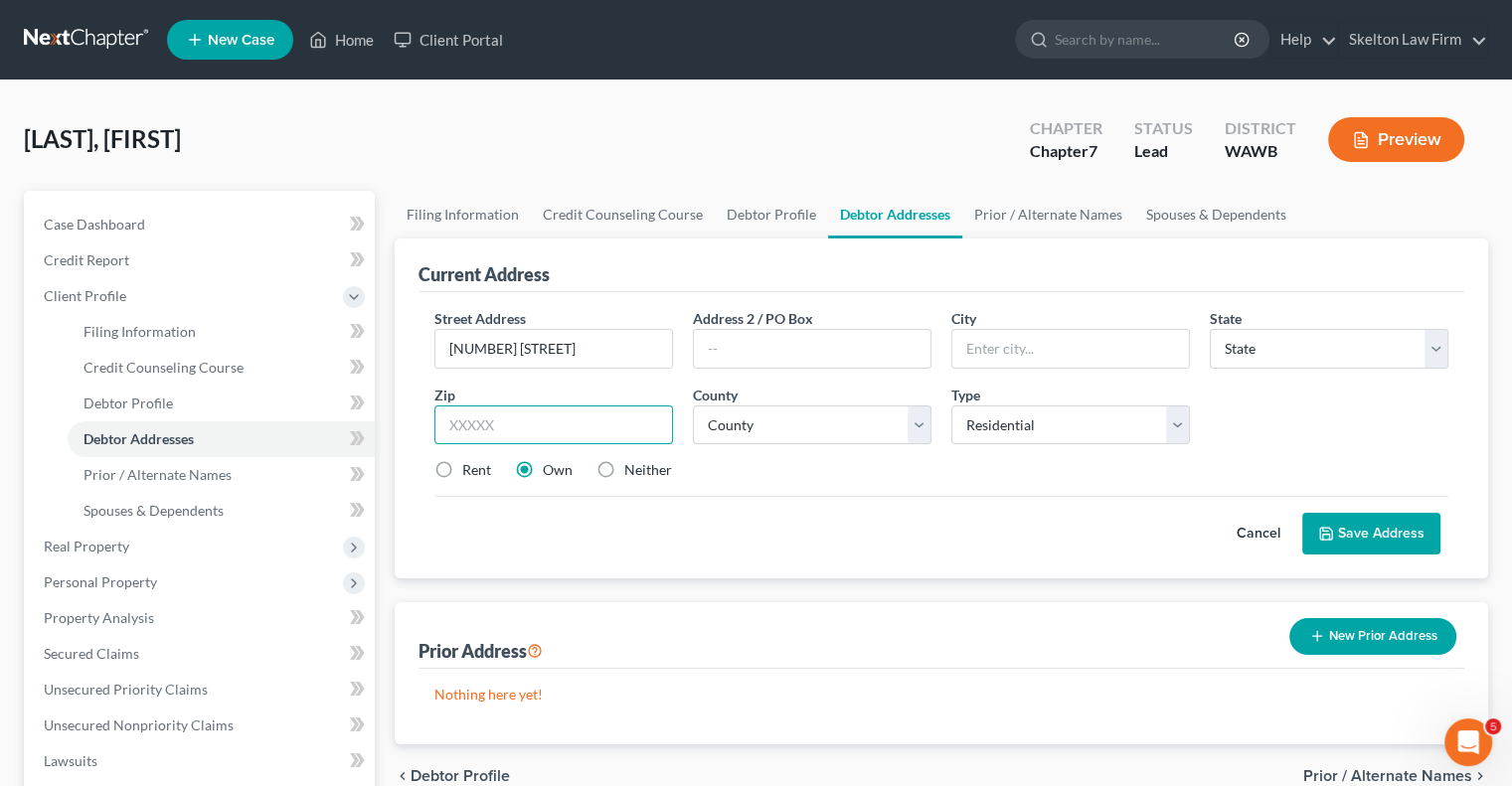 click at bounding box center (554, 425) 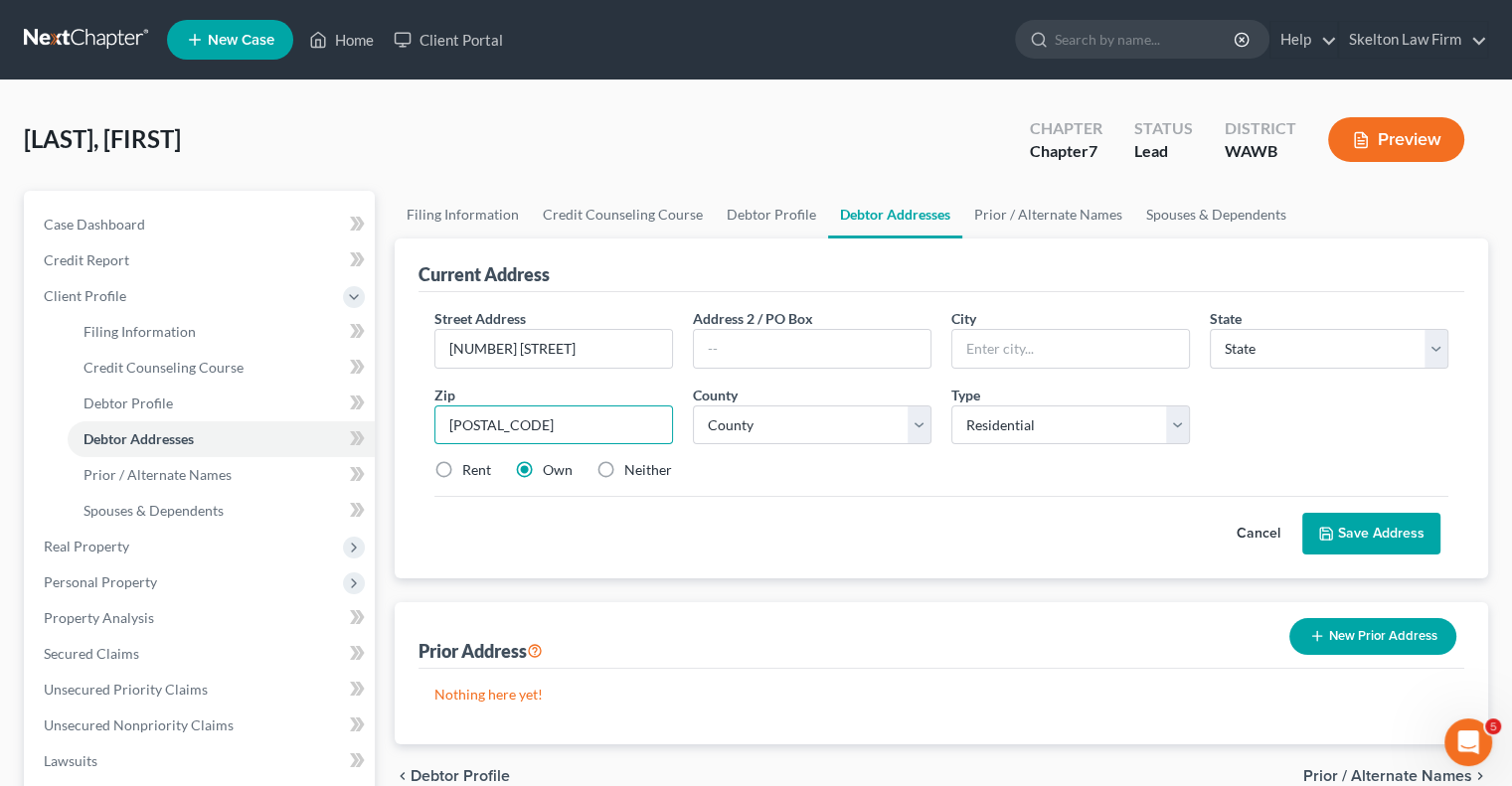 type on "[POSTAL_CODE]" 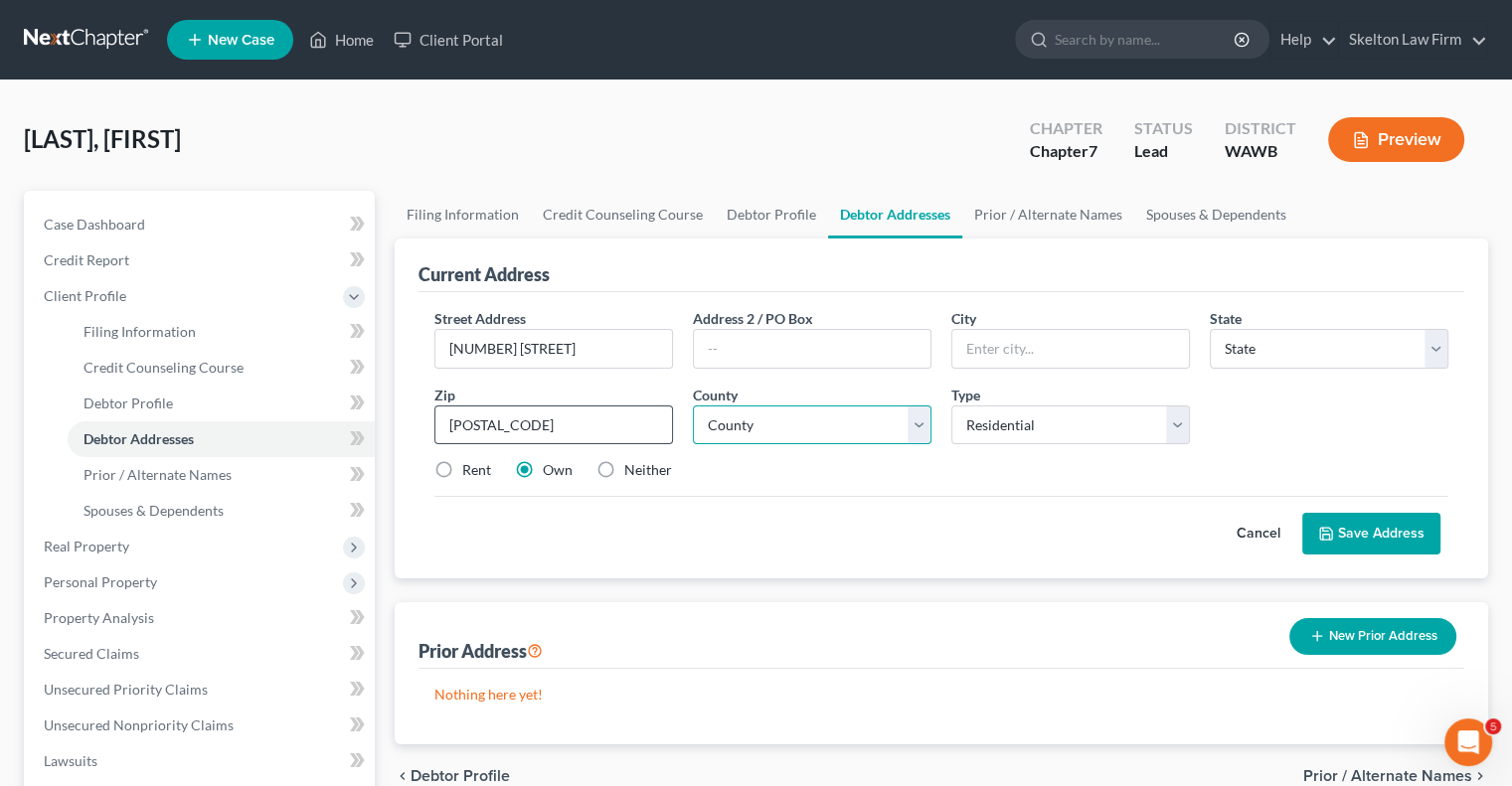type on "[CITY]" 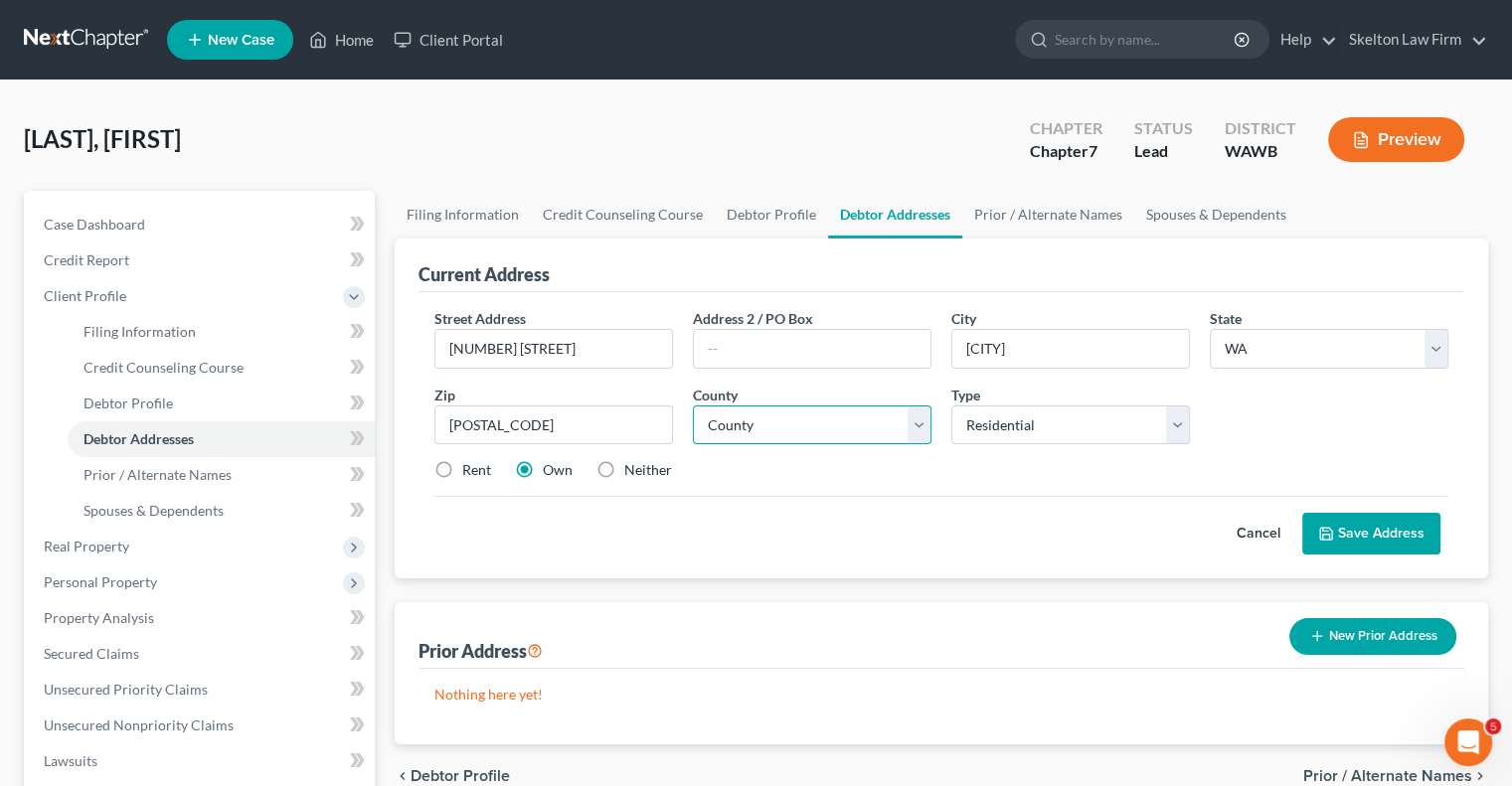click on "County Adams County Asotin County Benton County Chelan County Clallam County Clark County Columbia County Cowlitz County Douglas County Ferry County Franklin County Garfield County Grant County Grays Harbor County Island County Jefferson County King County Kitsap County Kittitas County Klickitat County Lewis County Lincoln County Mason County Okanogan County Pacific County Pend Oreille County Pierce County San Juan County Skagit County Skamania County Snohomish County Spokane County Stevens County Thurston County Wahkiakum County Walla Walla County Whatcom County Whitman County Yakima County" at bounding box center (812, 425) 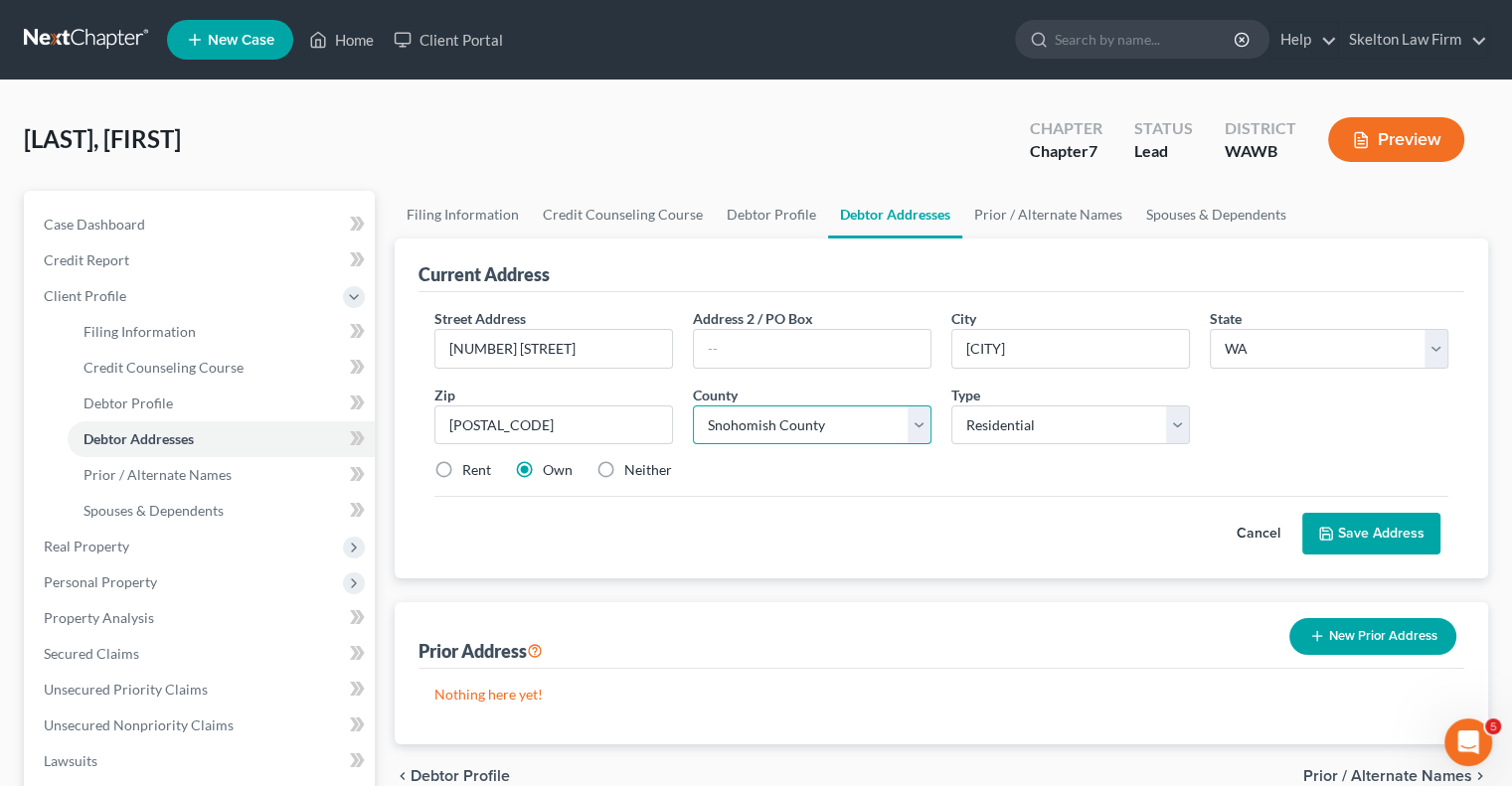 click on "County Adams County Asotin County Benton County Chelan County Clallam County Clark County Columbia County Cowlitz County Douglas County Ferry County Franklin County Garfield County Grant County Grays Harbor County Island County Jefferson County King County Kitsap County Kittitas County Klickitat County Lewis County Lincoln County Mason County Okanogan County Pacific County Pend Oreille County Pierce County San Juan County Skagit County Skamania County Snohomish County Spokane County Stevens County Thurston County Wahkiakum County Walla Walla County Whatcom County Whitman County Yakima County" at bounding box center (812, 425) 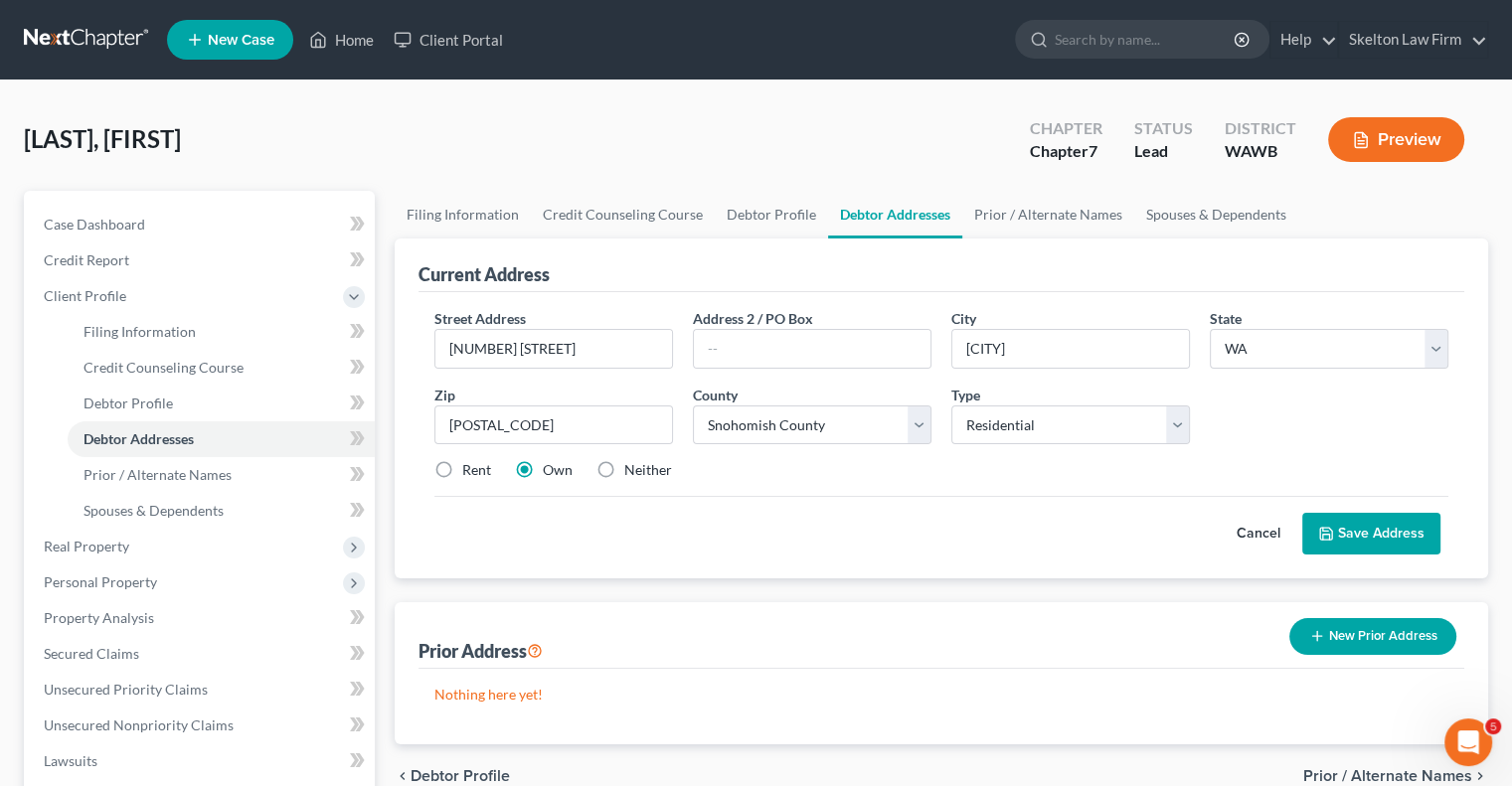 click on "Save Address" at bounding box center [1371, 534] 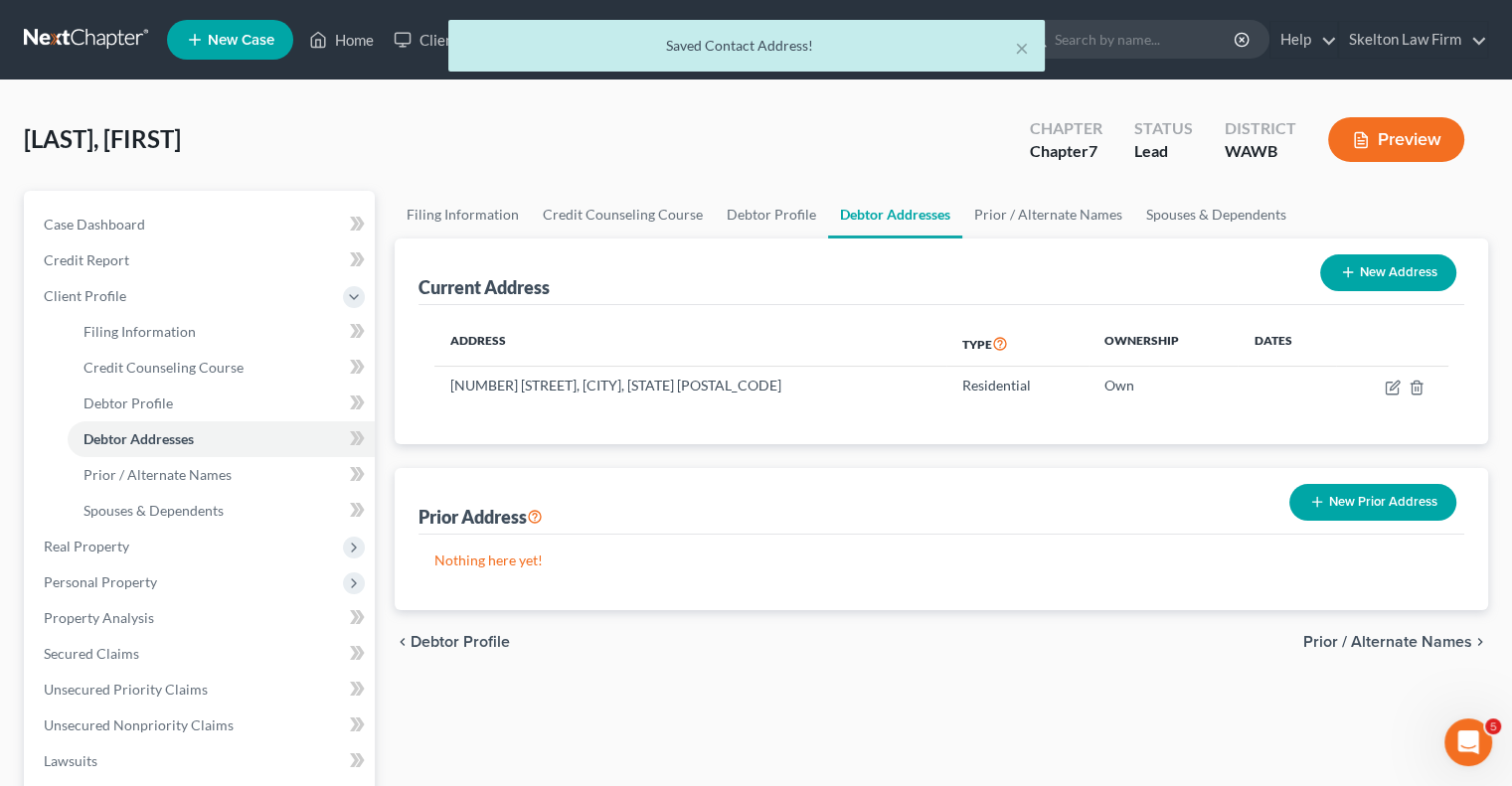 click on "New Prior Address" at bounding box center (1373, 502) 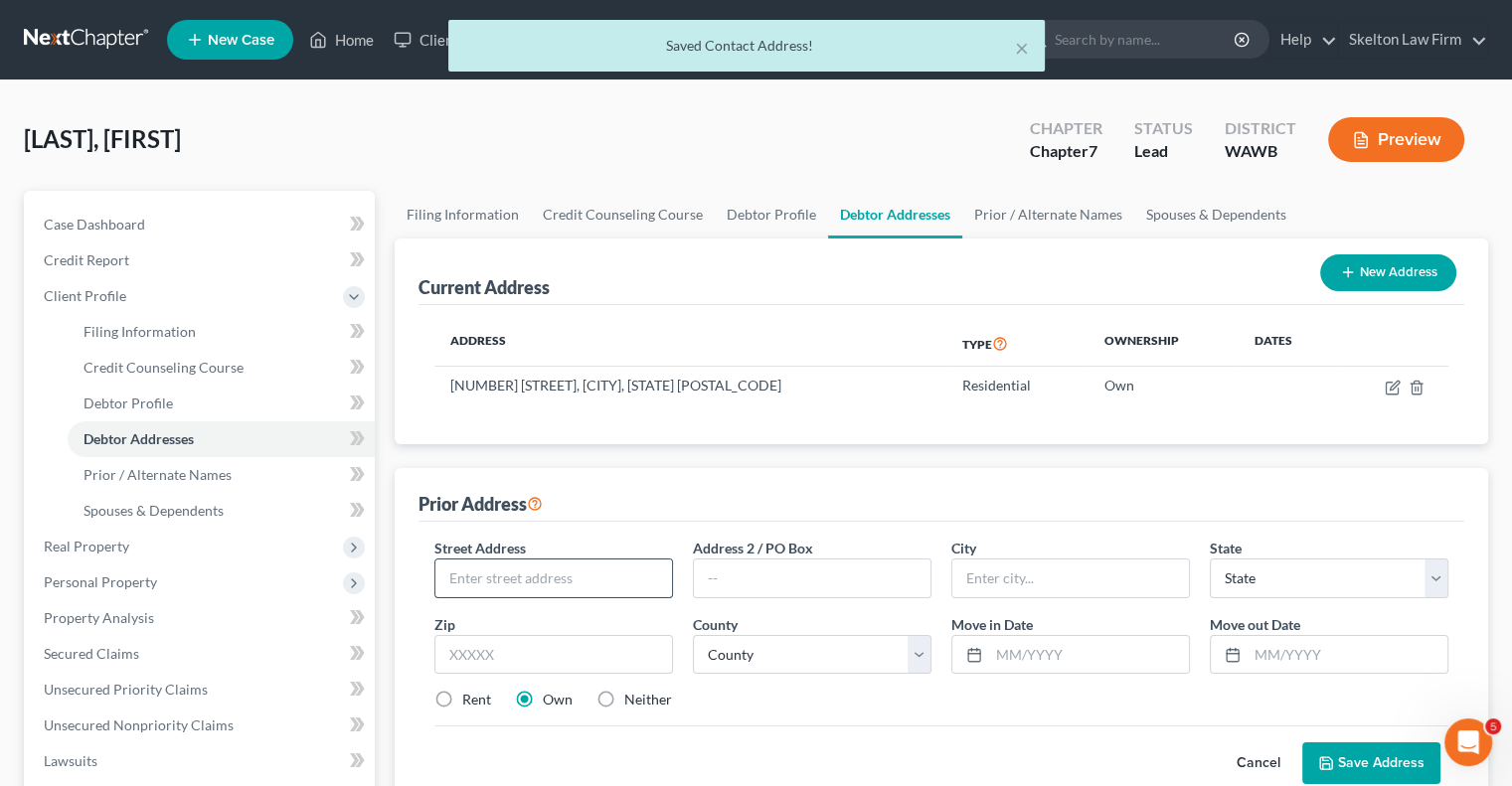 click at bounding box center [554, 578] 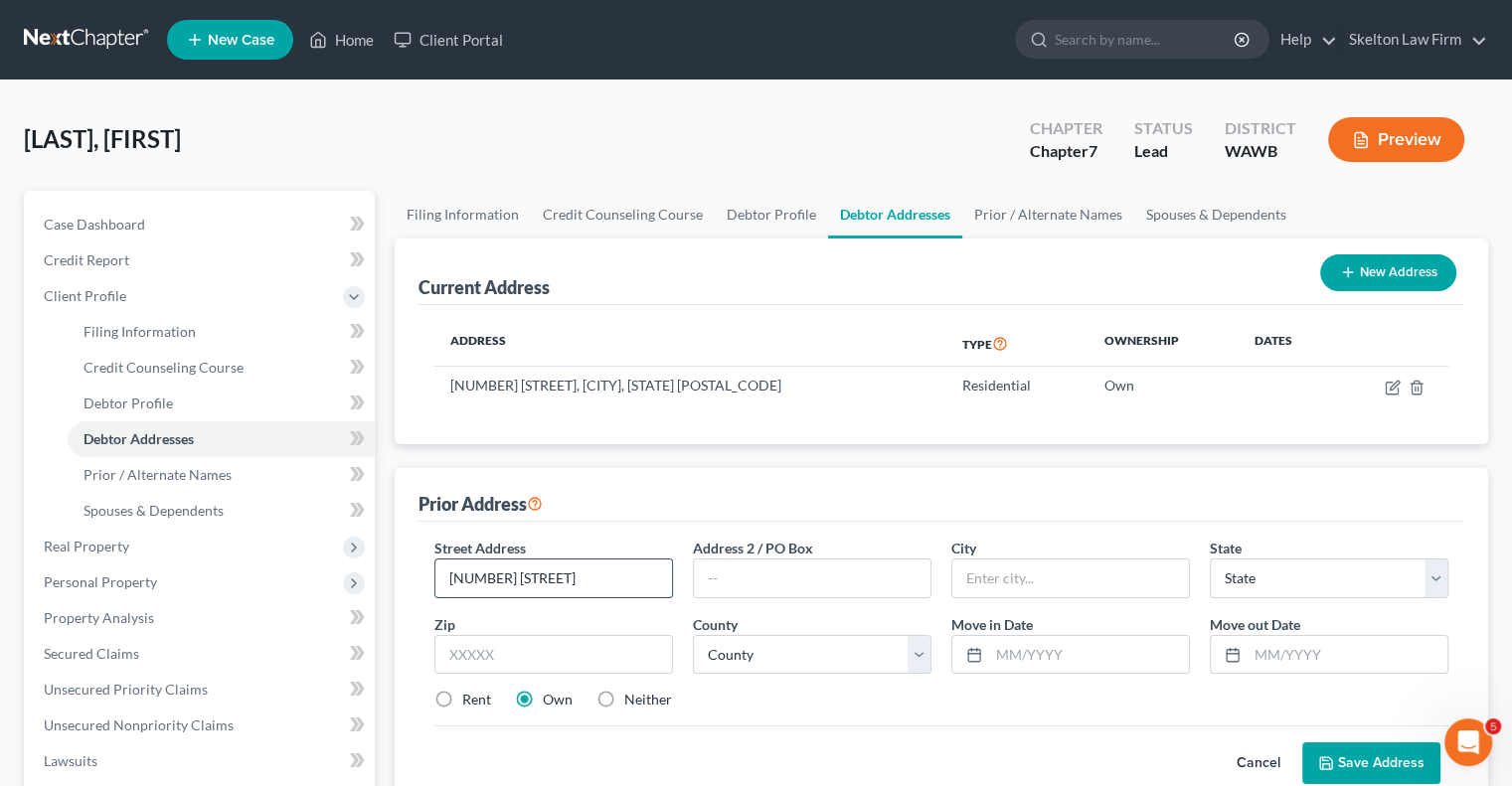 type on "[NUMBER] [STREET]" 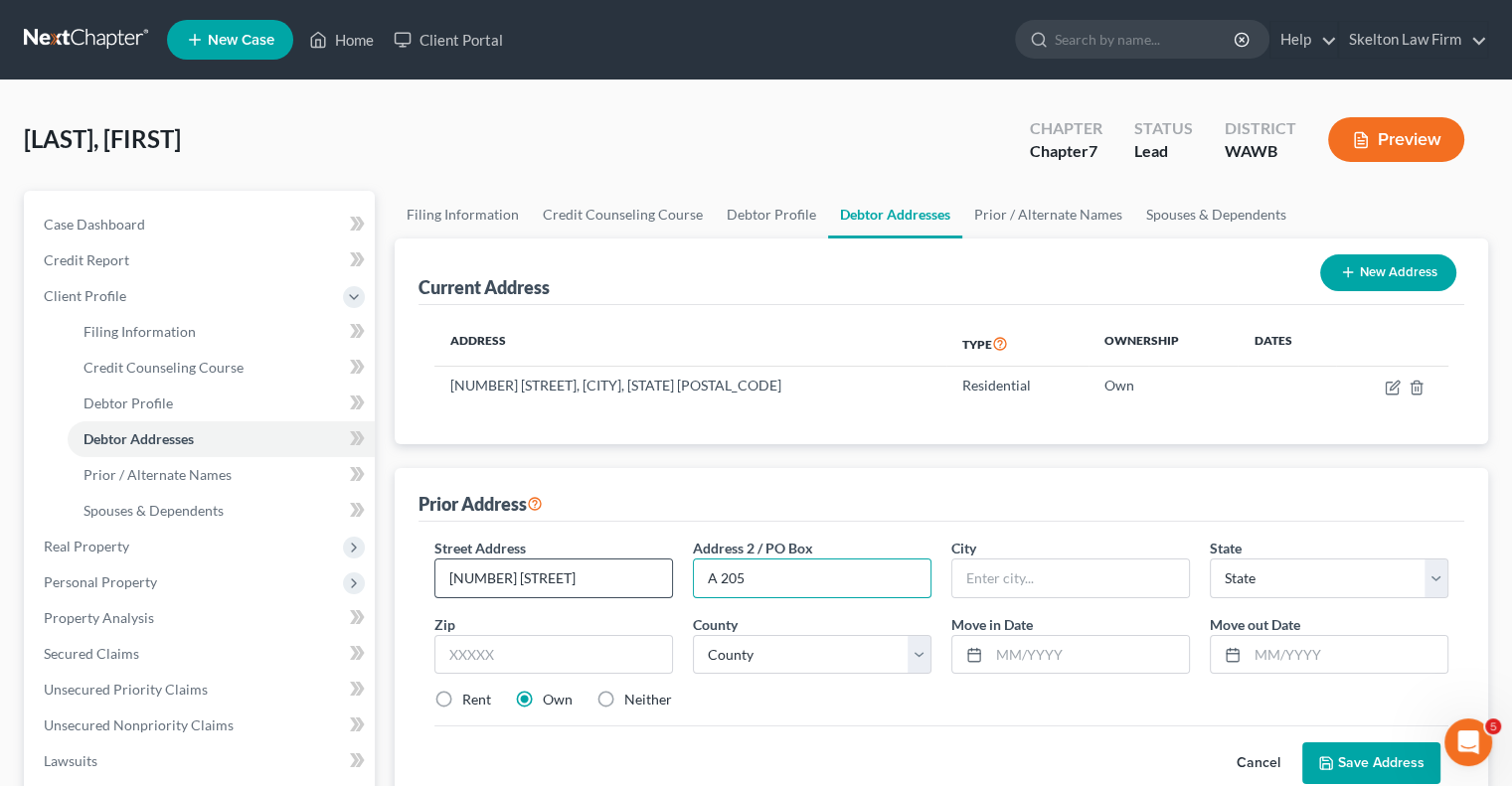type on "A 205" 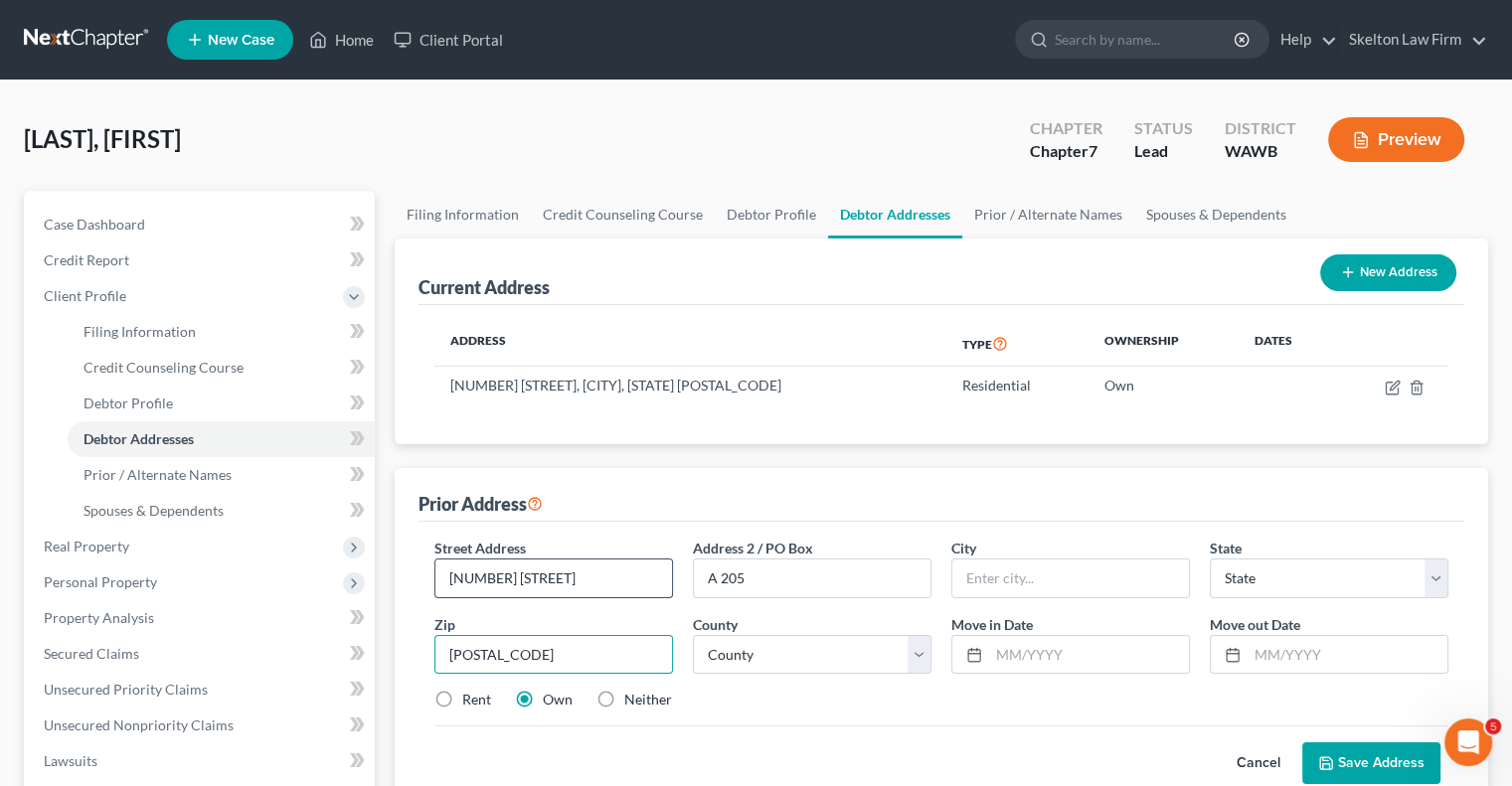 type on "[POSTAL_CODE]" 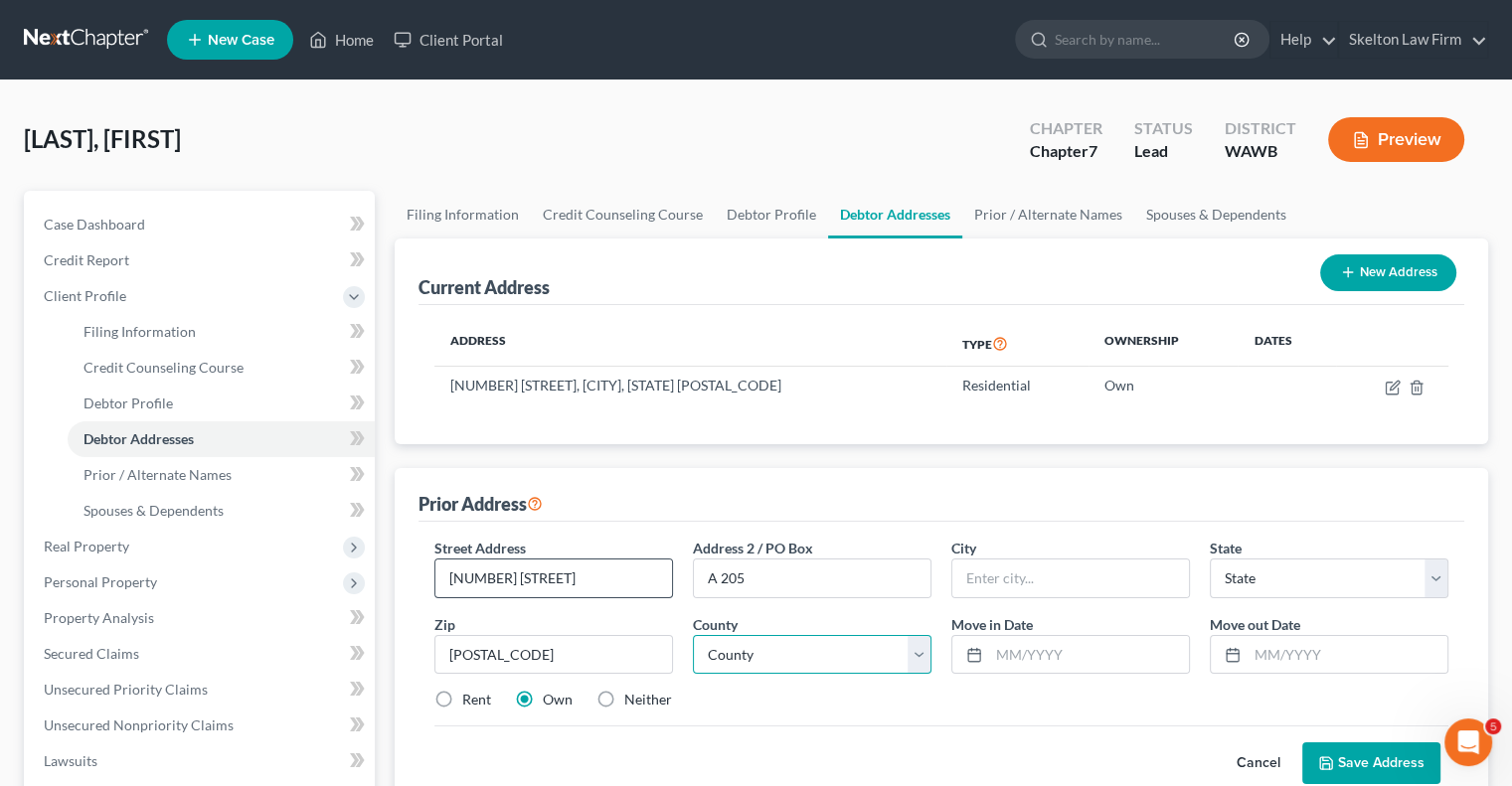 type on "[CITY]" 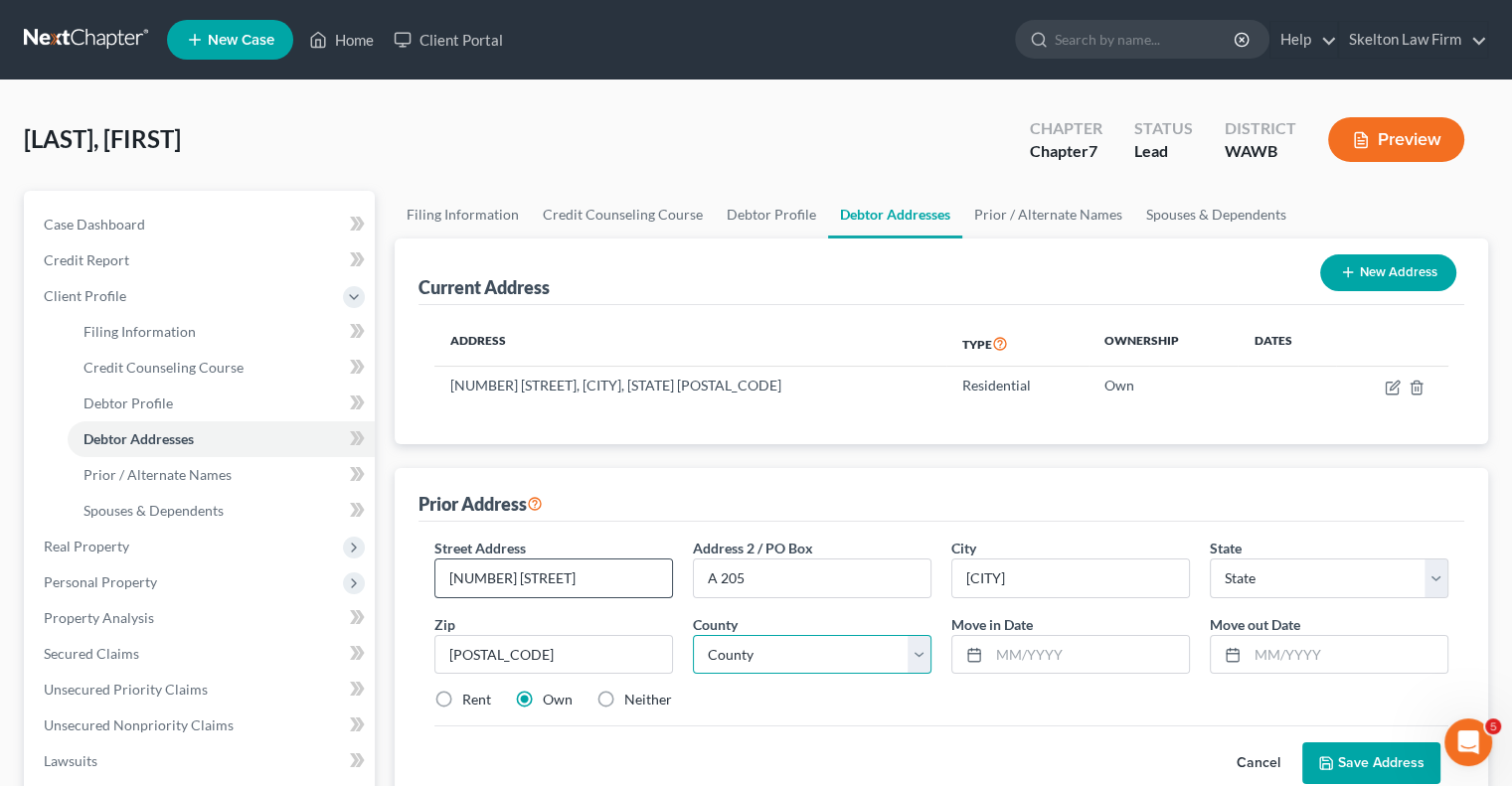 select on "50" 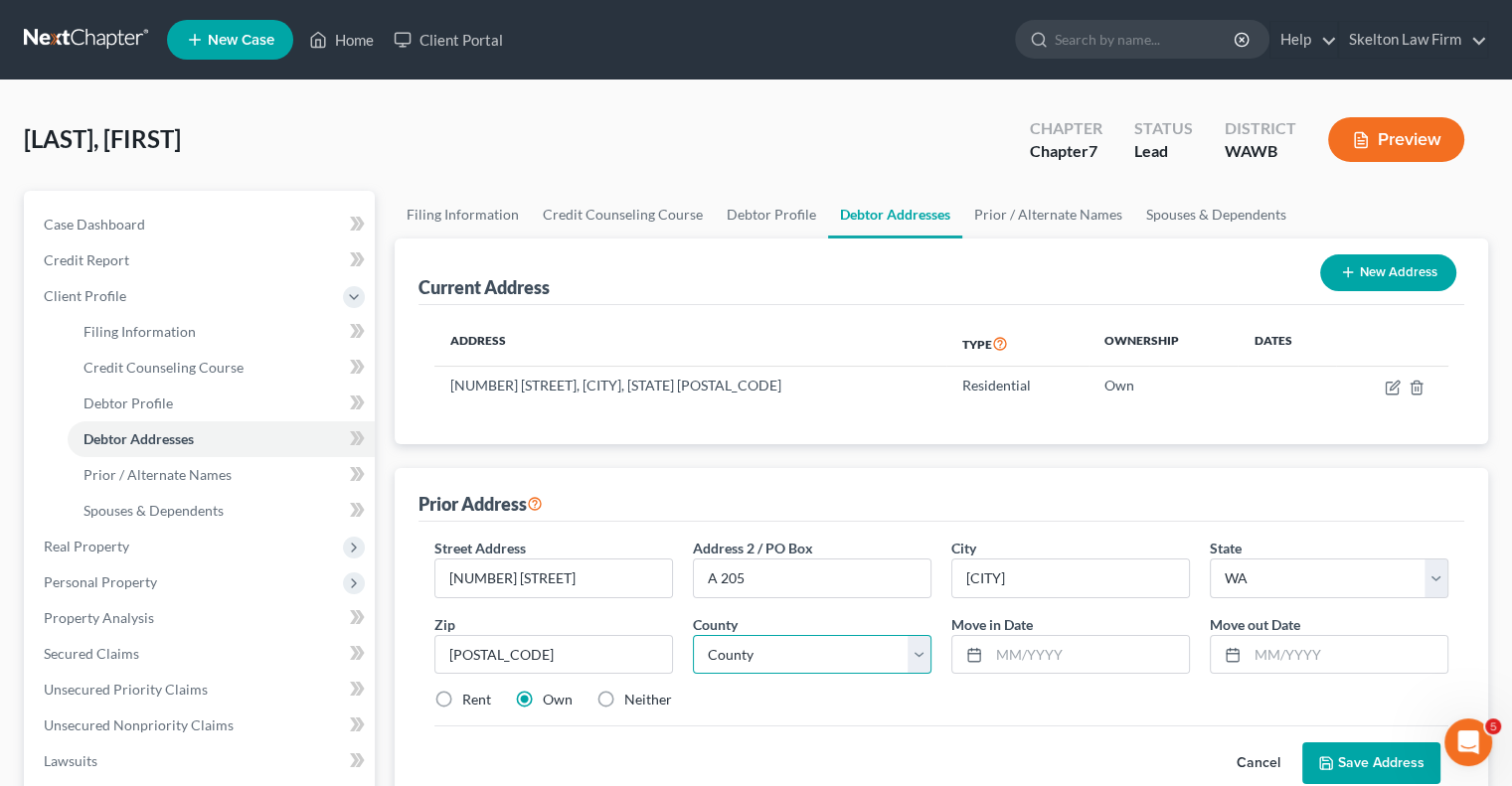 click on "County Adams County Asotin County Benton County Chelan County Clallam County Clark County Columbia County Cowlitz County Douglas County Ferry County Franklin County Garfield County Grant County Grays Harbor County Island County Jefferson County King County Kitsap County Kittitas County Klickitat County Lewis County Lincoln County Mason County Okanogan County Pacific County Pend Oreille County Pierce County San Juan County Skagit County Skamania County Snohomish County Spokane County Stevens County Thurston County Wahkiakum County Walla Walla County Whatcom County Whitman County Yakima County" at bounding box center [812, 655] 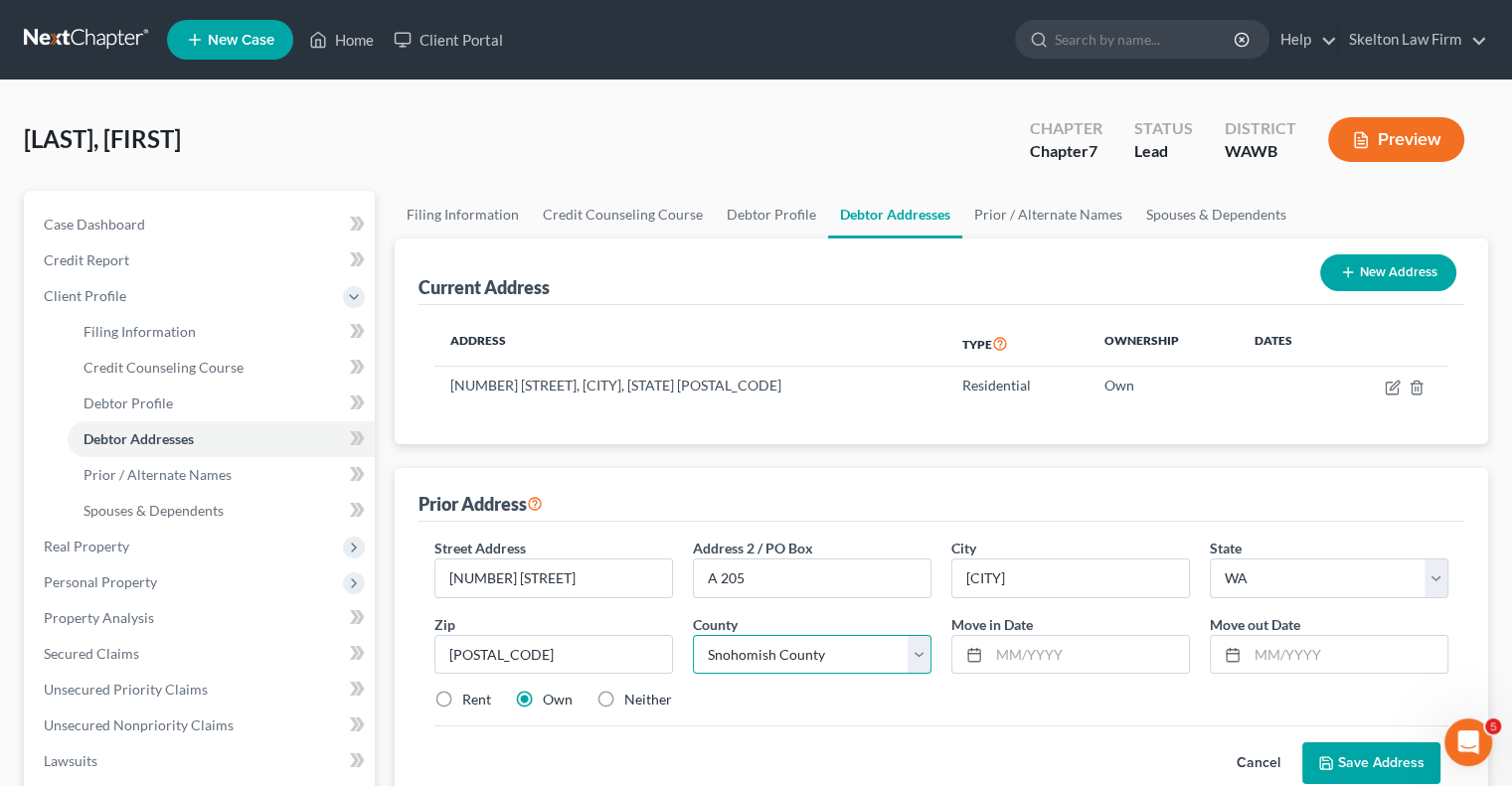 click on "County Adams County Asotin County Benton County Chelan County Clallam County Clark County Columbia County Cowlitz County Douglas County Ferry County Franklin County Garfield County Grant County Grays Harbor County Island County Jefferson County King County Kitsap County Kittitas County Klickitat County Lewis County Lincoln County Mason County Okanogan County Pacific County Pend Oreille County Pierce County San Juan County Skagit County Skamania County Snohomish County Spokane County Stevens County Thurston County Wahkiakum County Walla Walla County Whatcom County Whitman County Yakima County" at bounding box center (812, 655) 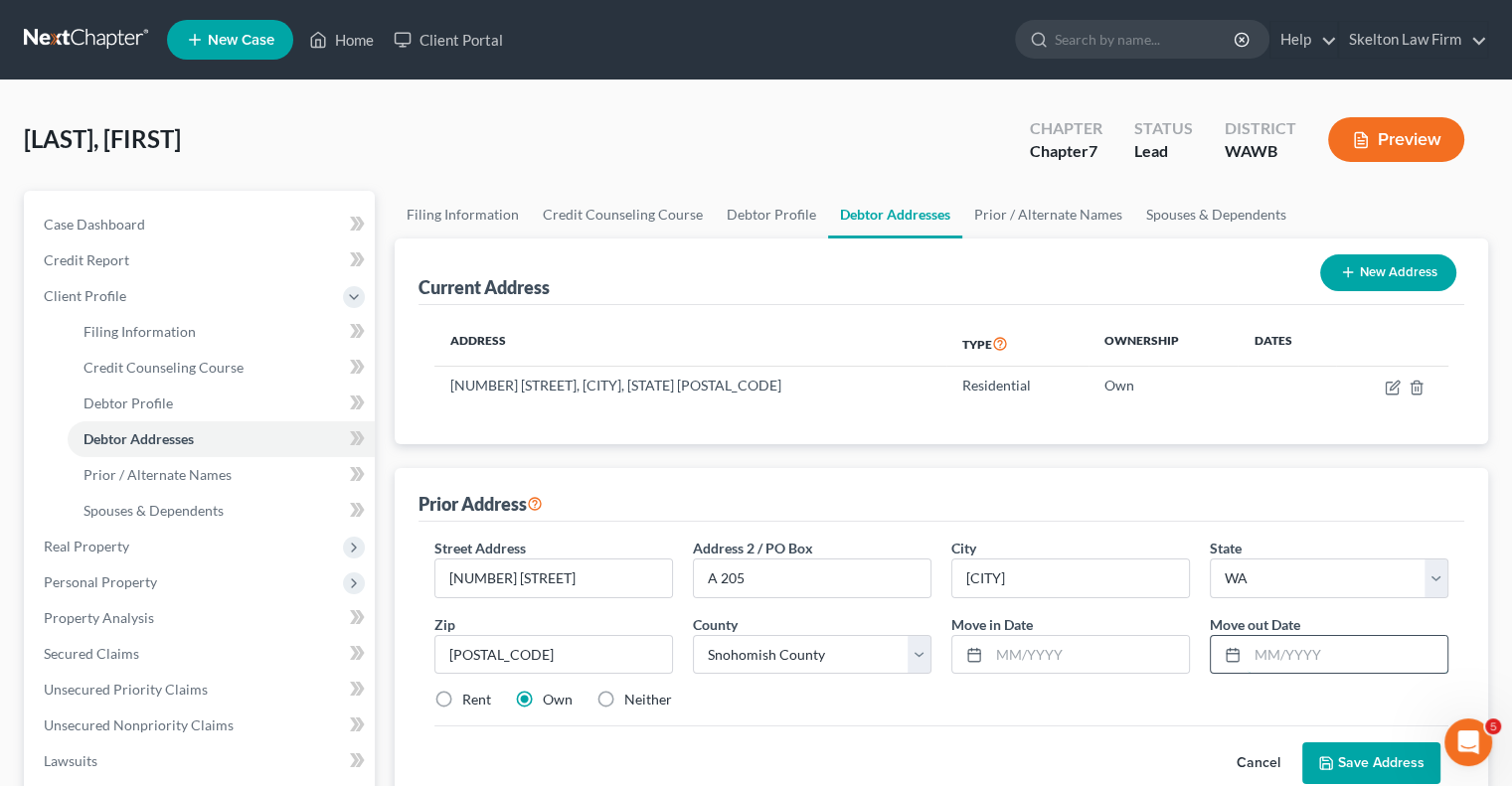 click at bounding box center [1347, 655] 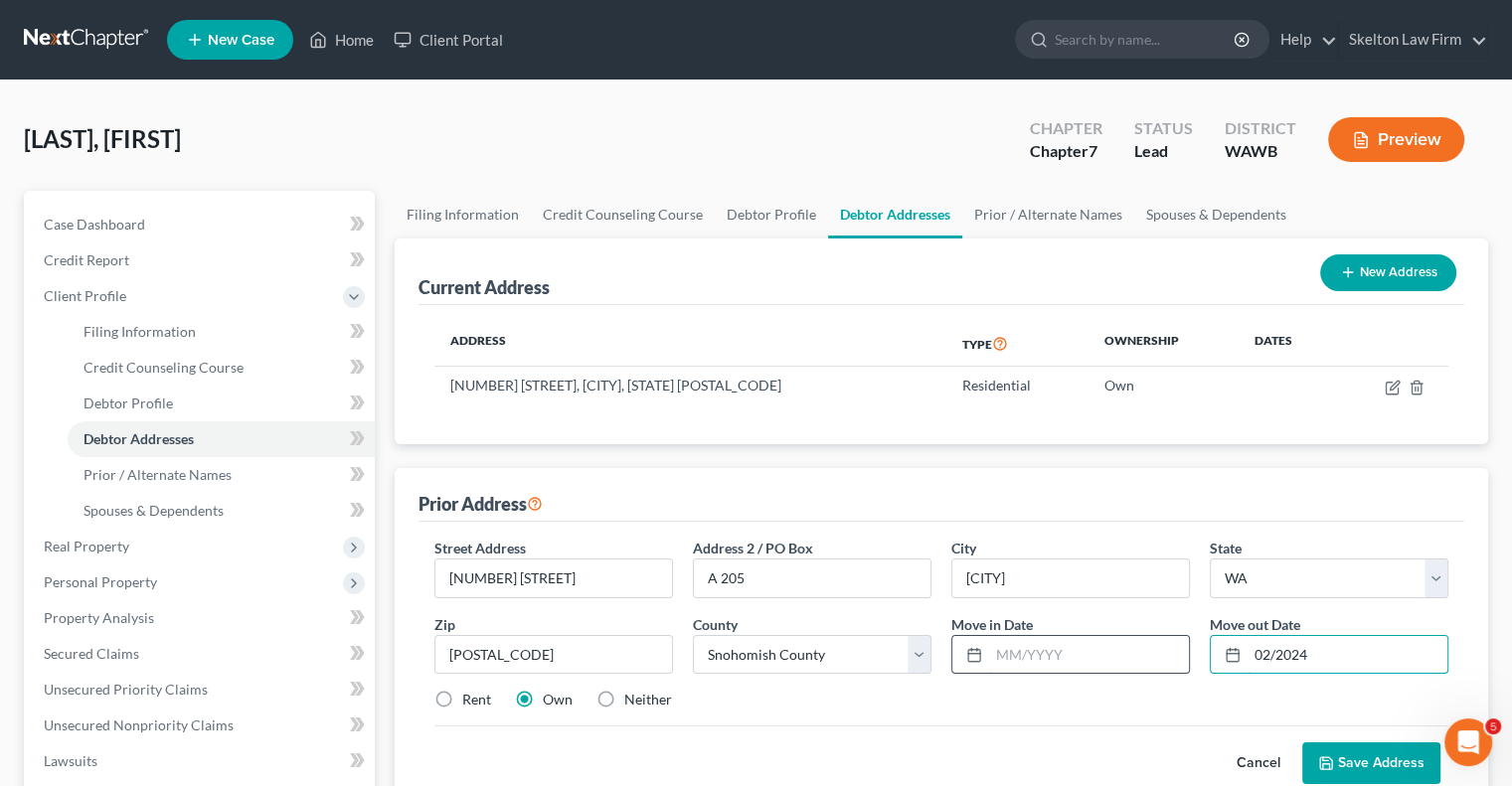 type on "02/2024" 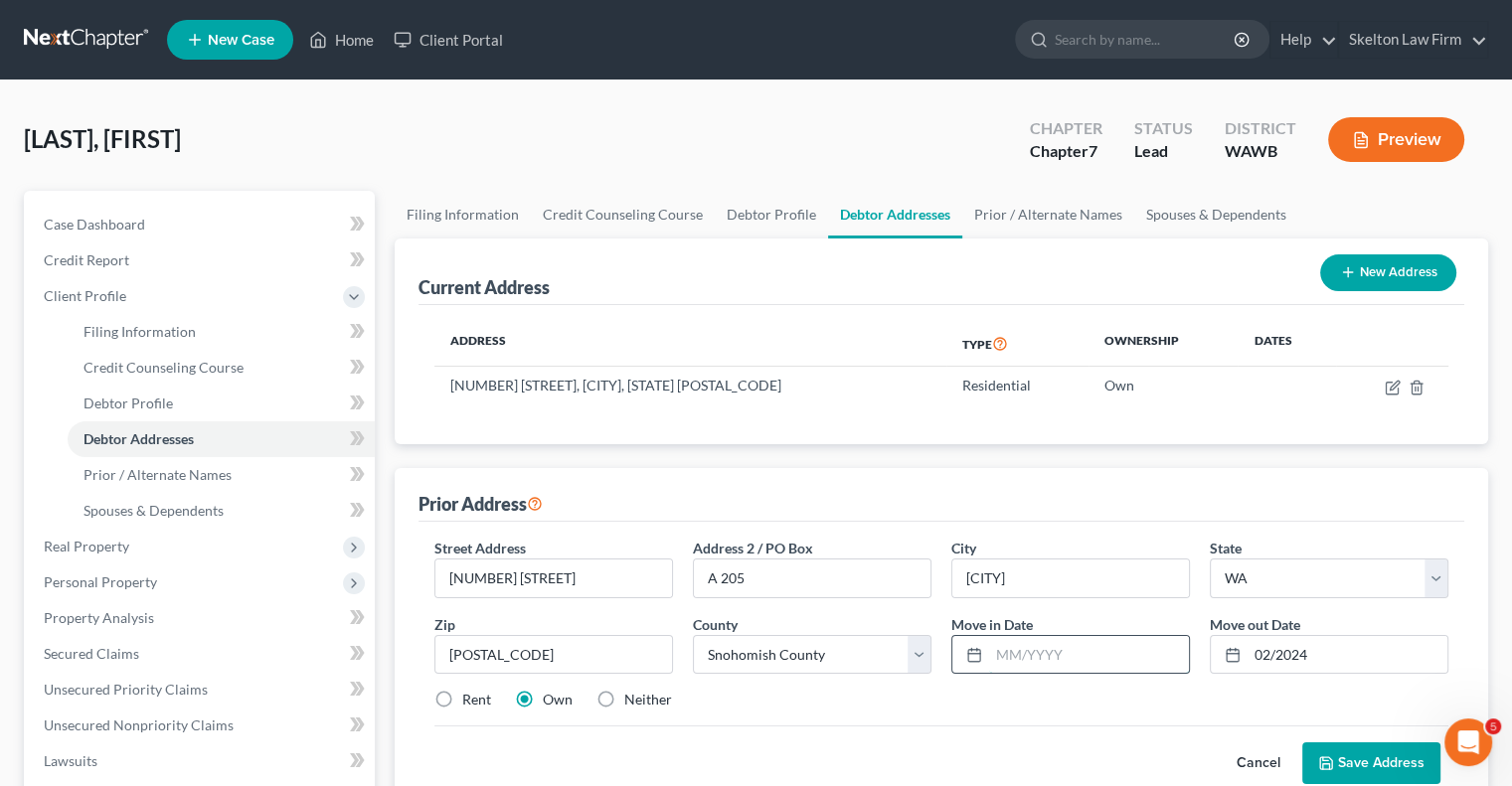click at bounding box center [1089, 655] 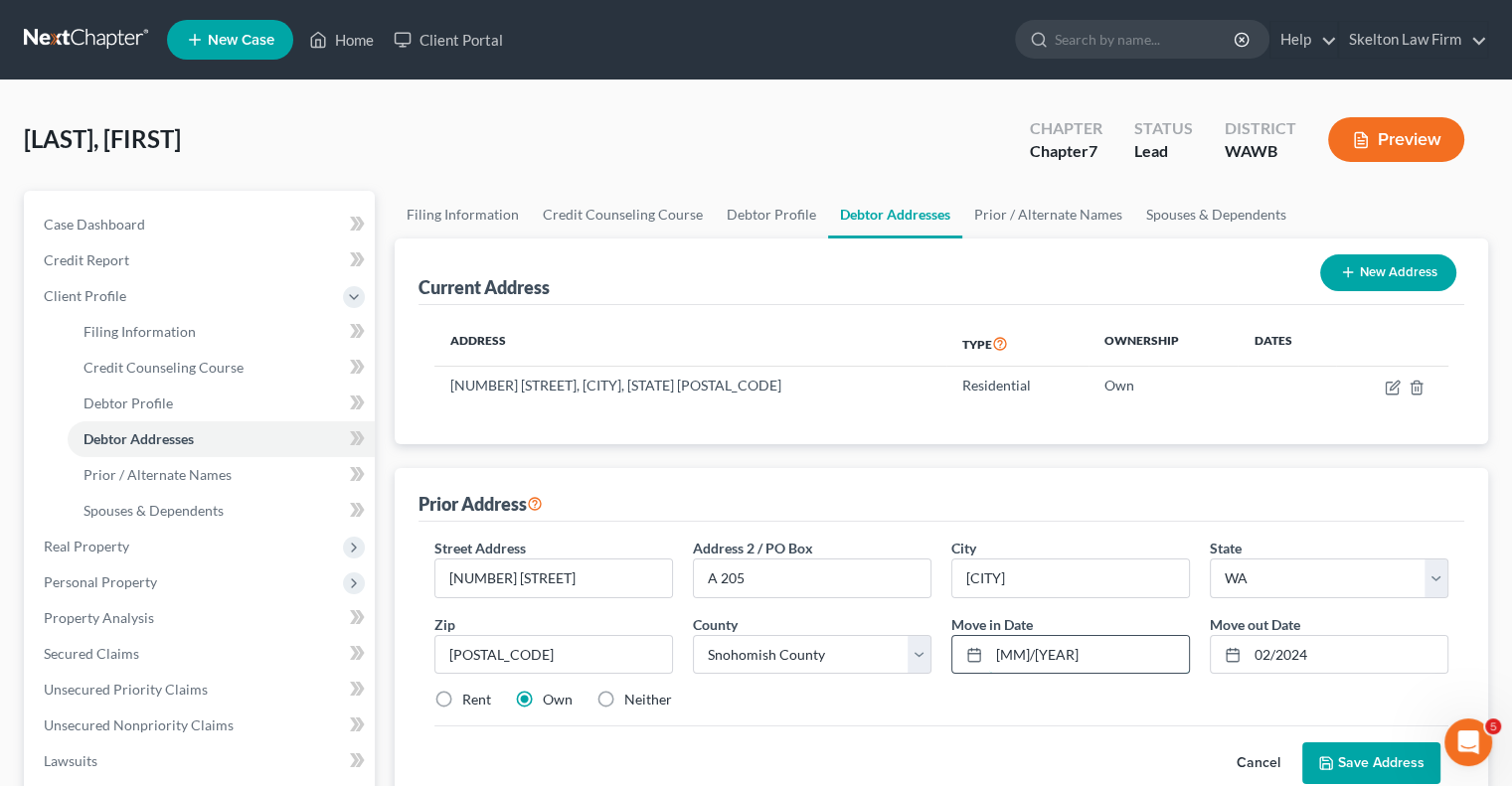 type on "[MM]/[YEAR]" 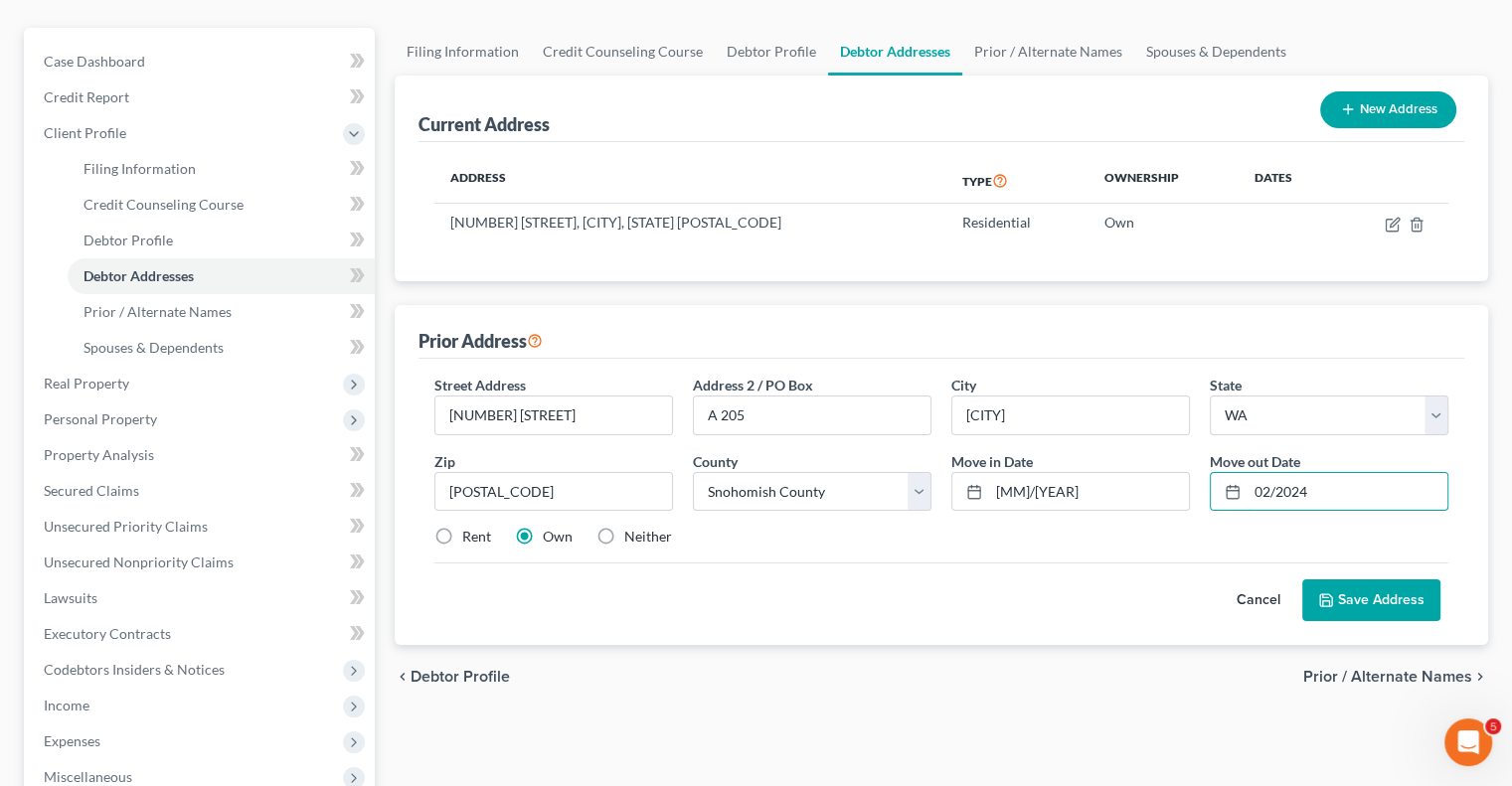 scroll, scrollTop: 199, scrollLeft: 0, axis: vertical 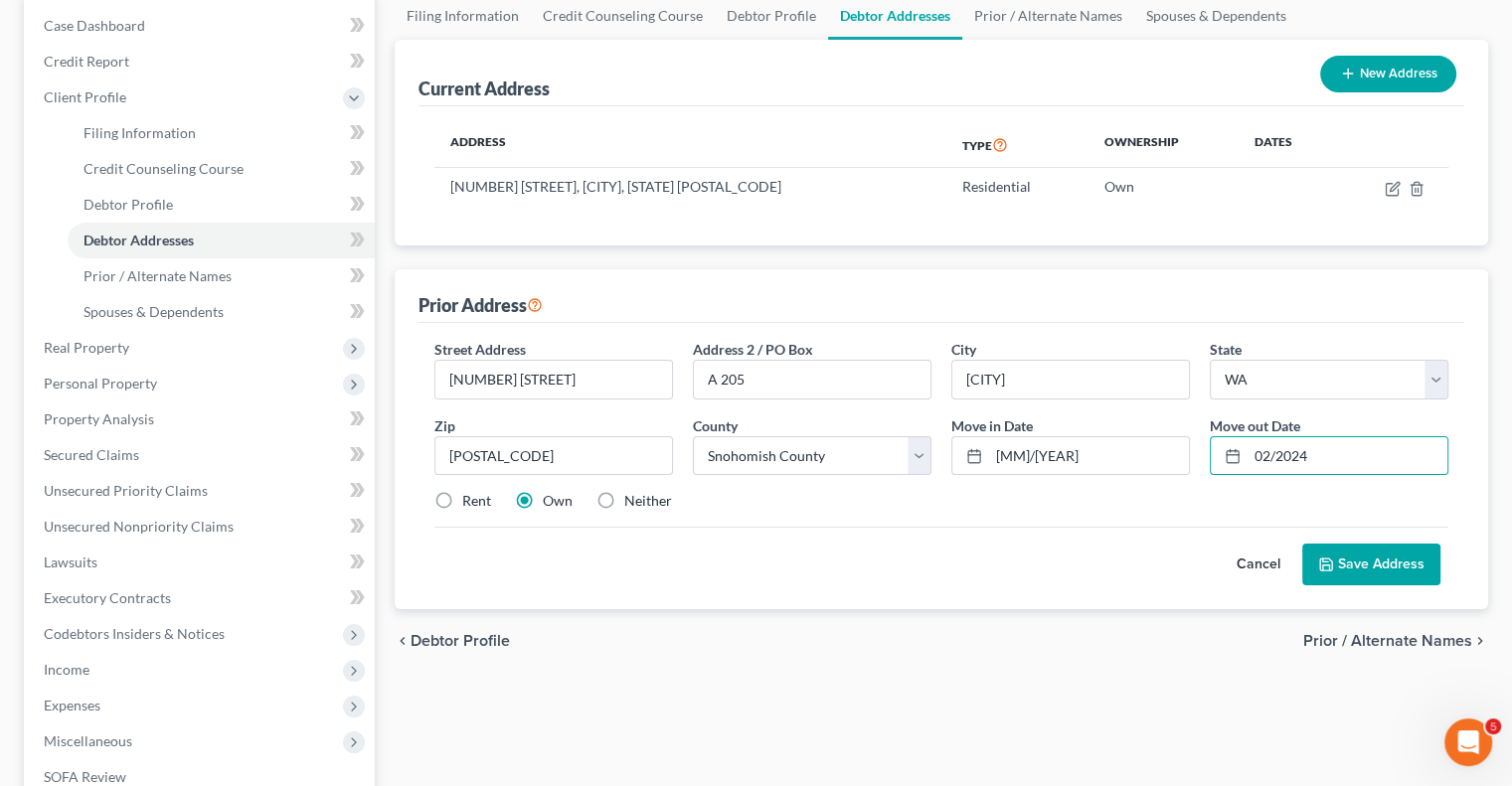 click on "Save Address" at bounding box center (1371, 564) 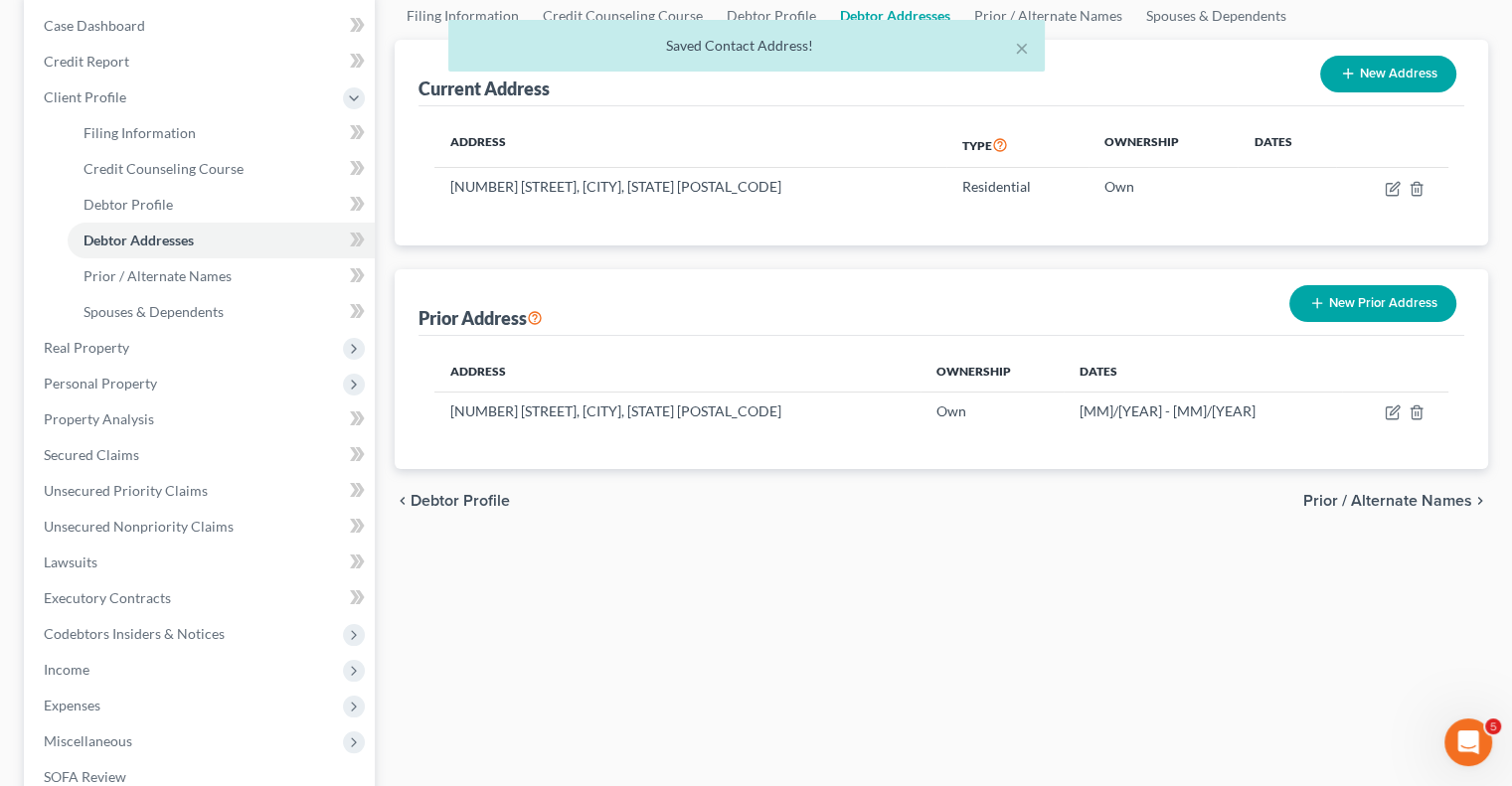 scroll, scrollTop: 0, scrollLeft: 0, axis: both 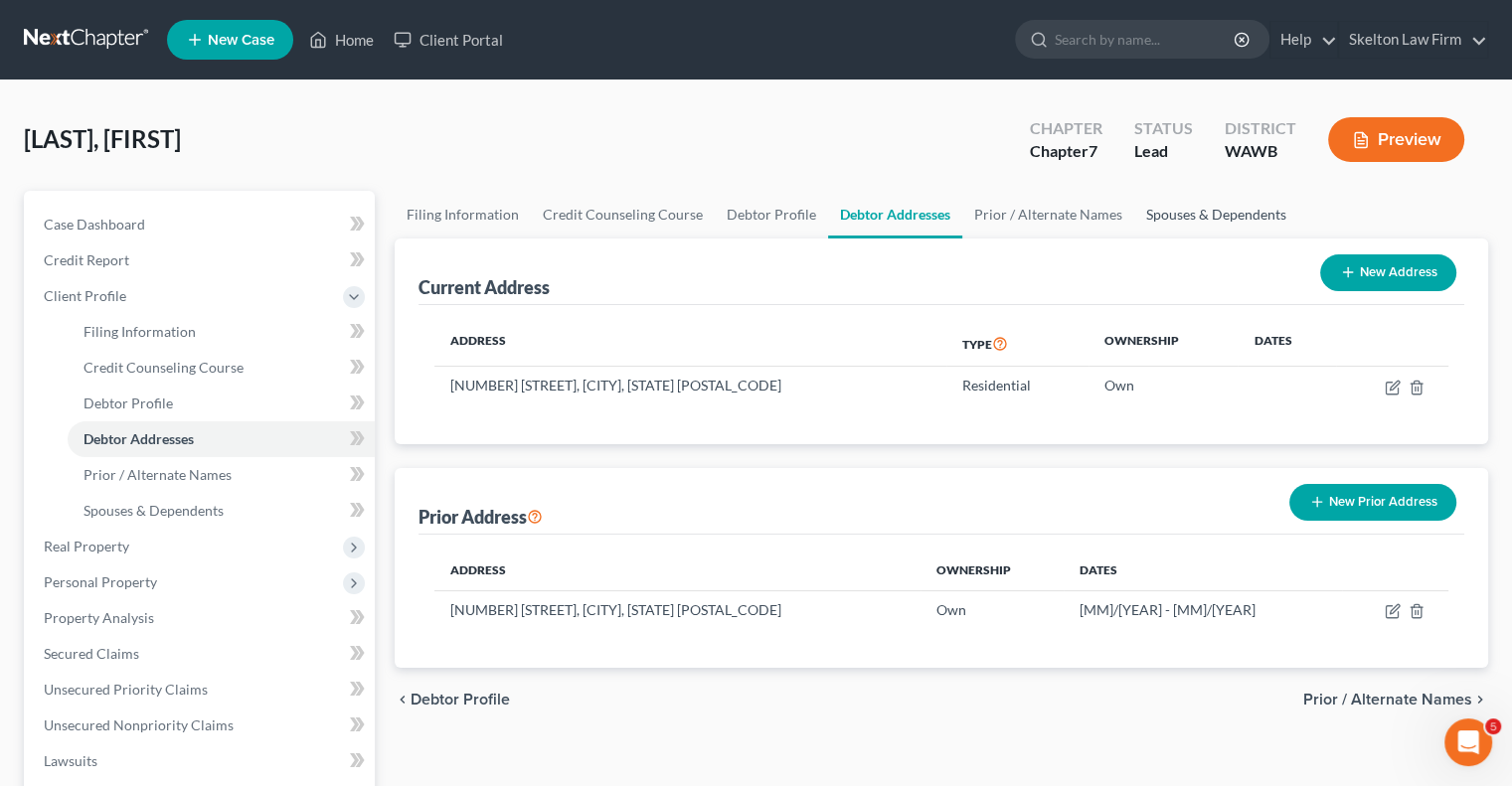 click on "Spouses & Dependents" at bounding box center [1216, 215] 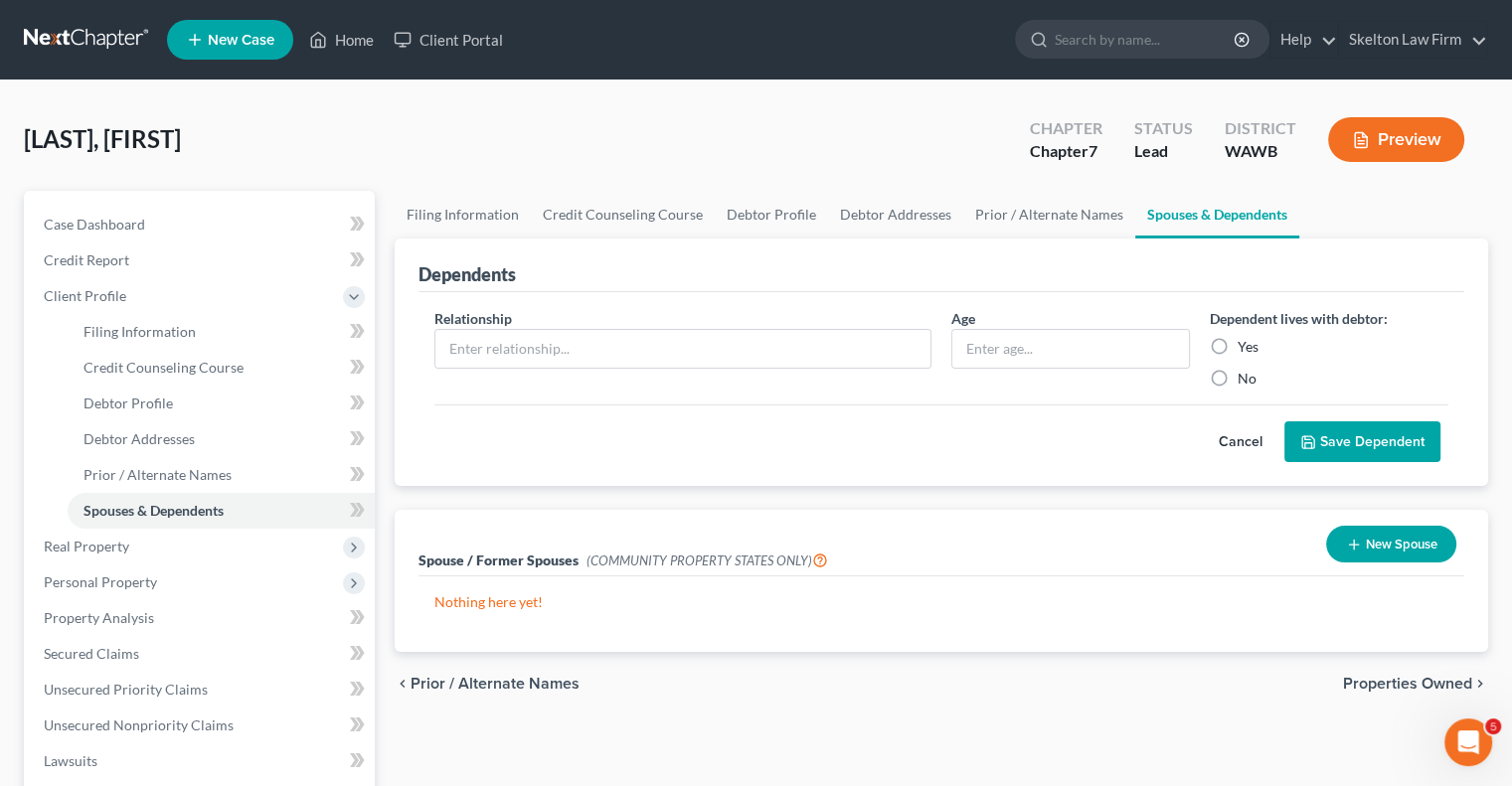 click on "New Spouse" at bounding box center (1391, 544) 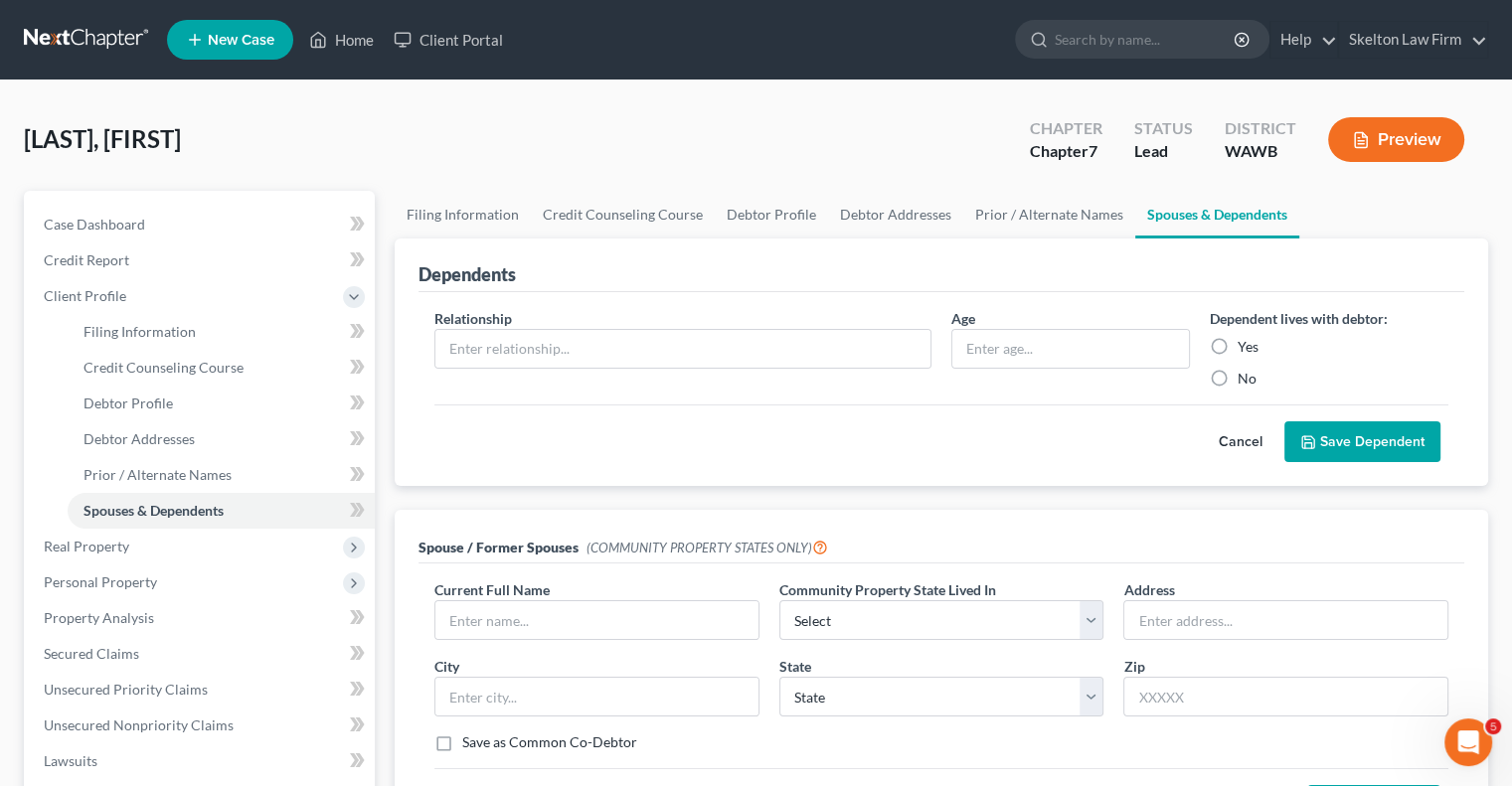 scroll, scrollTop: 99, scrollLeft: 0, axis: vertical 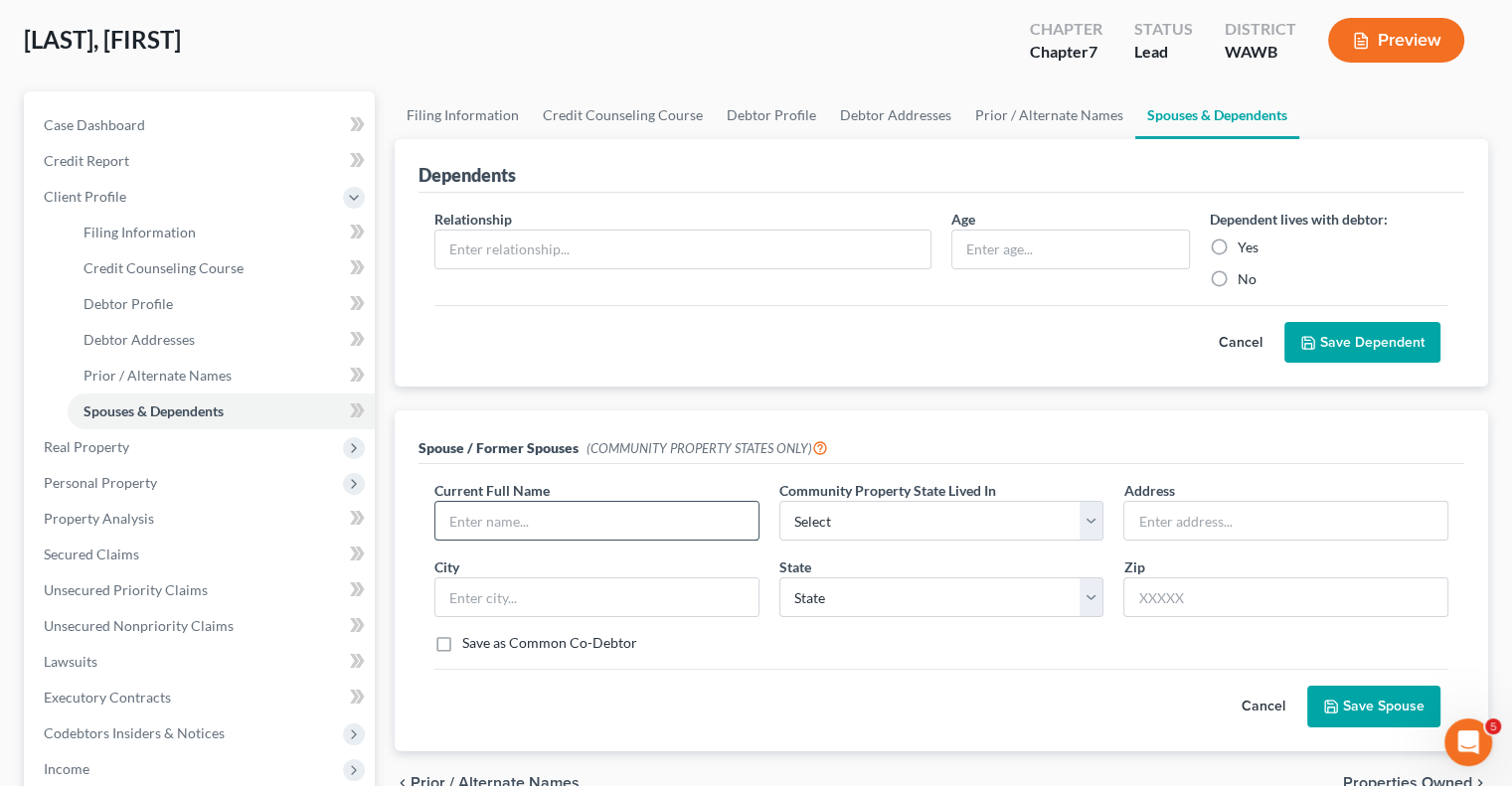 click at bounding box center (596, 521) 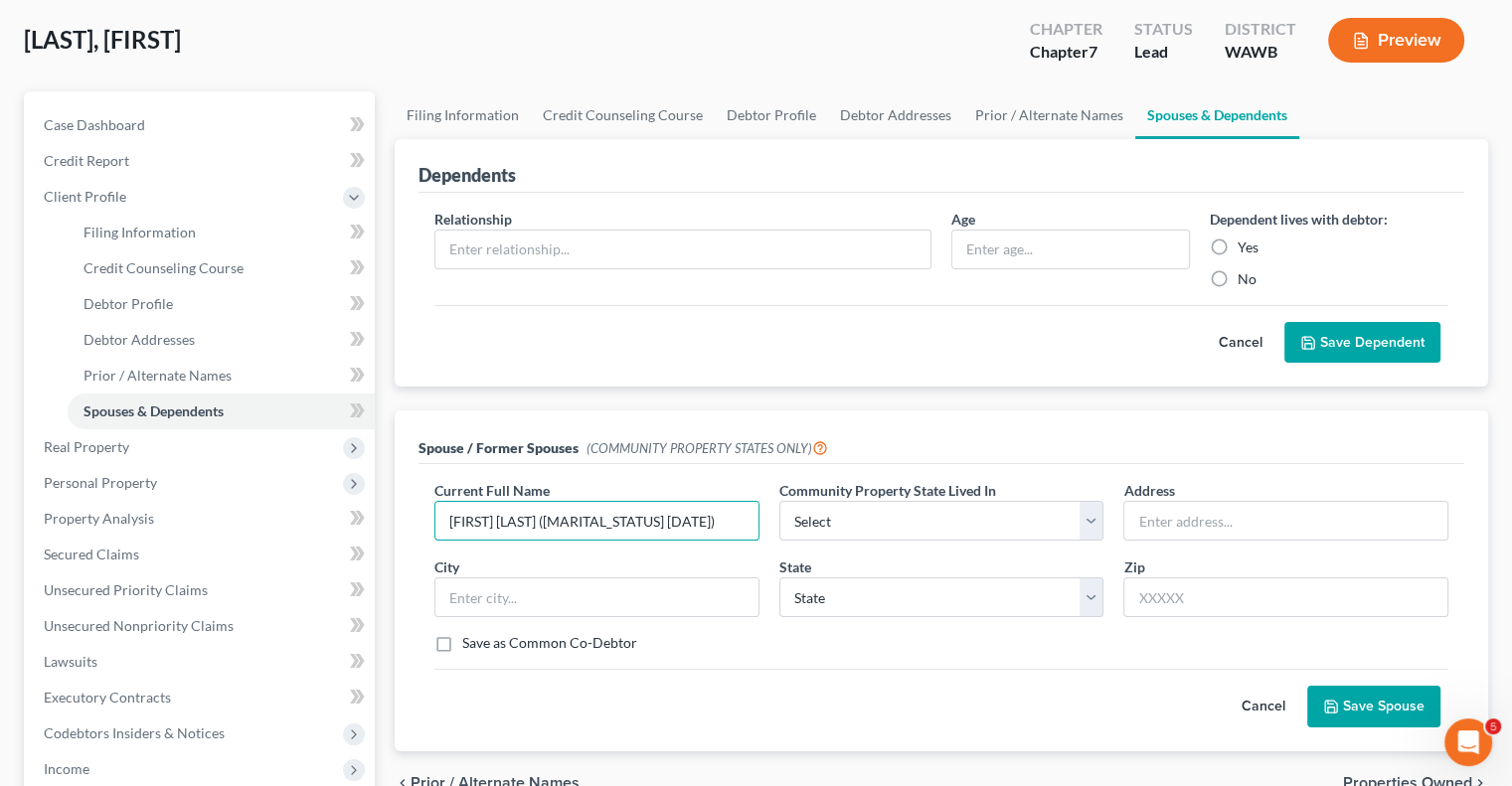 type on "[FIRST] [LAST] ([MARITAL_STATUS] [DATE])" 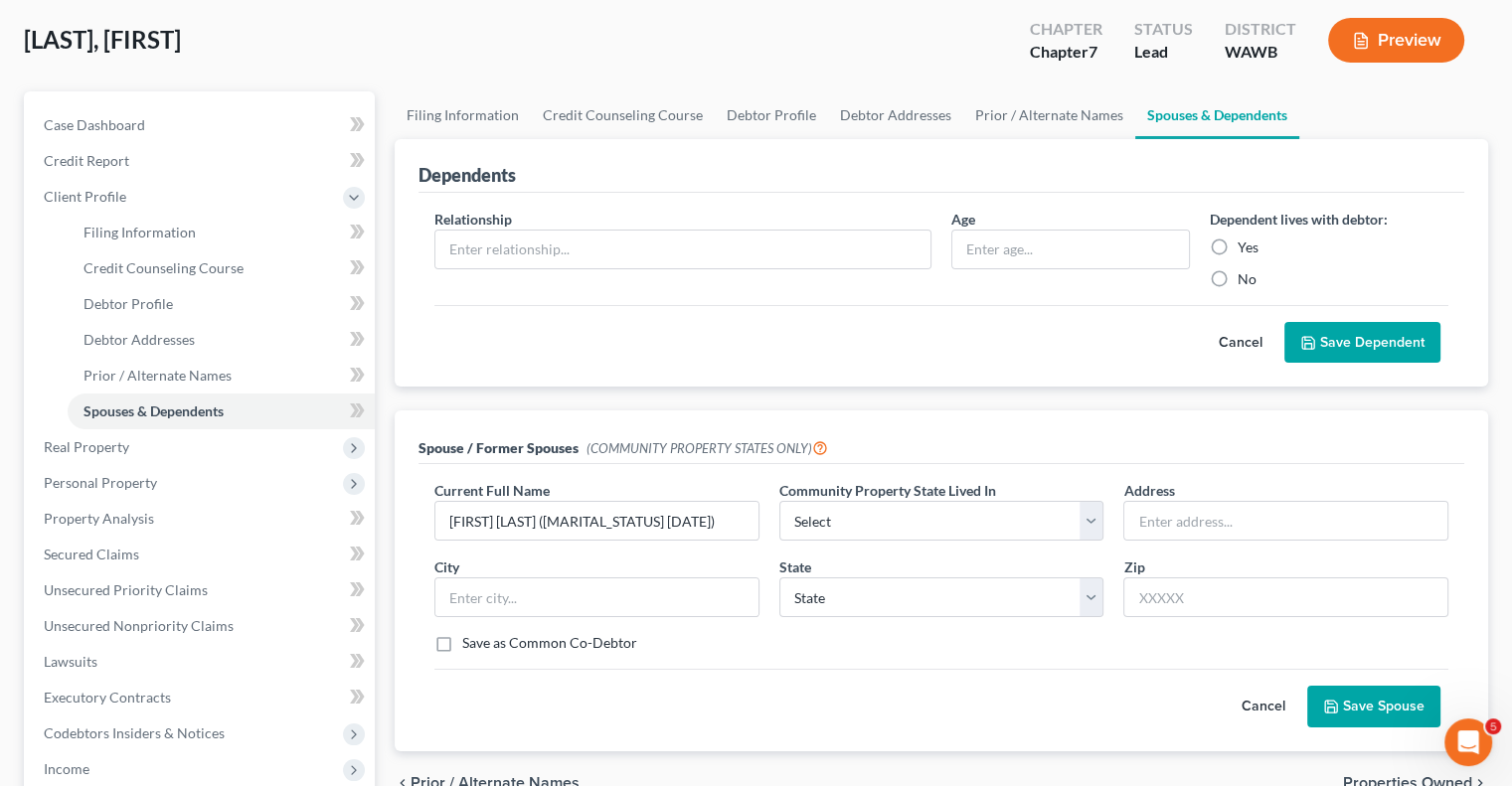 click on "Save Spouse" at bounding box center (1374, 707) 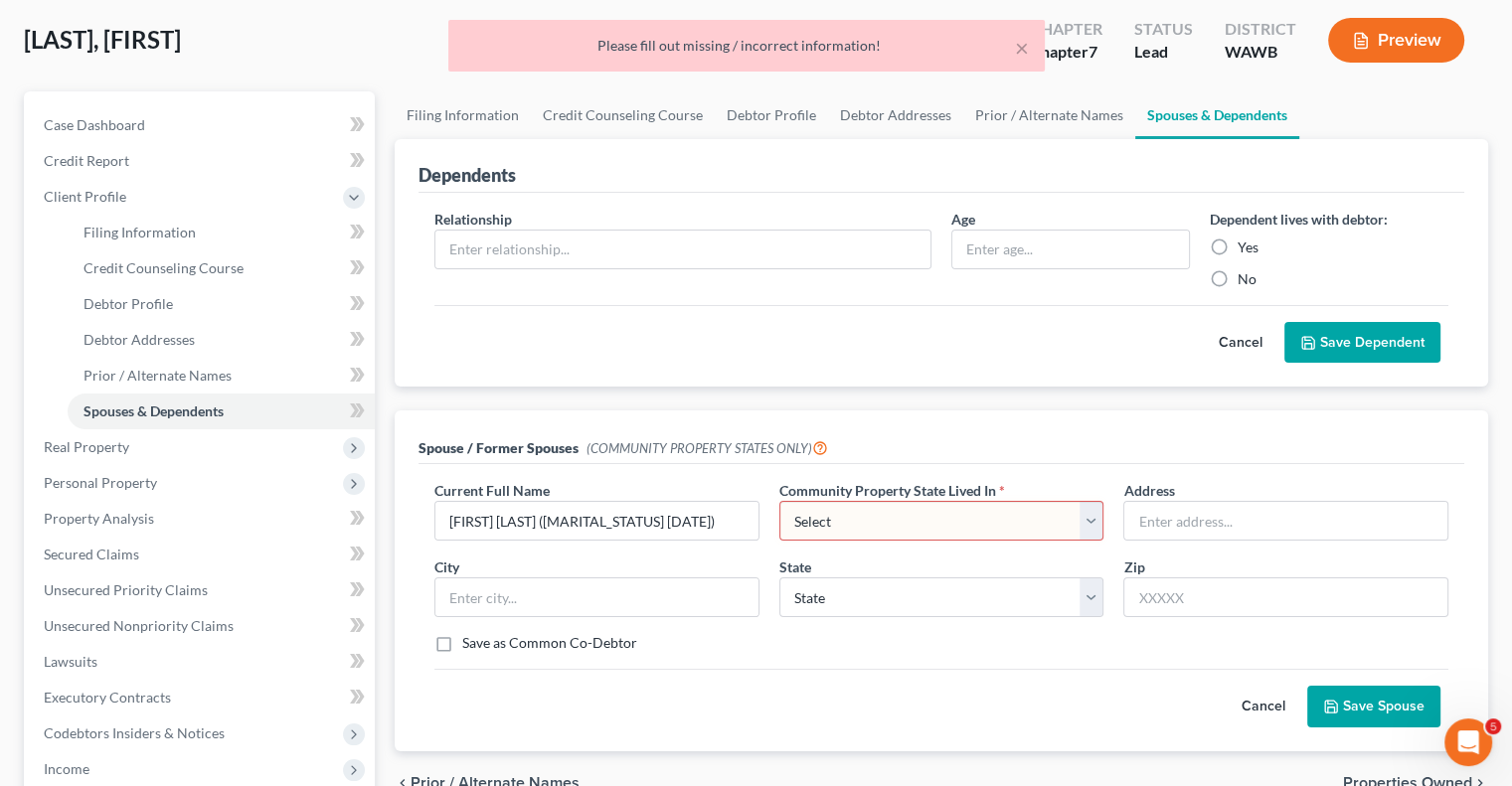 click on "Select AZ CA GU ID LA NV NM PR TX WA WI" at bounding box center (941, 521) 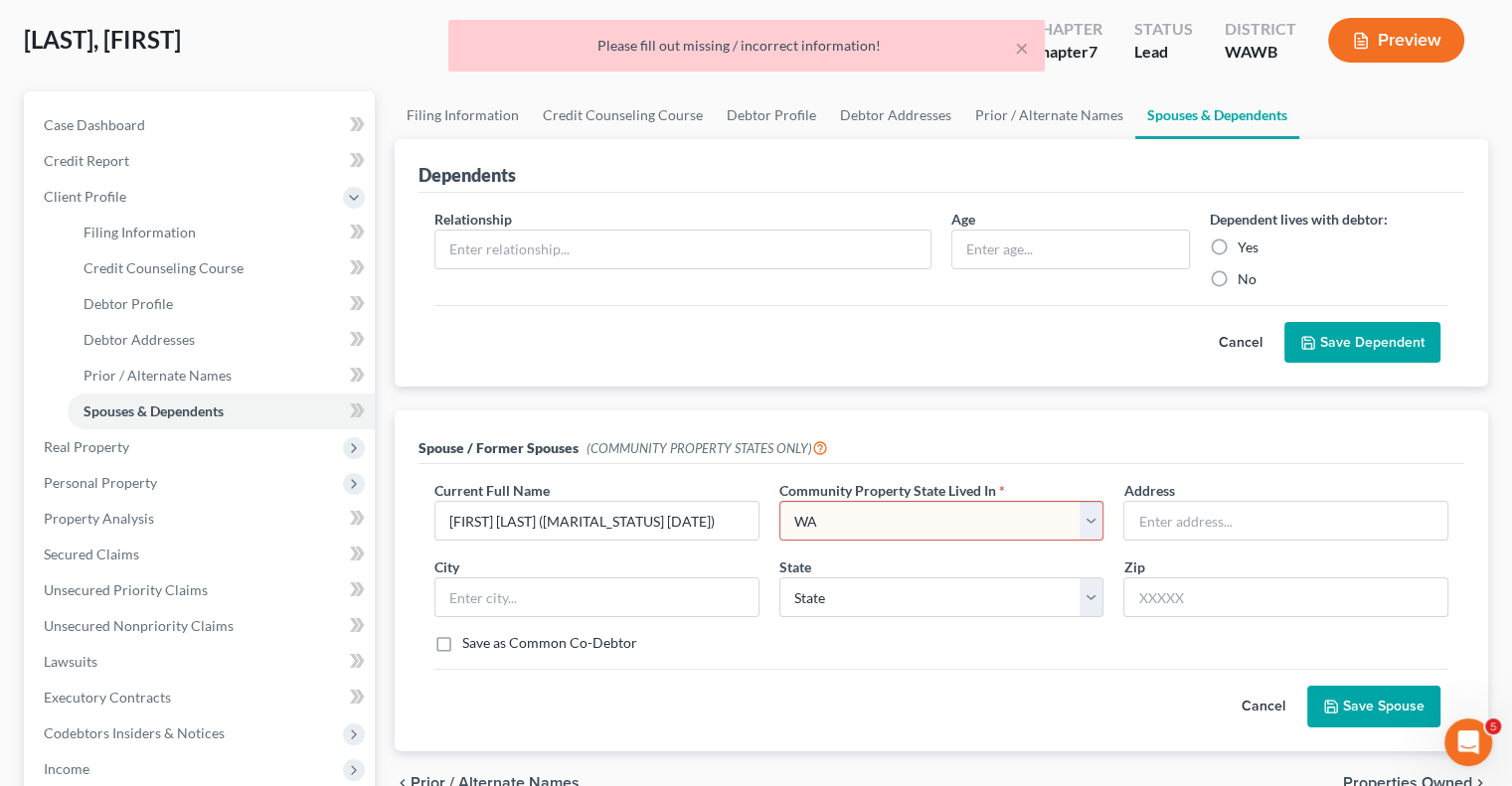 click on "Select AZ CA GU ID LA NV NM PR TX WA WI" at bounding box center [941, 521] 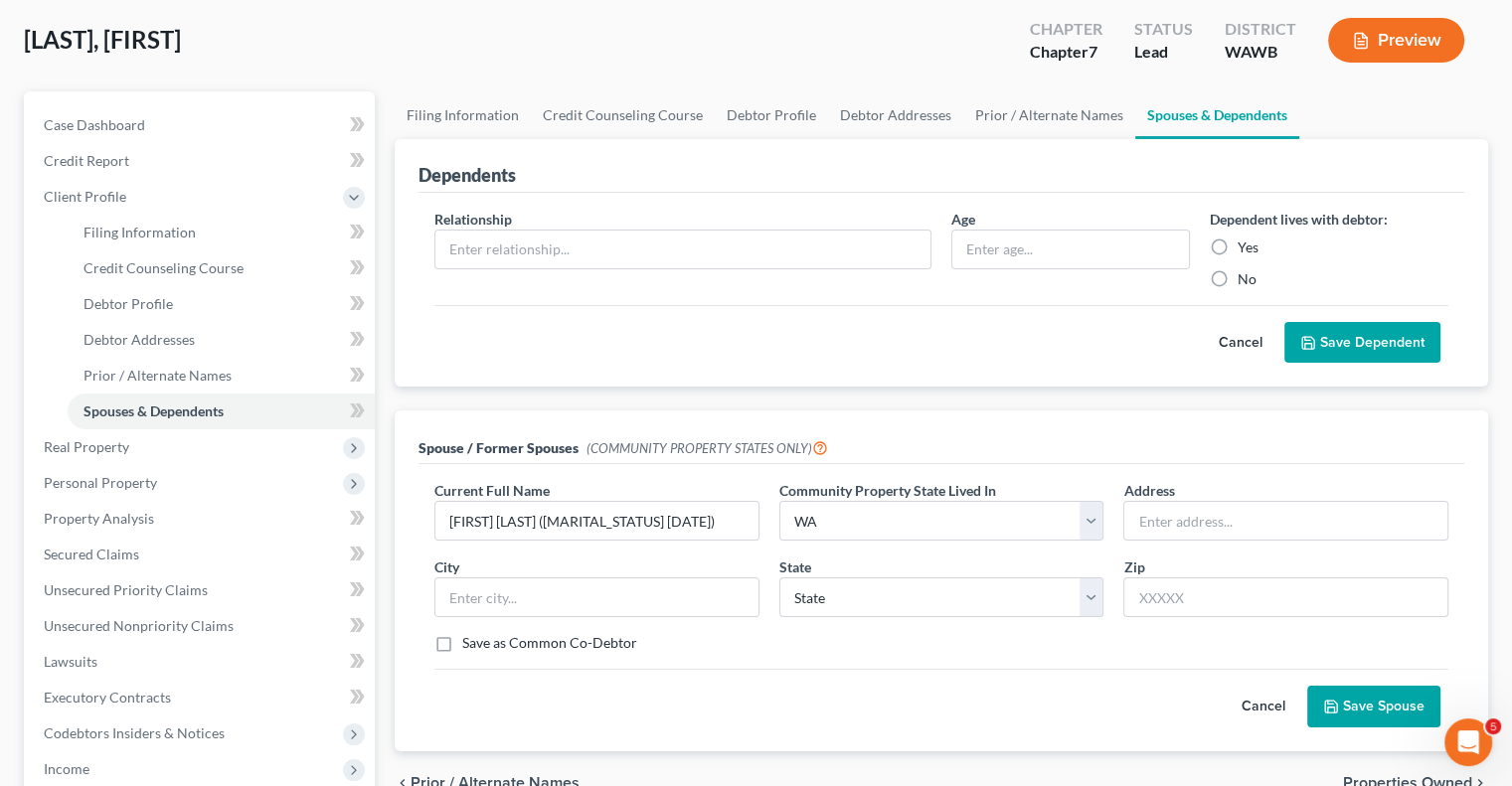 click 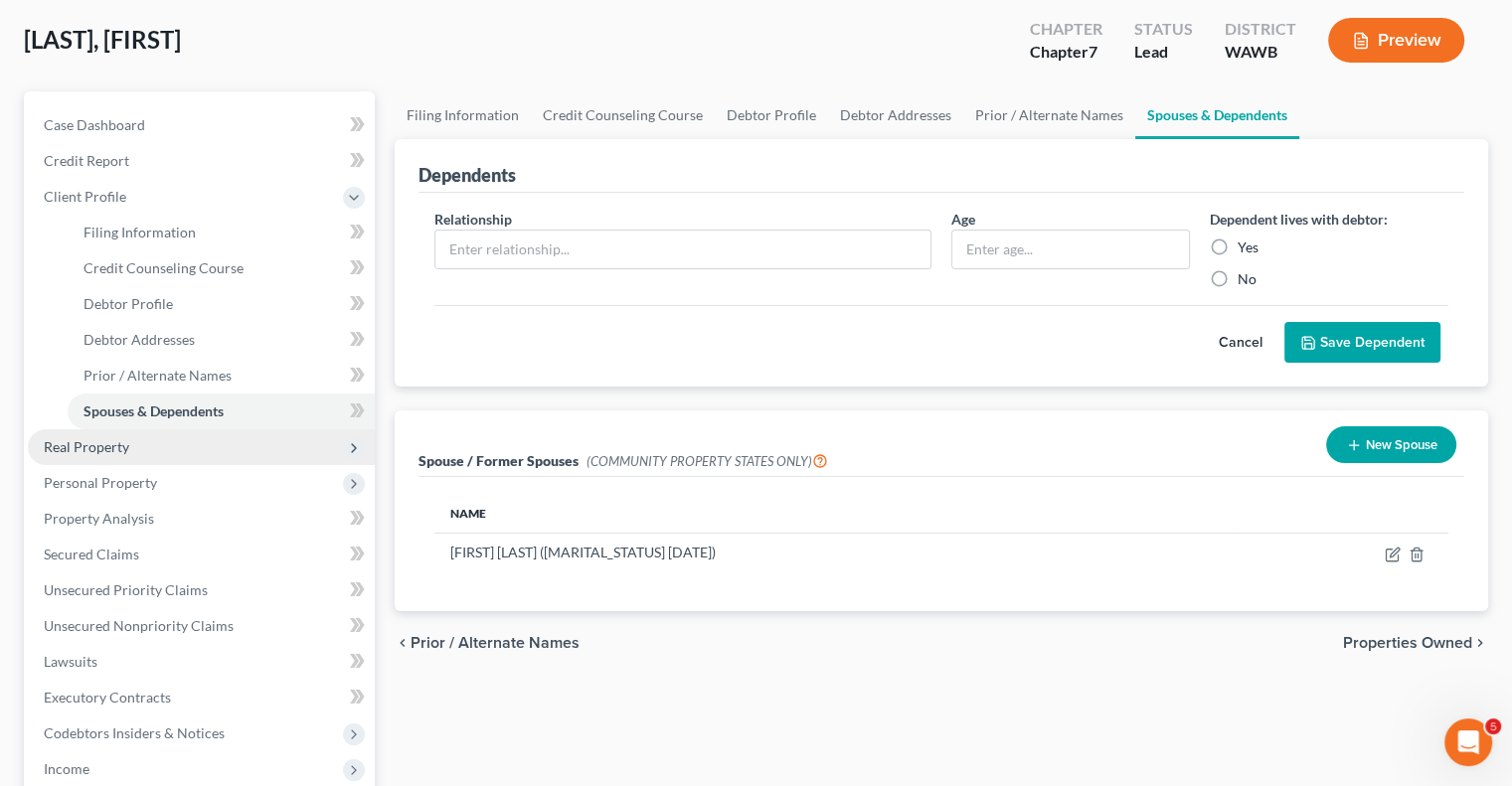 click on "Real Property" at bounding box center [201, 447] 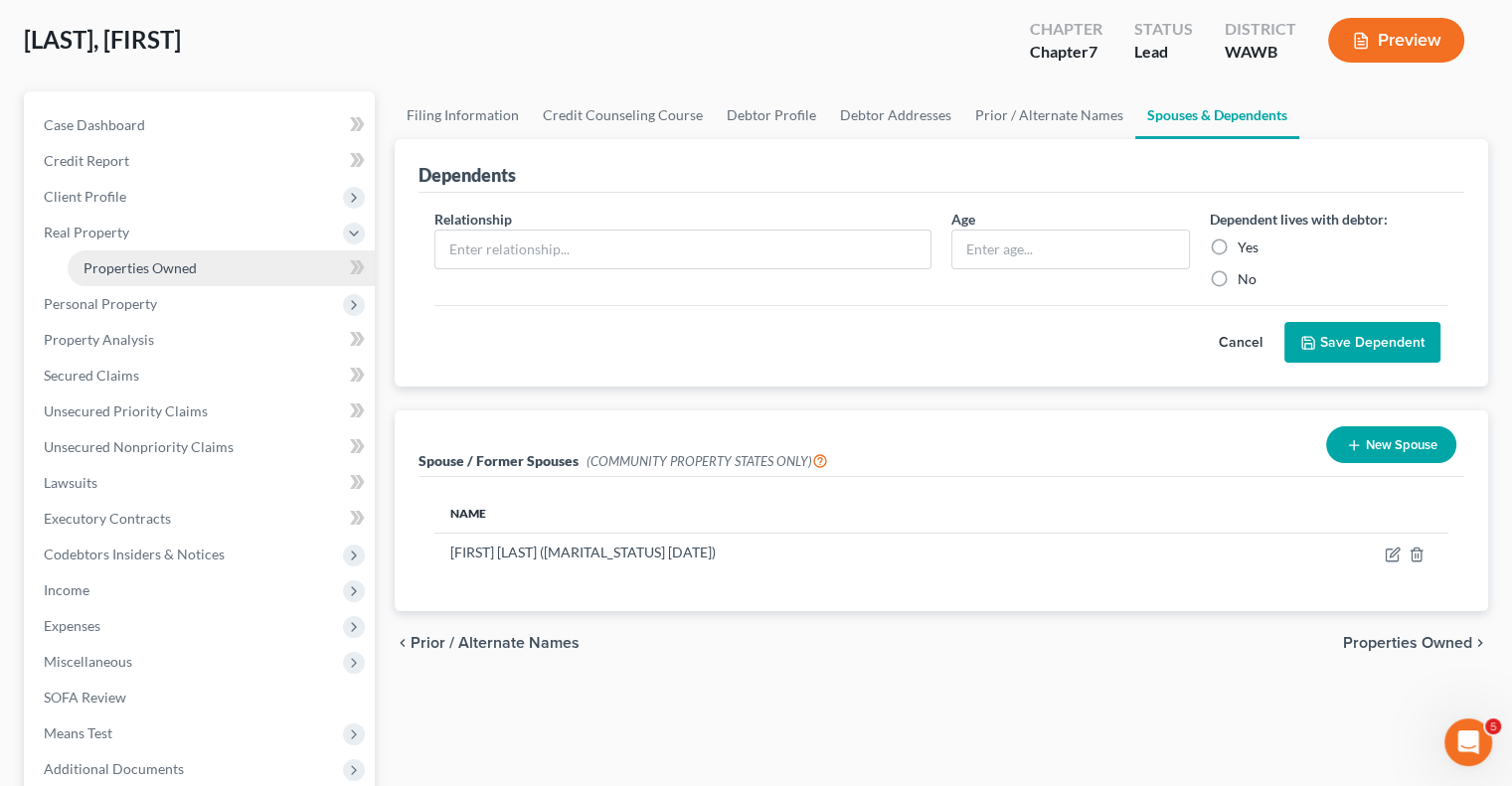 click on "Properties Owned" at bounding box center (140, 267) 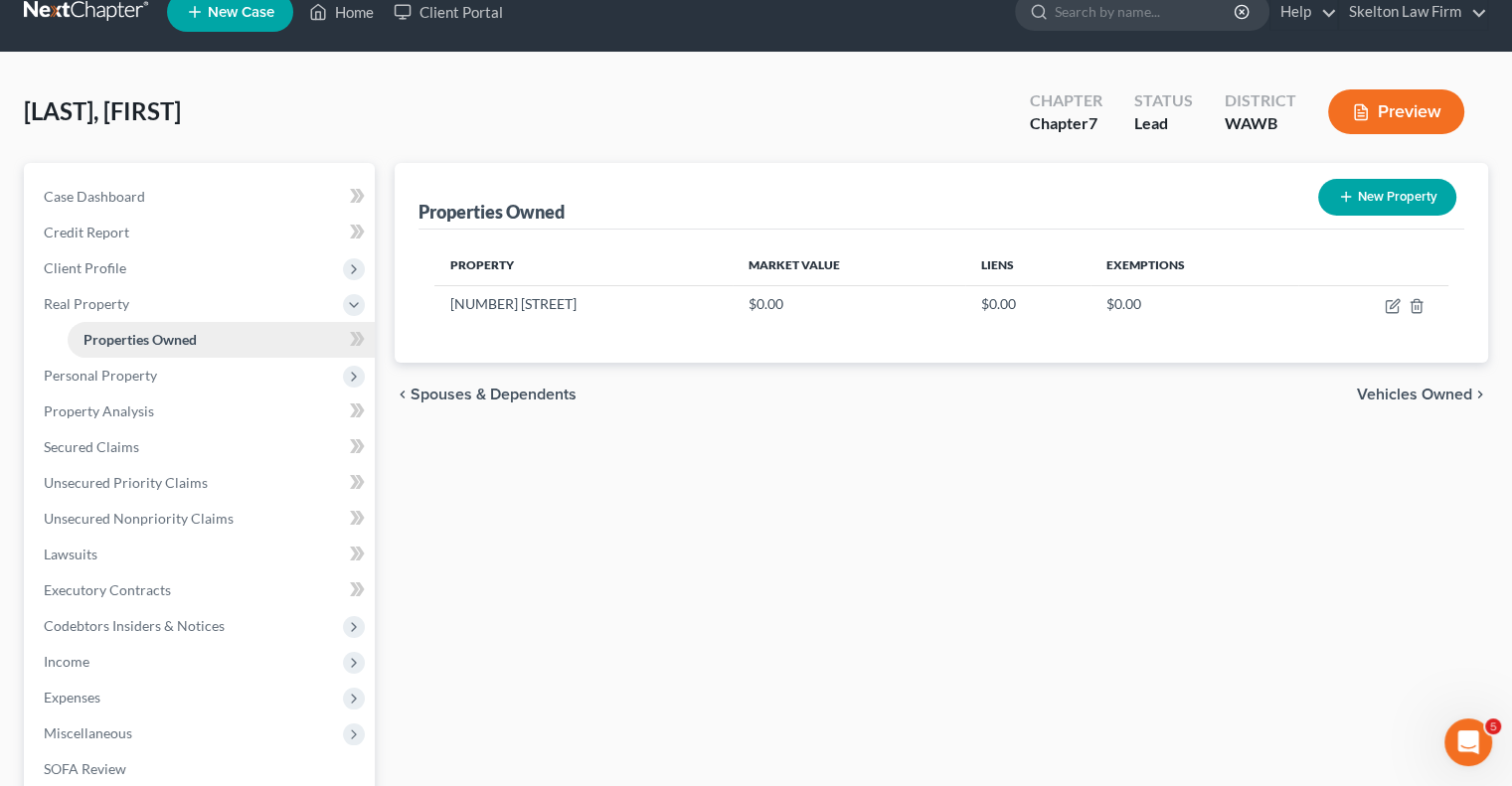 scroll, scrollTop: 0, scrollLeft: 0, axis: both 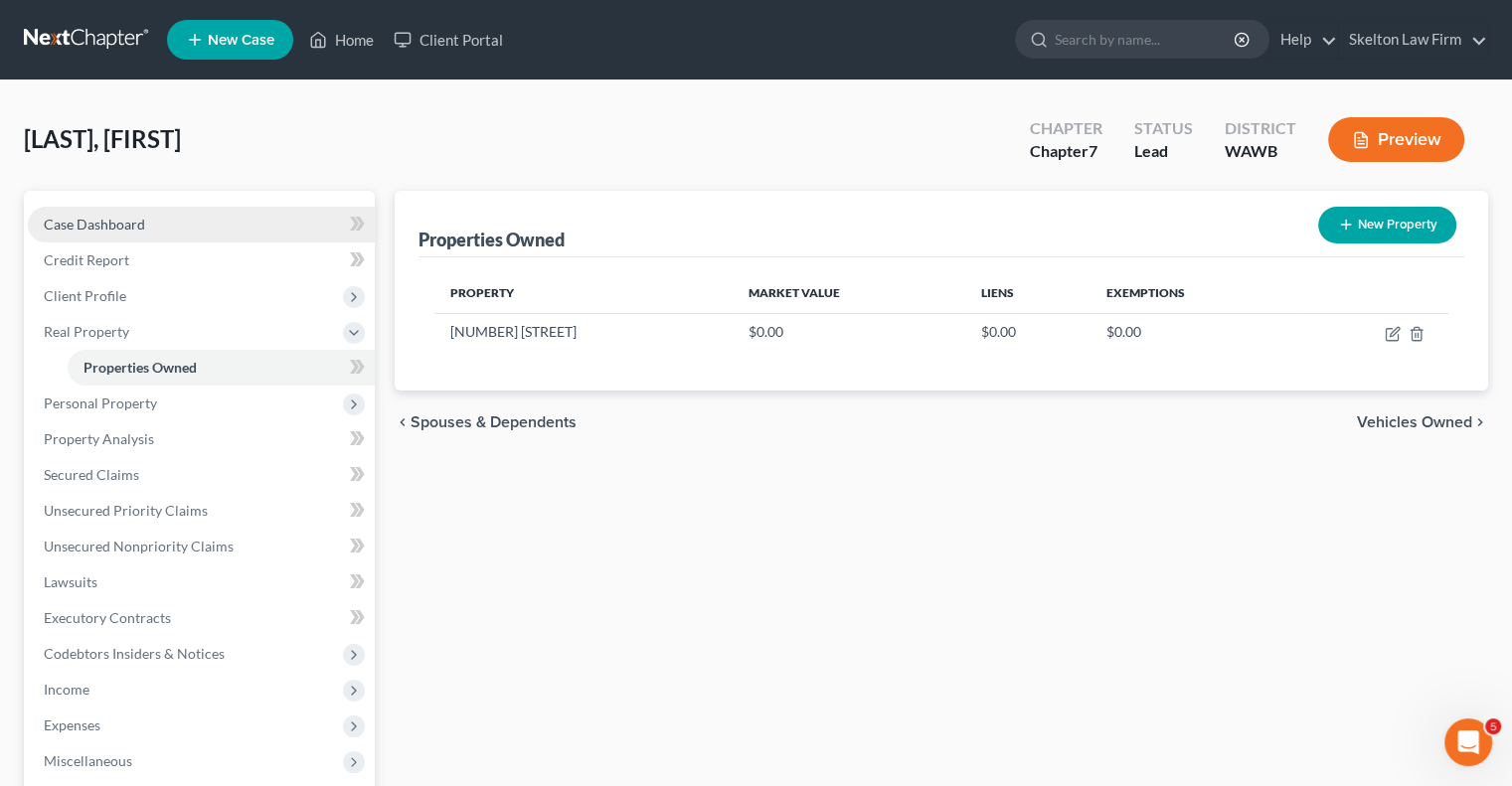 click on "Case Dashboard" at bounding box center (201, 225) 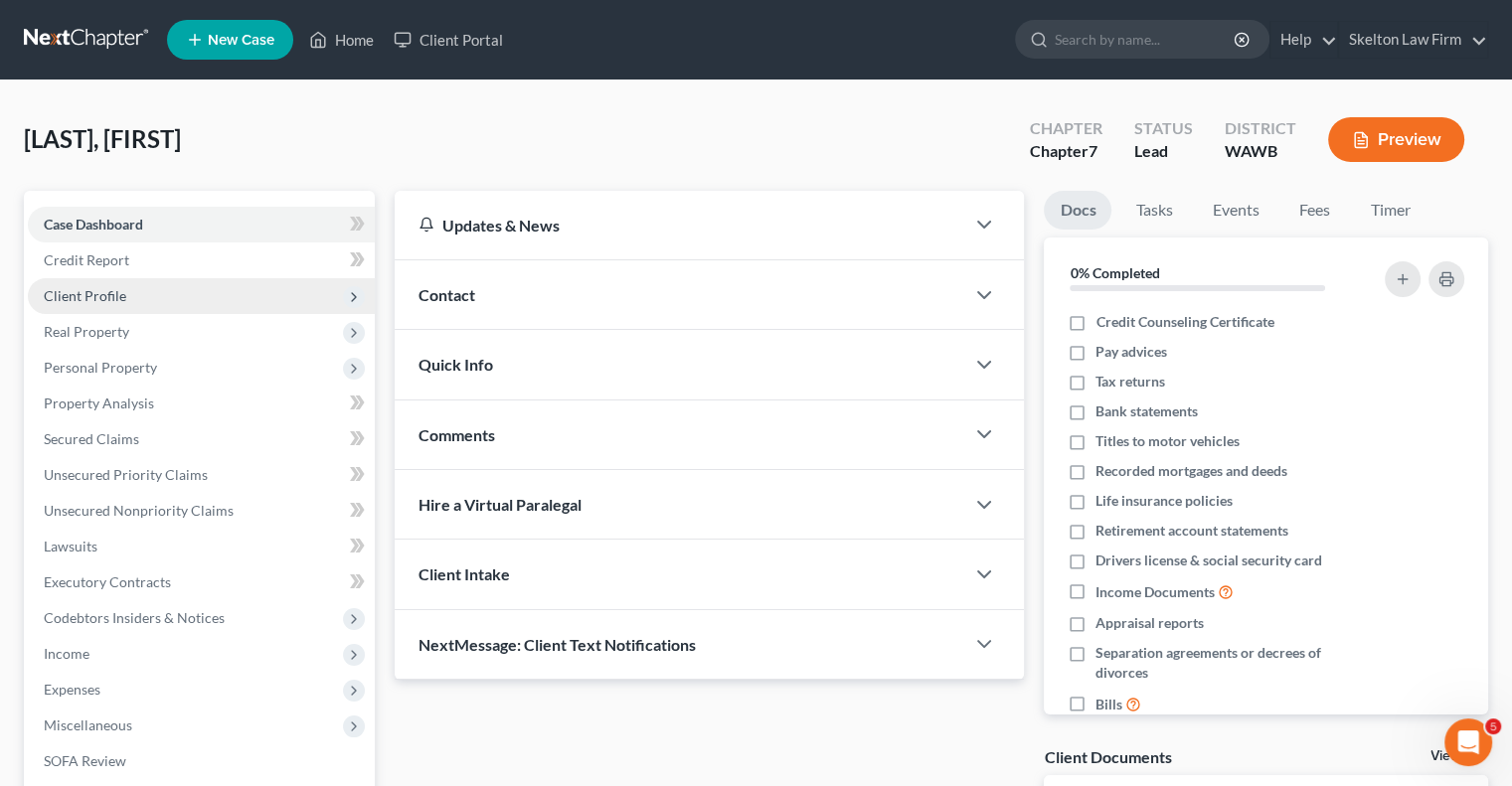 click on "Client Profile" at bounding box center (201, 296) 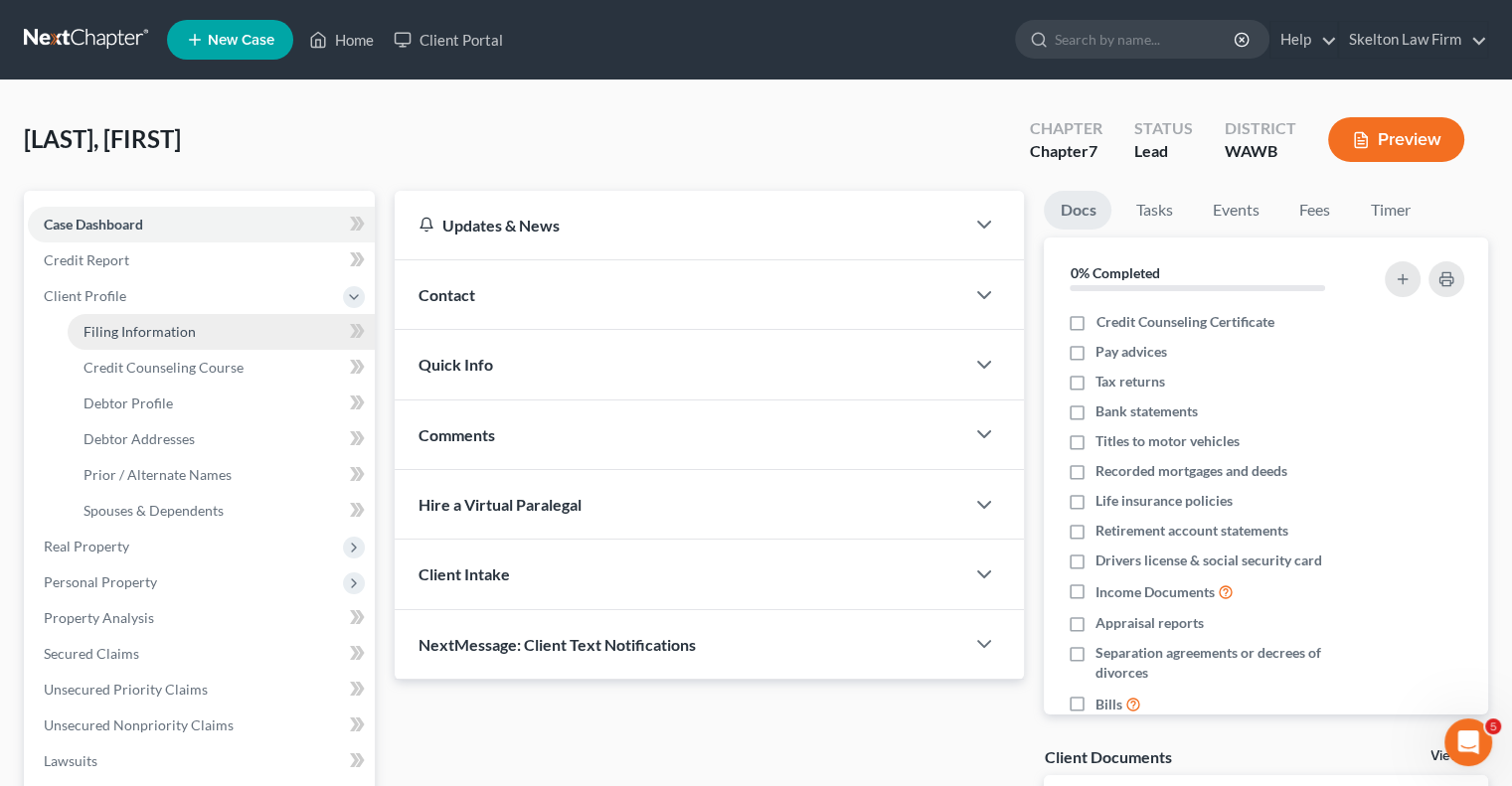 click on "Filing Information" at bounding box center (221, 332) 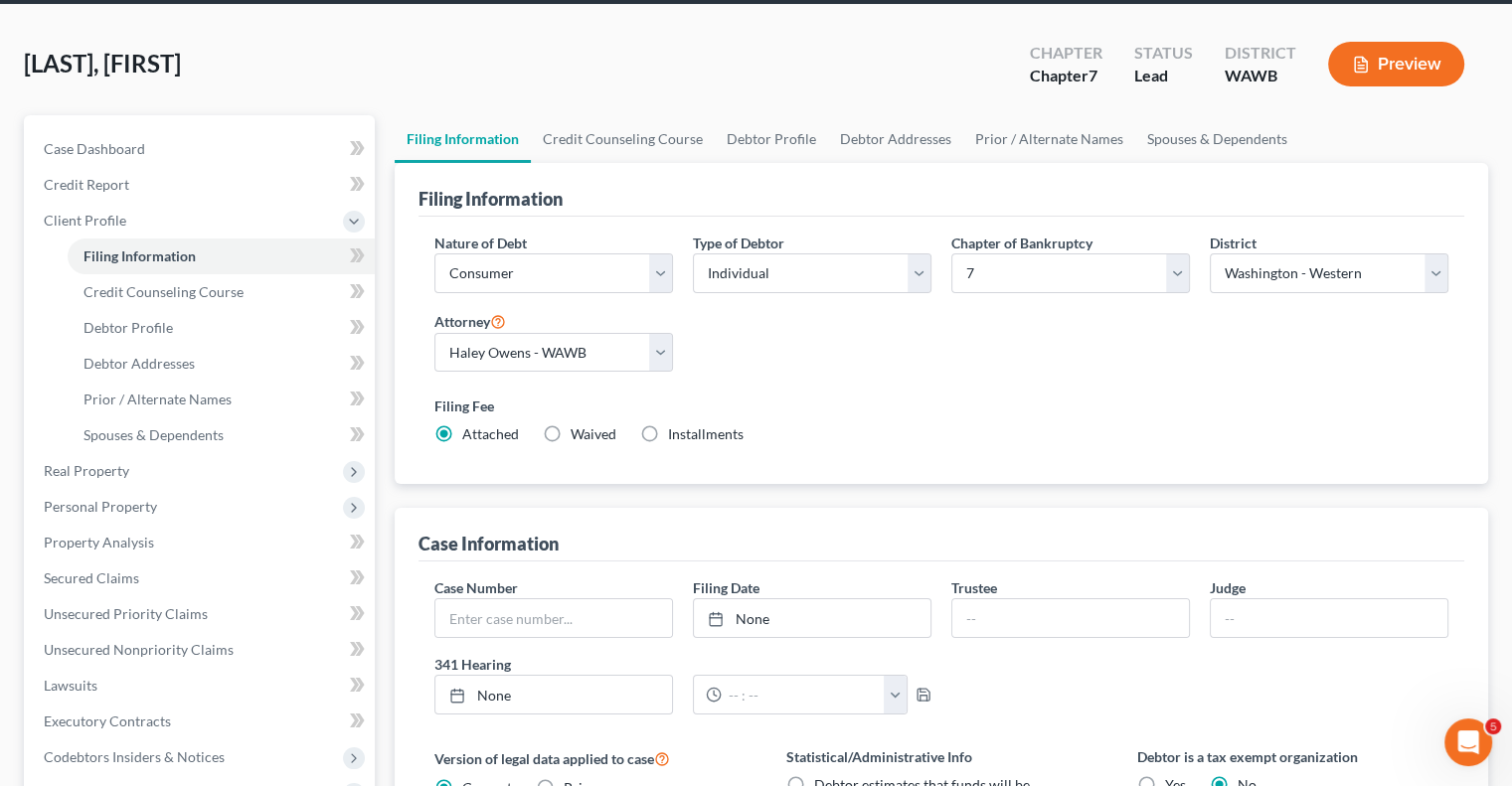 scroll, scrollTop: 0, scrollLeft: 0, axis: both 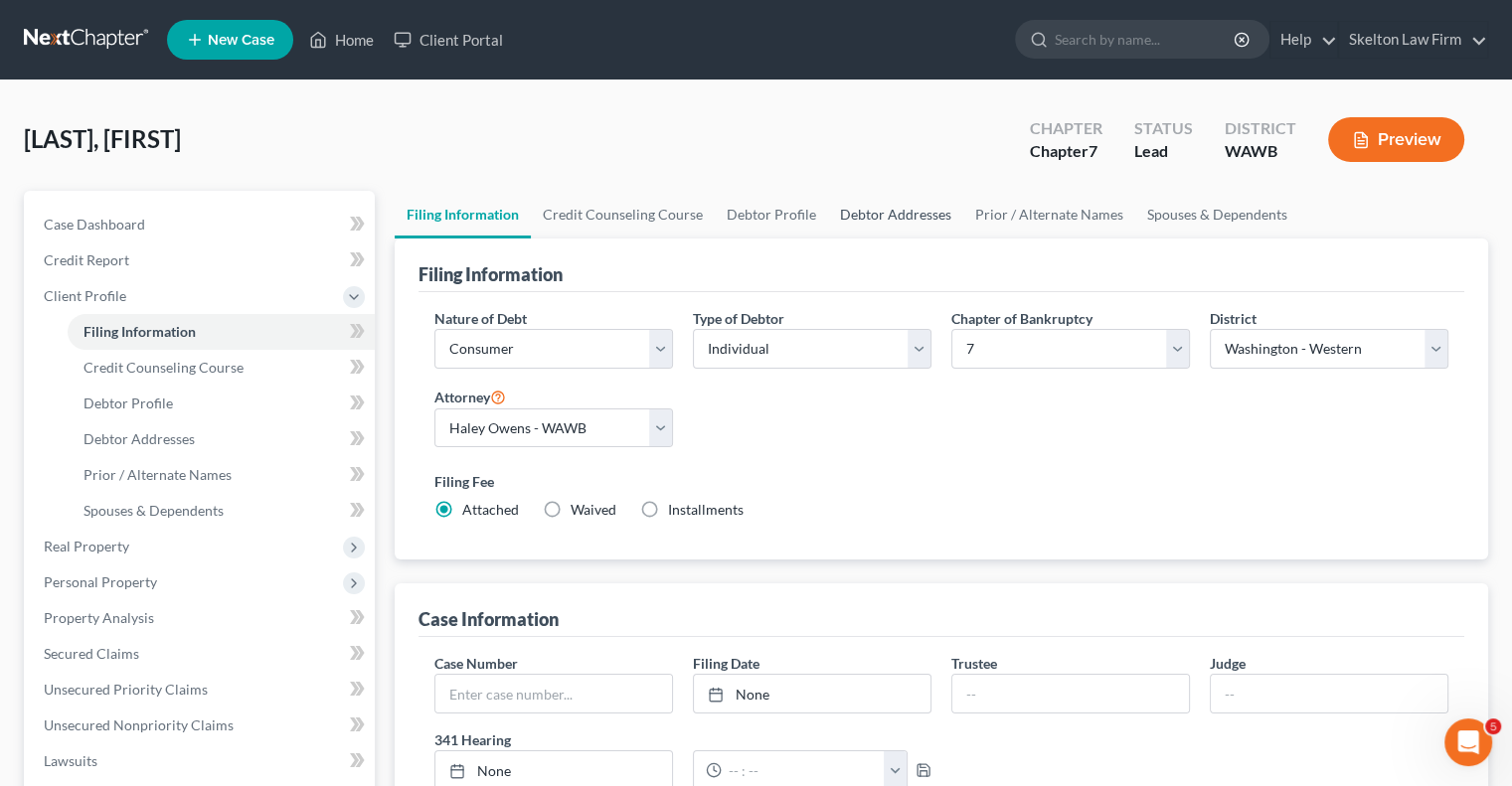 click on "Debtor Addresses" at bounding box center [896, 215] 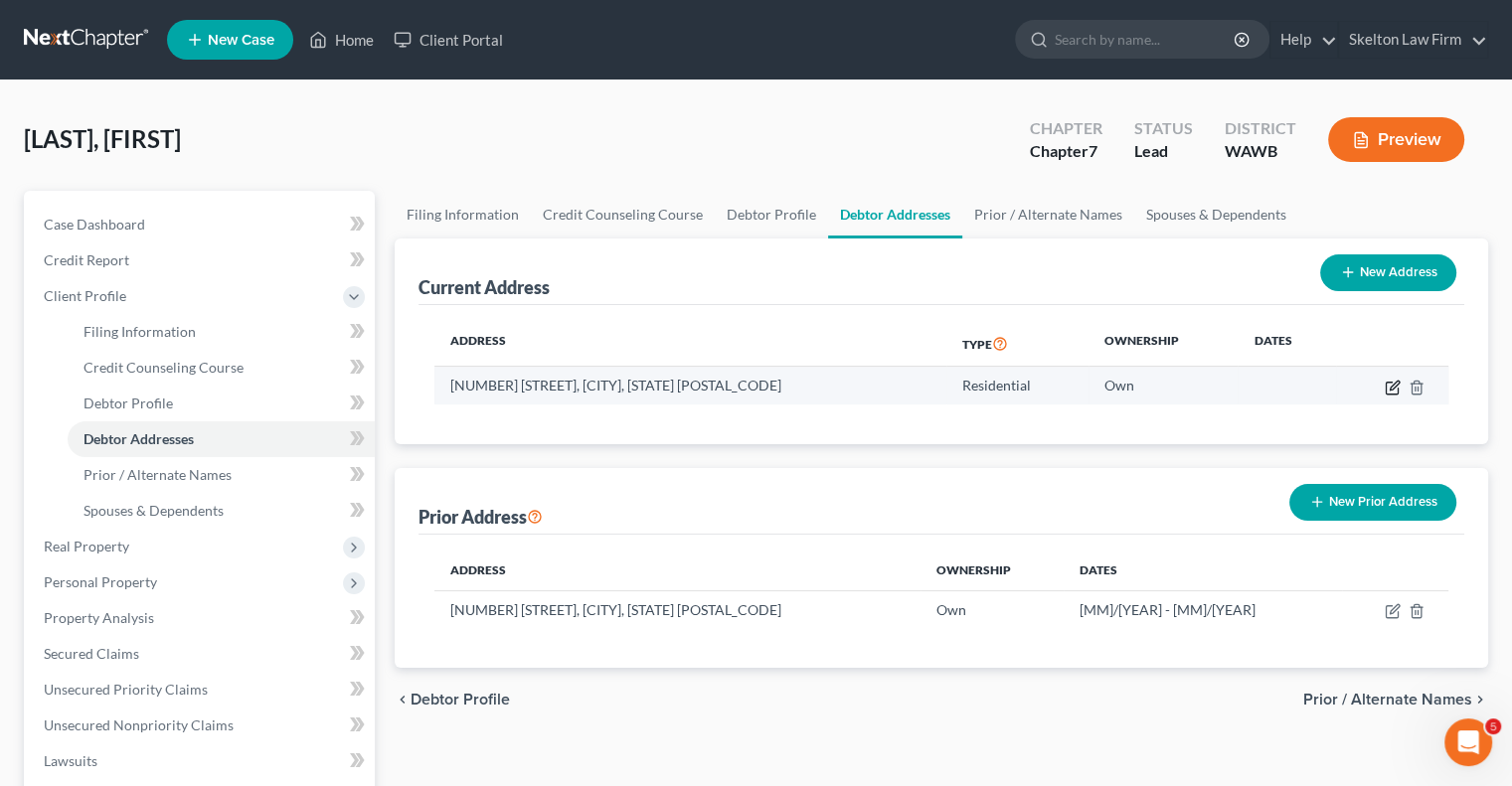 click 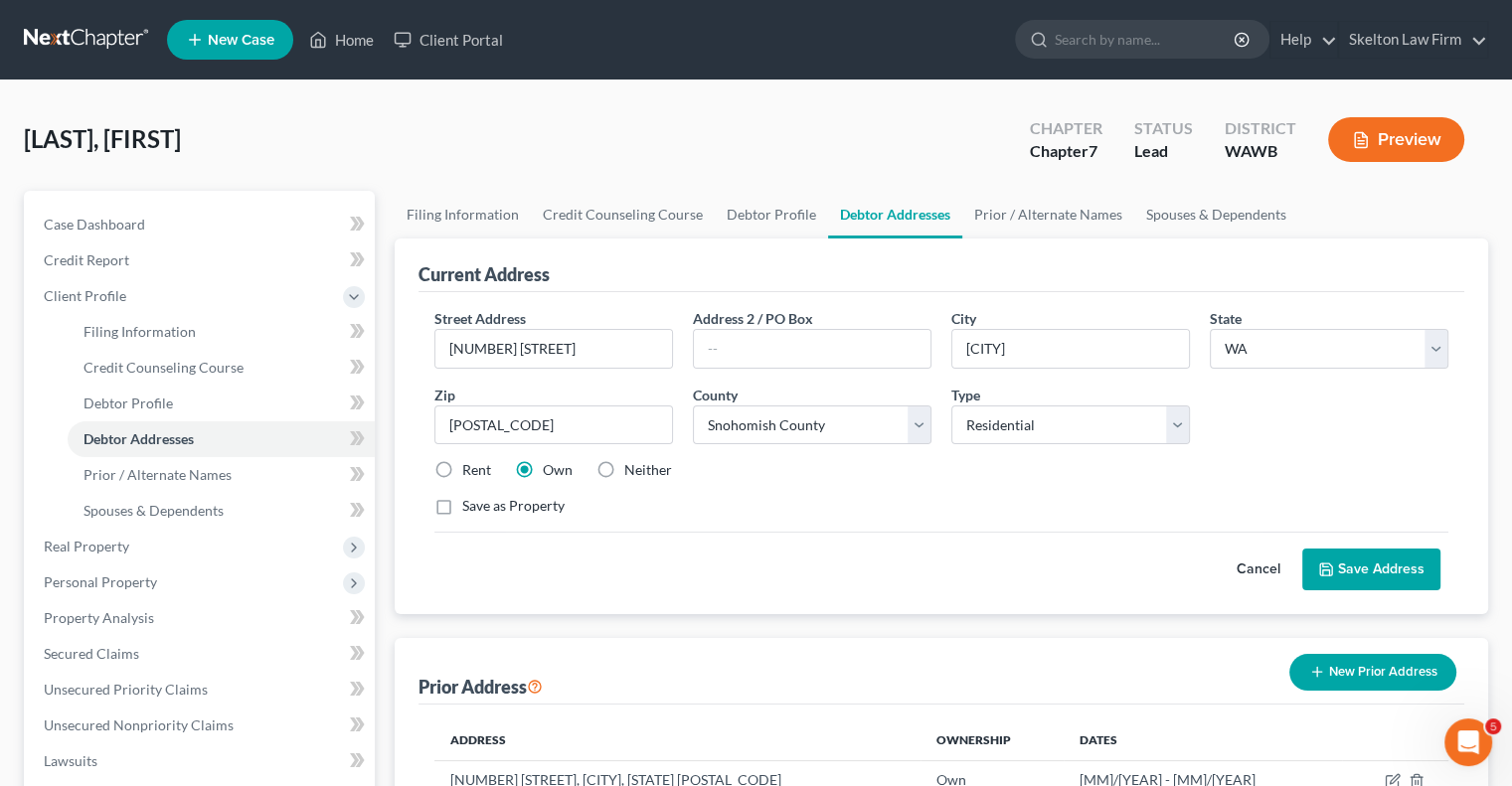 click on "Neither" at bounding box center [648, 470] 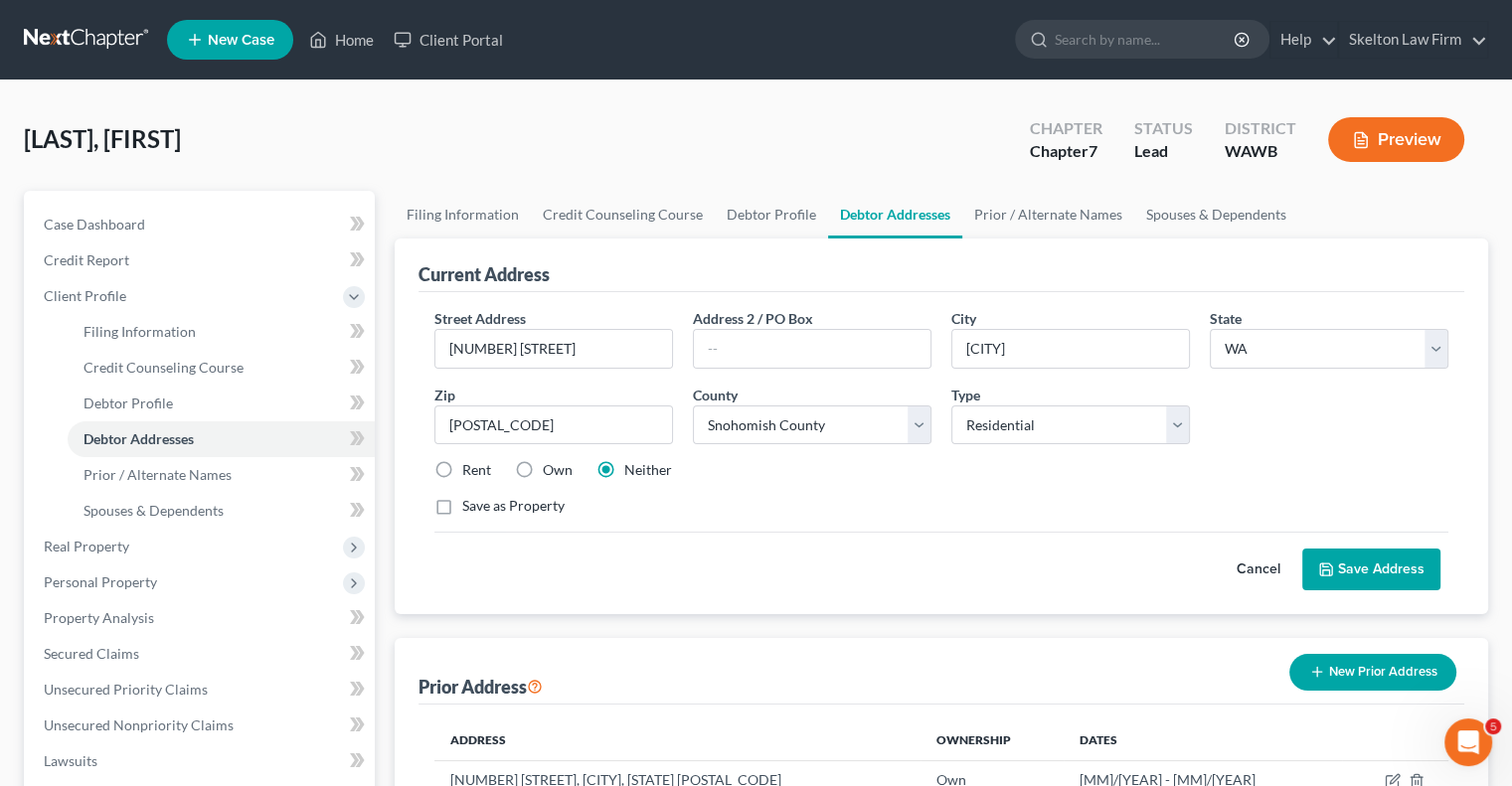 click on "Save Address" at bounding box center (1371, 569) 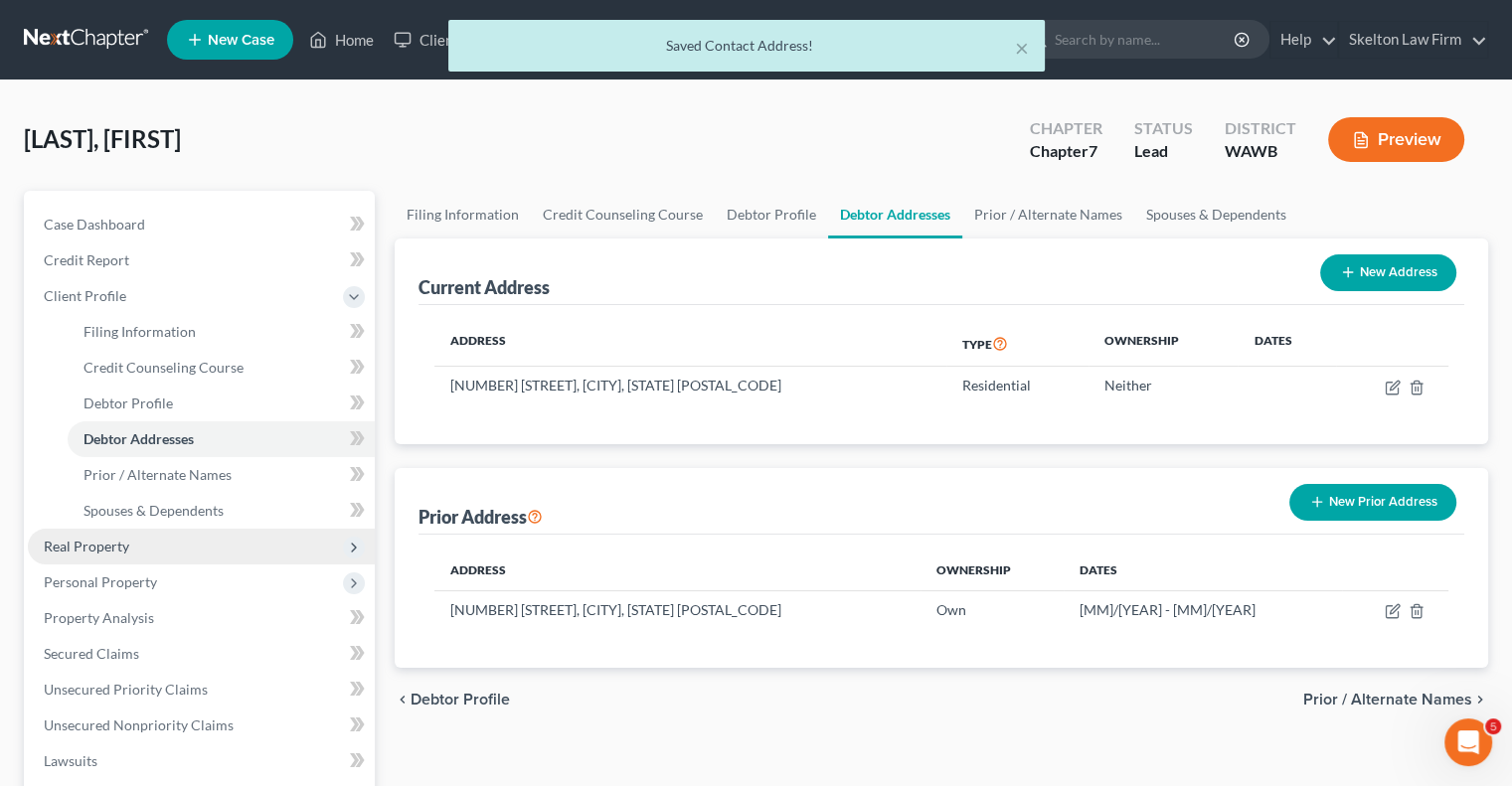 click on "Real Property" at bounding box center (86, 546) 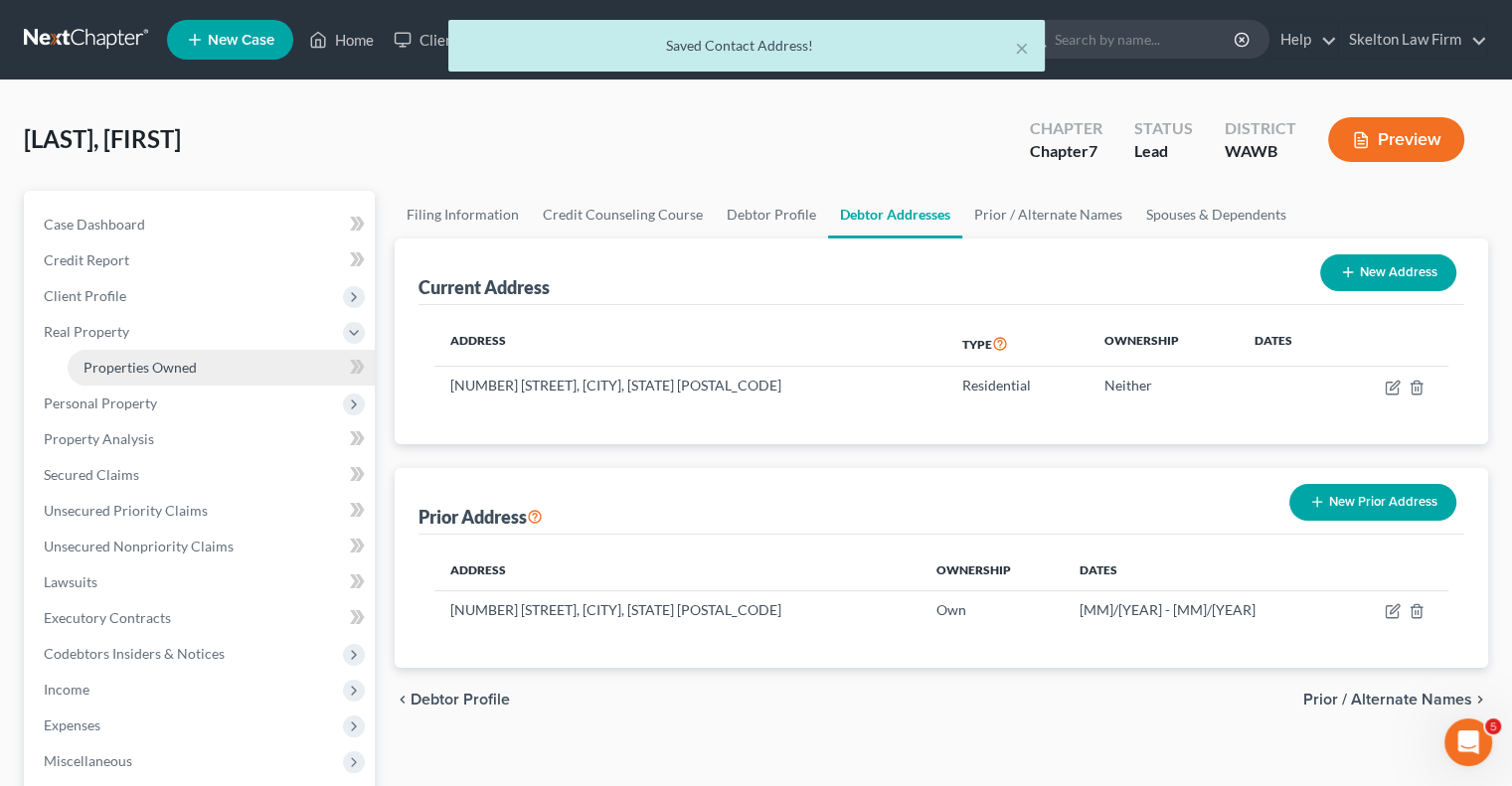 click on "Properties Owned" at bounding box center [221, 368] 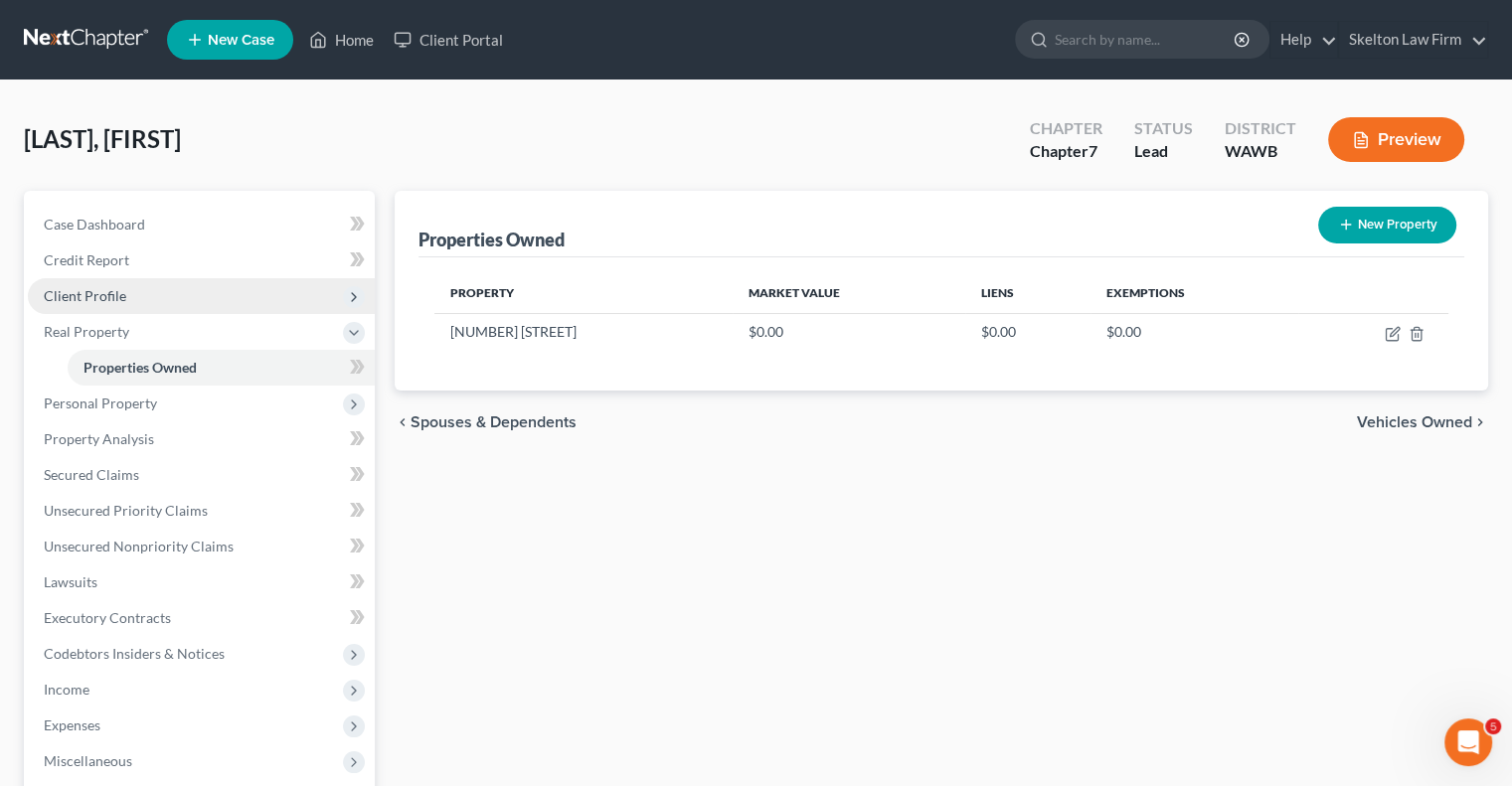 click on "Client Profile" at bounding box center (201, 296) 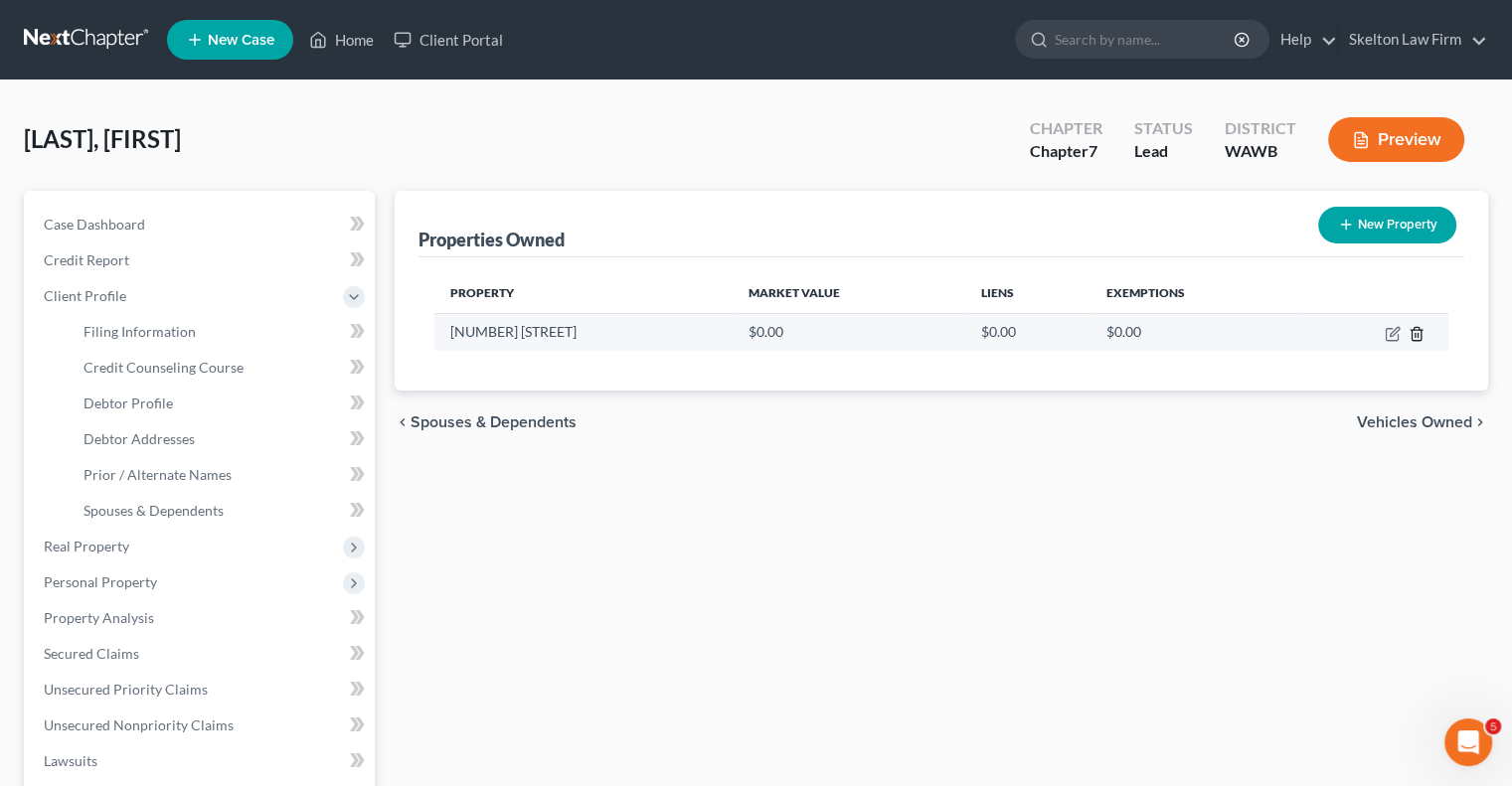 click 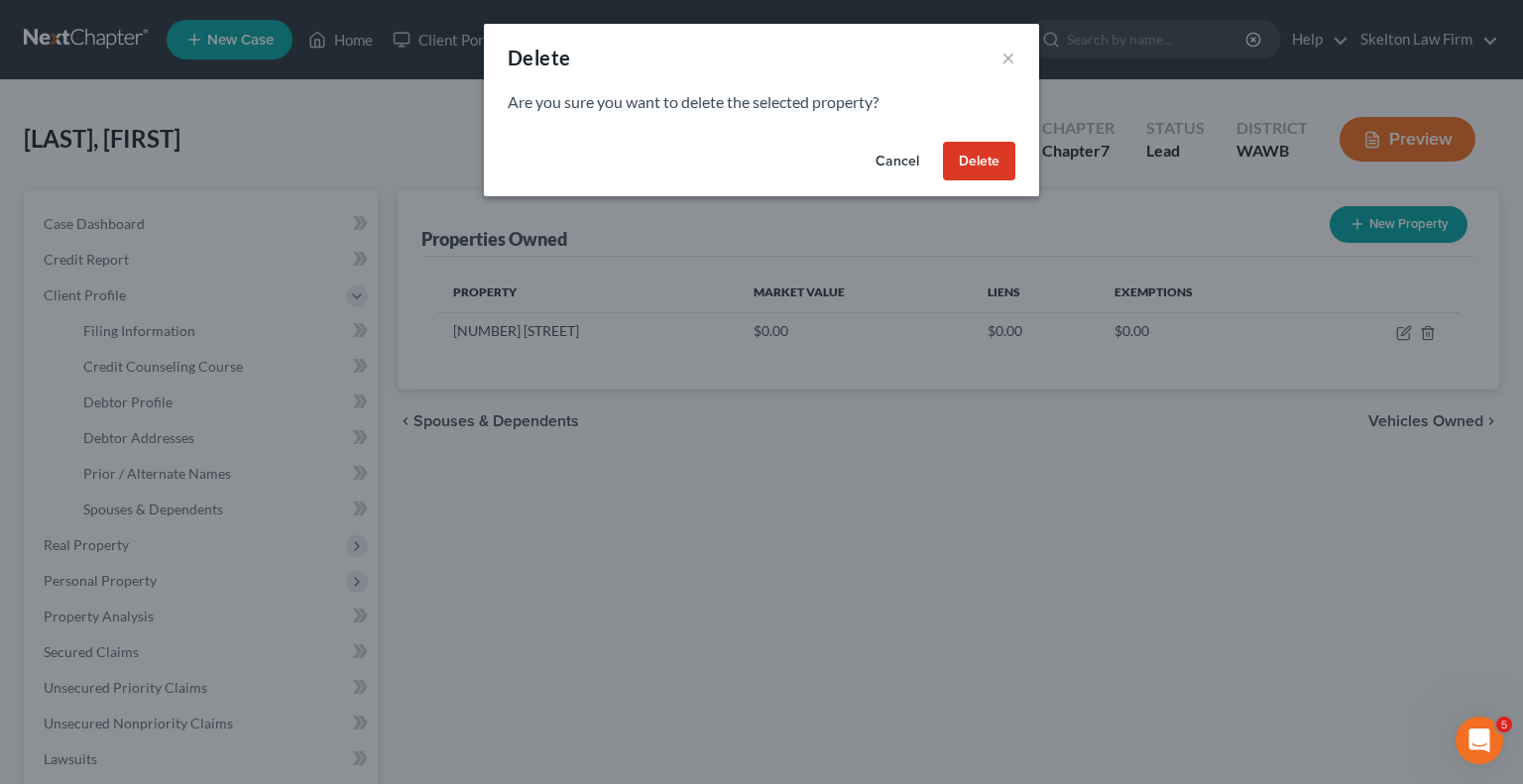click on "Delete" at bounding box center [979, 162] 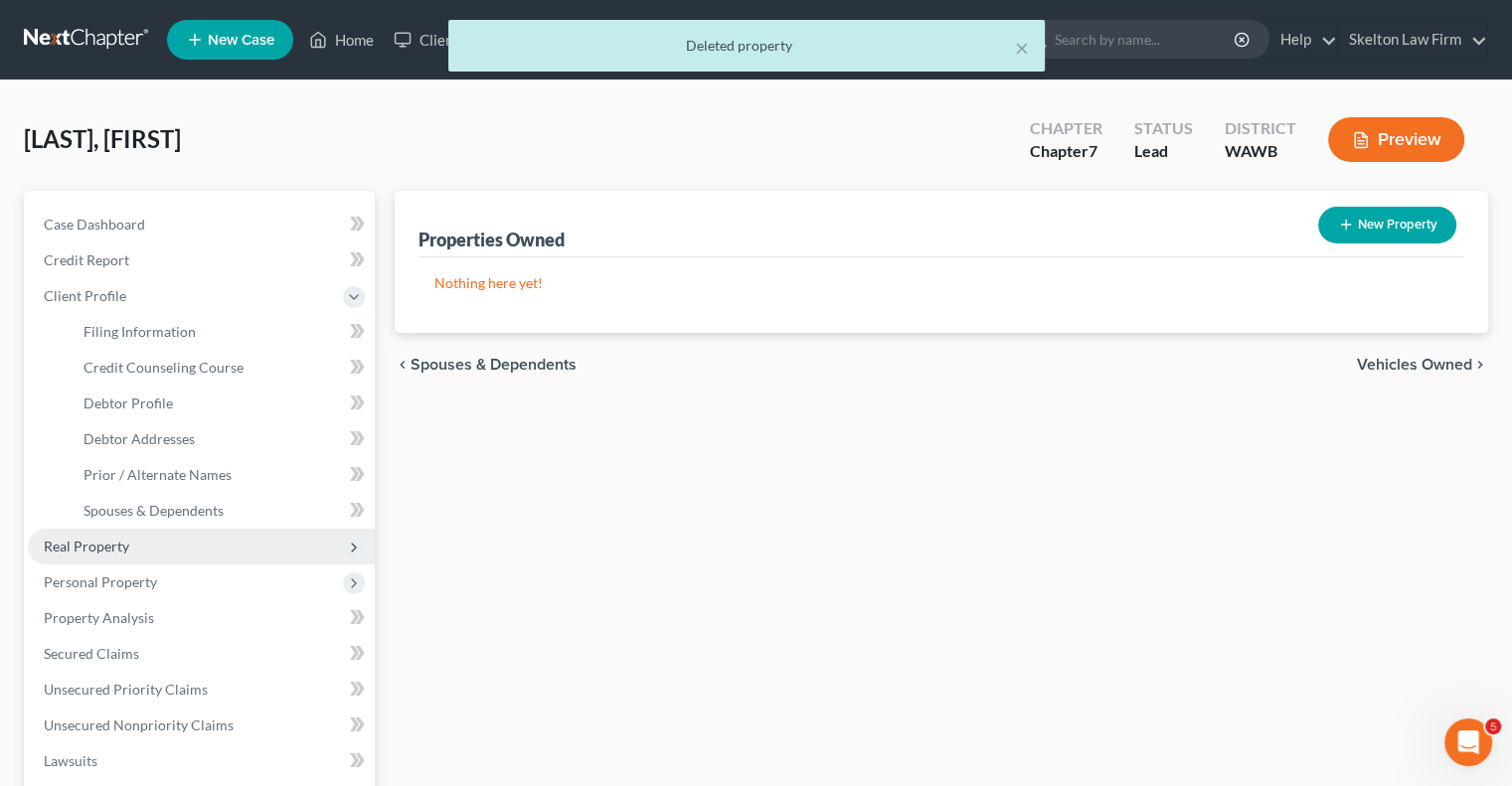 click on "Real Property" at bounding box center [86, 546] 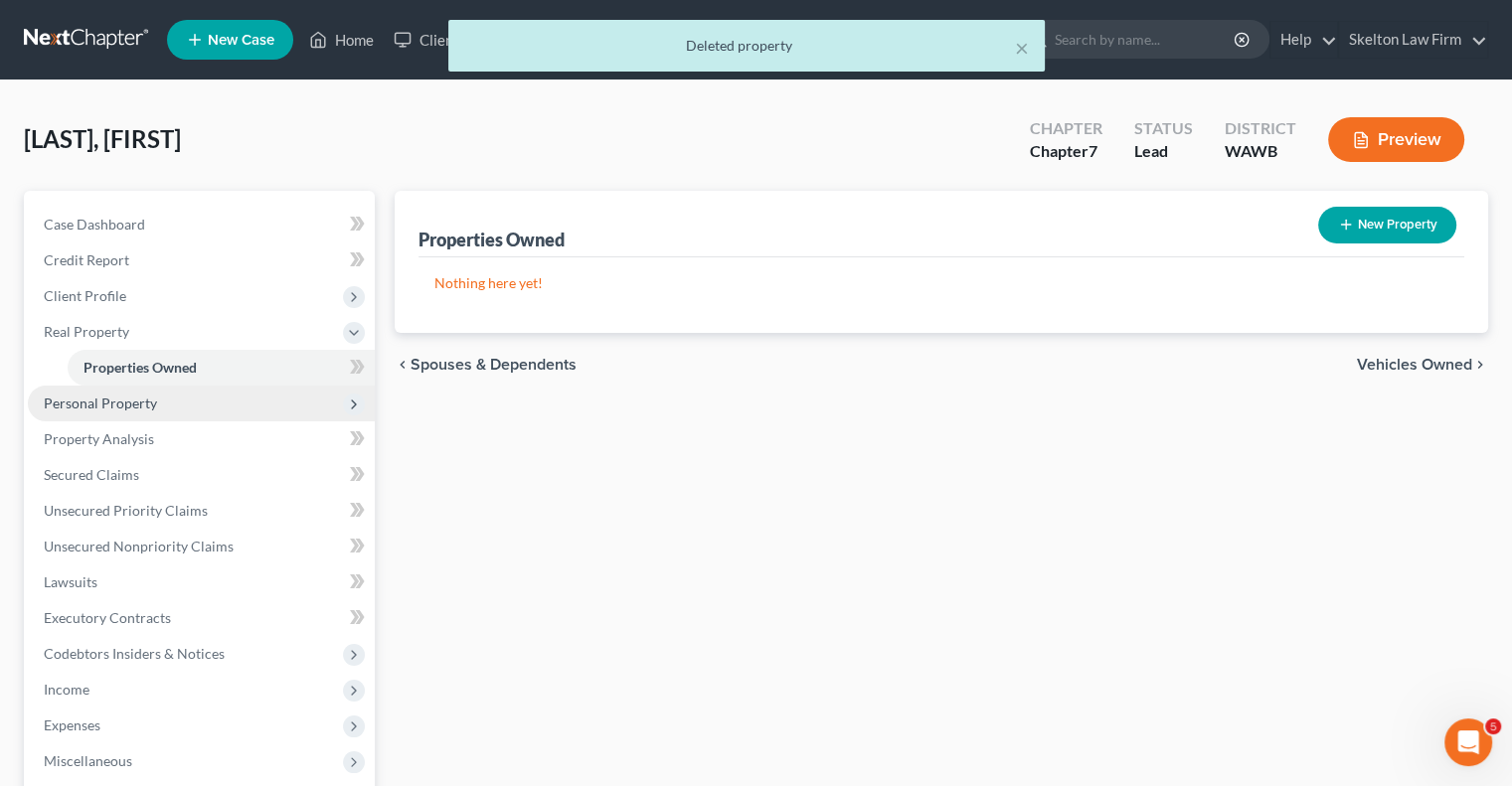 click on "Personal Property" at bounding box center (201, 403) 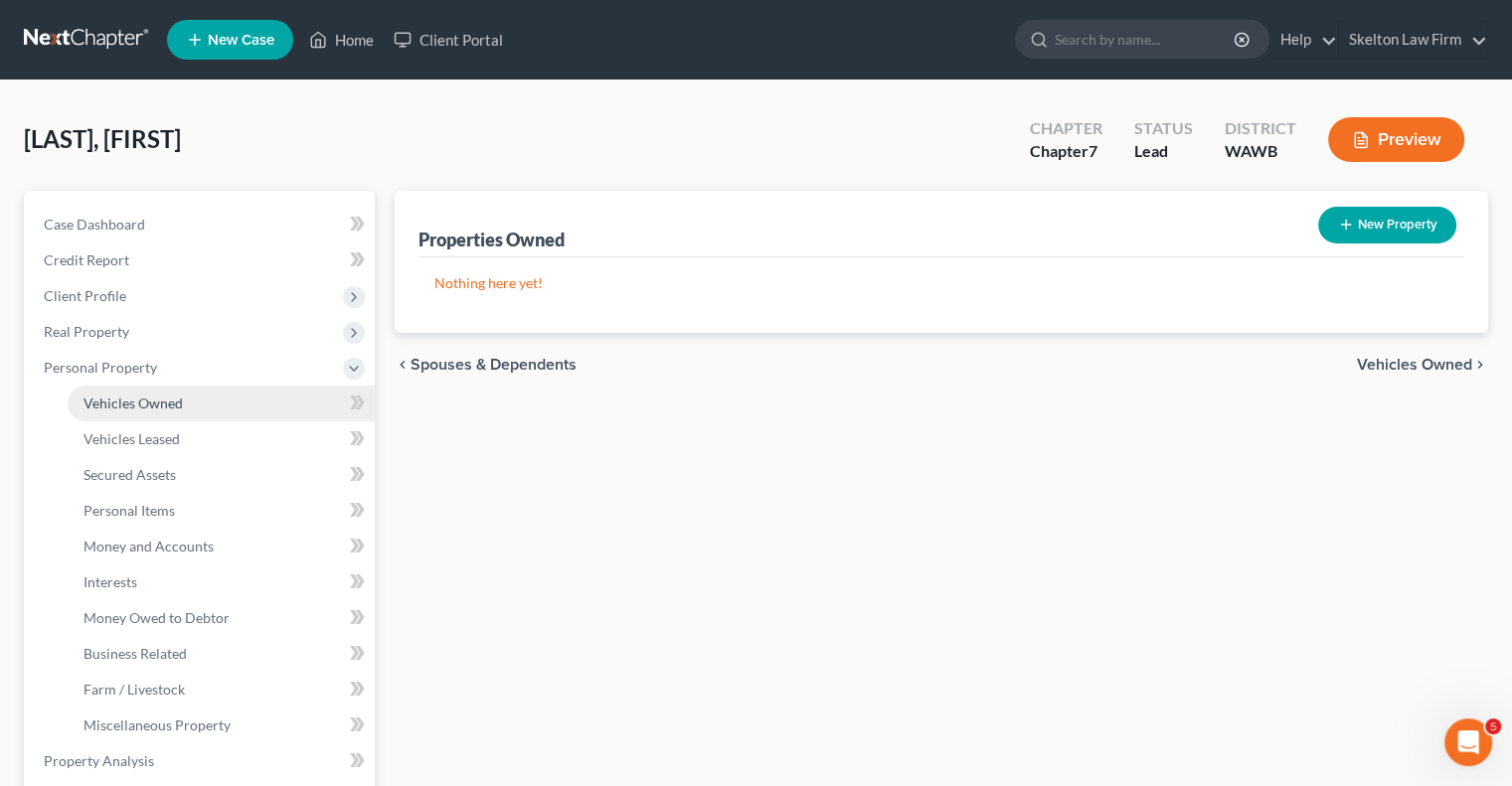 click on "Vehicles Owned" at bounding box center (133, 402) 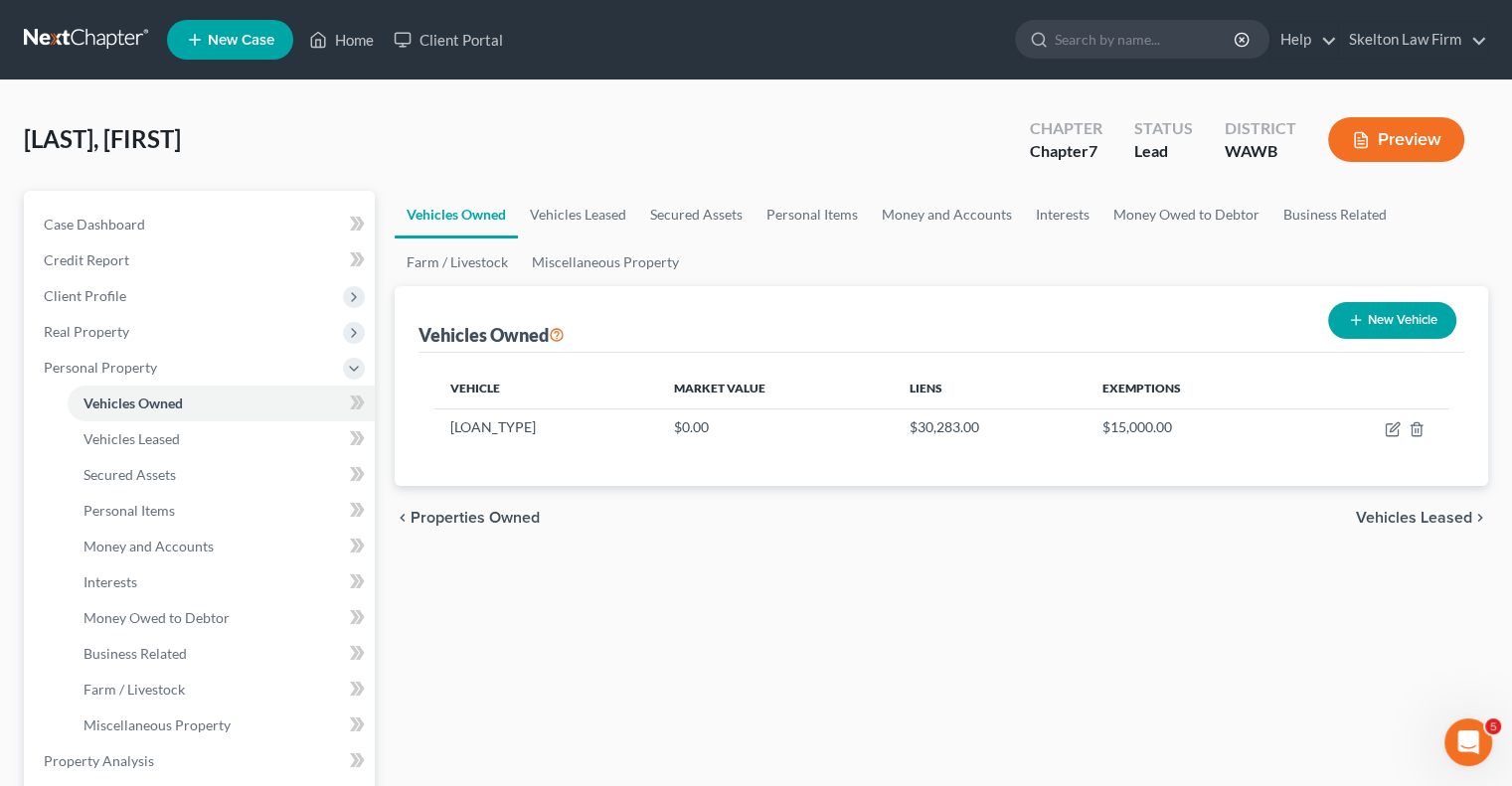 click on "New Vehicle" at bounding box center [1392, 320] 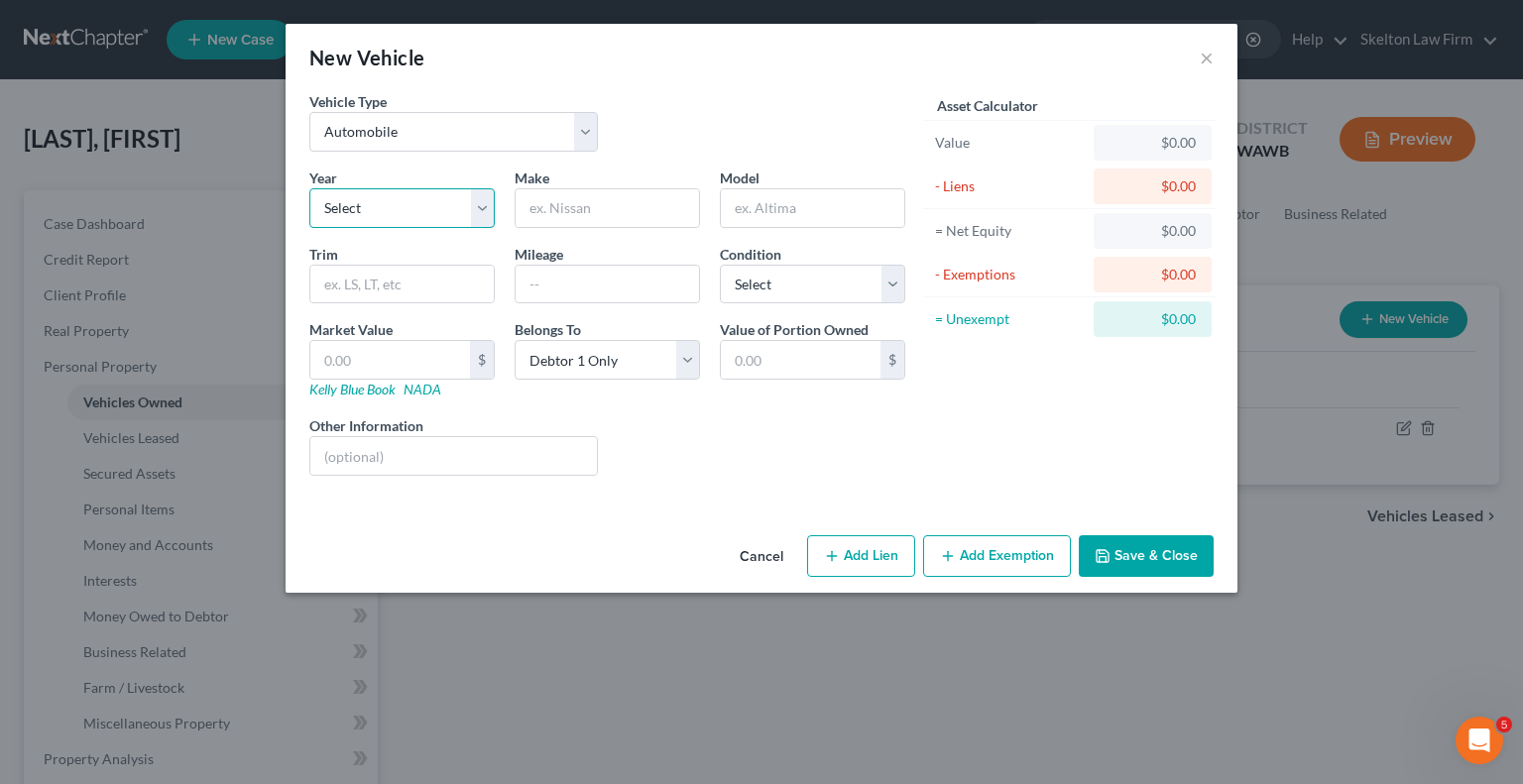 click on "Select 2026 2025 2024 2023 2022 2021 2020 2019 2018 2017 2016 2015 2014 2013 2012 2011 2010 2009 2008 2007 2006 2005 2004 2003 2002 2001 2000 1999 1998 1997 1996 1995 1994 1993 1992 1991 1990 1989 1988 1987 1986 1985 1984 1983 1982 1981 1980 1979 1978 1977 1976 1975 1974 1973 1972 1971 1970 1969 1968 1967 1966 1965 1964 1963 1962 1961 1960 1959 1958 1957 1956 1955 1954 1953 1952 1951 1950 1949 1948 1947 1946 1945 1944 1943 1942 1941 1940 1939 1938 1937 1936 1935 1934 1933 1932 1931 1930 1929 1928 1927 1926 1925 1924 1923 1922 1921 1920 1919 1918 1917 1916 1915 1914 1913 1912 1911 1910 1909 1908 1907 1906 1905 1904 1903 1902 1901" at bounding box center (402, 208) 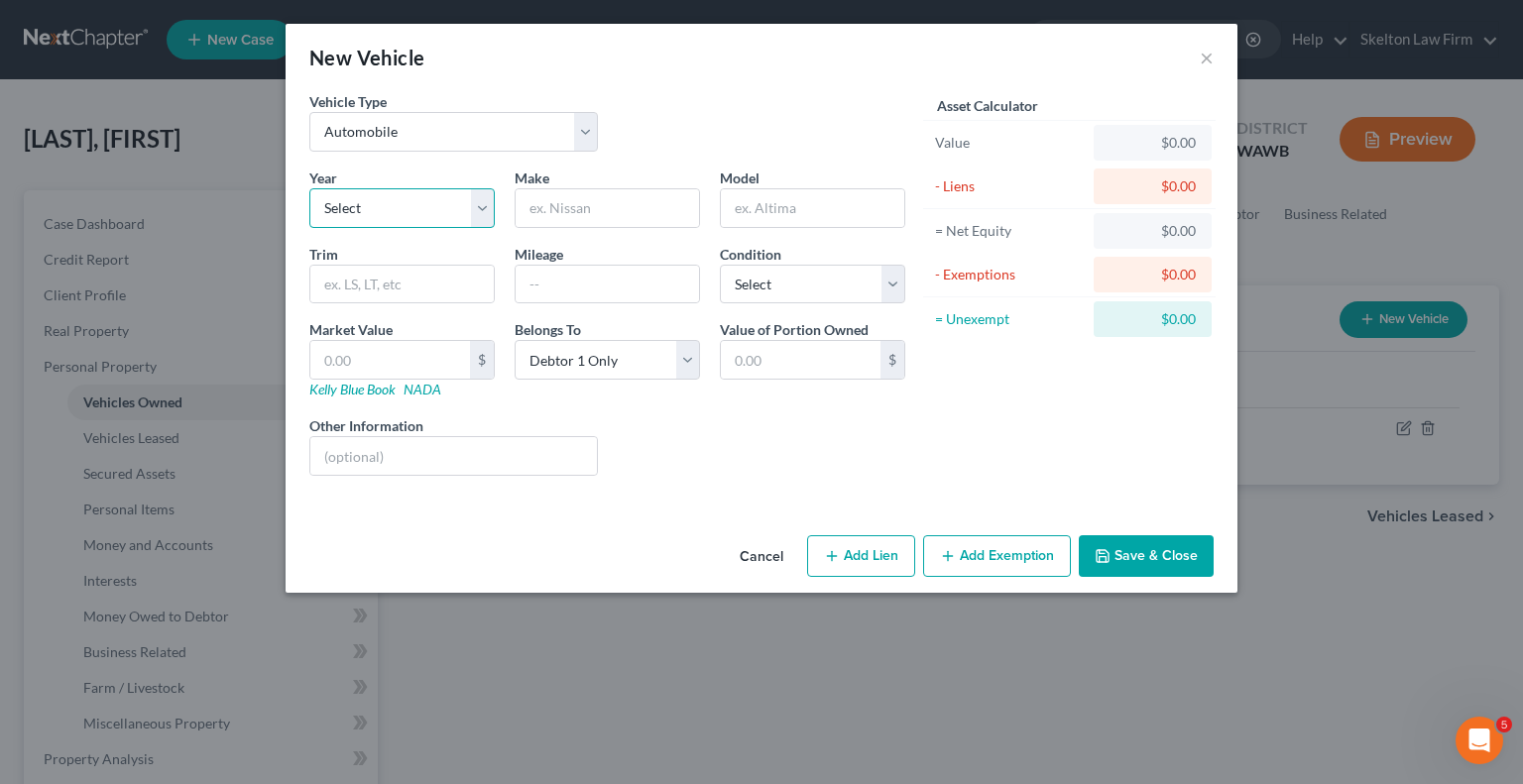 select on "6" 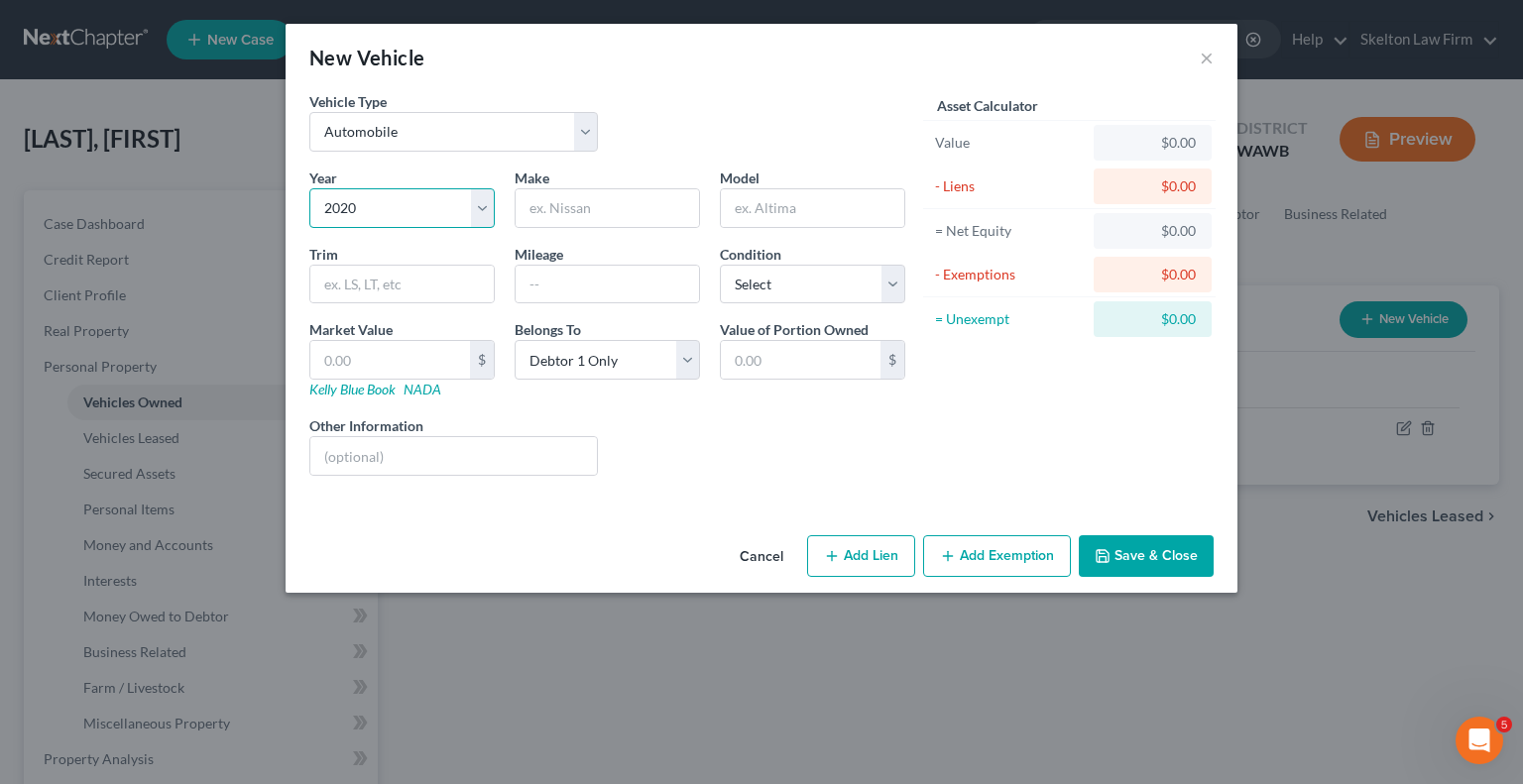 click on "Select 2026 2025 2024 2023 2022 2021 2020 2019 2018 2017 2016 2015 2014 2013 2012 2011 2010 2009 2008 2007 2006 2005 2004 2003 2002 2001 2000 1999 1998 1997 1996 1995 1994 1993 1992 1991 1990 1989 1988 1987 1986 1985 1984 1983 1982 1981 1980 1979 1978 1977 1976 1975 1974 1973 1972 1971 1970 1969 1968 1967 1966 1965 1964 1963 1962 1961 1960 1959 1958 1957 1956 1955 1954 1953 1952 1951 1950 1949 1948 1947 1946 1945 1944 1943 1942 1941 1940 1939 1938 1937 1936 1935 1934 1933 1932 1931 1930 1929 1928 1927 1926 1925 1924 1923 1922 1921 1920 1919 1918 1917 1916 1915 1914 1913 1912 1911 1910 1909 1908 1907 1906 1905 1904 1903 1902 1901" at bounding box center [402, 208] 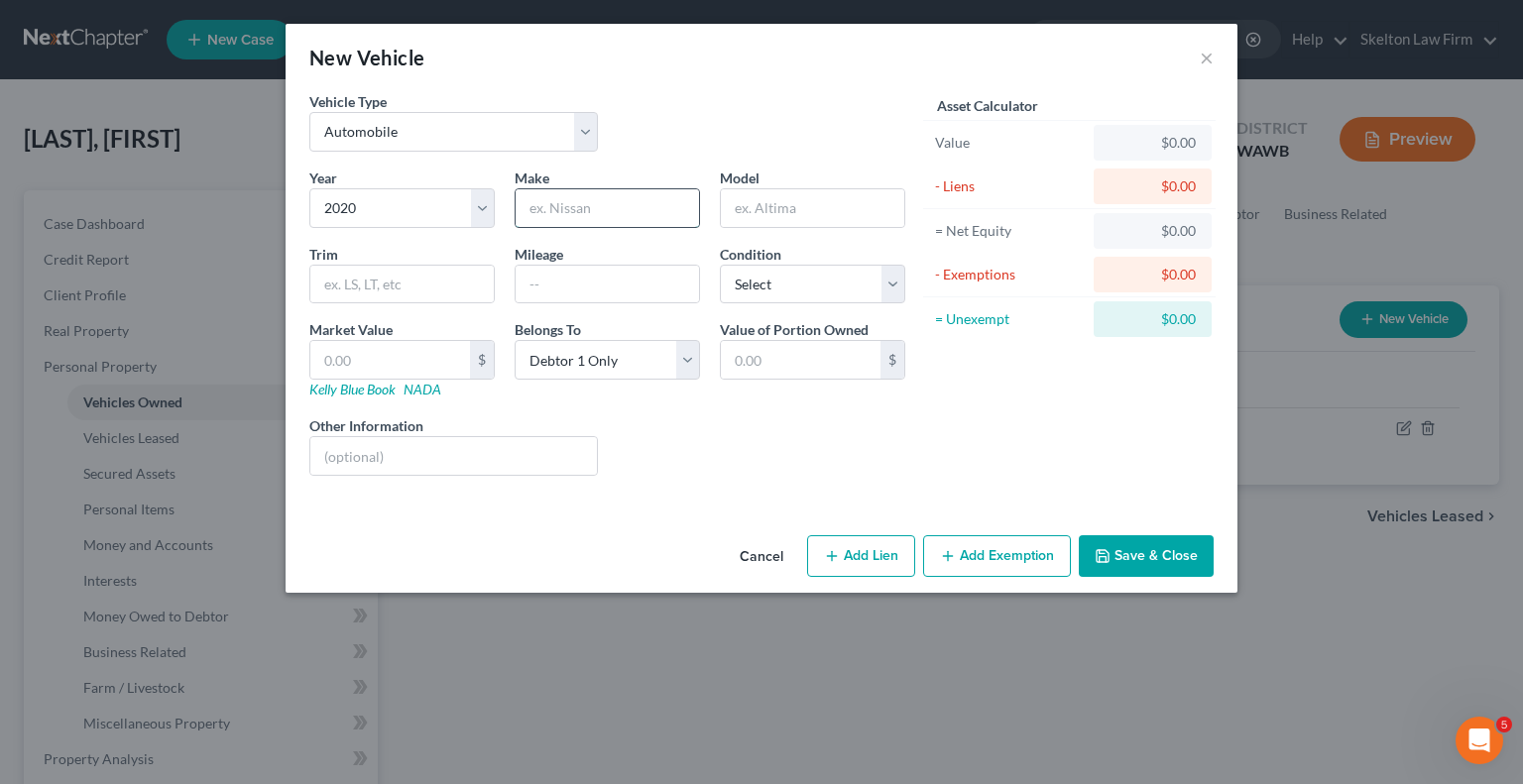 click at bounding box center (607, 208) 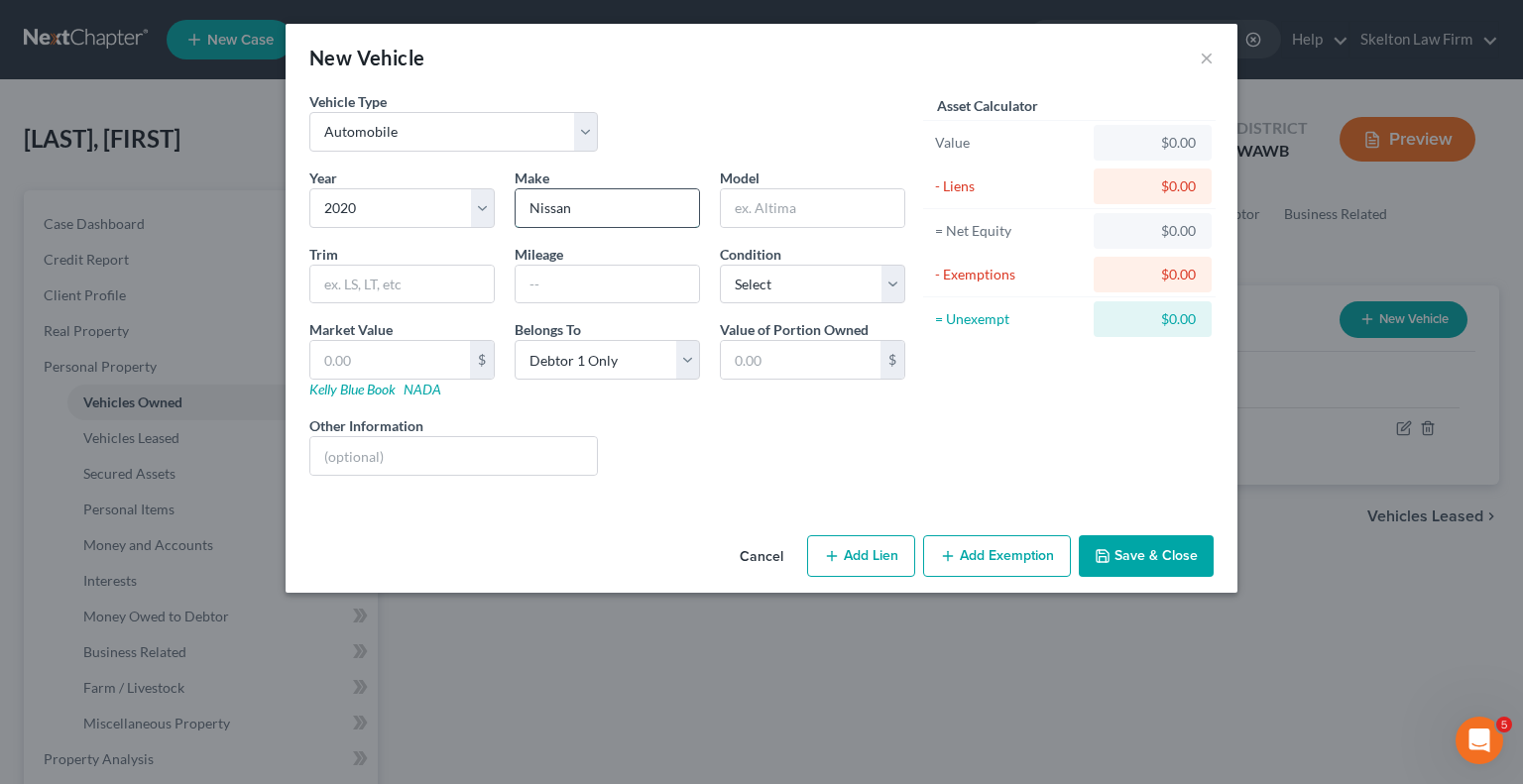 type on "Nissan" 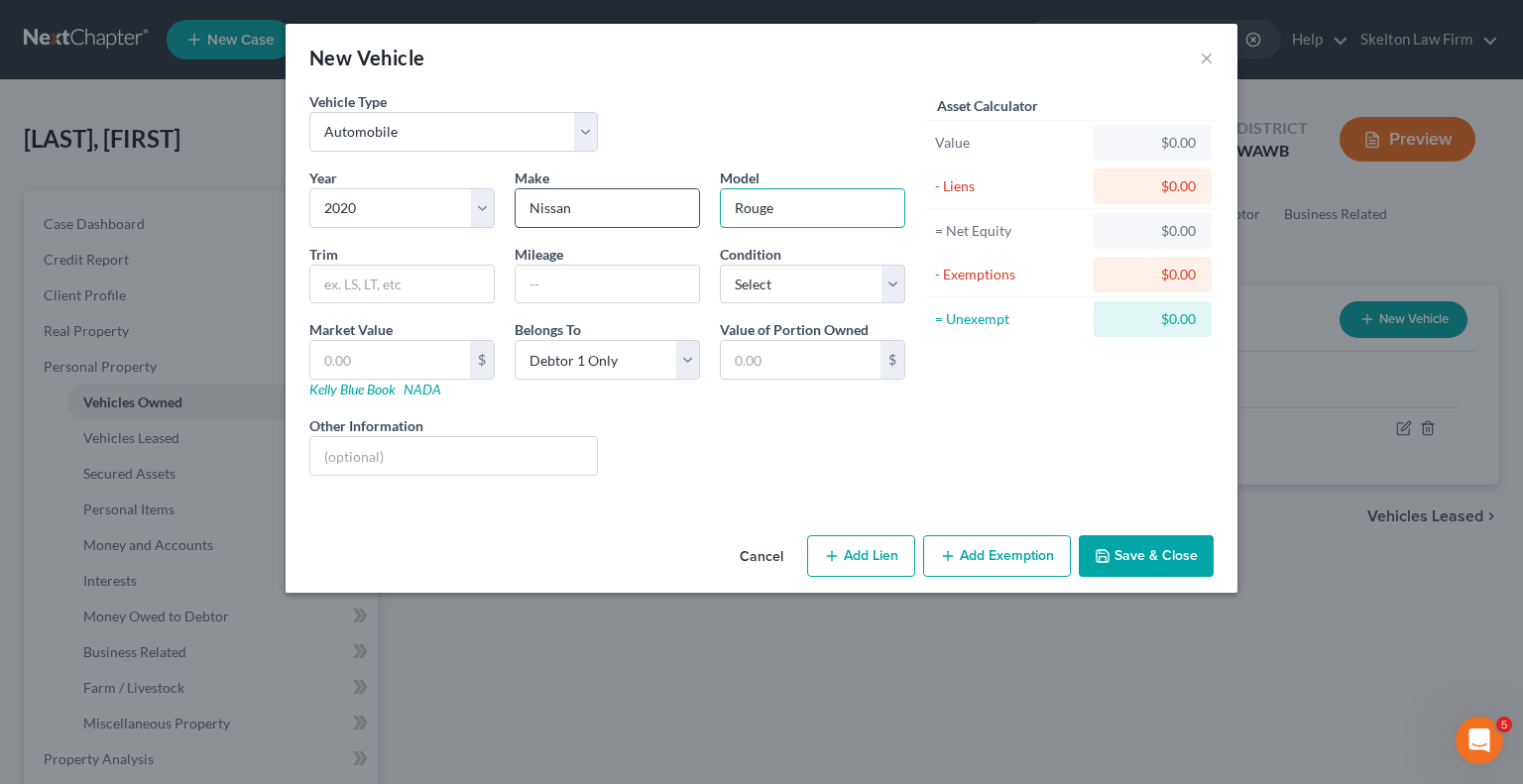 type on "Rouge" 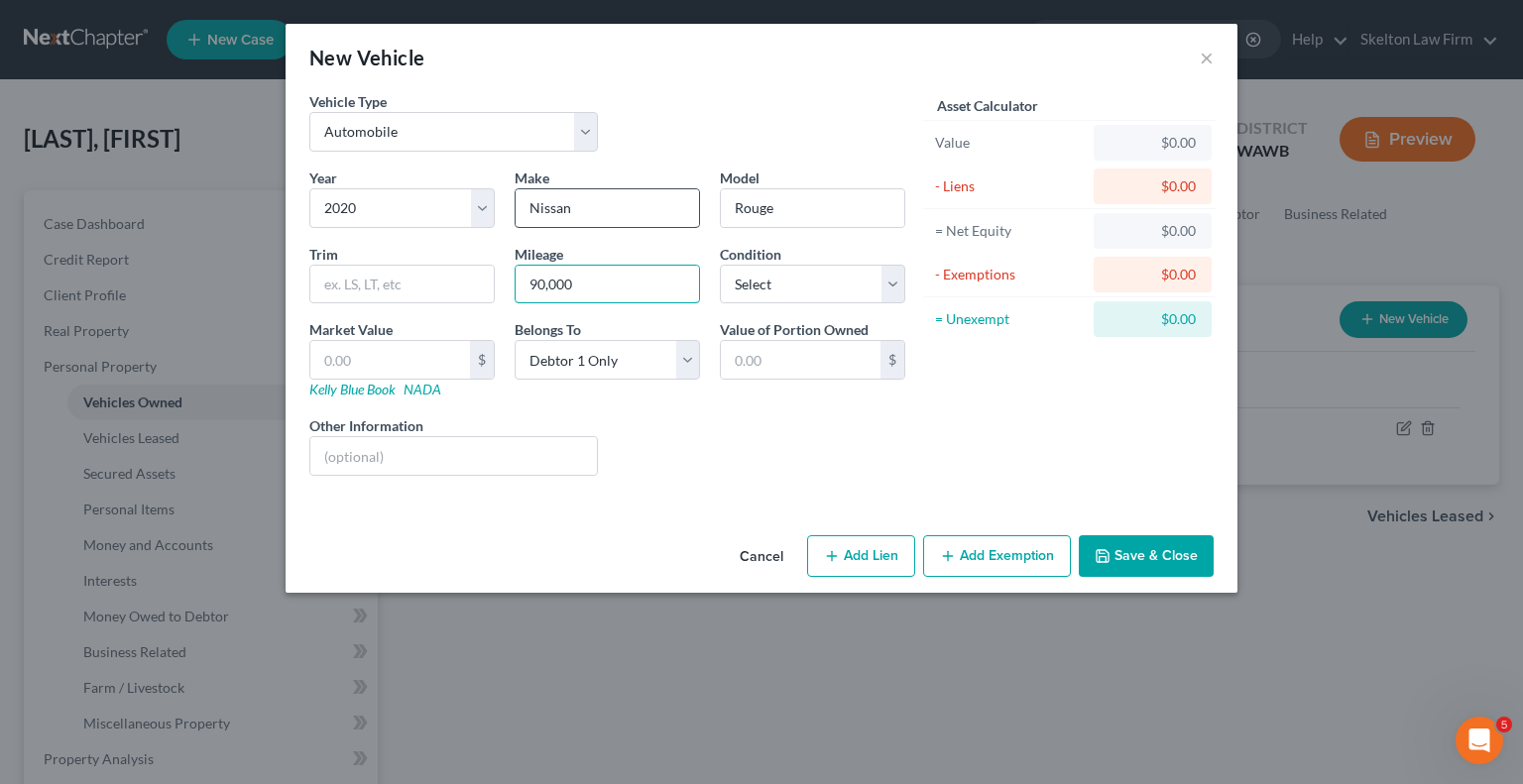 type on "90,000" 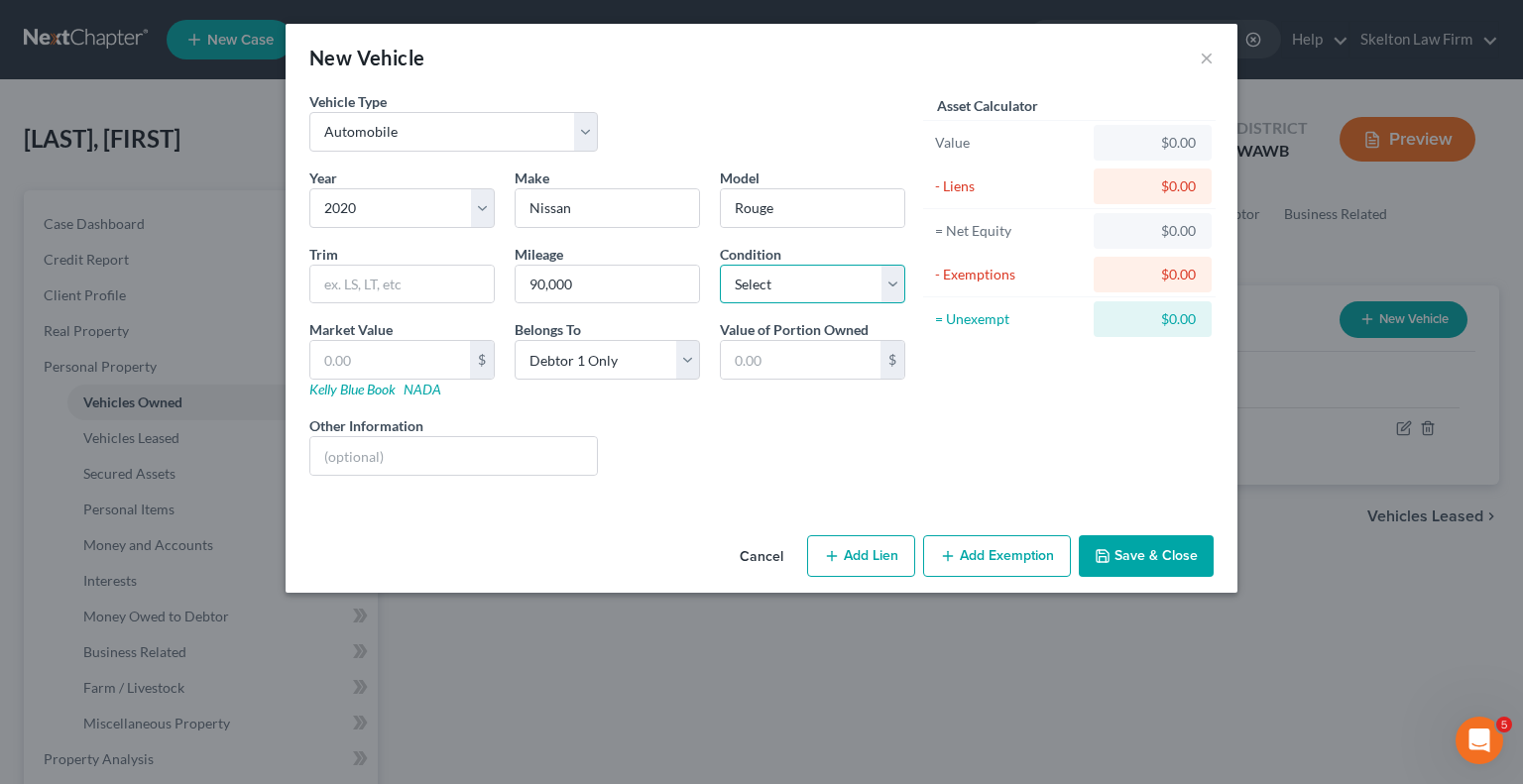 click on "Select Excellent Very Good Good Fair Poor" at bounding box center (812, 284) 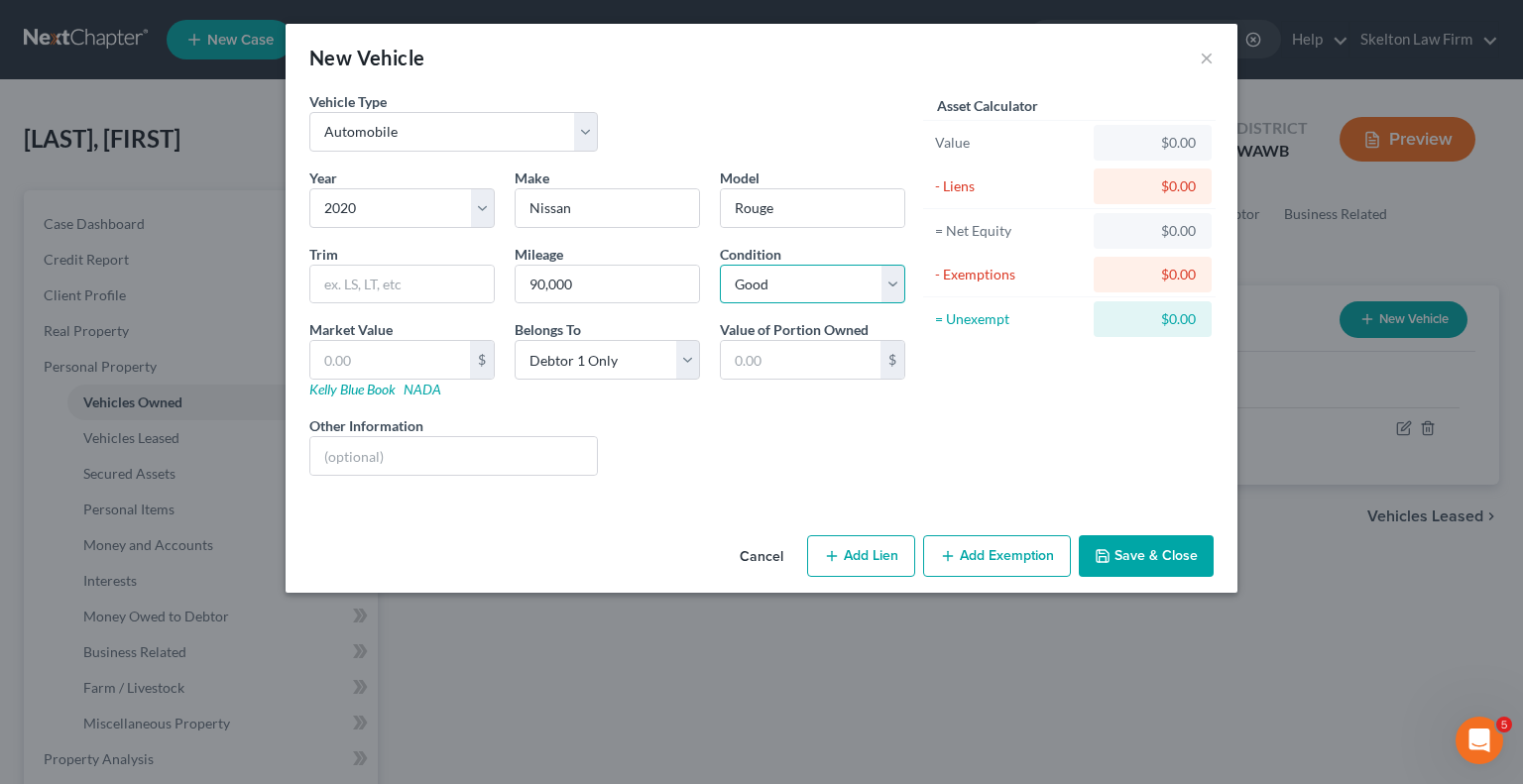 click on "Select Excellent Very Good Good Fair Poor" at bounding box center [812, 284] 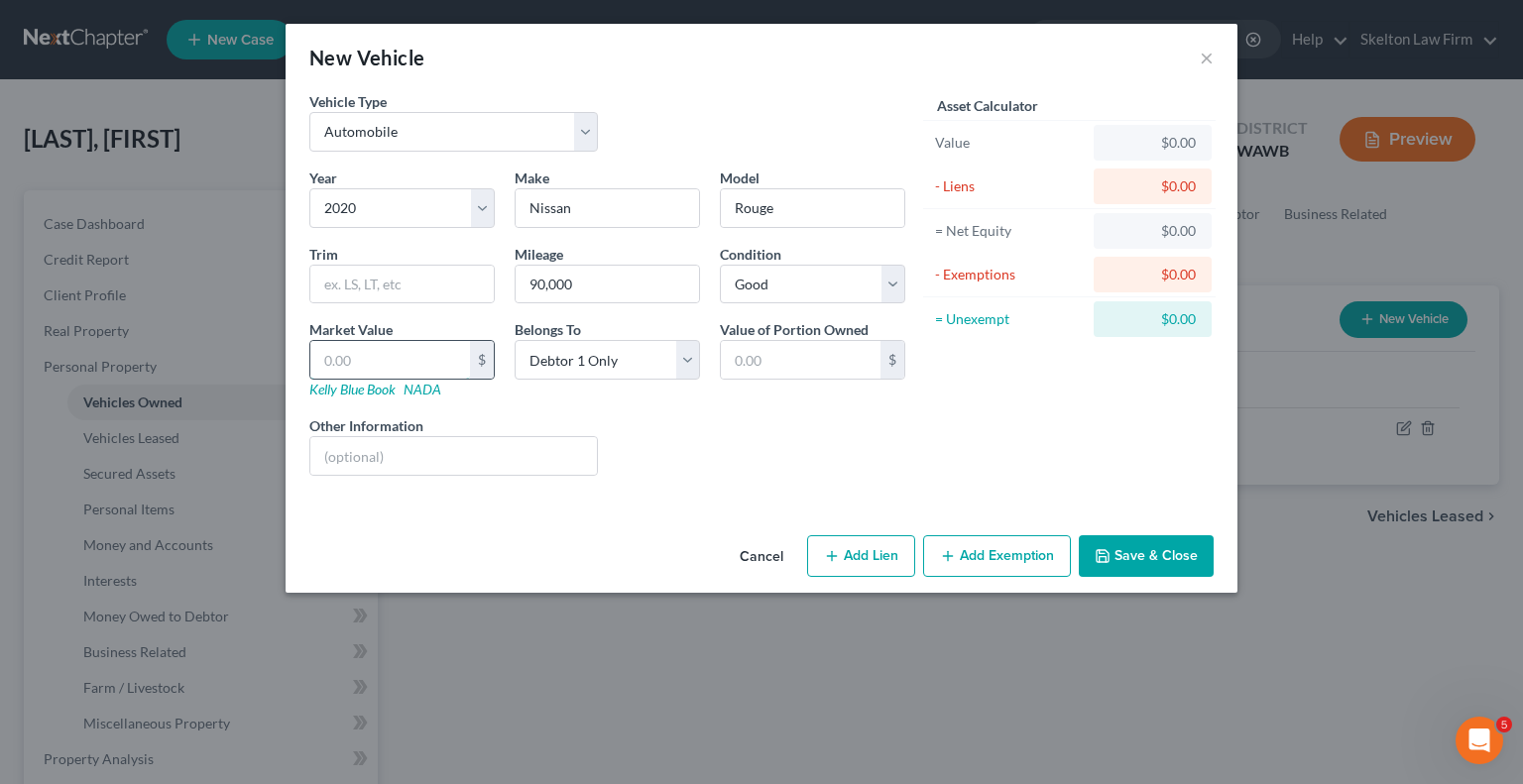 click at bounding box center [390, 360] 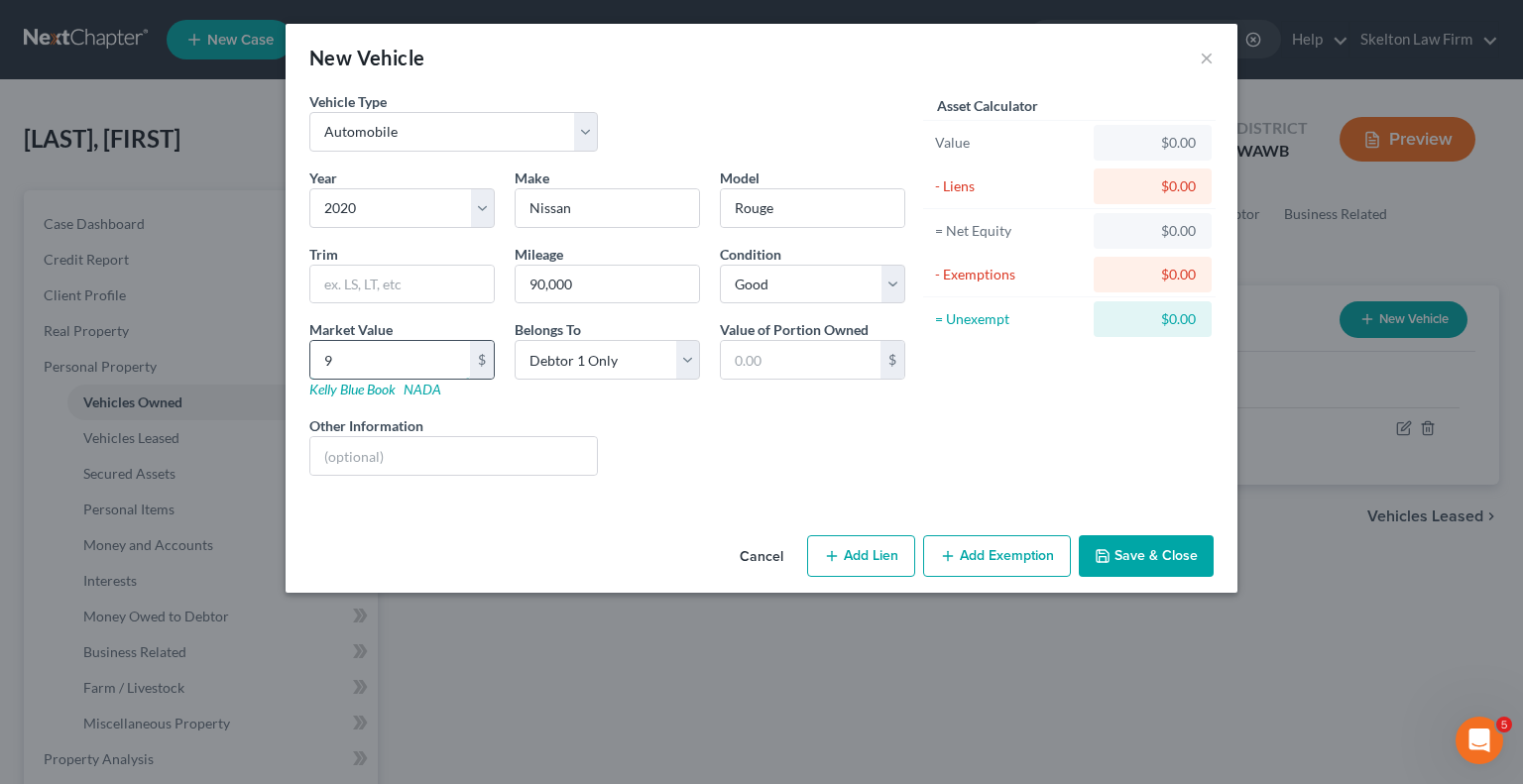 type on "9.00" 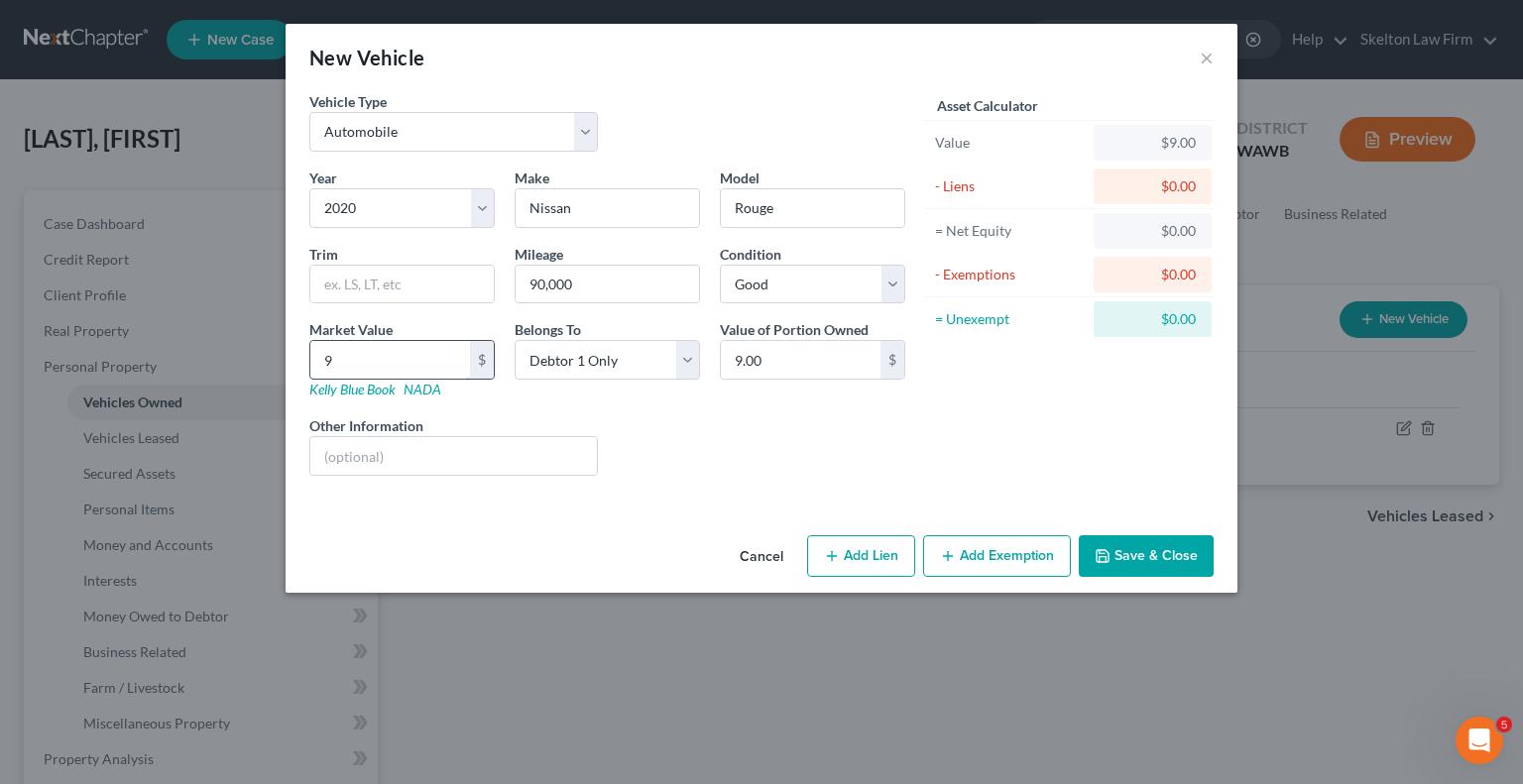 type on "95" 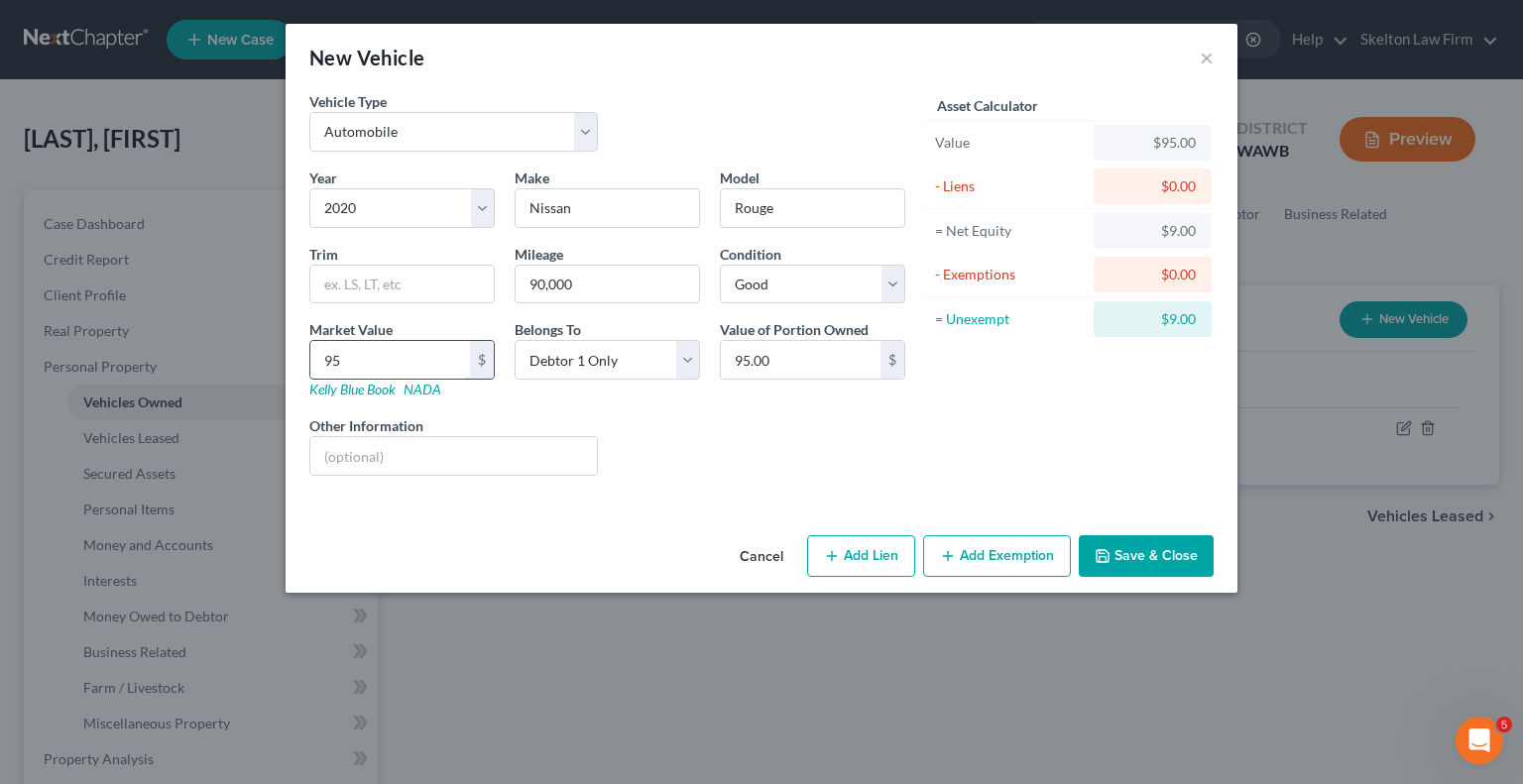 type on "950" 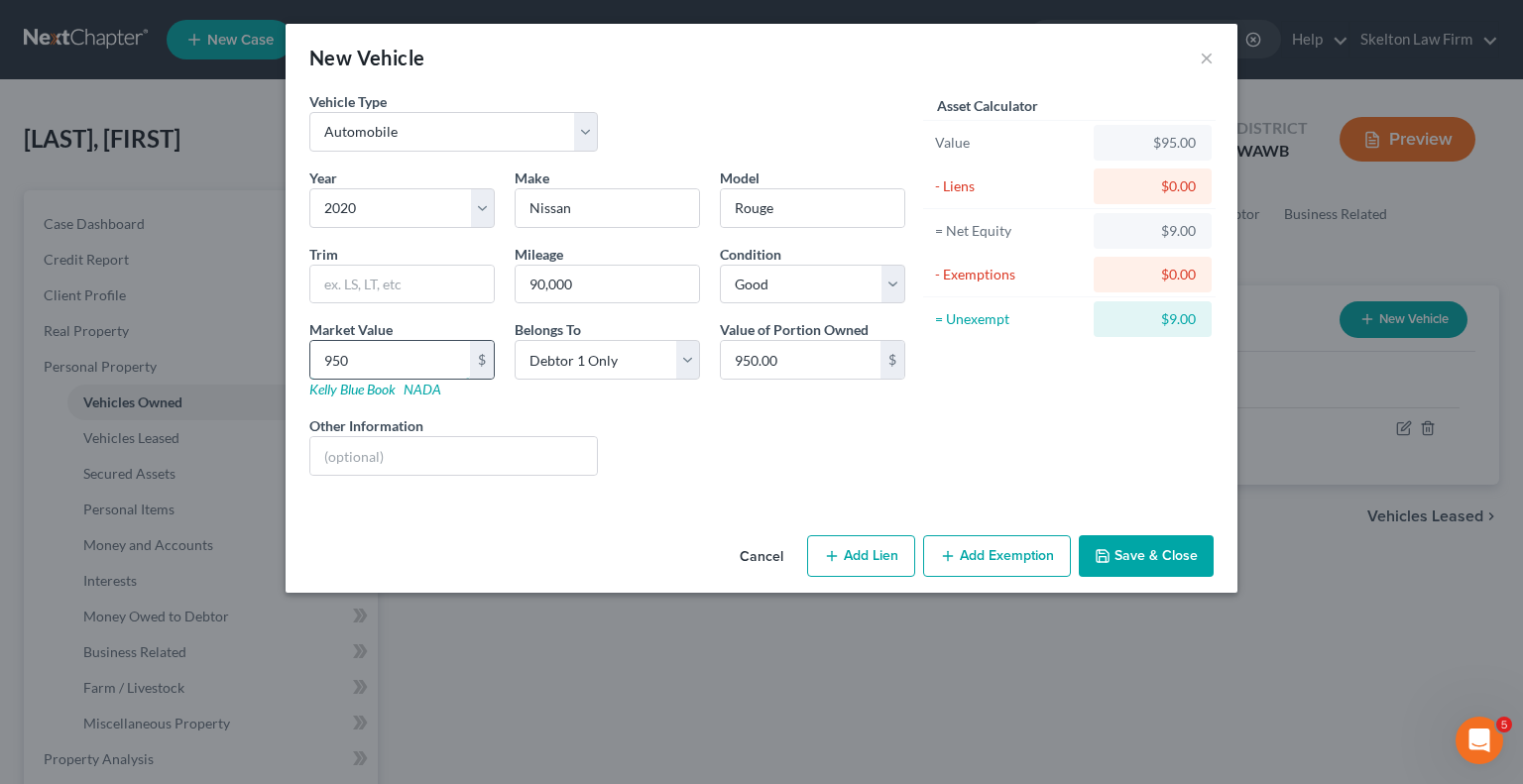 type on "9500" 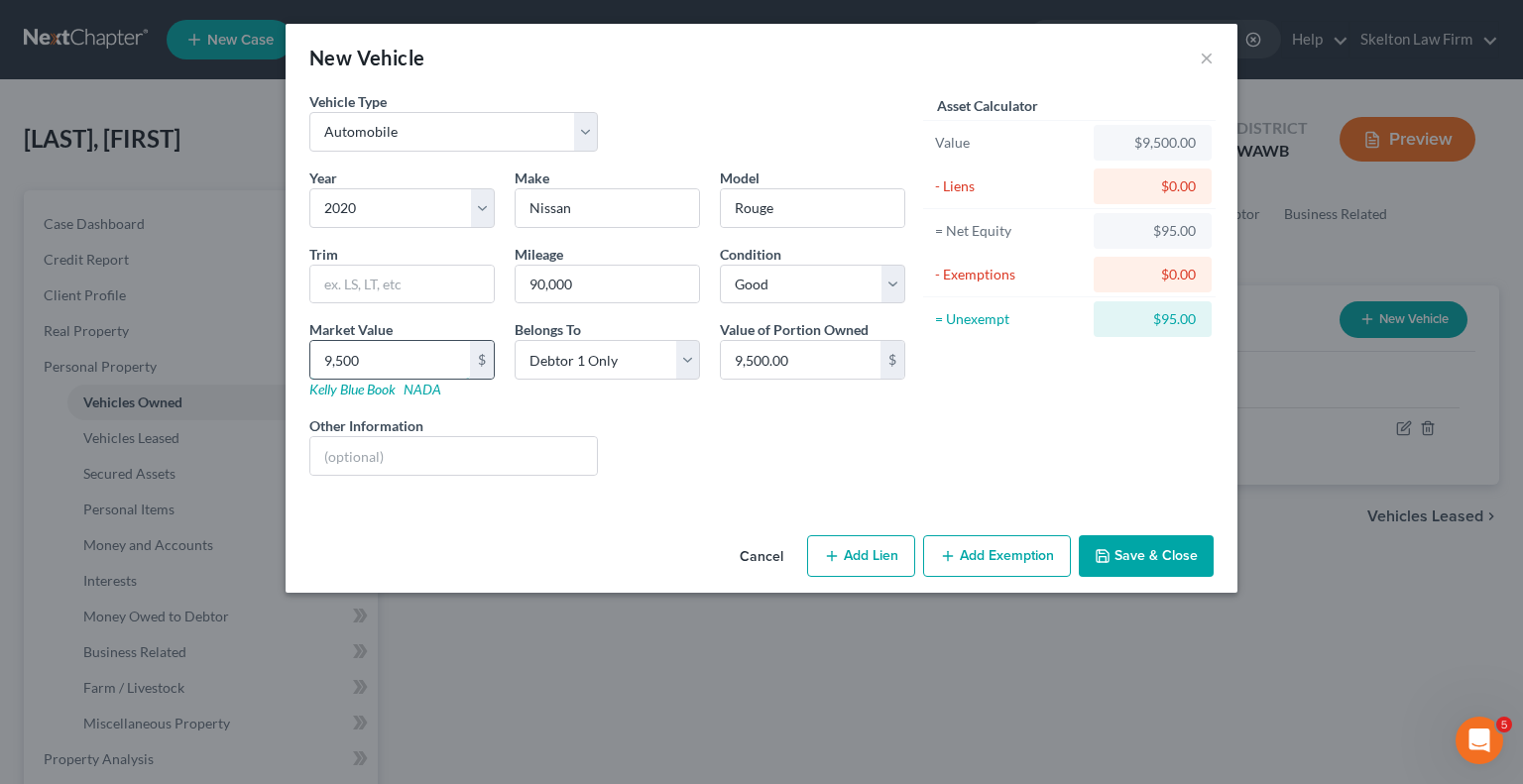 type on "9,500" 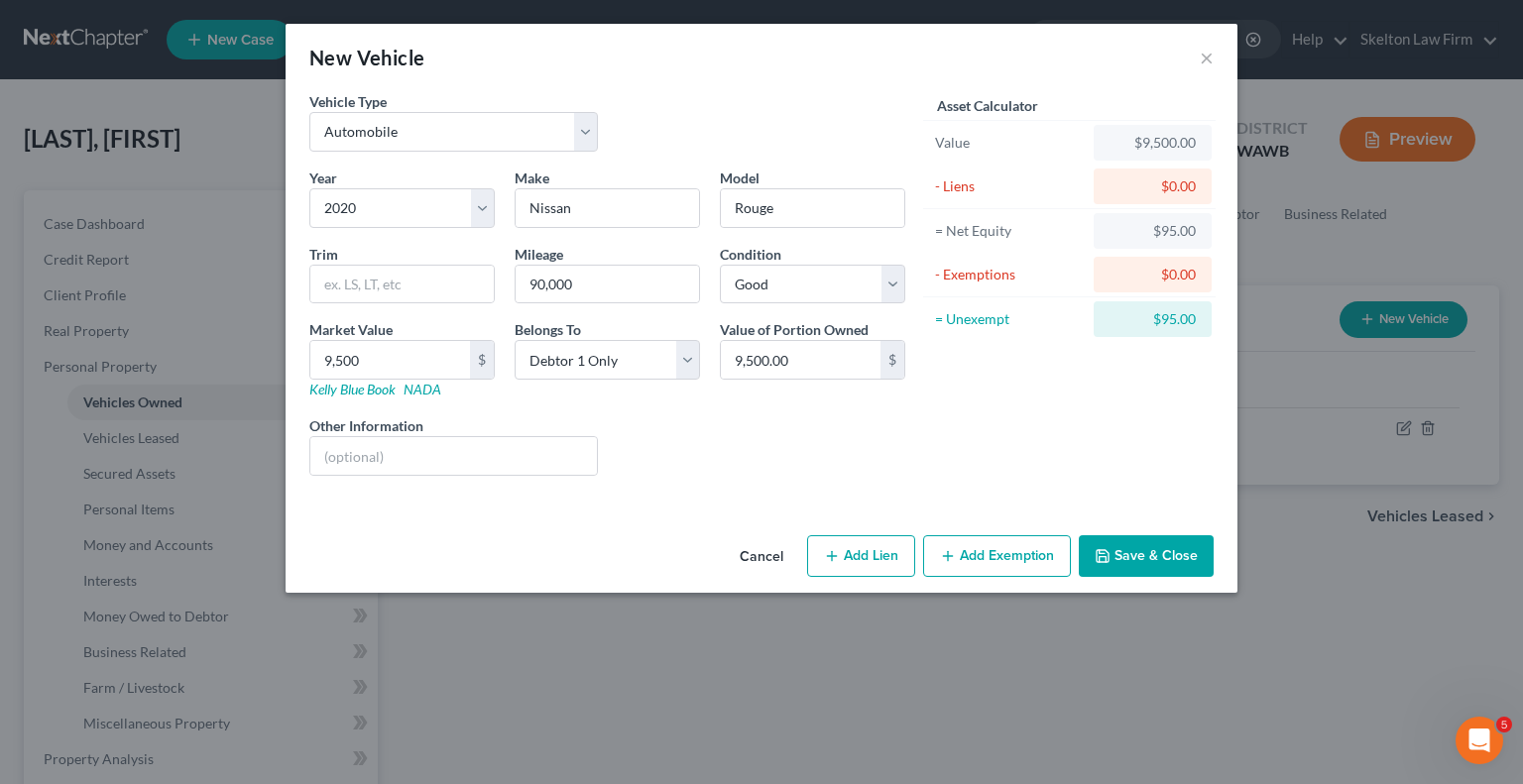 click on "Add Lien" at bounding box center (861, 556) 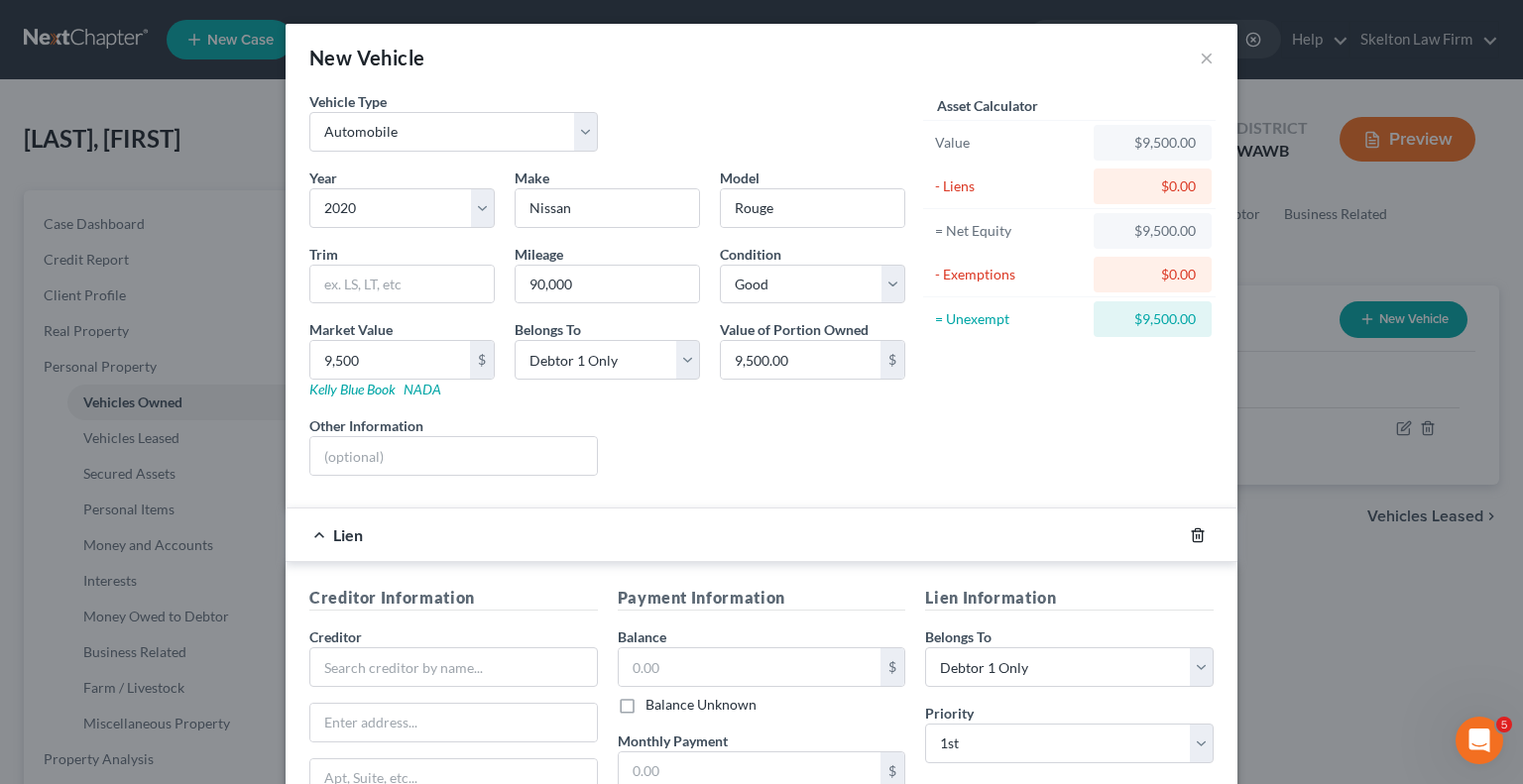 click 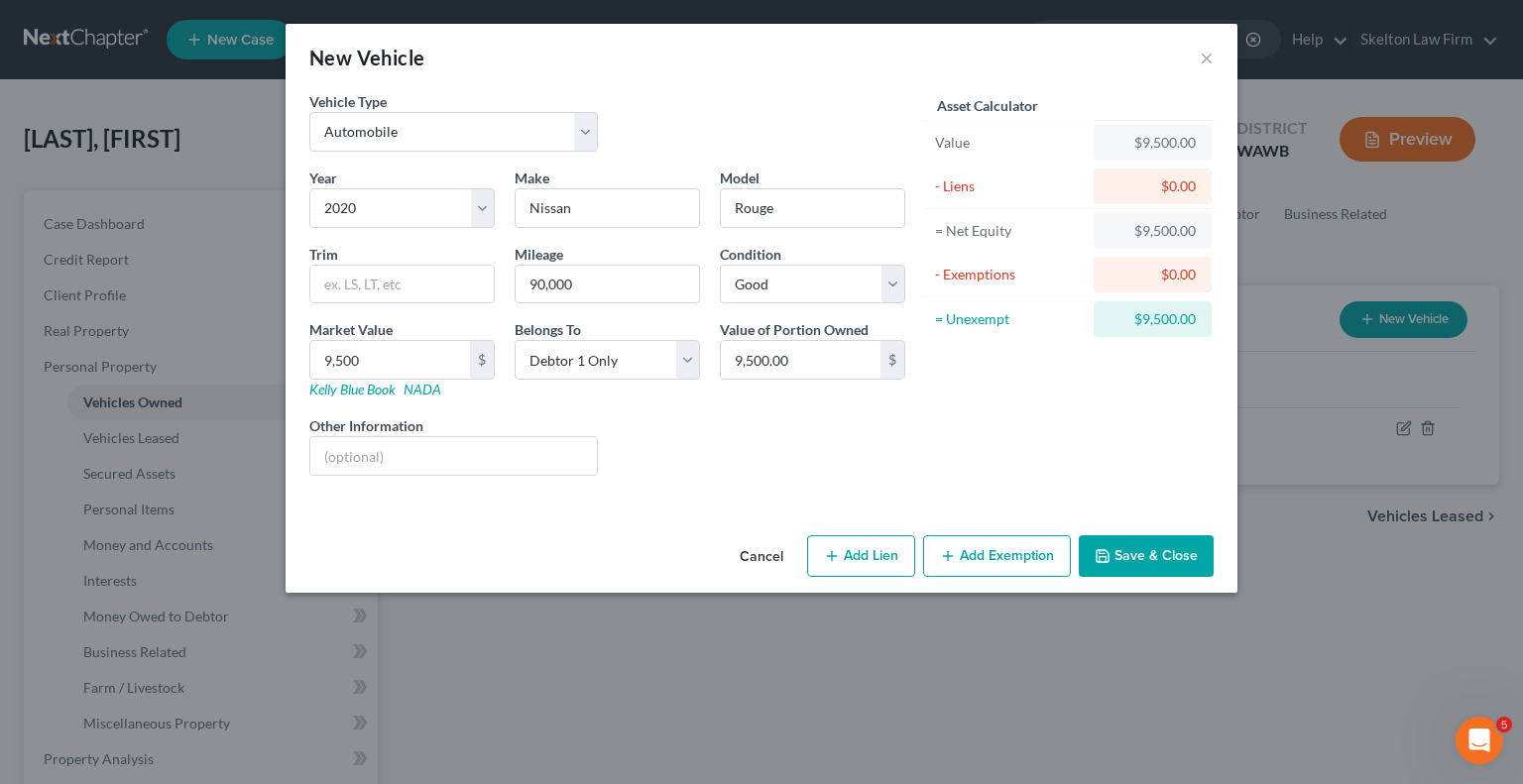 click on "Save & Close" at bounding box center (1146, 556) 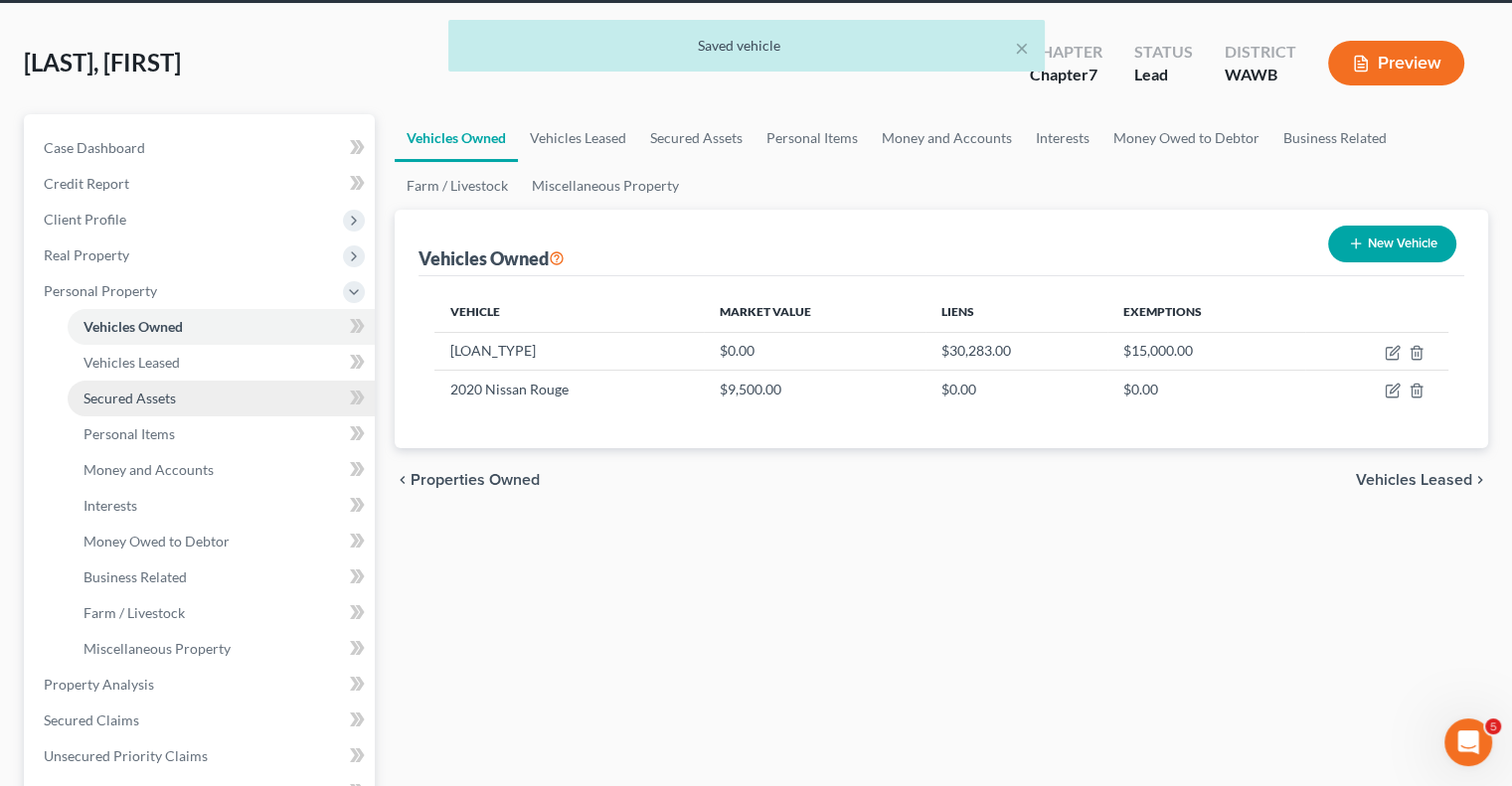 scroll, scrollTop: 199, scrollLeft: 0, axis: vertical 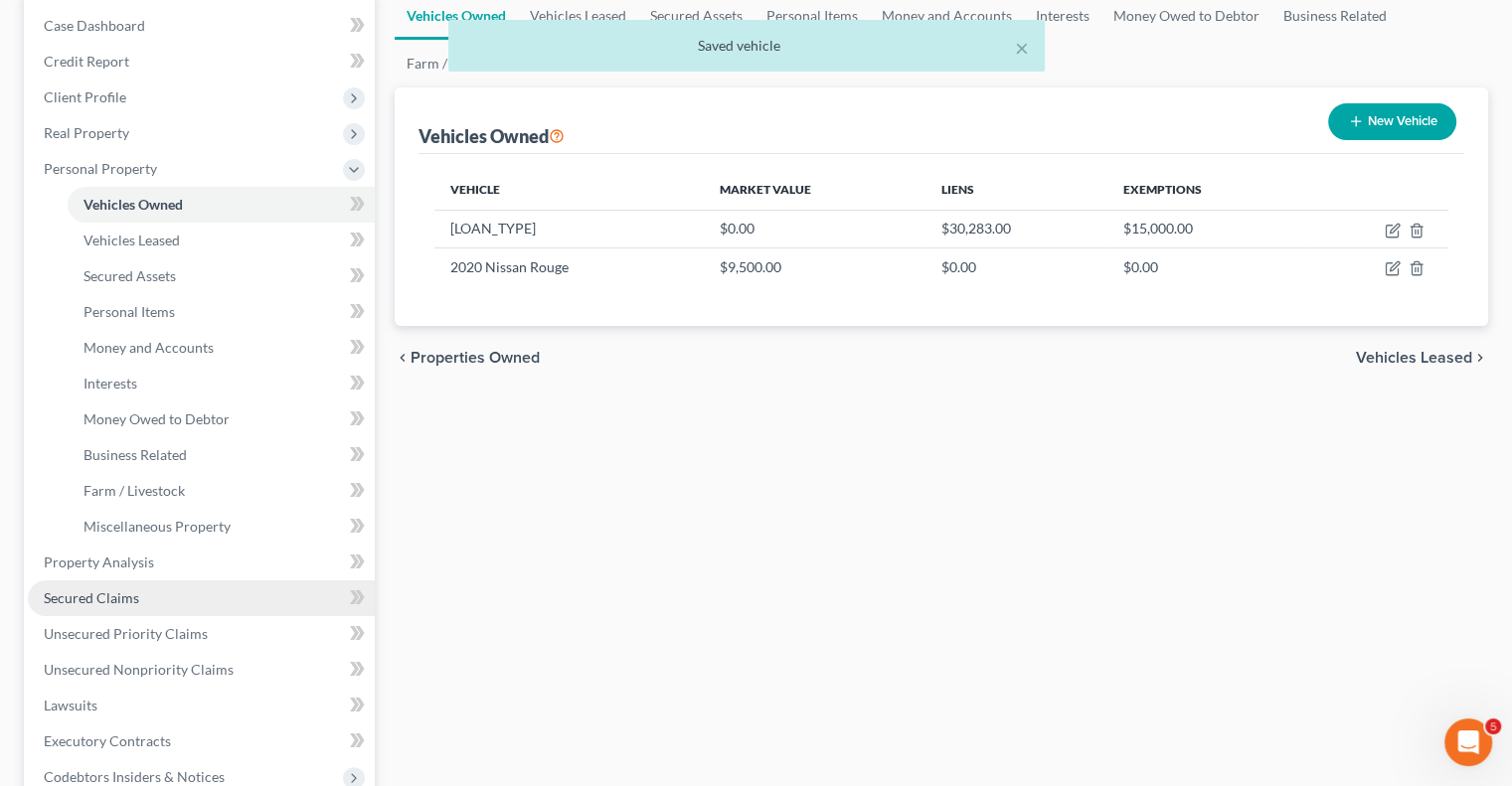 click on "Secured Claims" at bounding box center (201, 598) 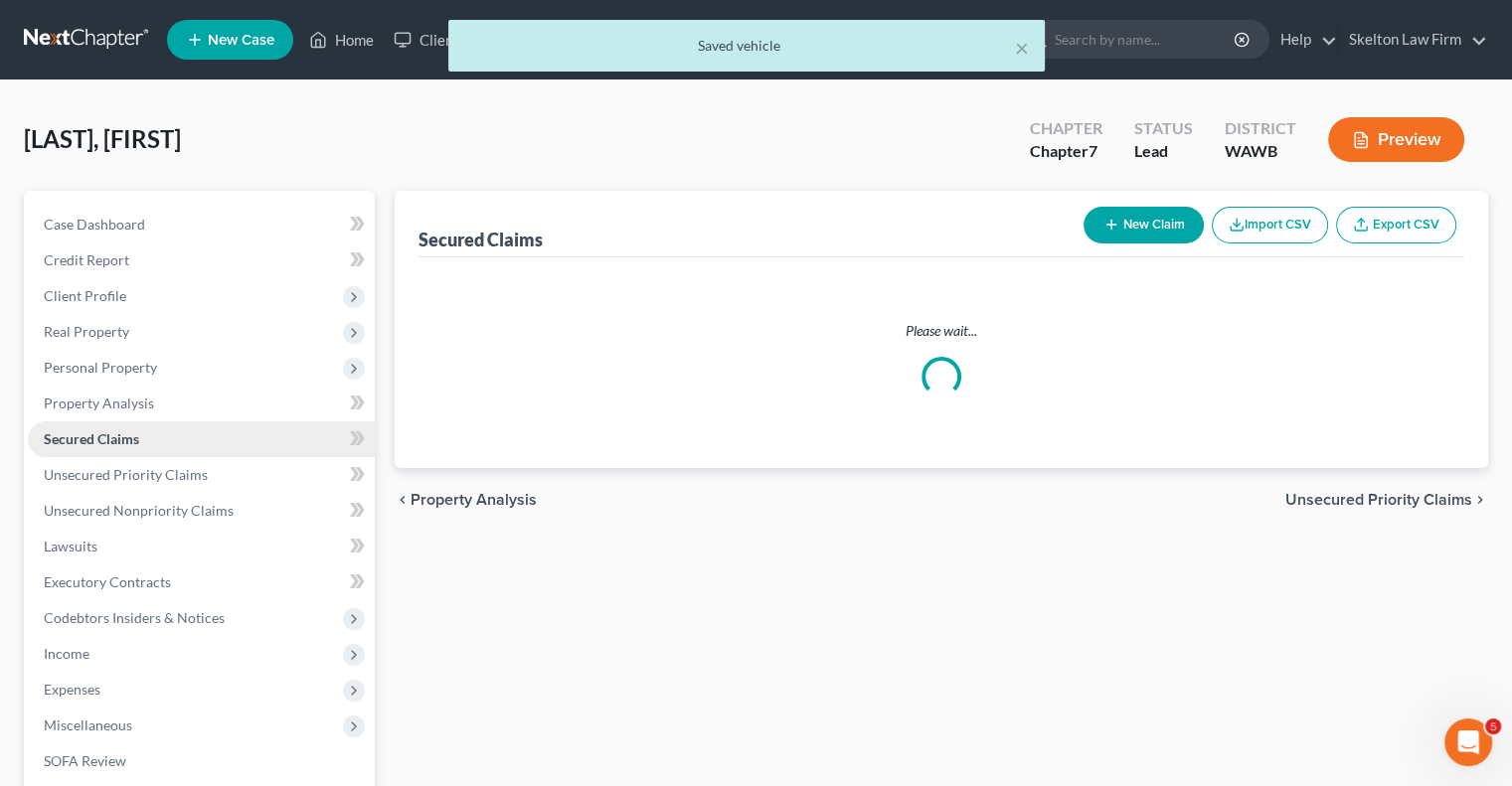 scroll, scrollTop: 0, scrollLeft: 0, axis: both 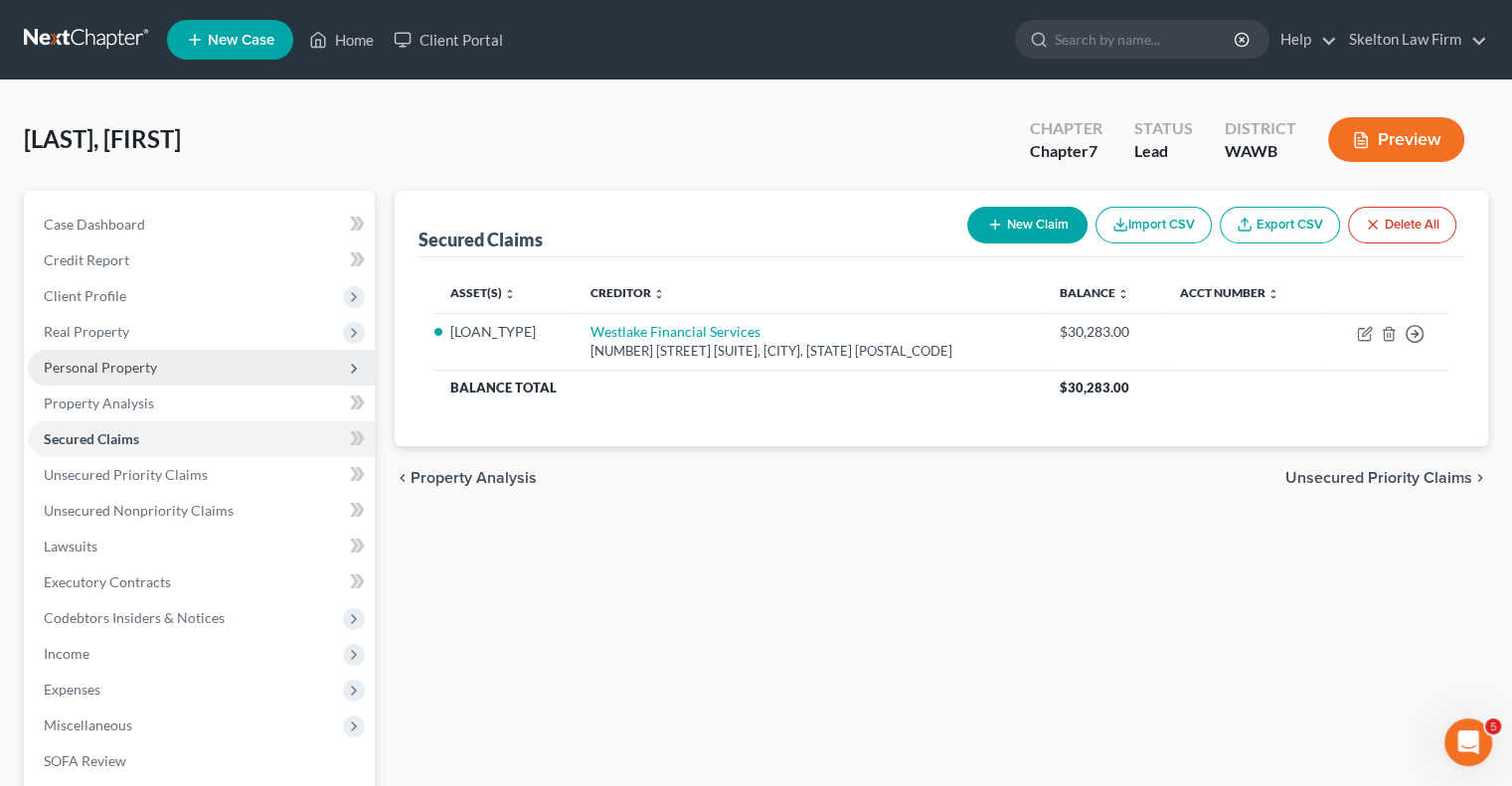 click on "Personal Property" at bounding box center [201, 368] 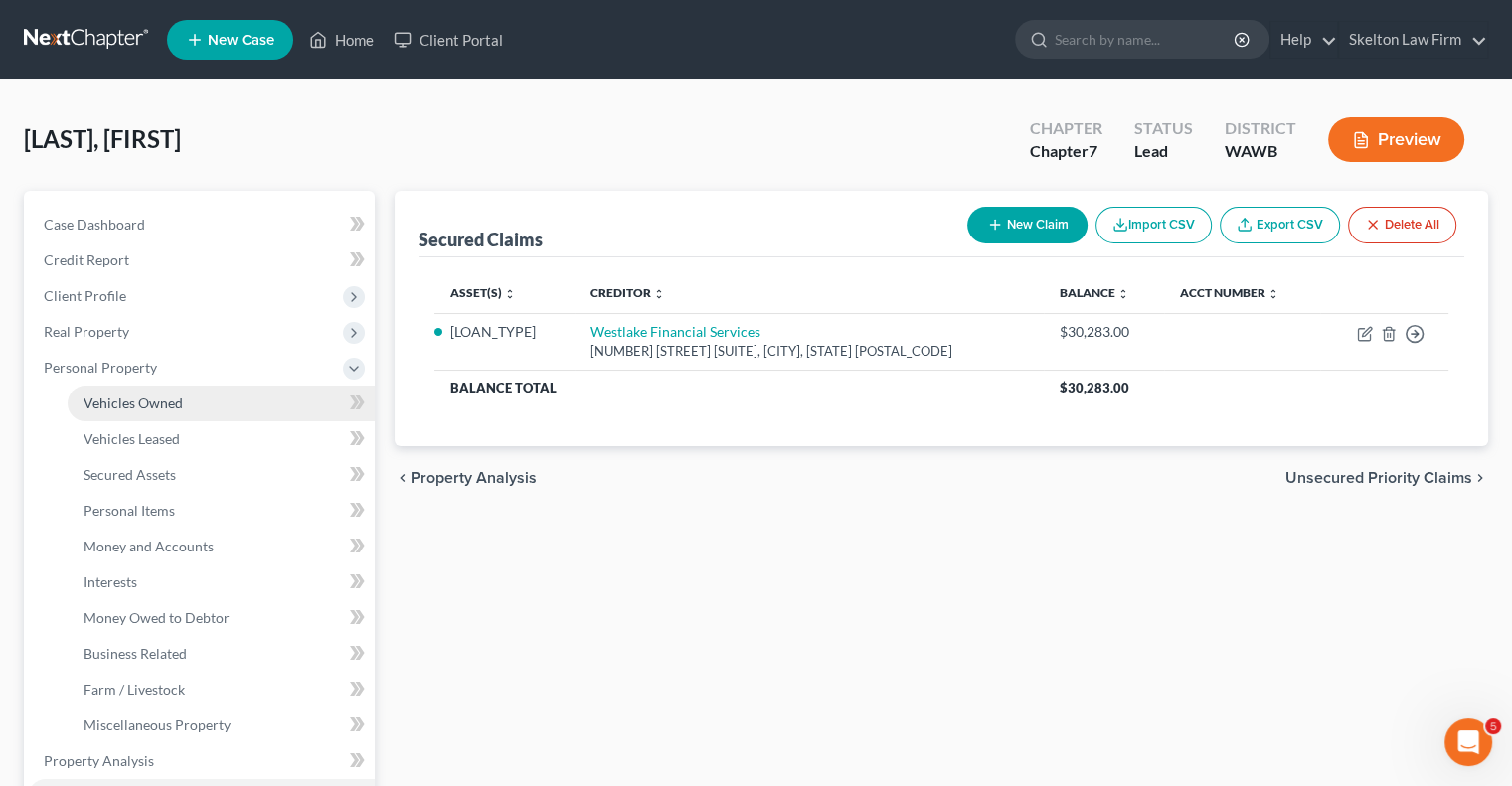 click on "Vehicles Owned" at bounding box center [221, 403] 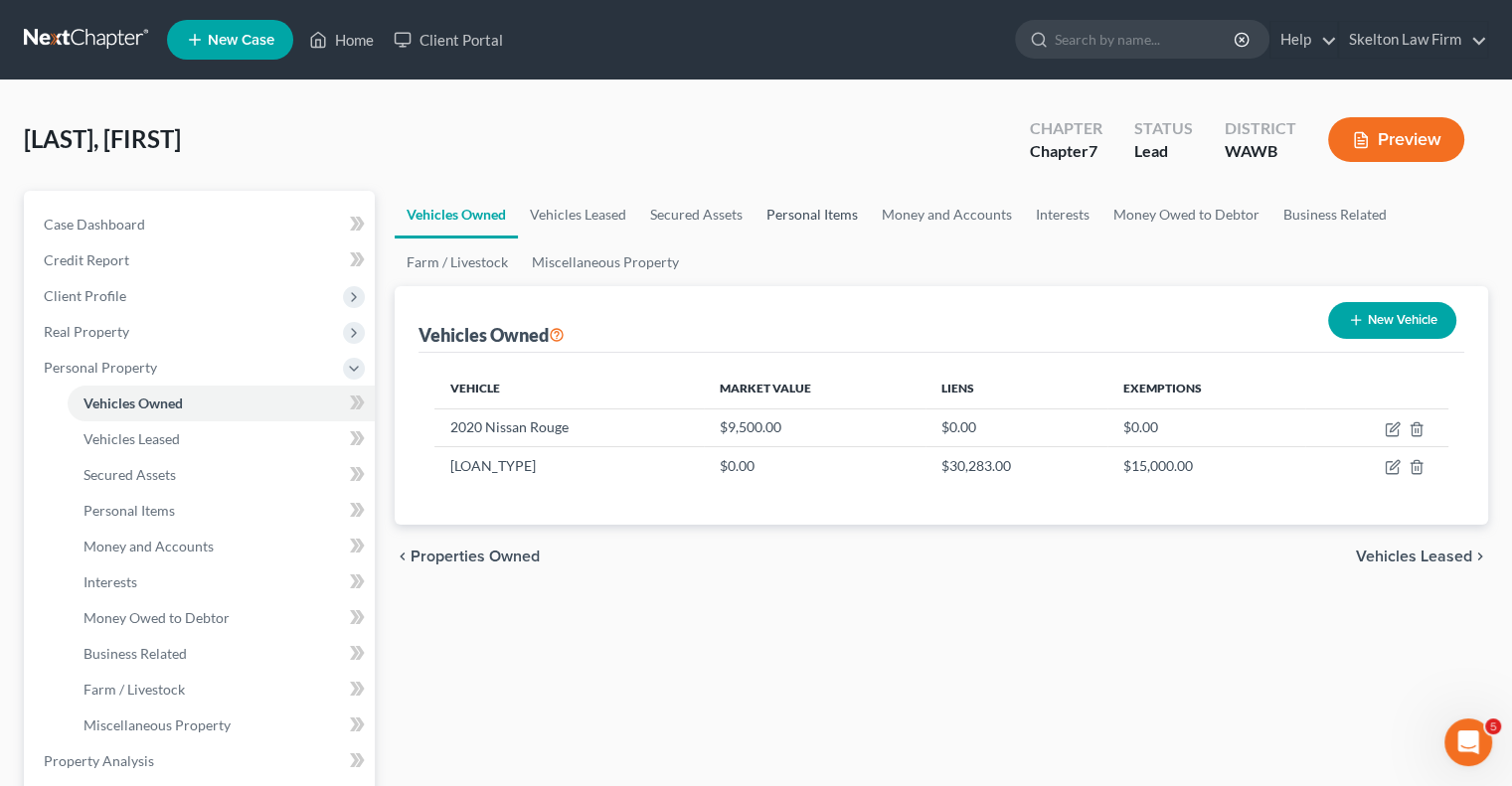 click on "Personal Items" at bounding box center [812, 215] 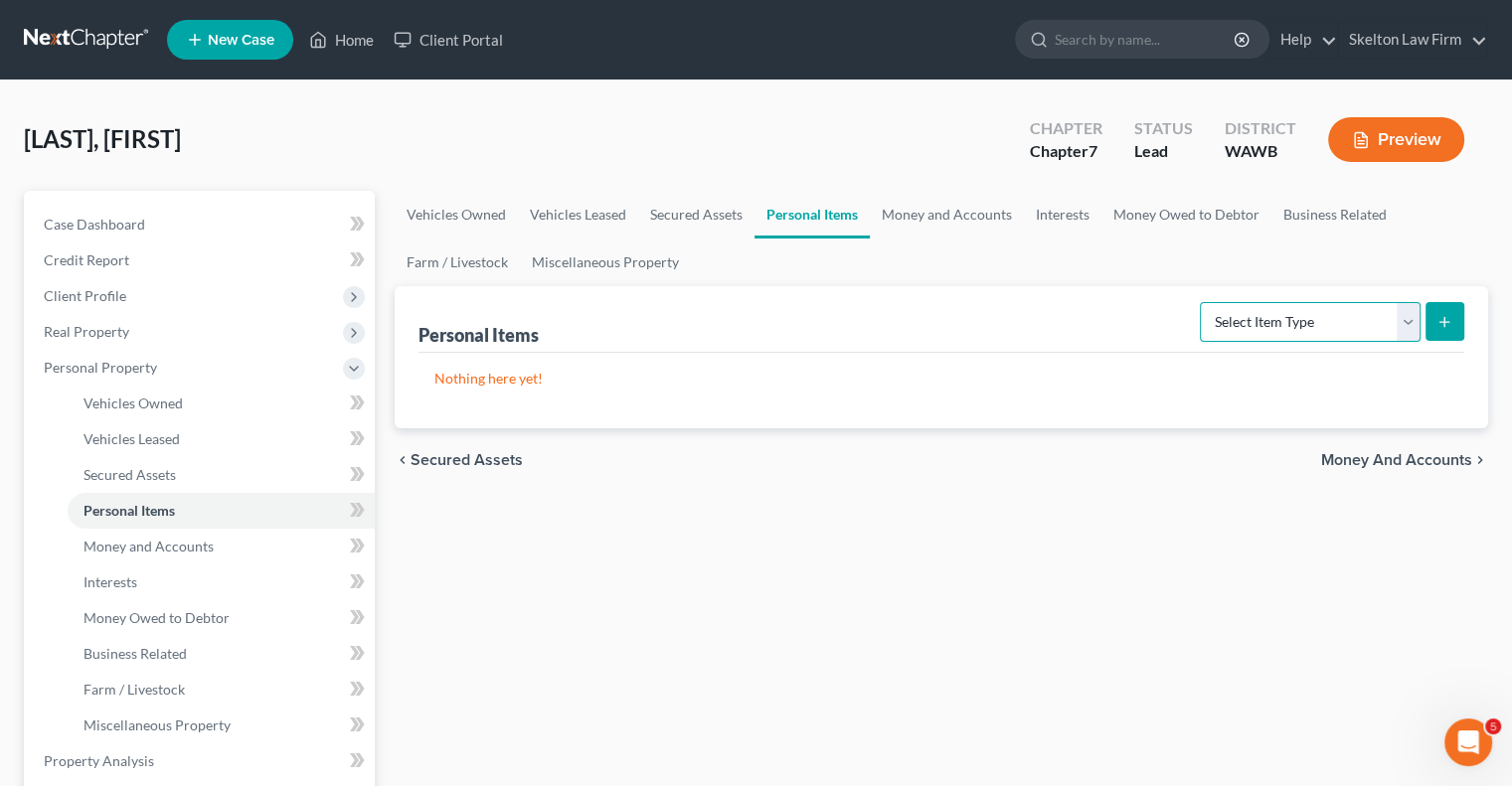 click on "Select Item Type Clothing Collectibles Of Value Electronics Firearms Household Goods Jewelry Other Pet(s) Sports & Hobby Equipment" at bounding box center [1310, 322] 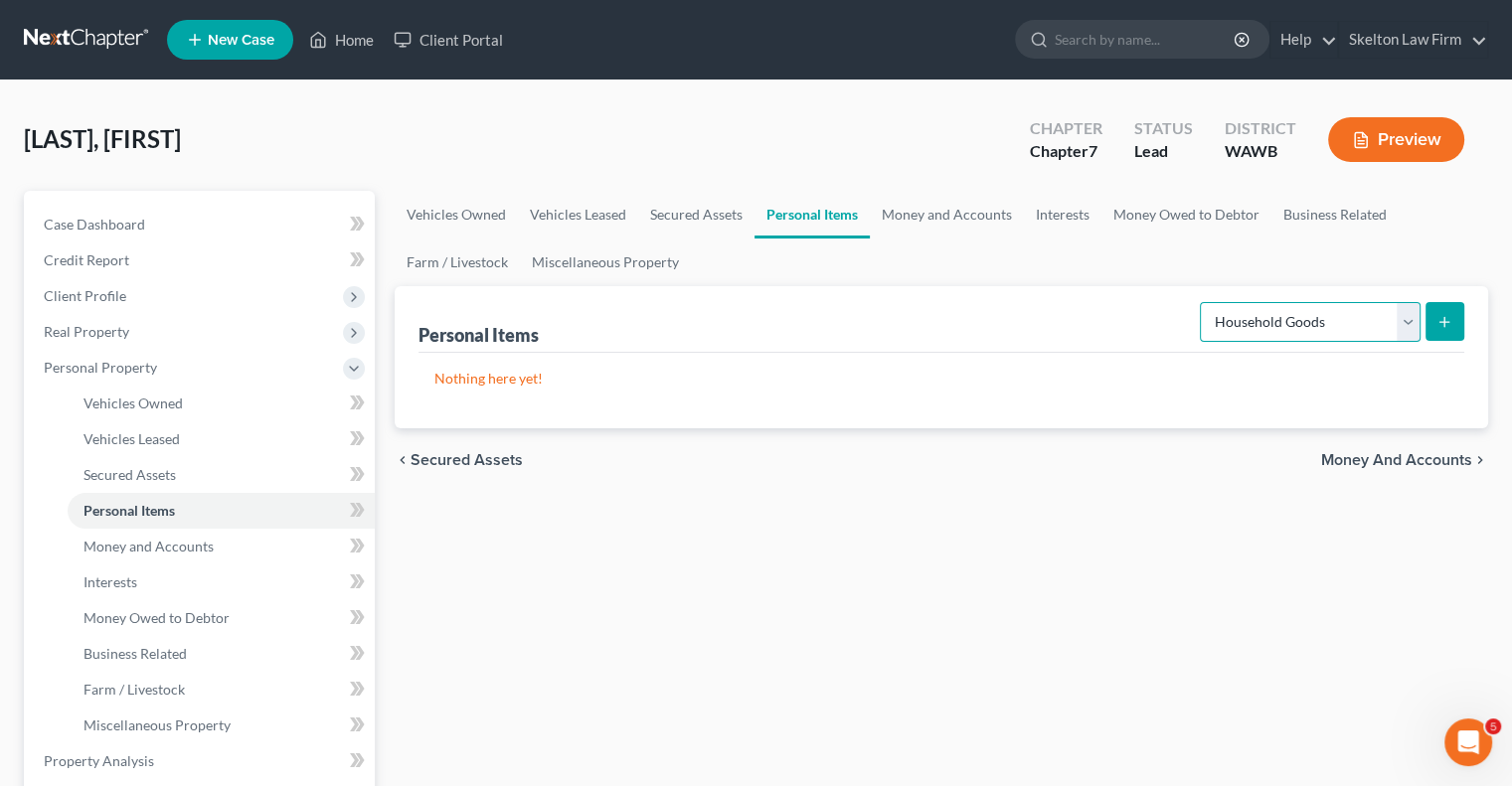 click on "Select Item Type Clothing Collectibles Of Value Electronics Firearms Household Goods Jewelry Other Pet(s) Sports & Hobby Equipment" at bounding box center (1310, 322) 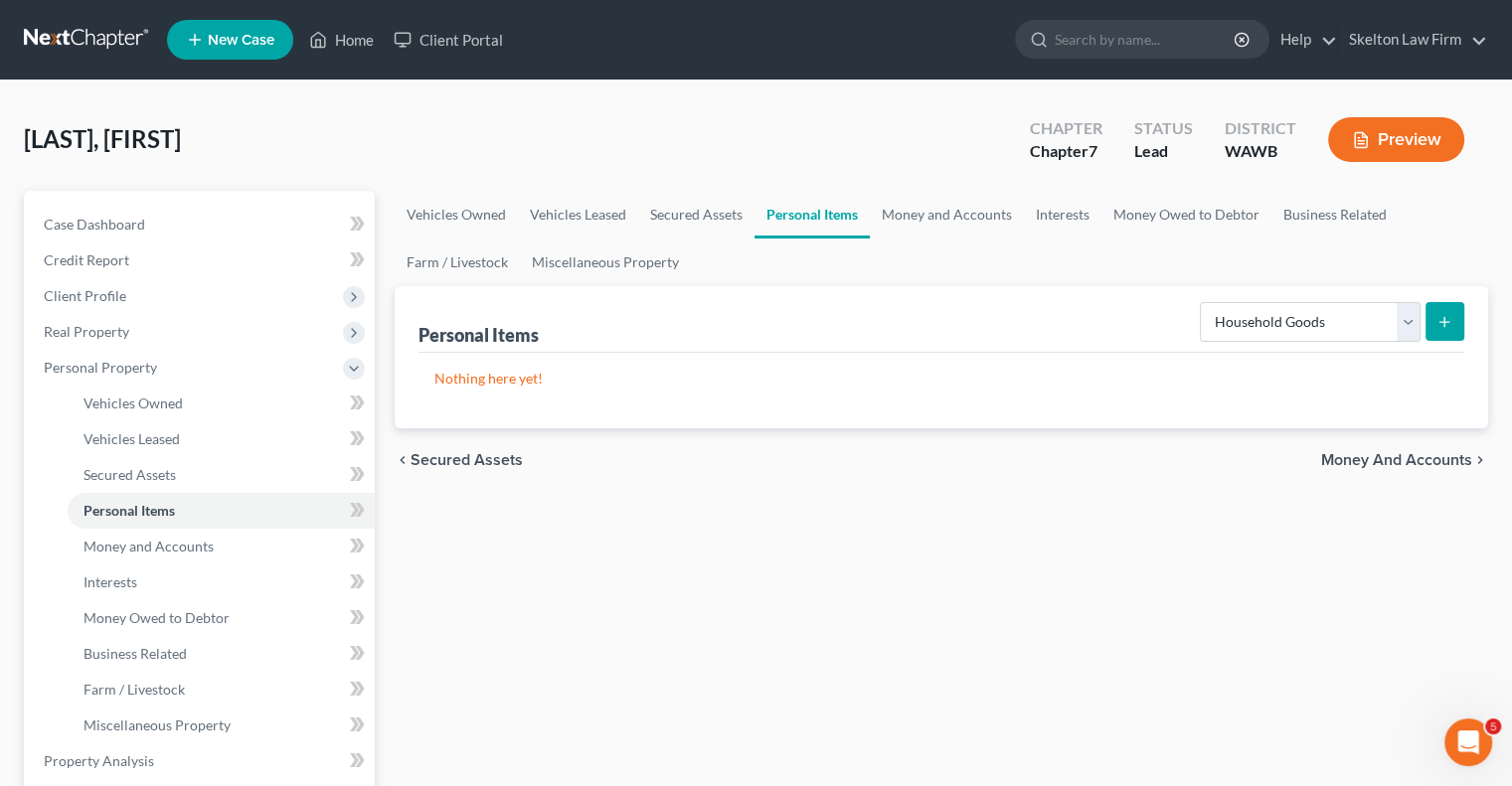 click 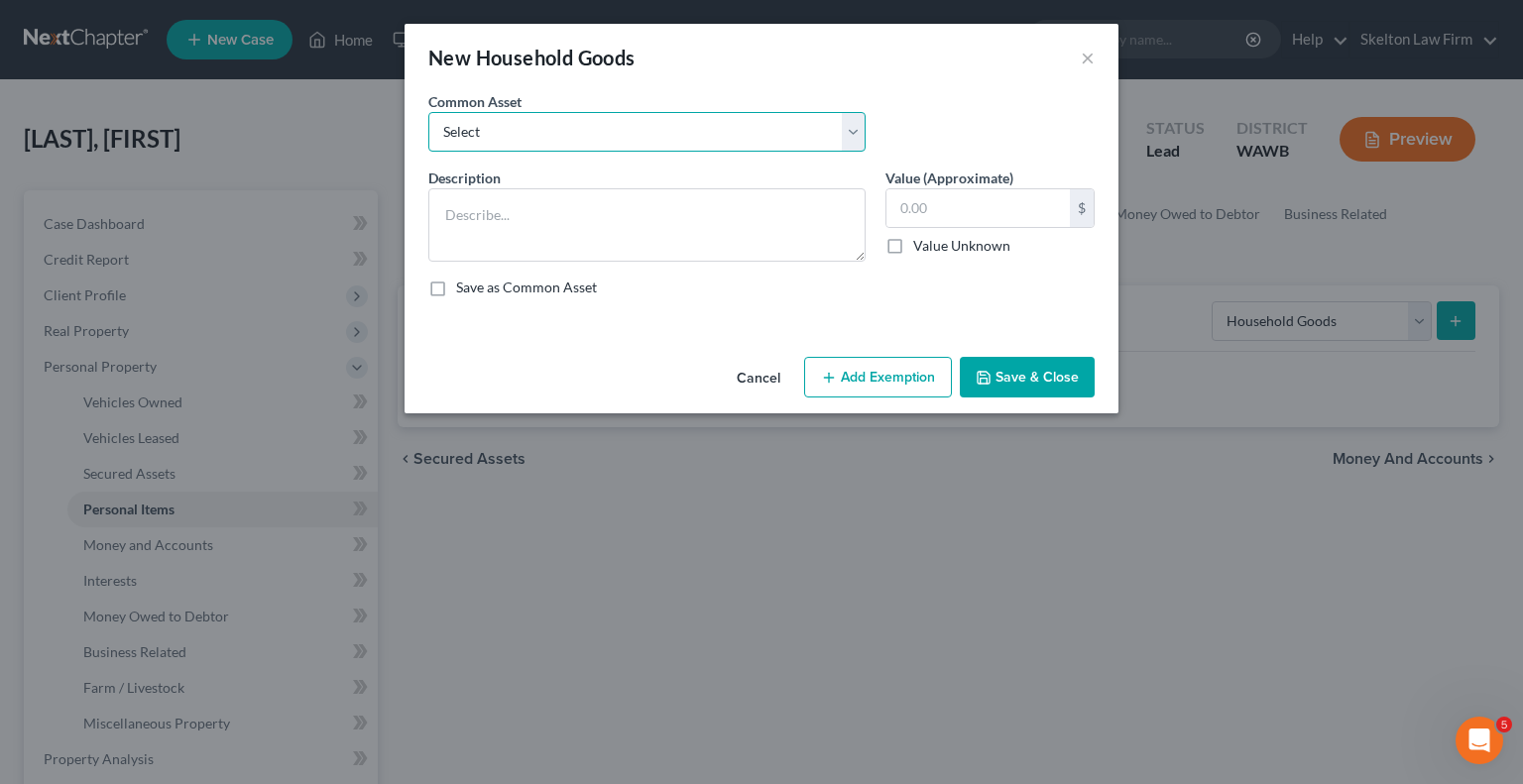 click on "[ITEM_TYPE] [ITEM_TYPE]" at bounding box center [646, 132] 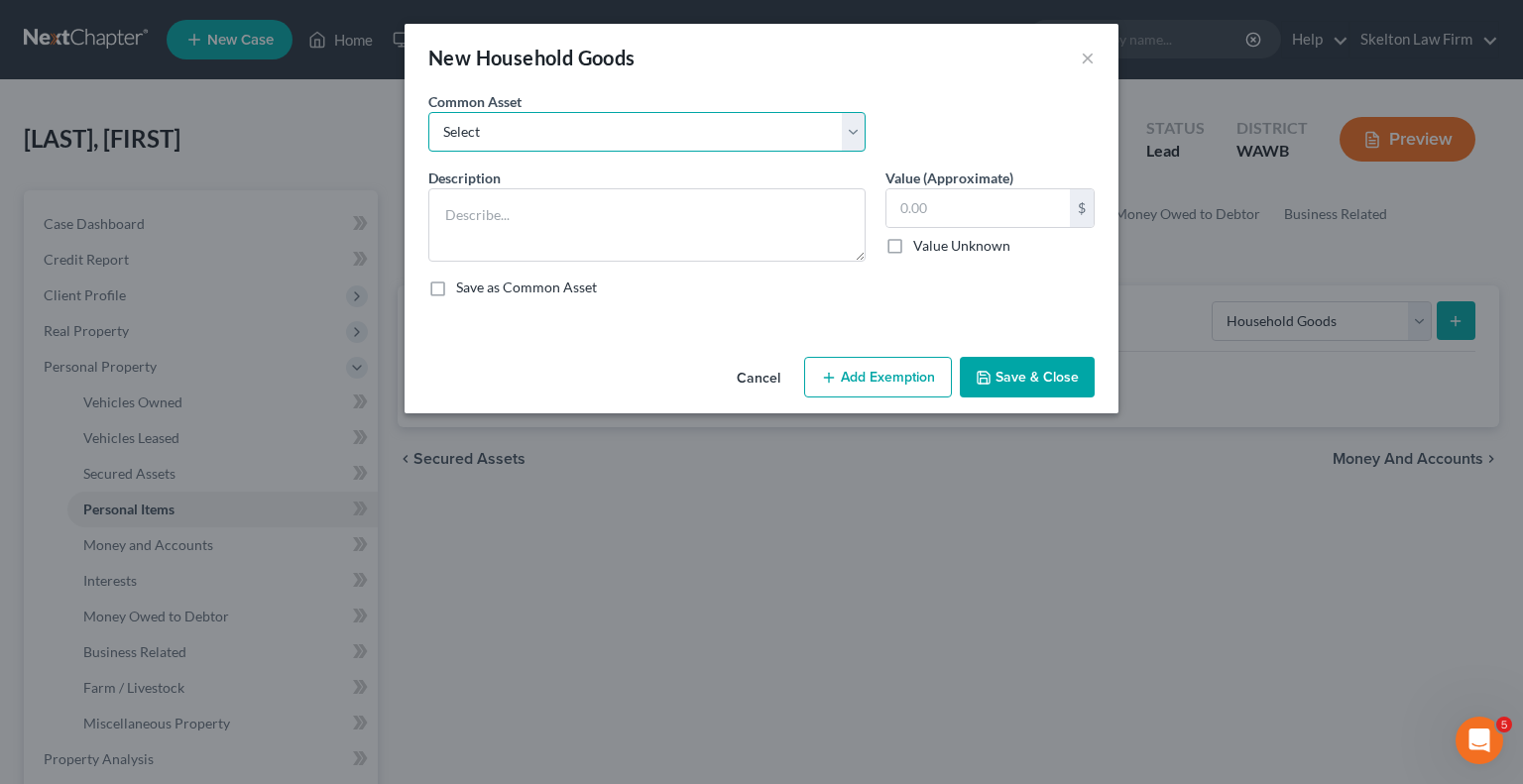 select on "0" 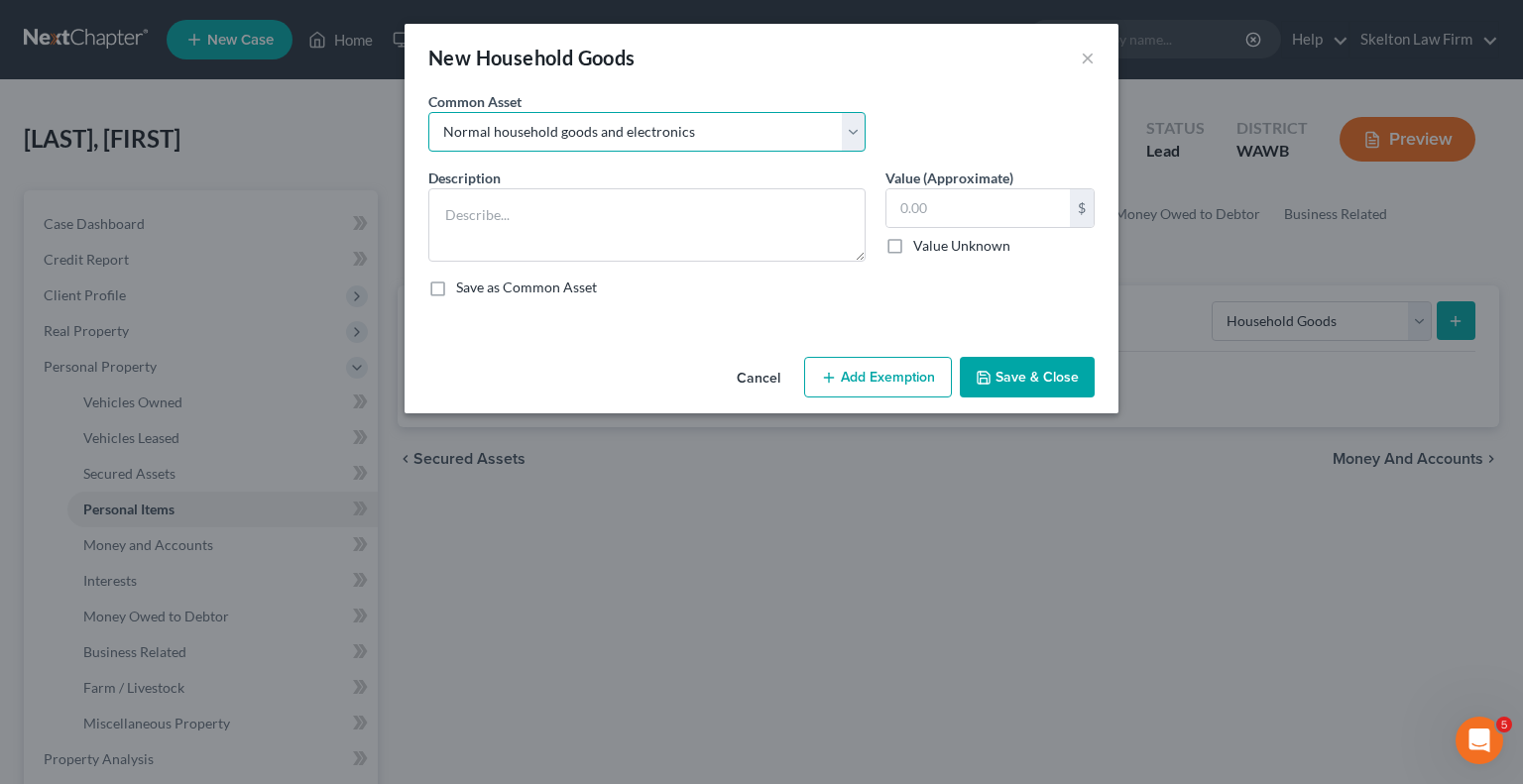 click on "[ITEM_TYPE] [ITEM_TYPE]" at bounding box center [646, 132] 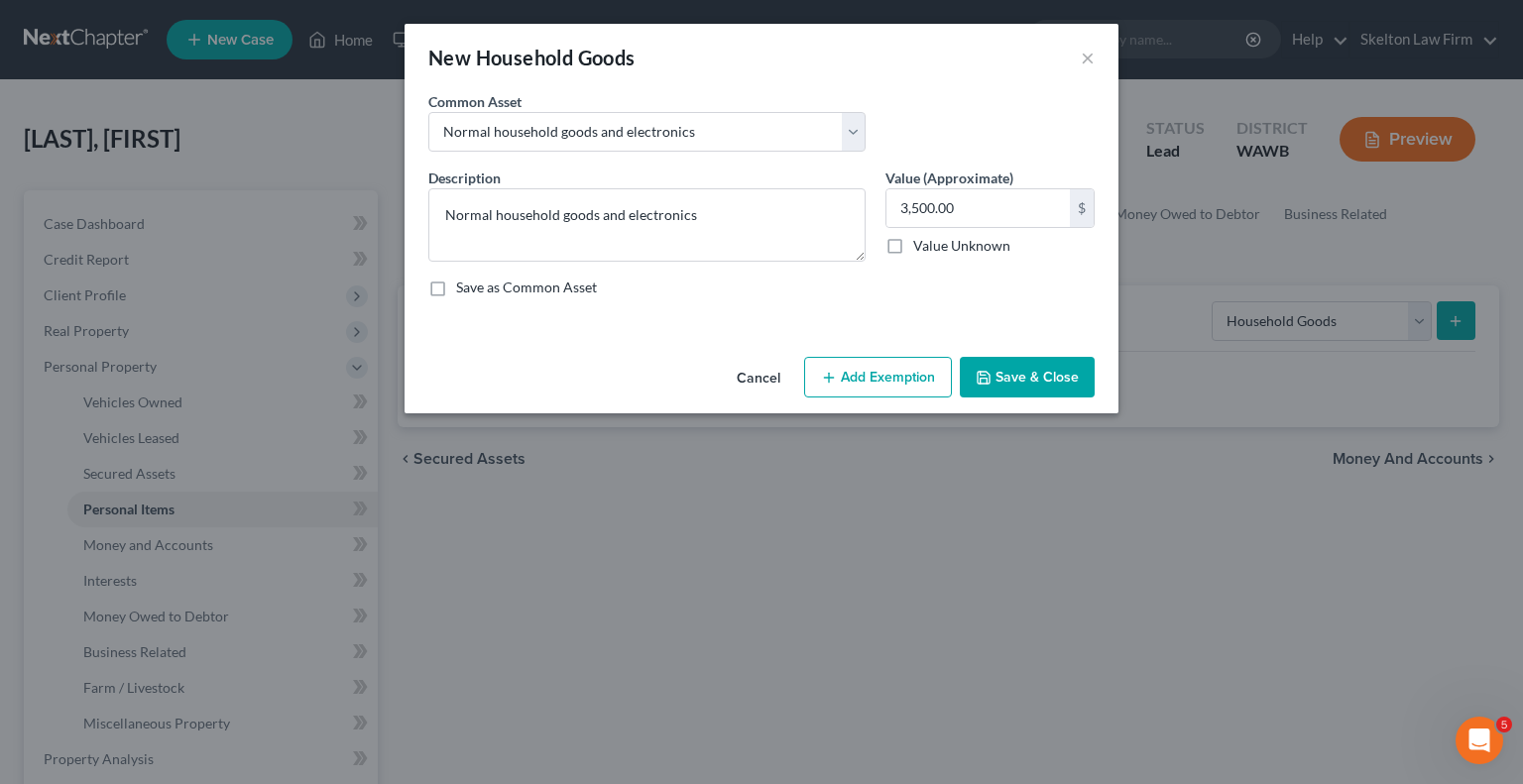 click on "Save & Close" at bounding box center [1027, 378] 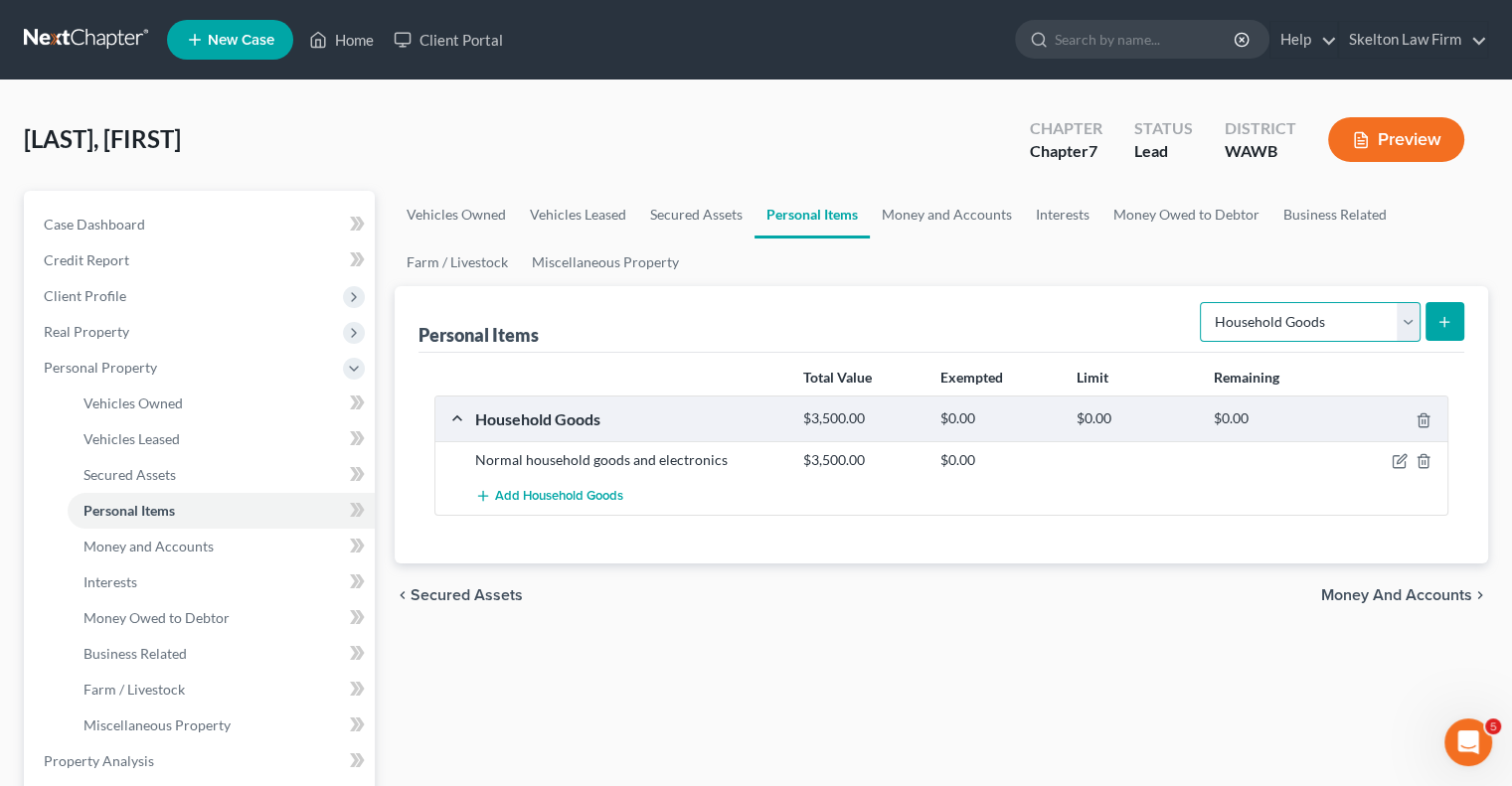 click on "Select Item Type Clothing Collectibles Of Value Electronics Firearms Household Goods Jewelry Other Pet(s) Sports & Hobby Equipment" at bounding box center (1310, 322) 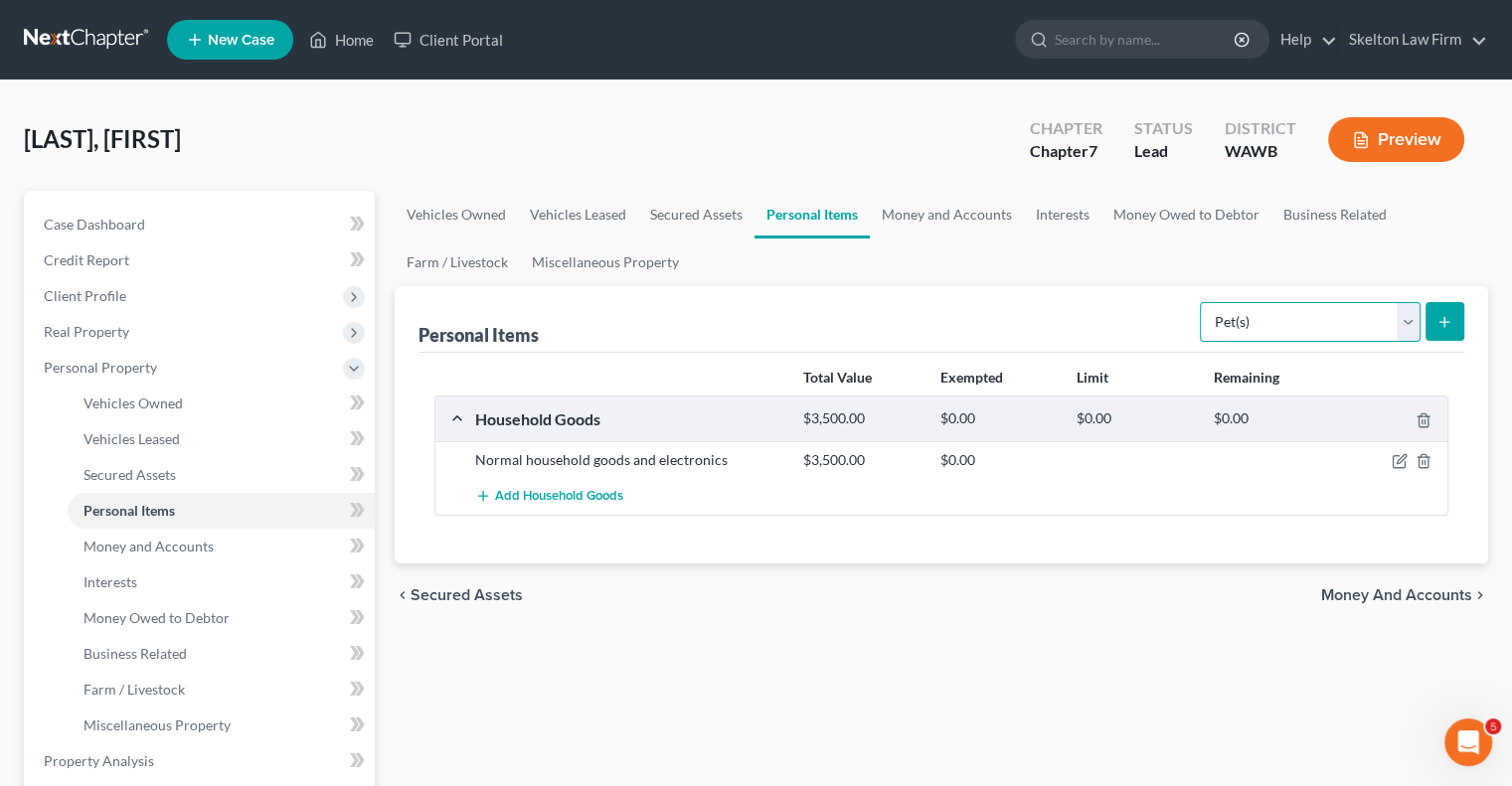 click on "Select Item Type Clothing Collectibles Of Value Electronics Firearms Household Goods Jewelry Other Pet(s) Sports & Hobby Equipment" at bounding box center [1310, 322] 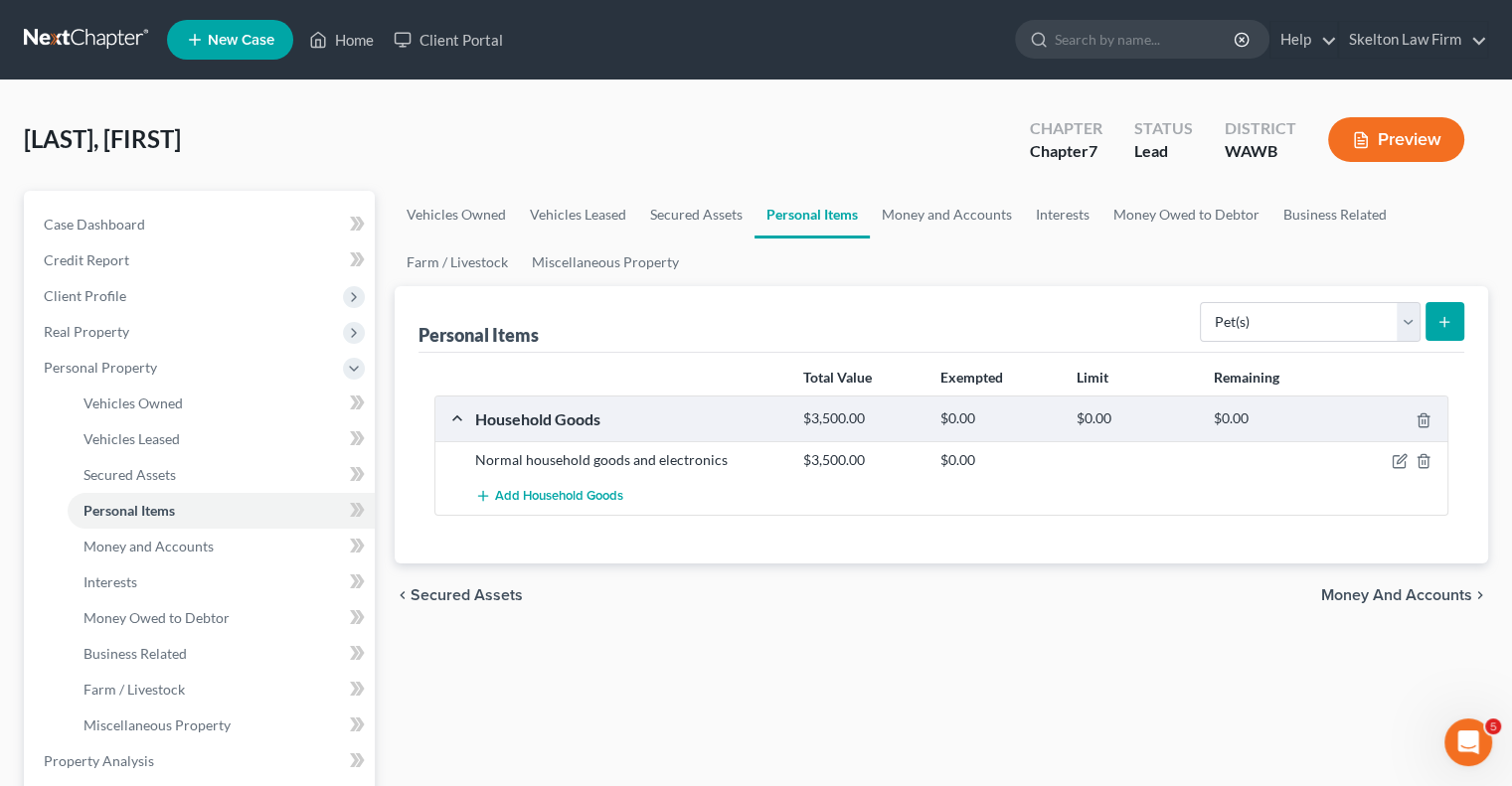 click 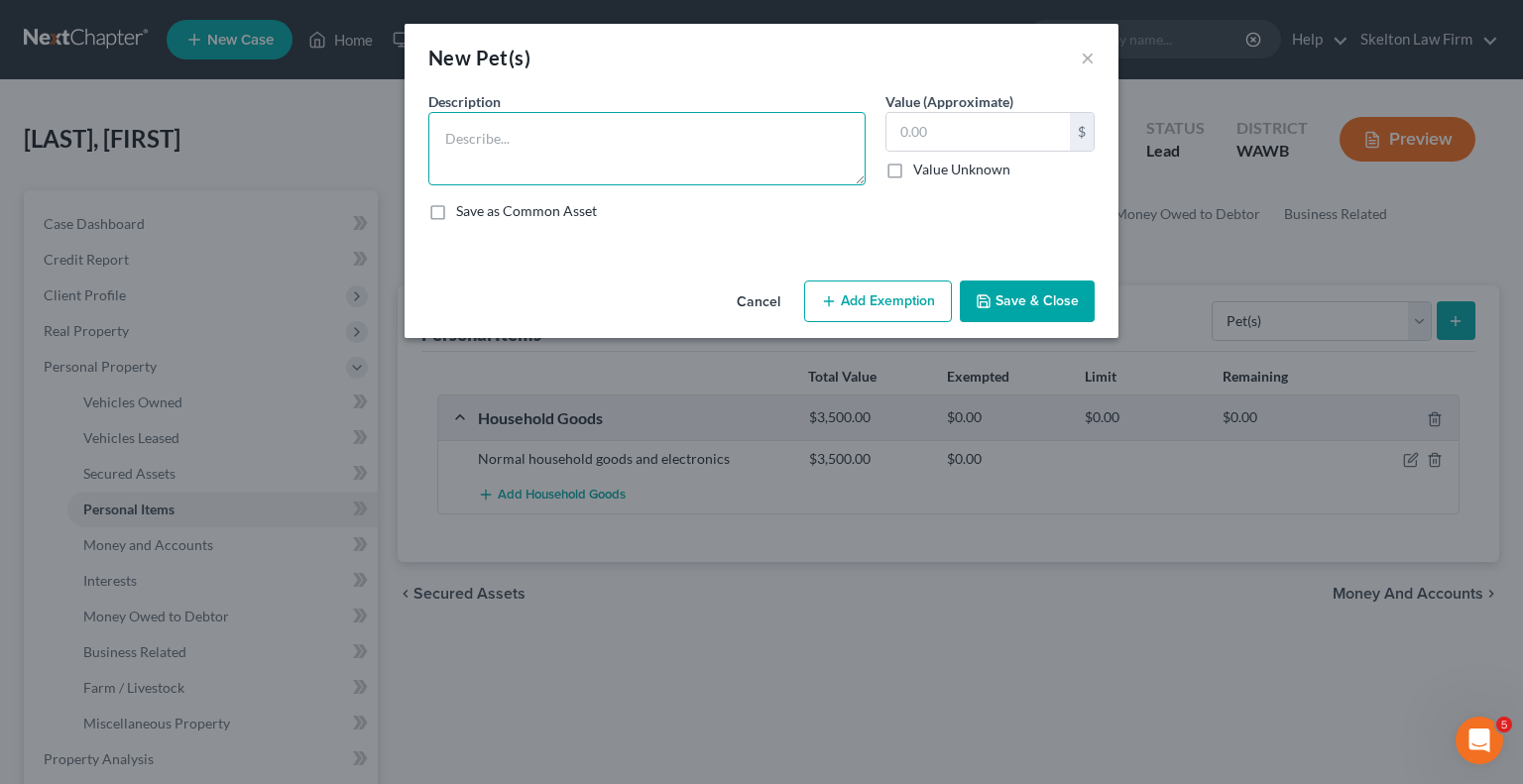click at bounding box center [646, 149] 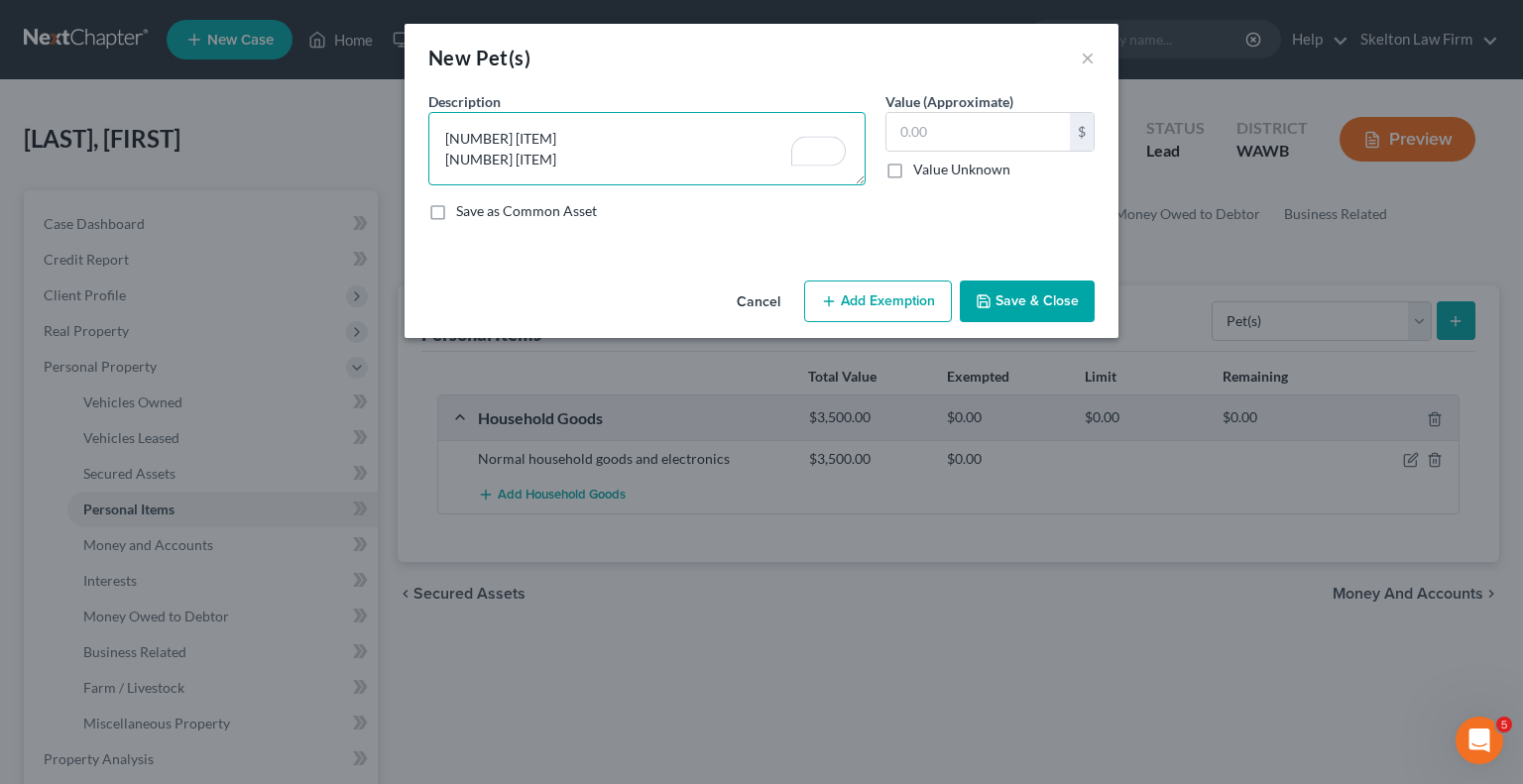 click on "[NUMBER] [ITEM]
[NUMBER] [ITEM]" at bounding box center [646, 149] 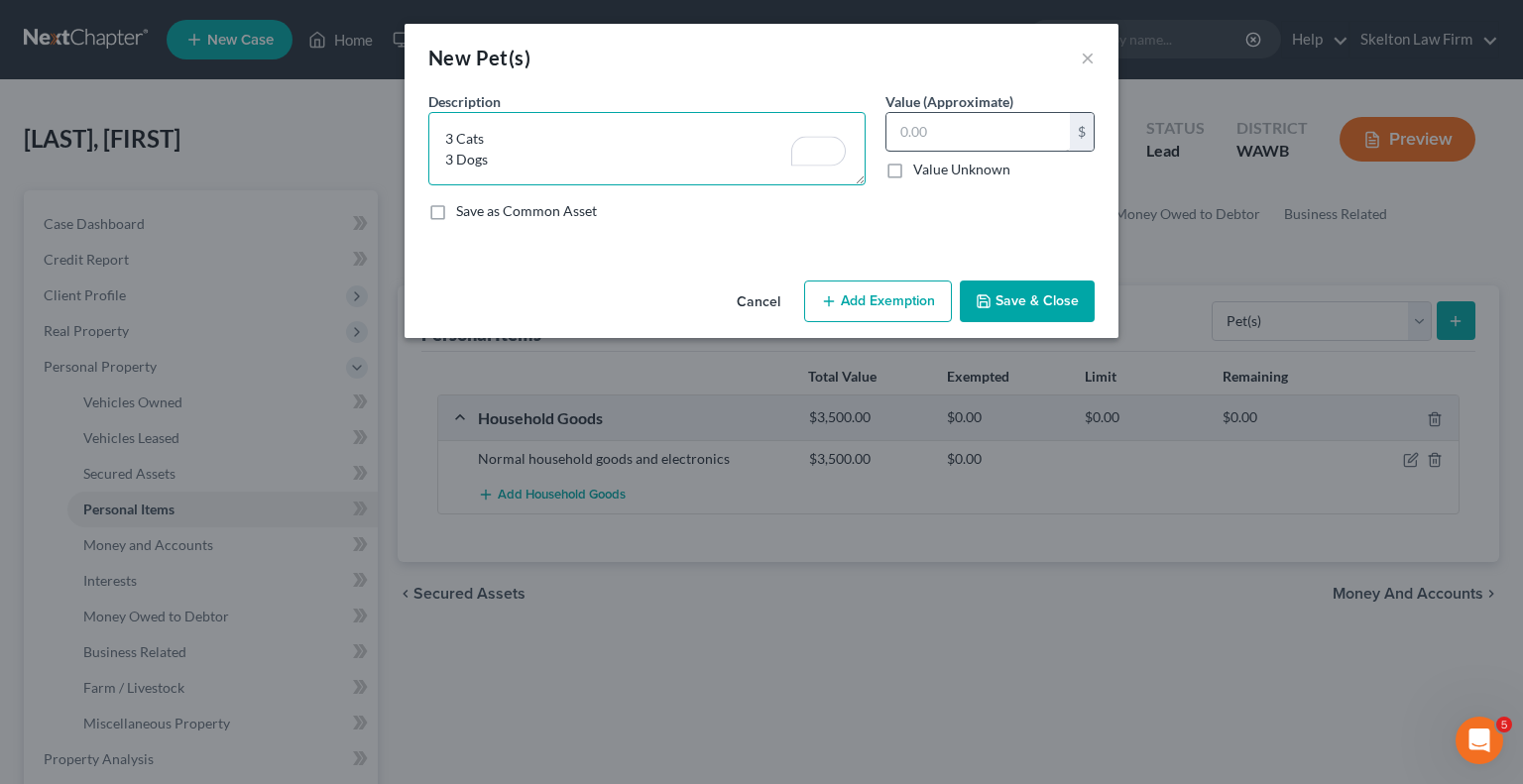 type on "3 Cats
3 Dogs" 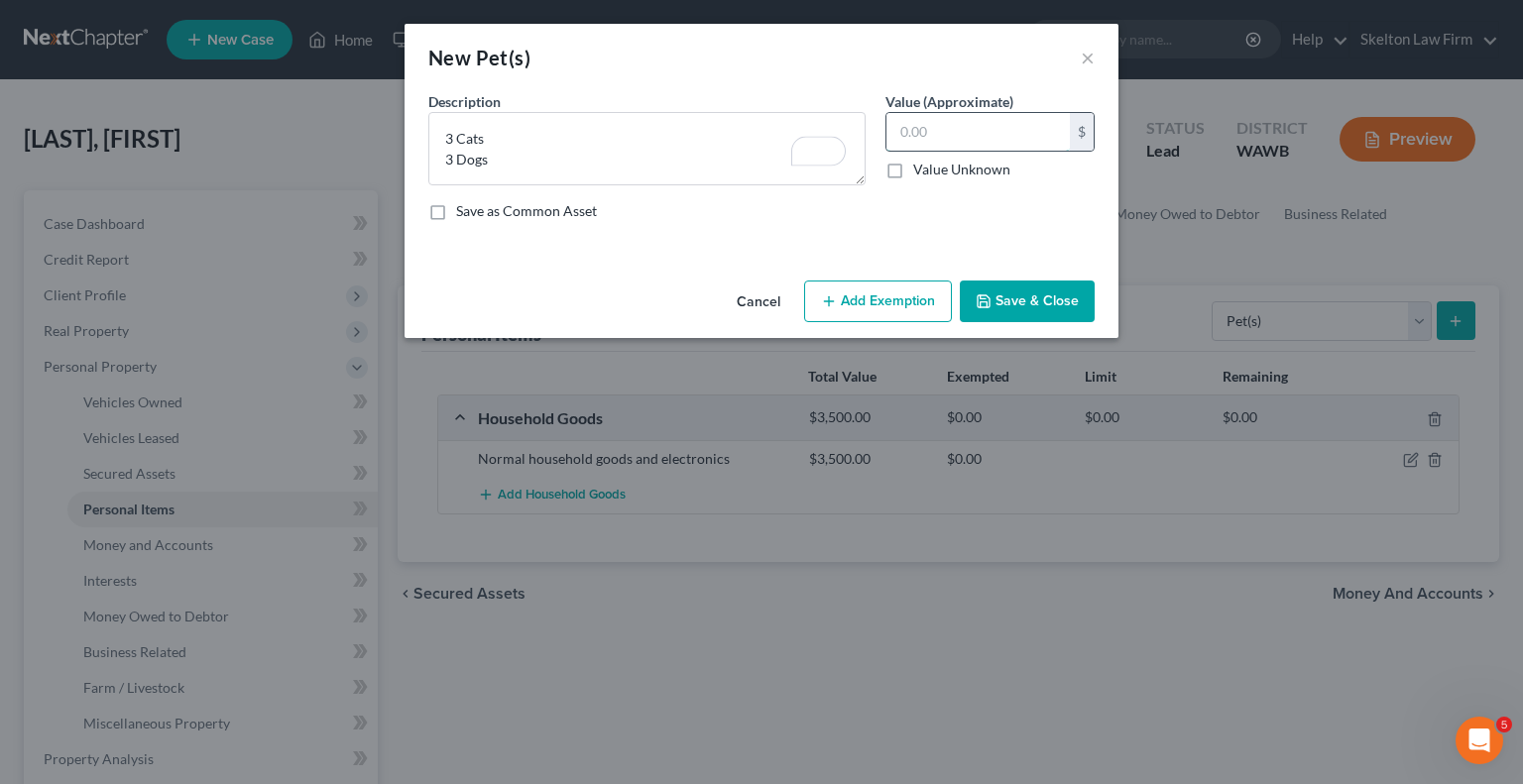 click at bounding box center (978, 132) 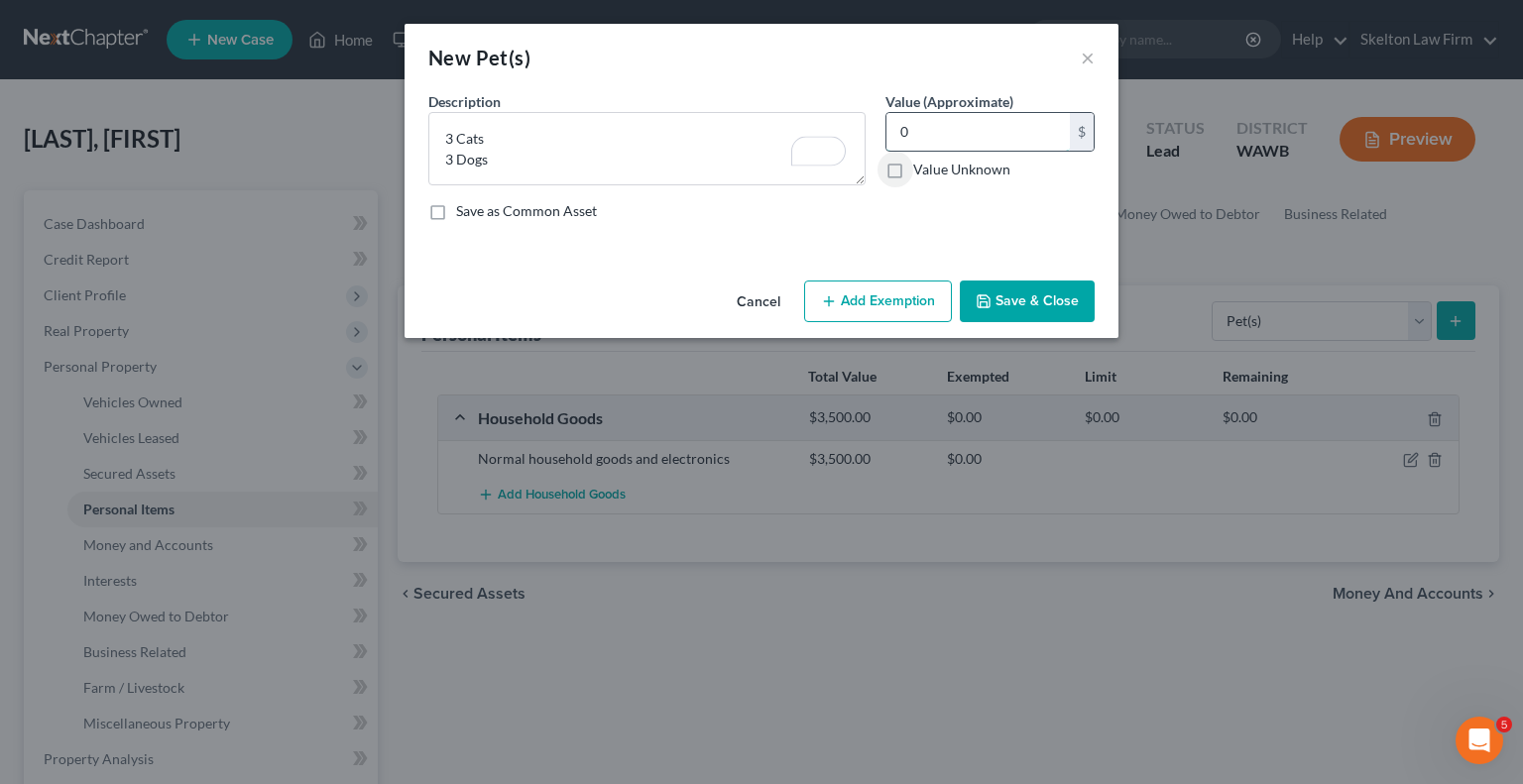 click on "0" at bounding box center (978, 132) 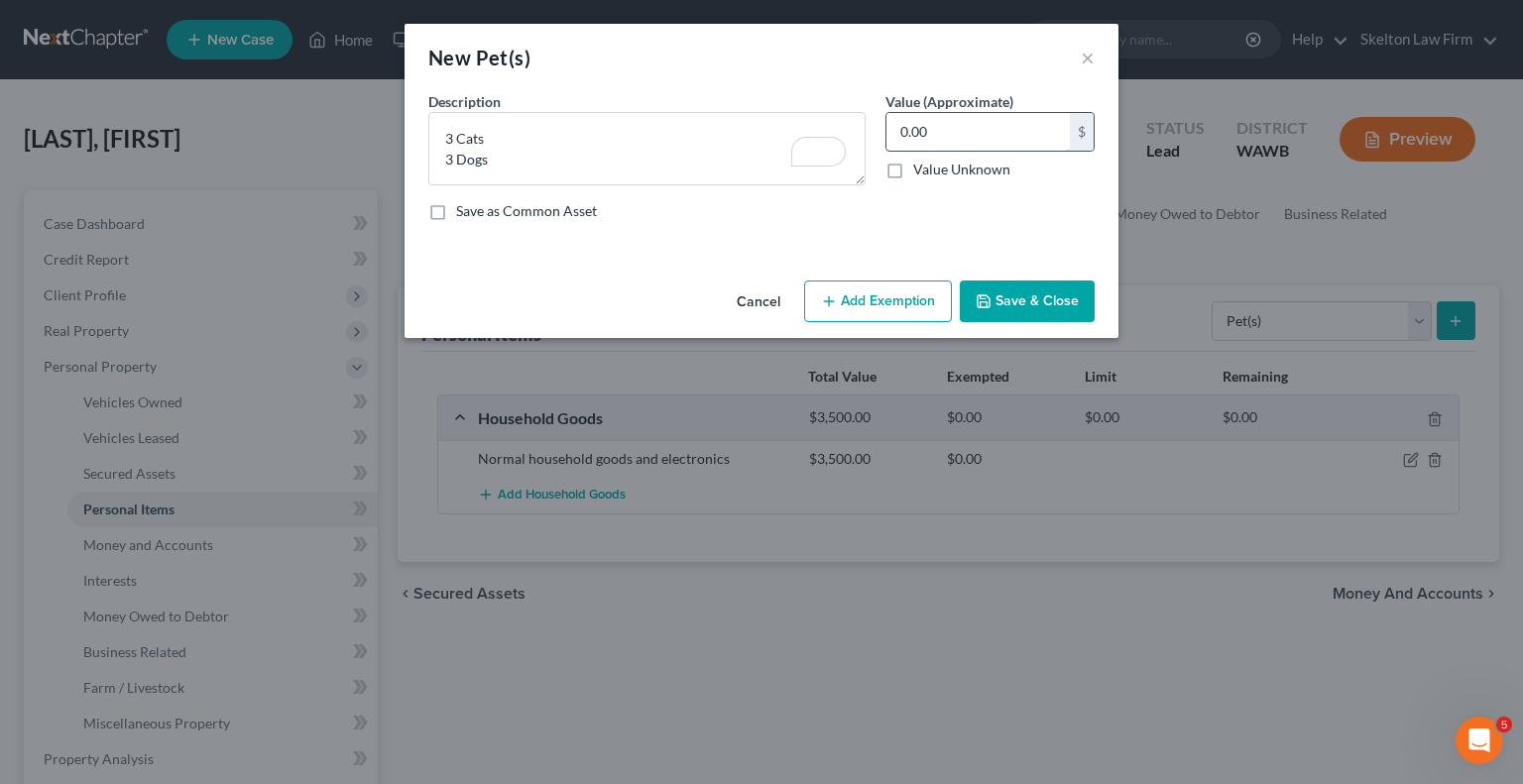 type on "0.00" 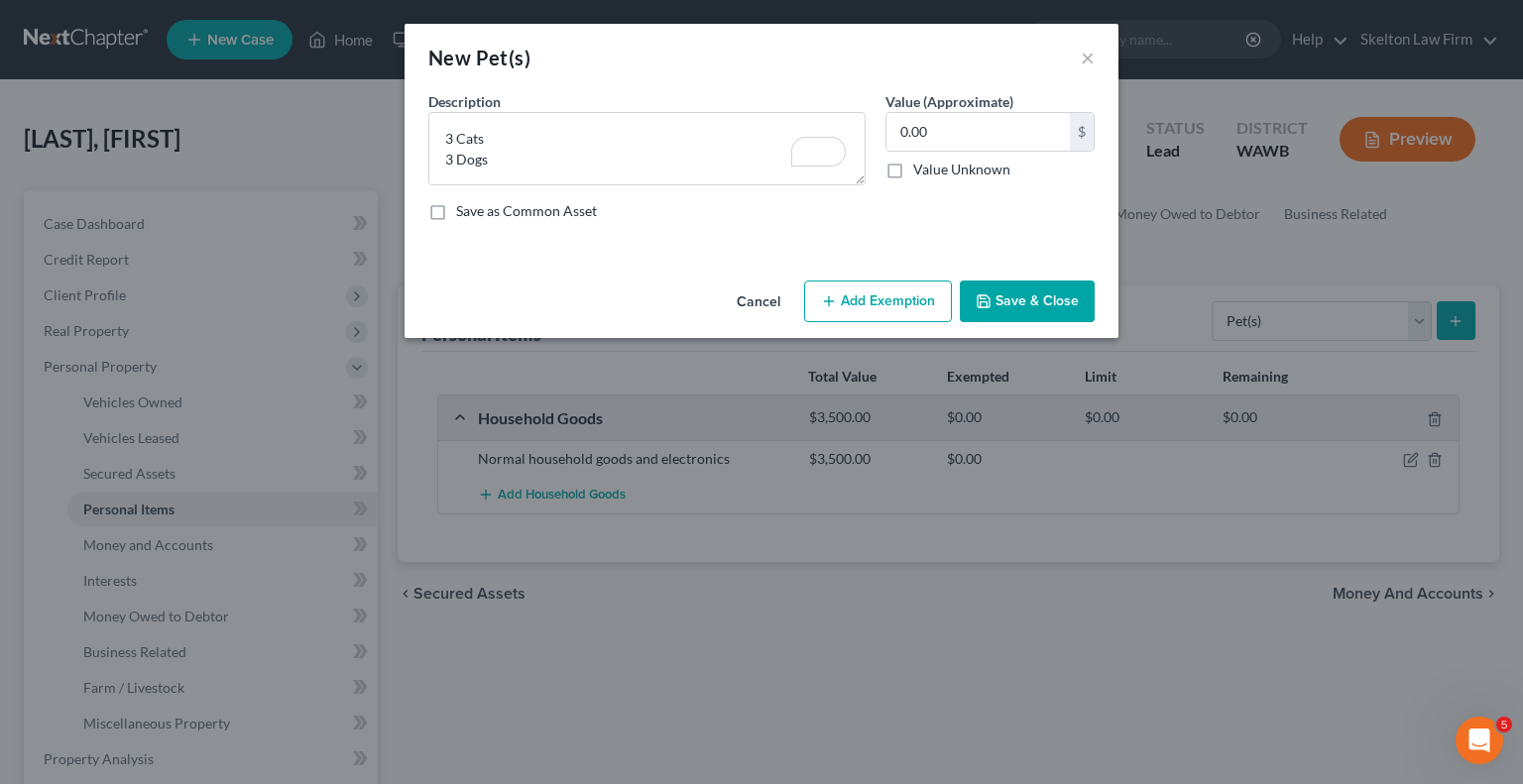 click on "Save & Close" at bounding box center [1027, 301] 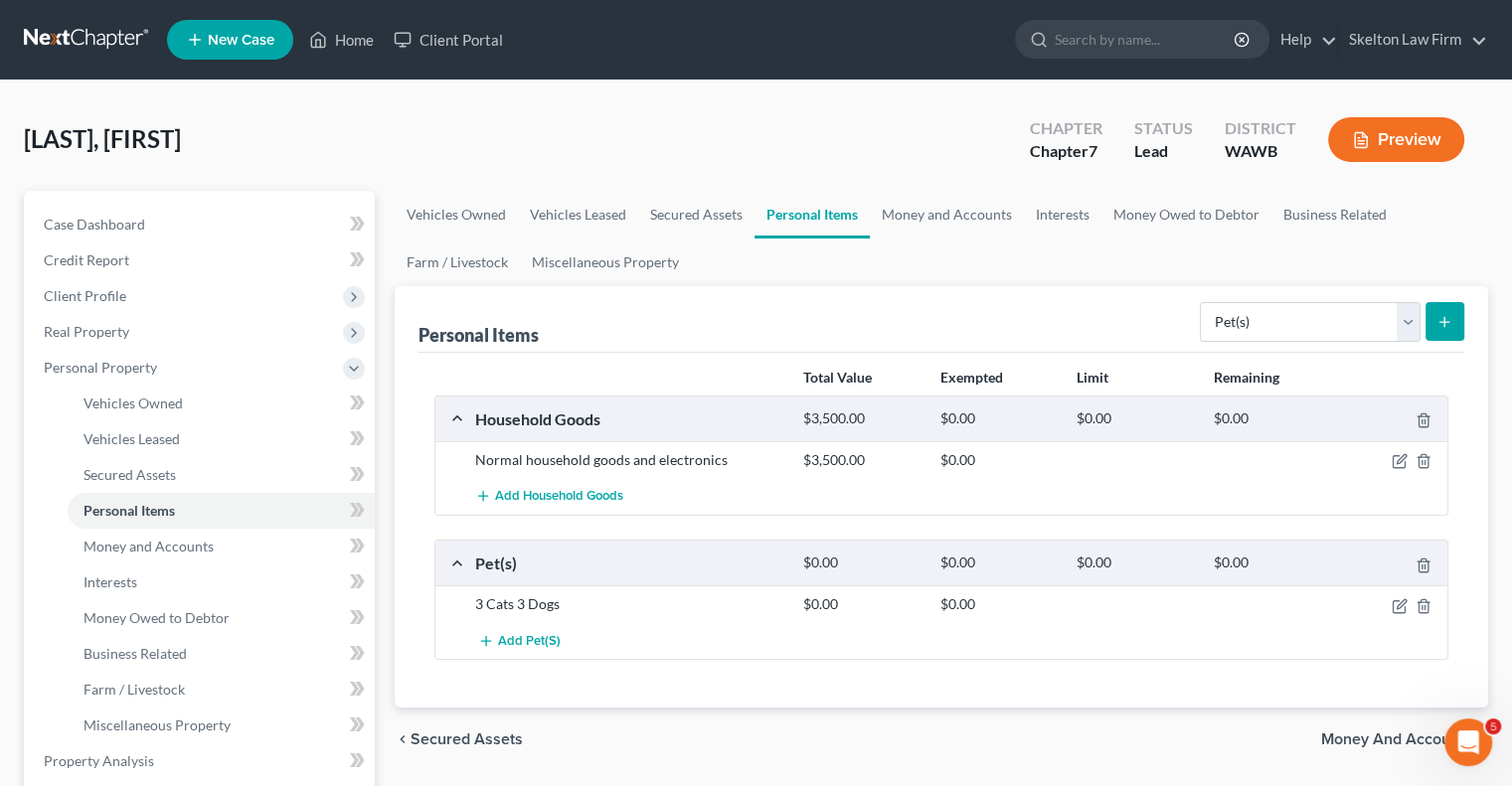 click 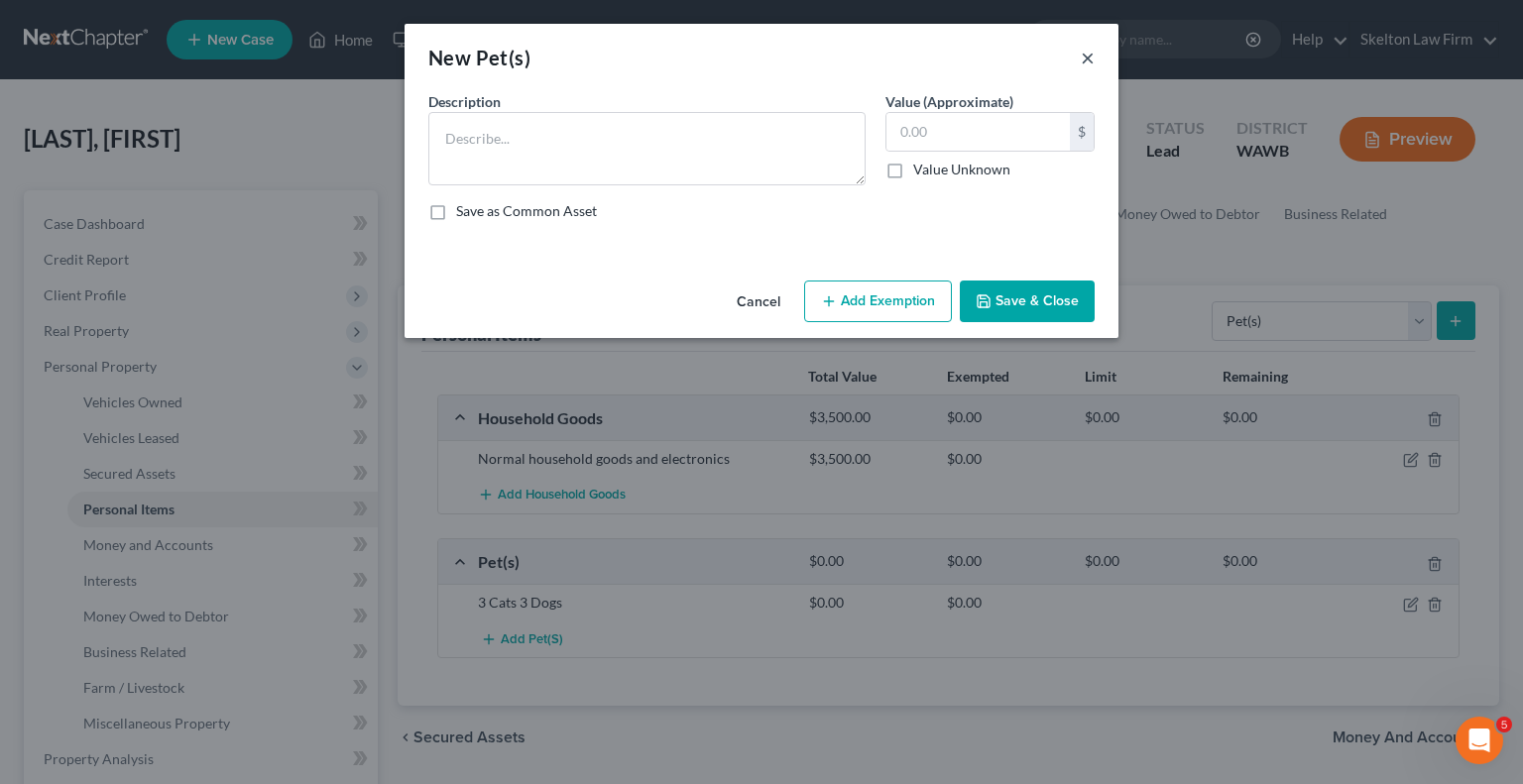 click on "×" at bounding box center [1088, 57] 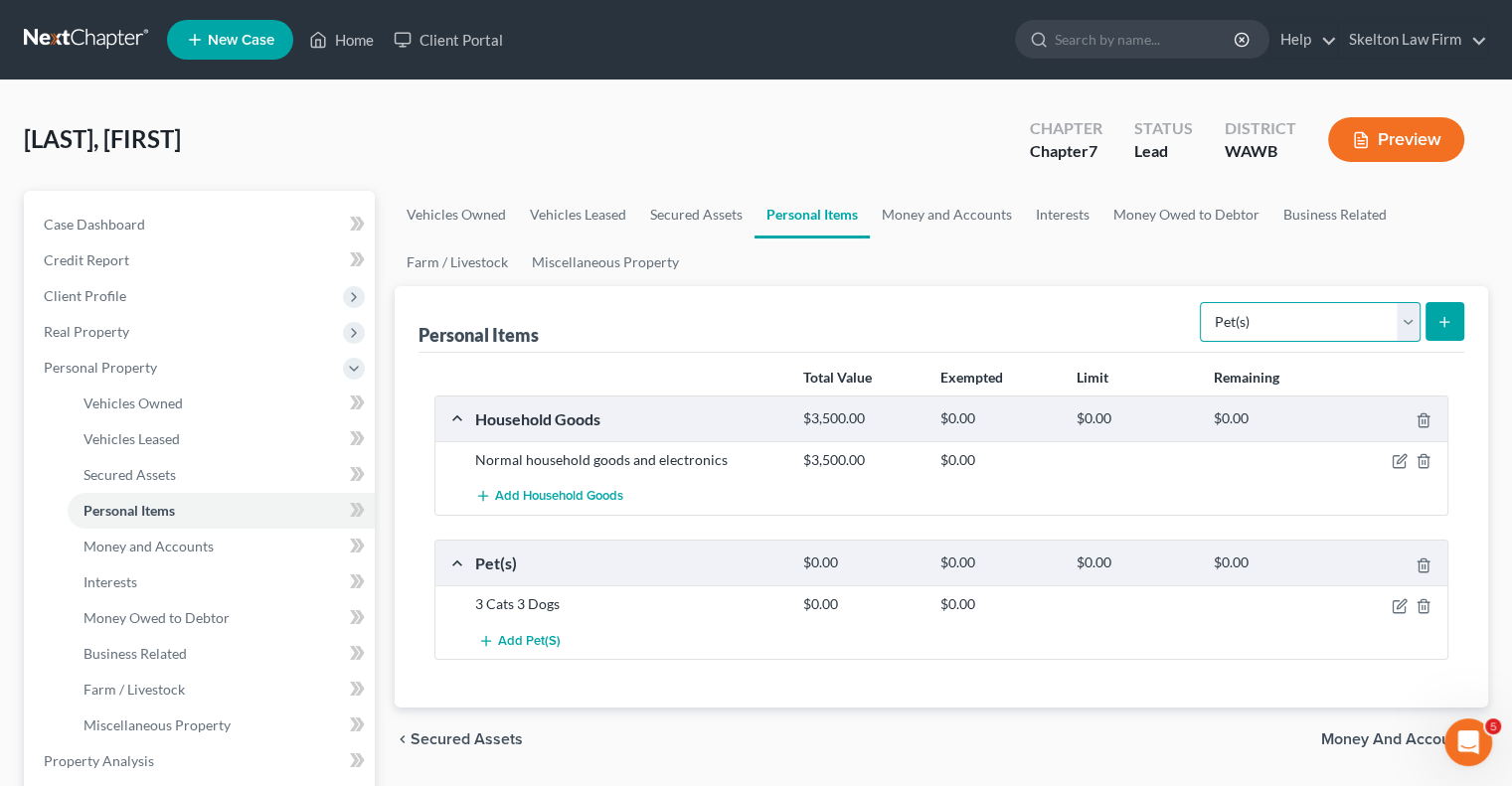 click on "Select Item Type Clothing Collectibles Of Value Electronics Firearms Household Goods Jewelry Other Pet(s) Sports & Hobby Equipment" at bounding box center (1310, 322) 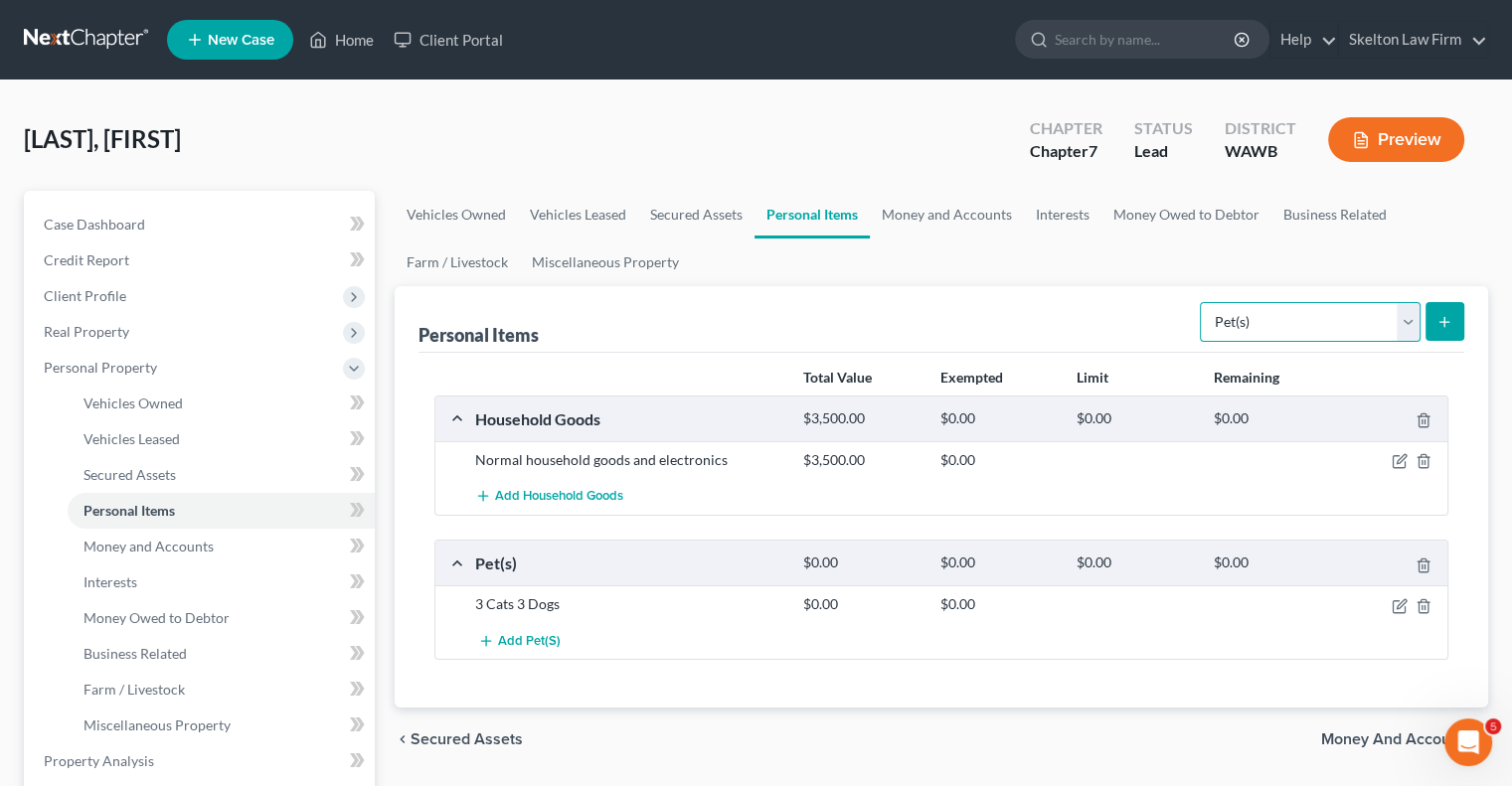 select on "jewelry" 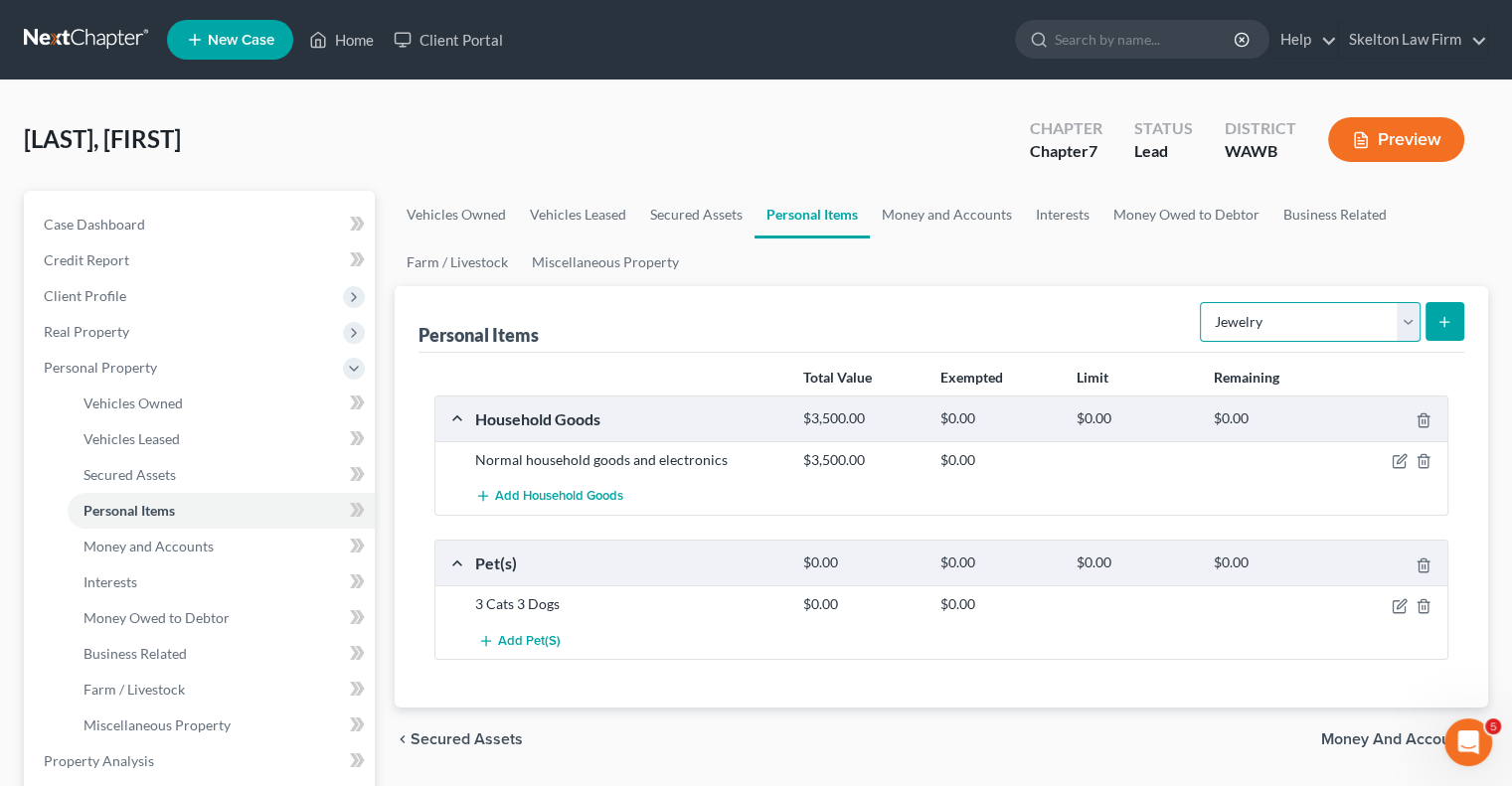 click on "Select Item Type Clothing Collectibles Of Value Electronics Firearms Household Goods Jewelry Other Pet(s) Sports & Hobby Equipment" at bounding box center (1310, 322) 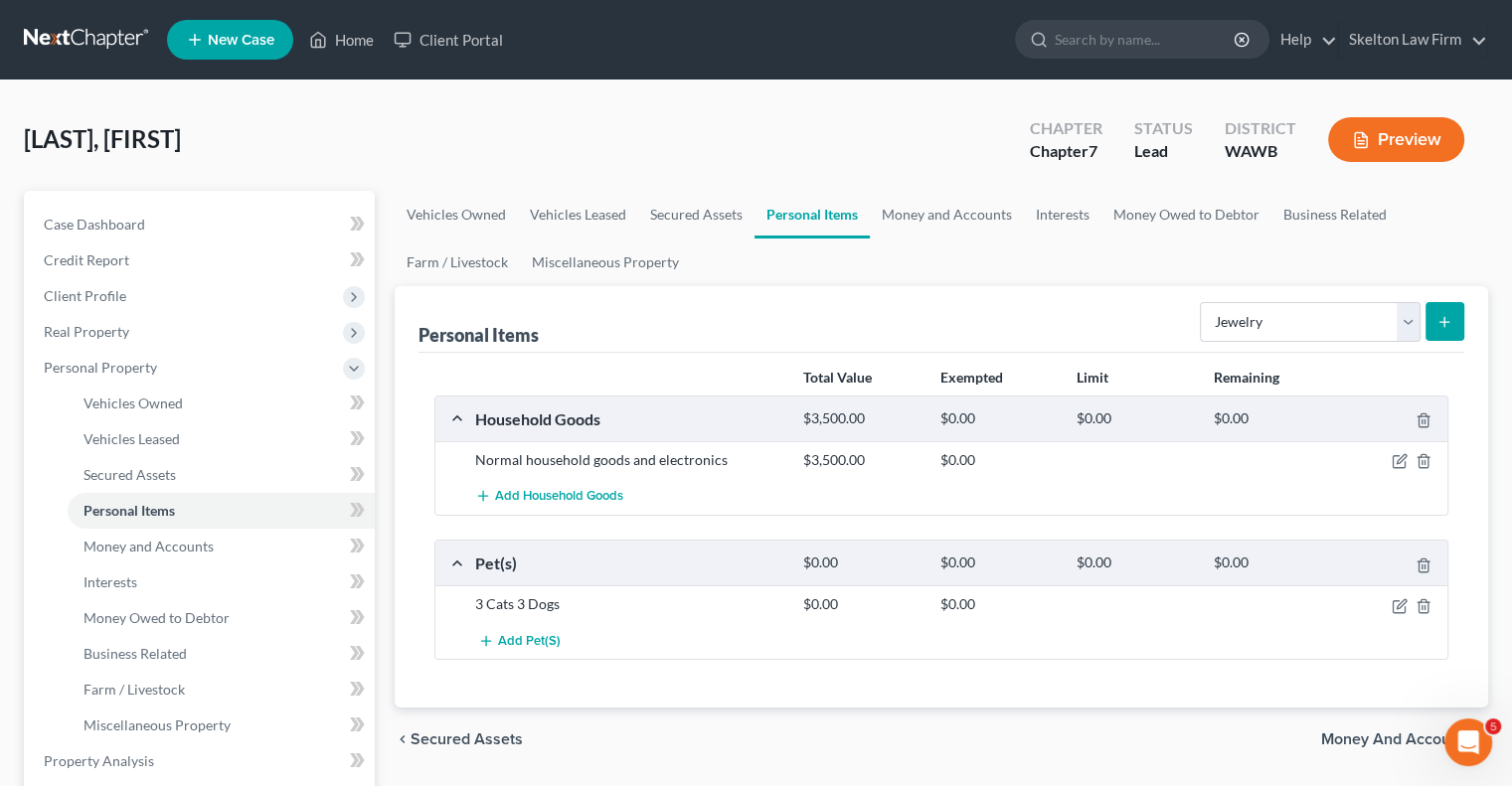 click at bounding box center (1444, 321) 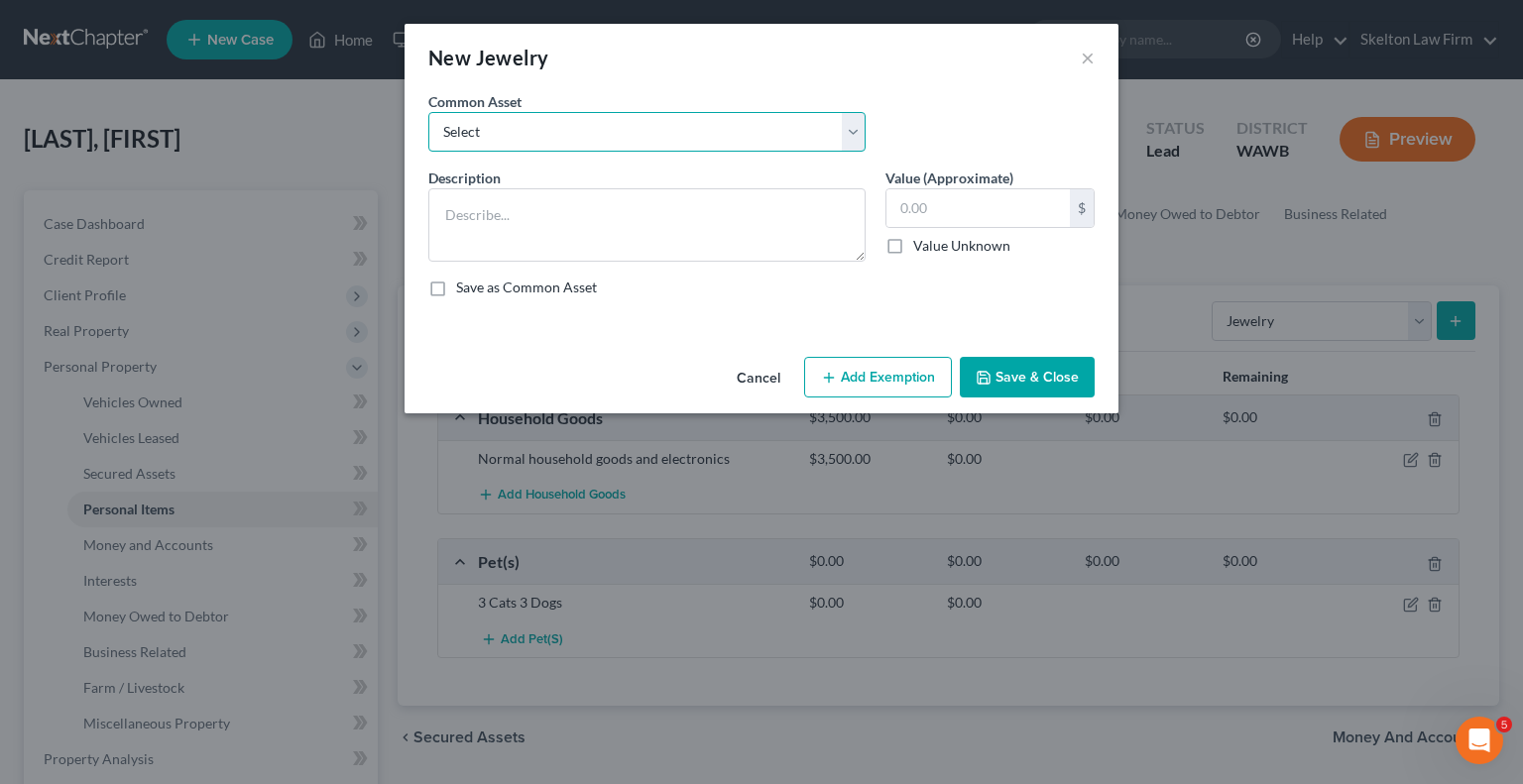 click on "[ITEM_TYPE]" at bounding box center (646, 132) 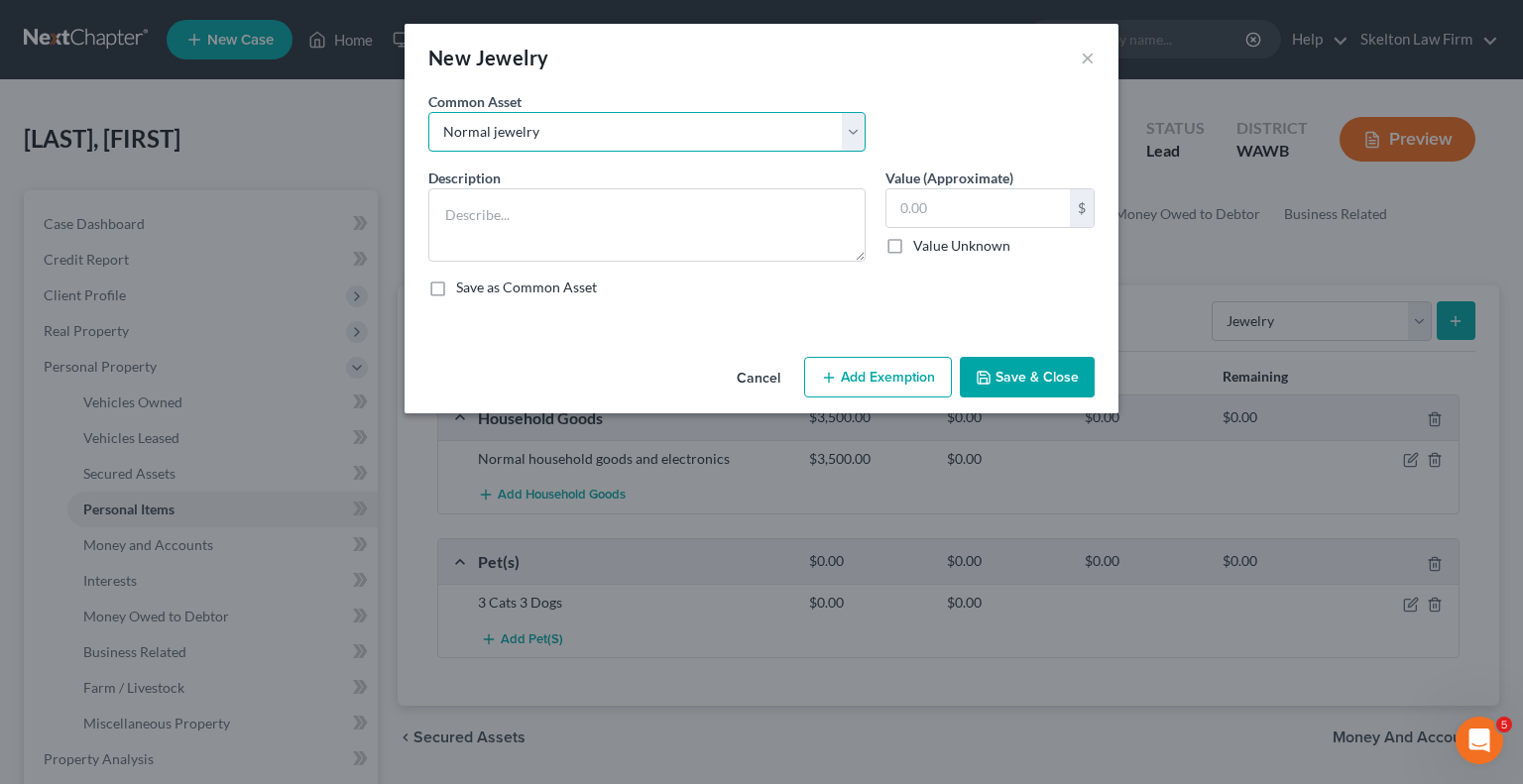 click on "[ITEM_TYPE]" at bounding box center (646, 132) 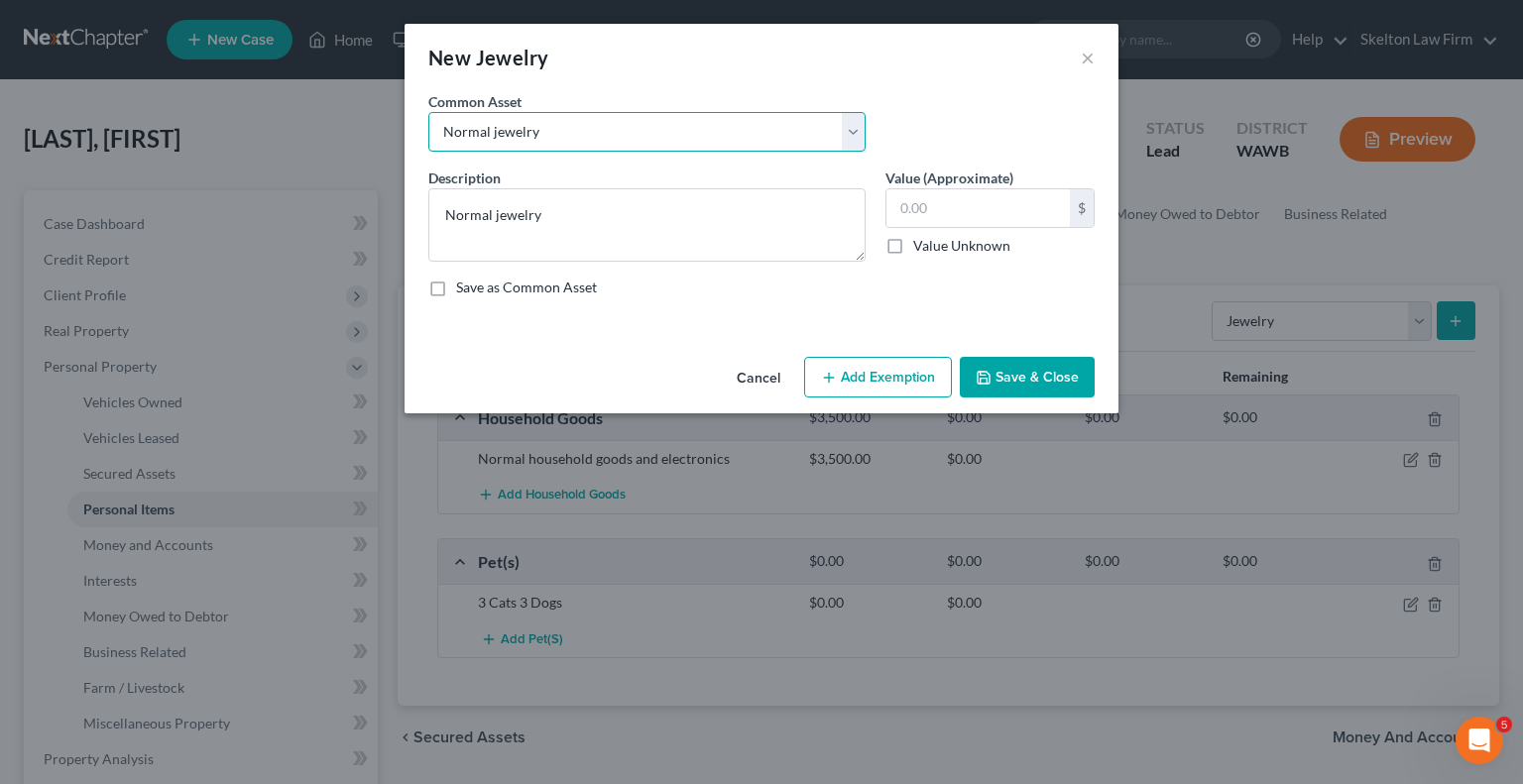 type on "500.00" 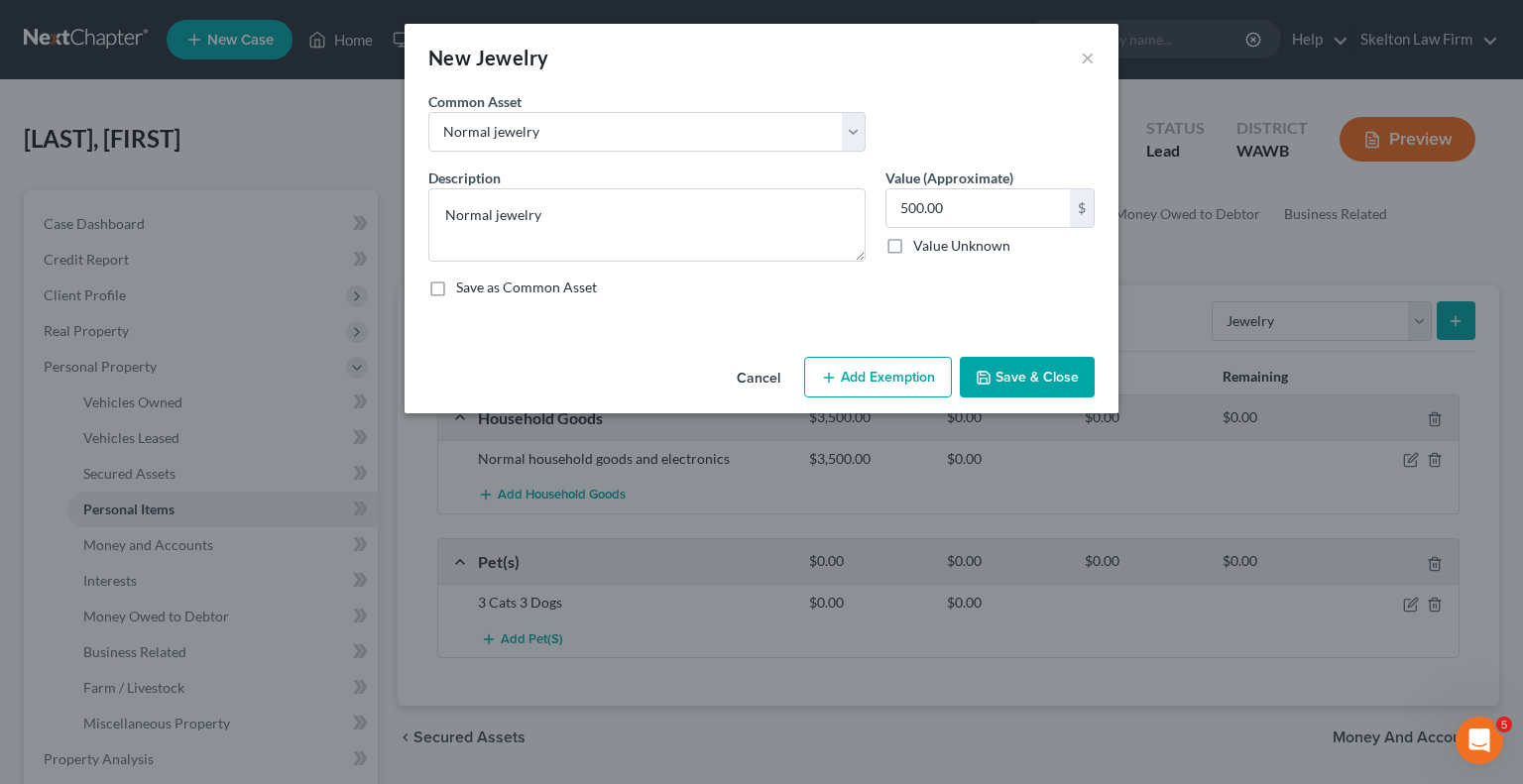 click on "Save & Close" at bounding box center [1027, 378] 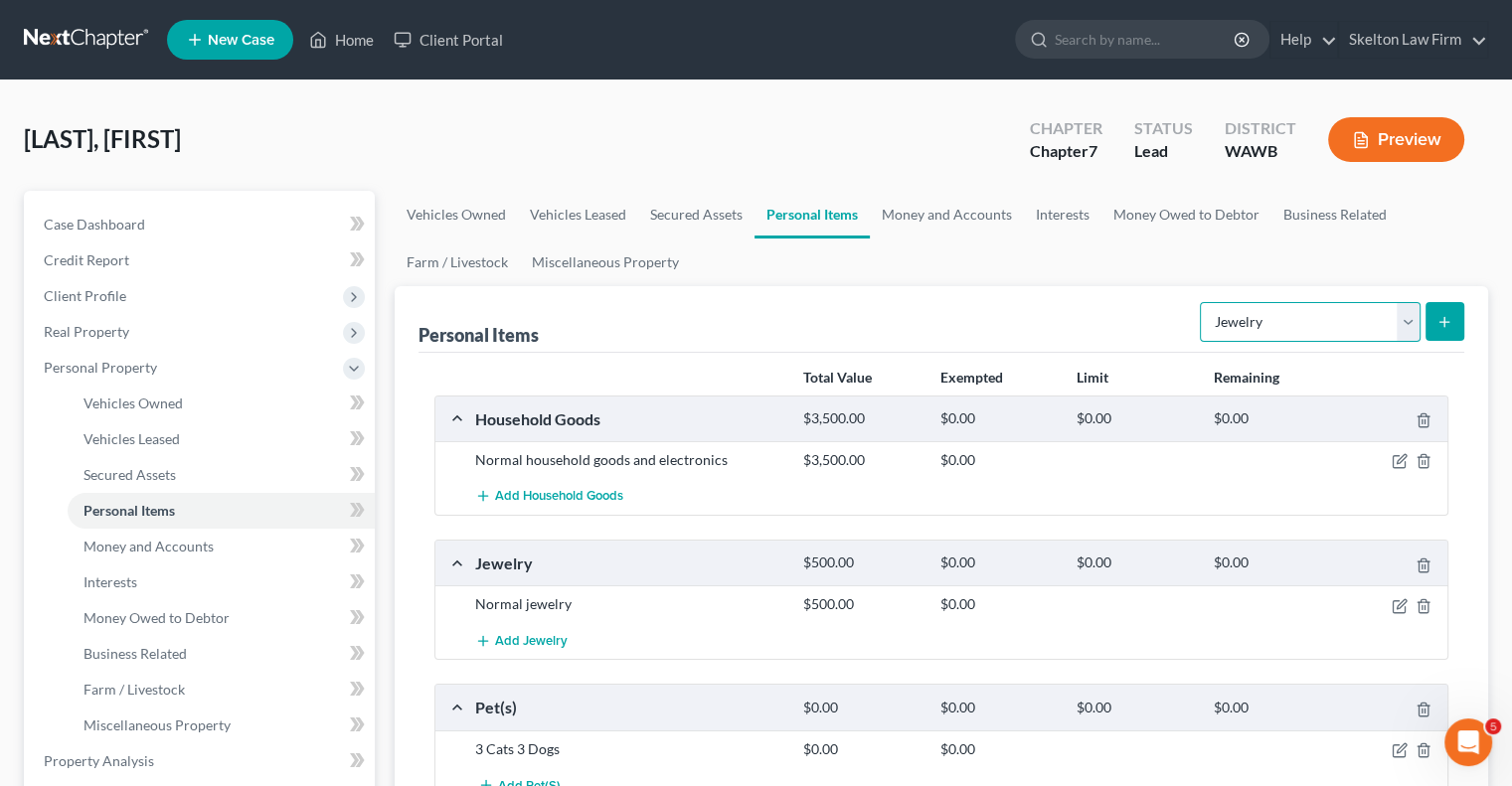click on "Select Item Type Clothing Collectibles Of Value Electronics Firearms Household Goods Jewelry Other Pet(s) Sports & Hobby Equipment" at bounding box center (1310, 322) 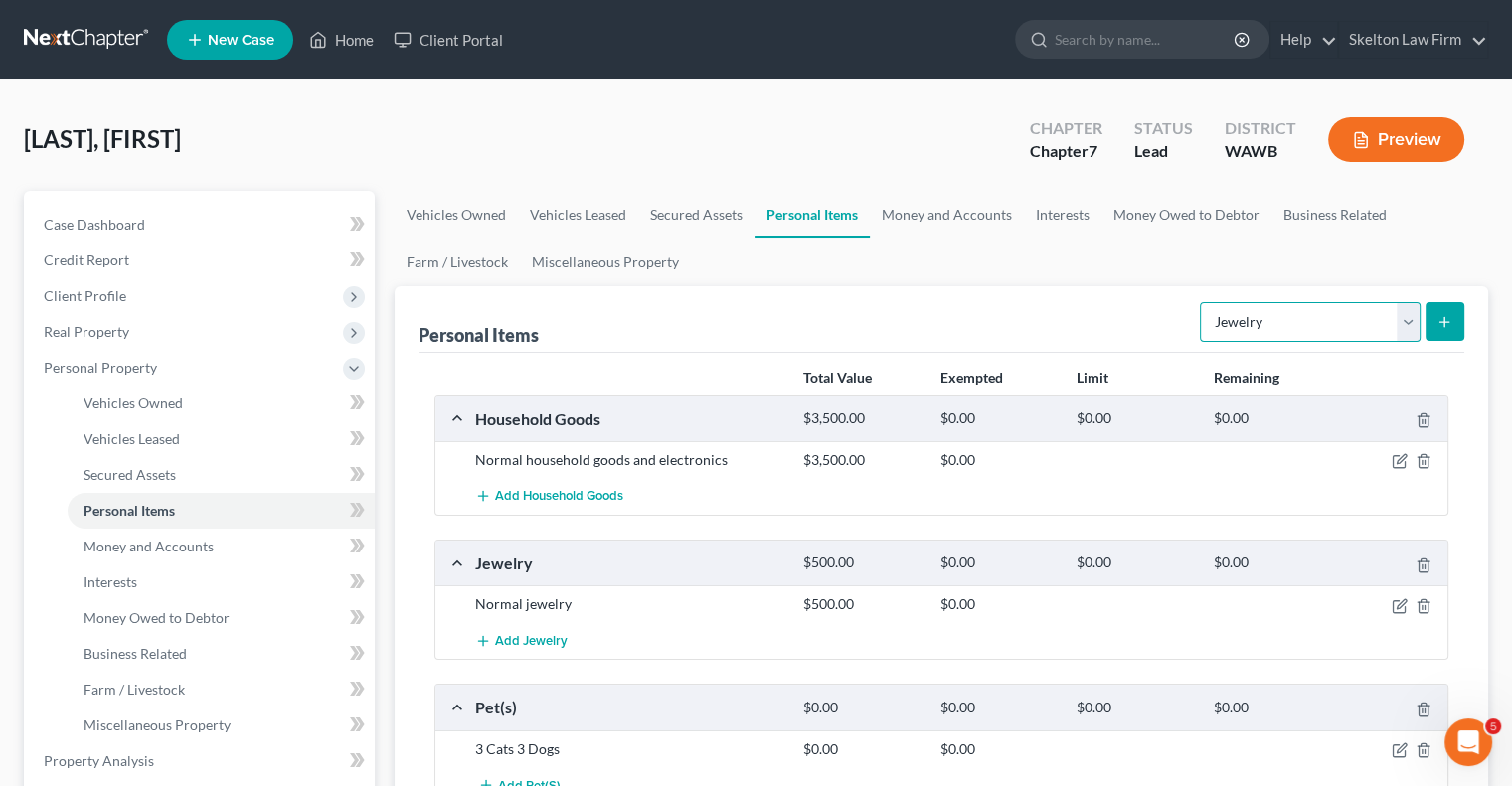 select on "clothing" 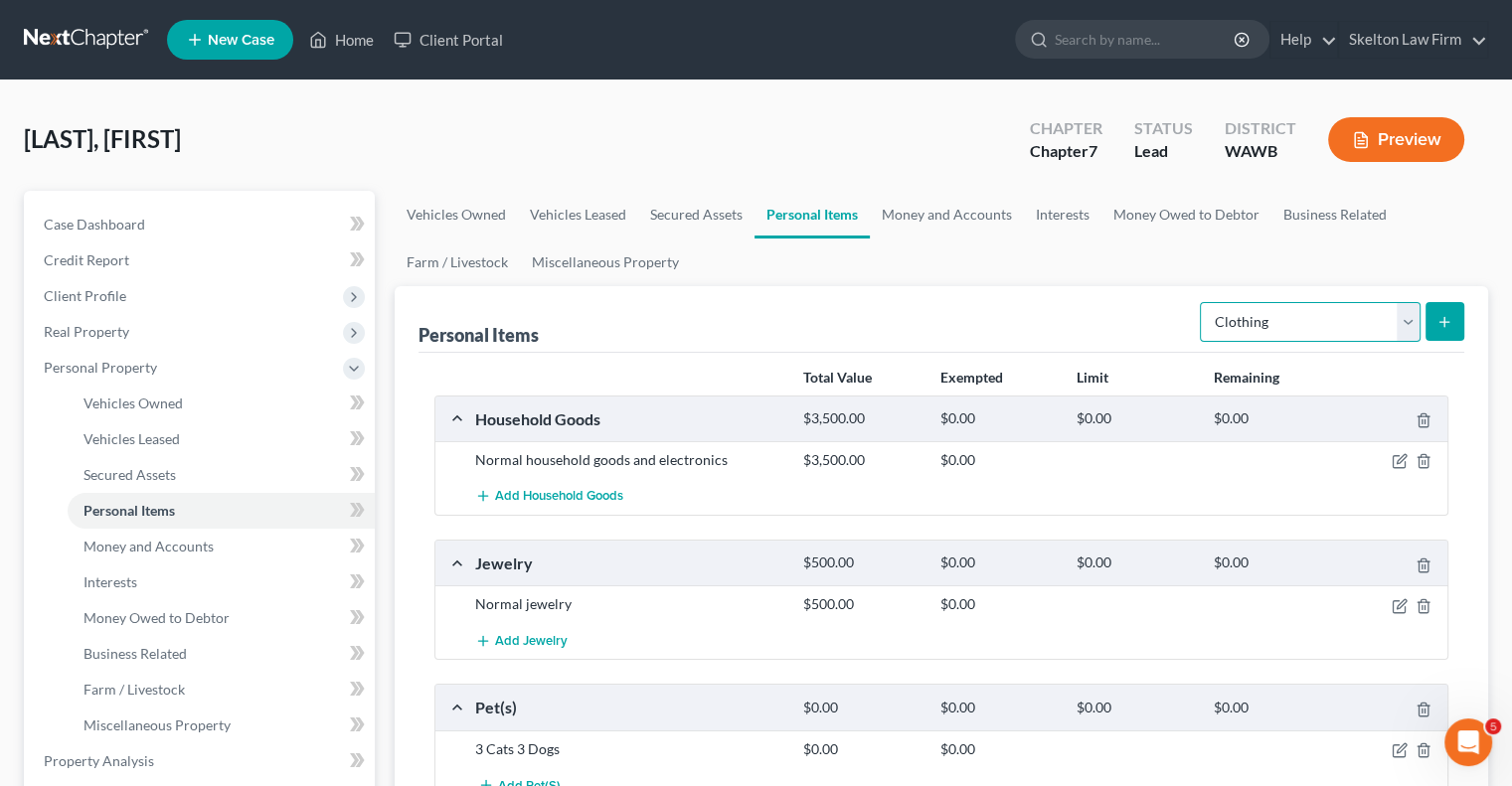 click on "Select Item Type Clothing Collectibles Of Value Electronics Firearms Household Goods Jewelry Other Pet(s) Sports & Hobby Equipment" at bounding box center [1310, 322] 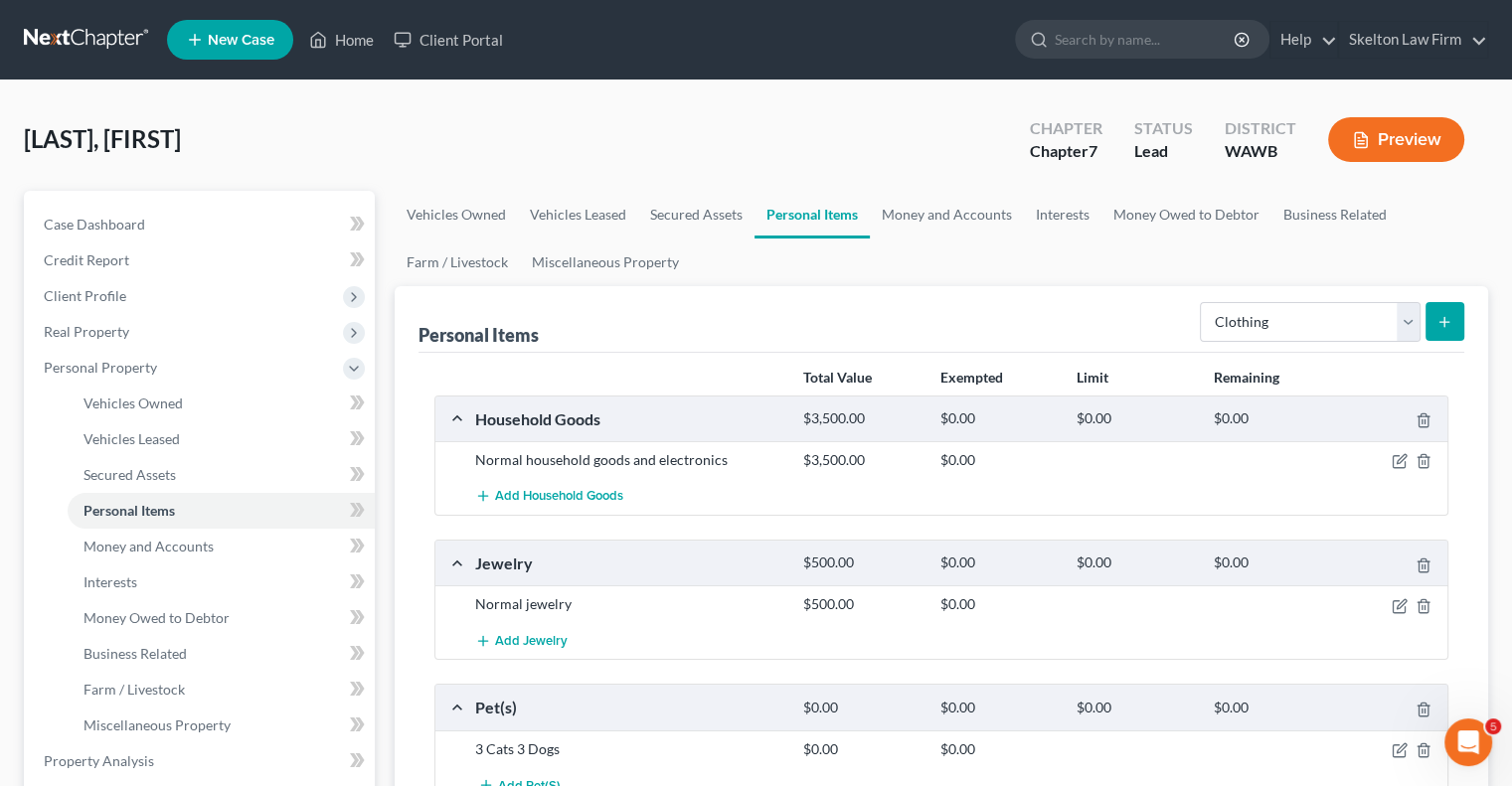 click 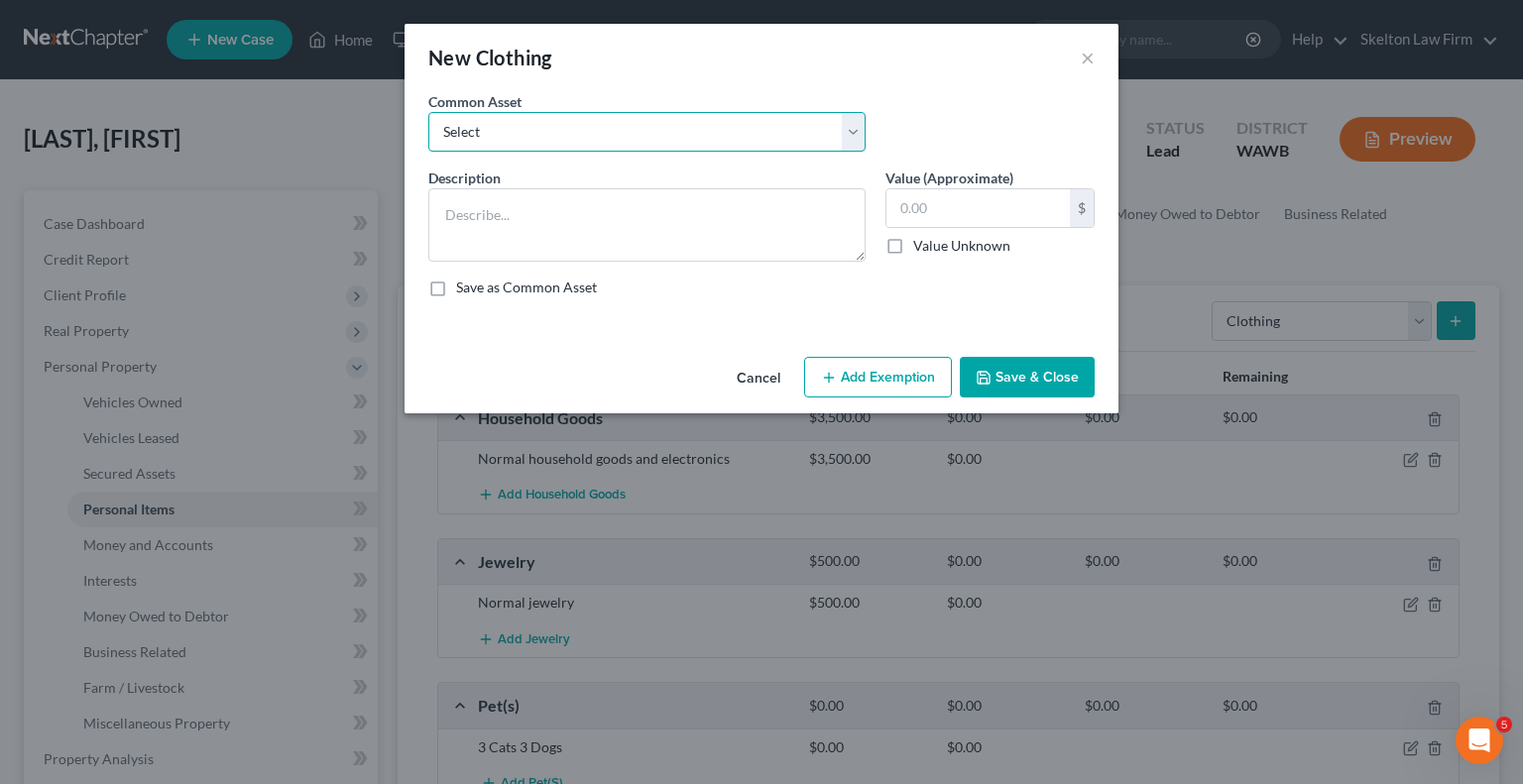 click on "Select Normal clothing" at bounding box center [646, 132] 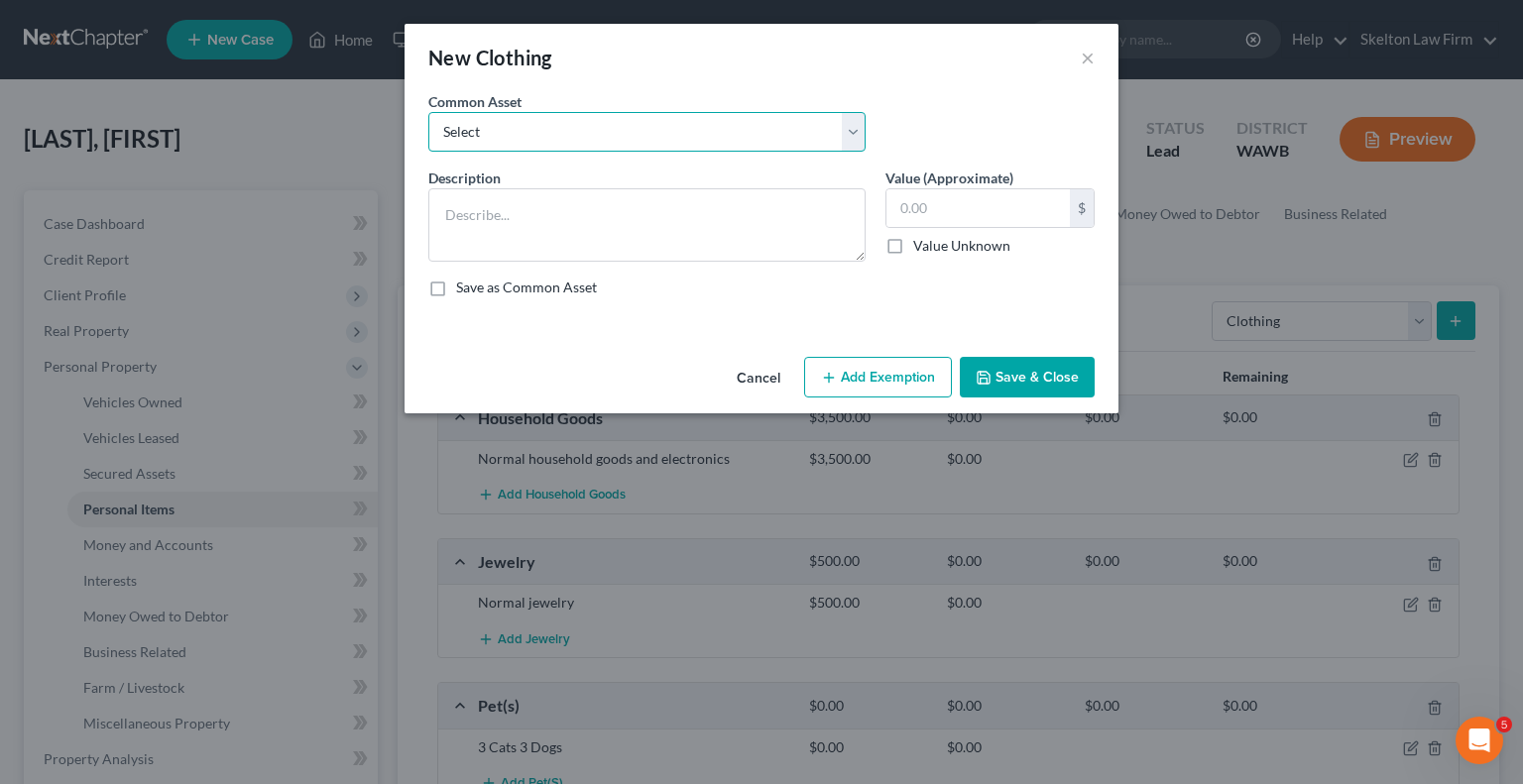 select on "0" 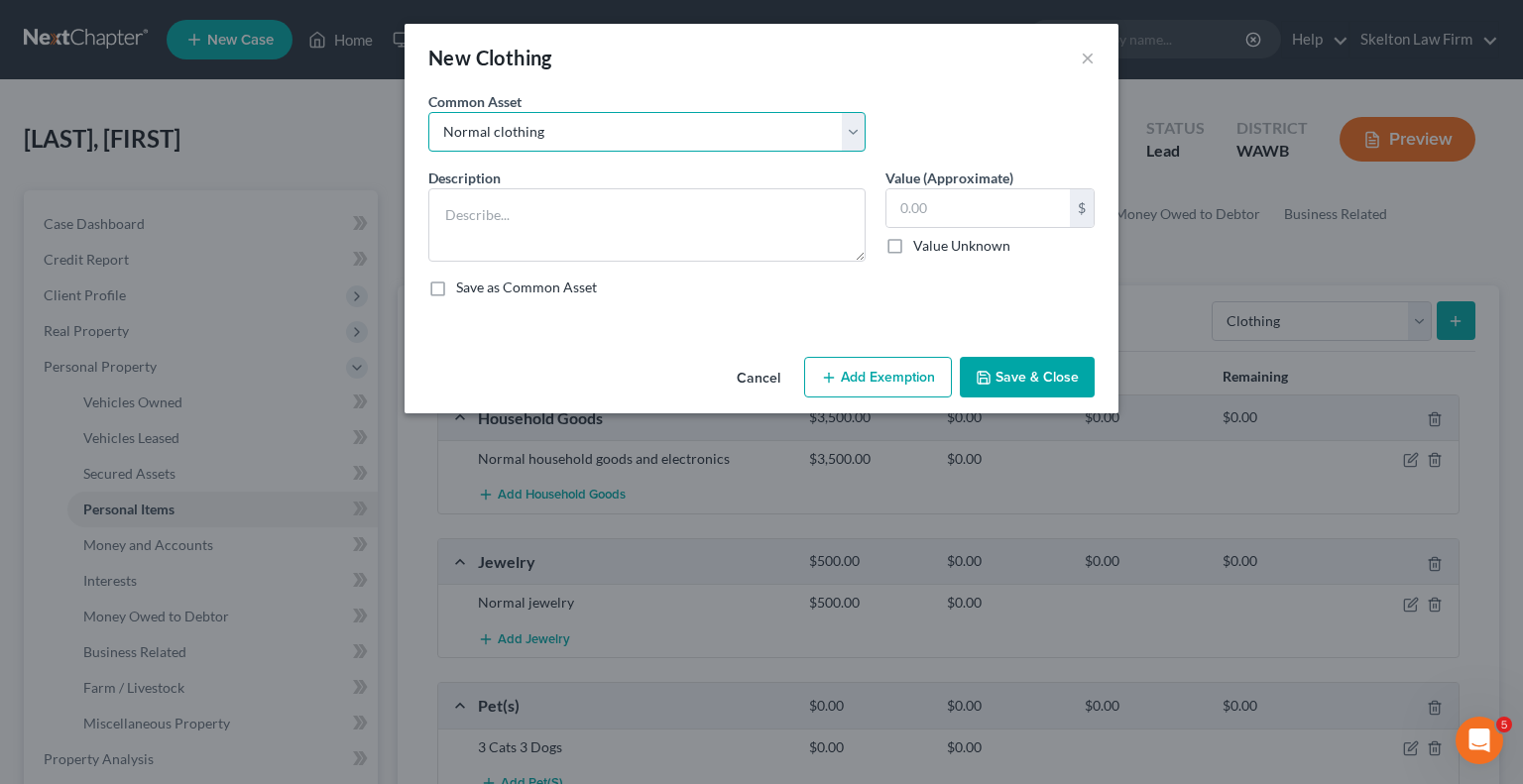 click on "Select Normal clothing" at bounding box center [646, 132] 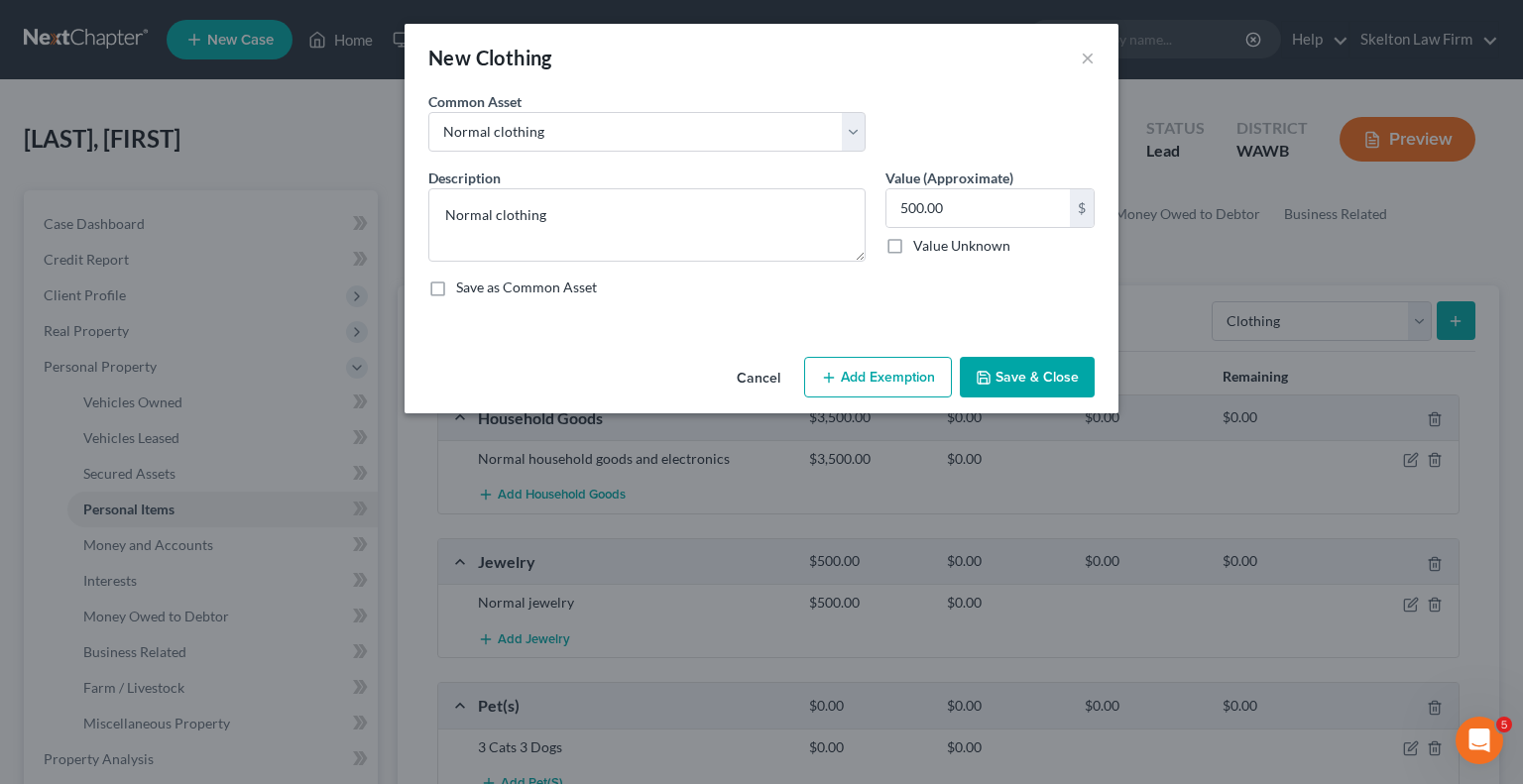click on "Save & Close" at bounding box center [1027, 378] 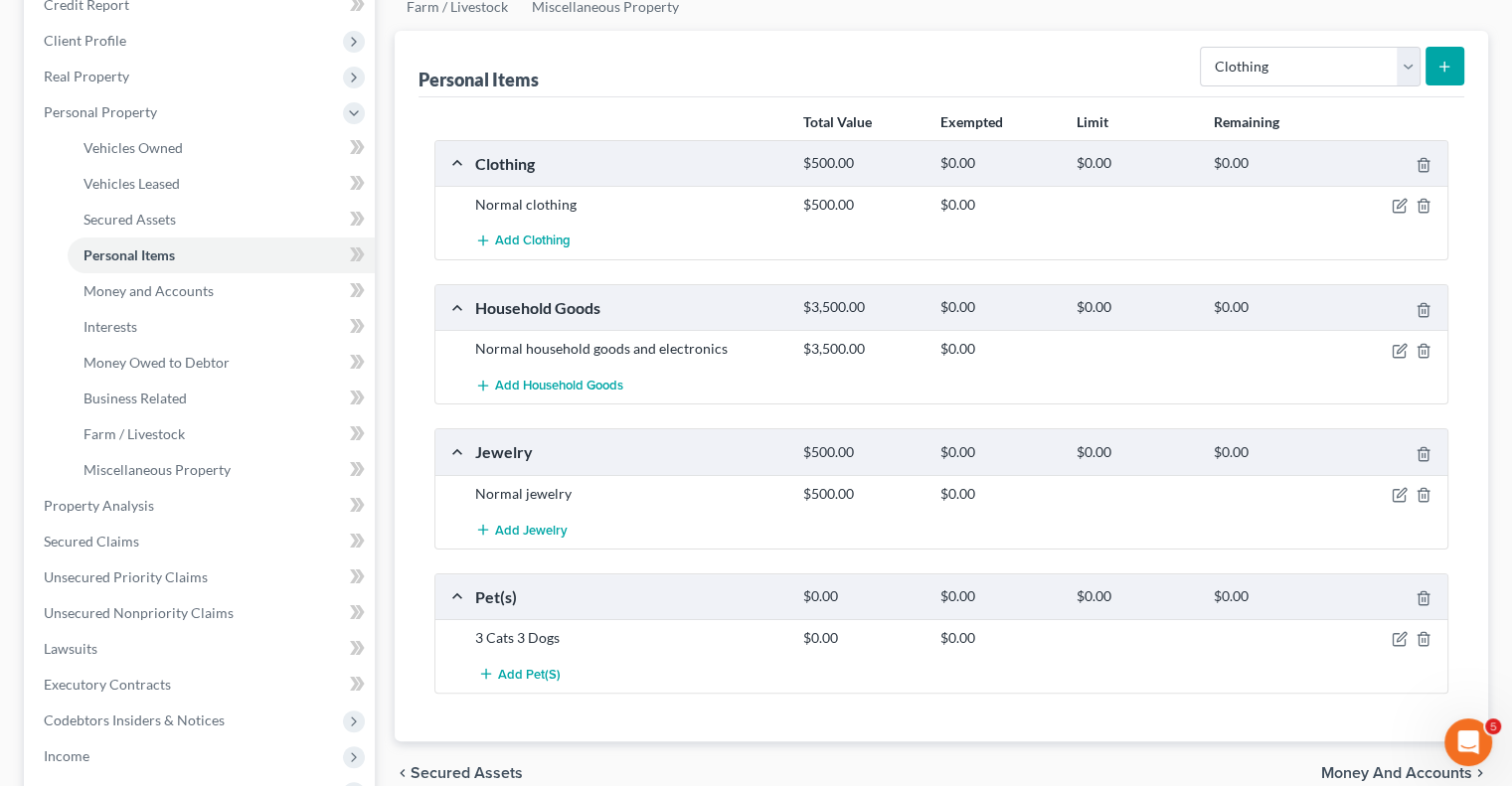 scroll, scrollTop: 0, scrollLeft: 0, axis: both 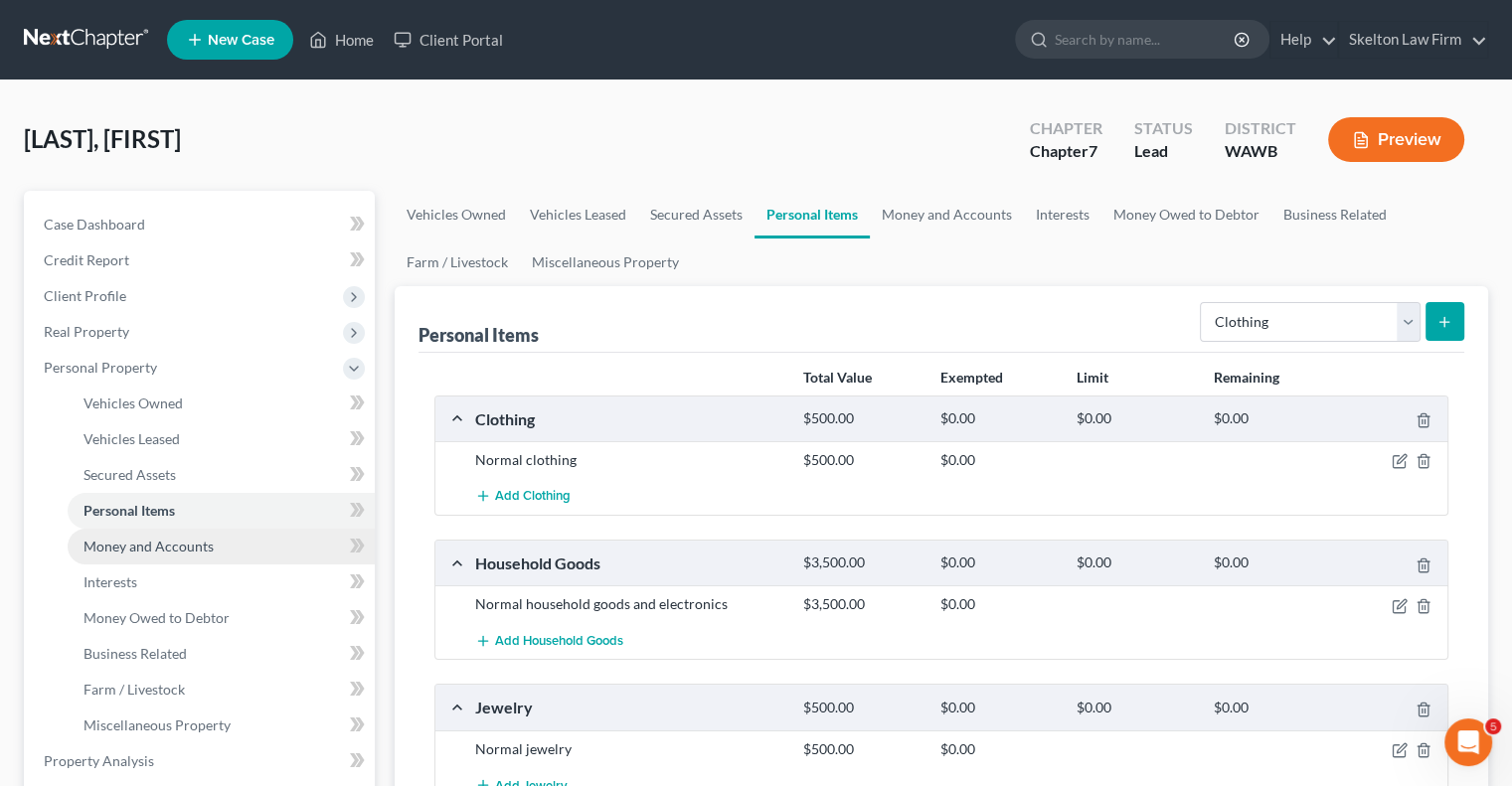 click on "Money and Accounts" at bounding box center (221, 547) 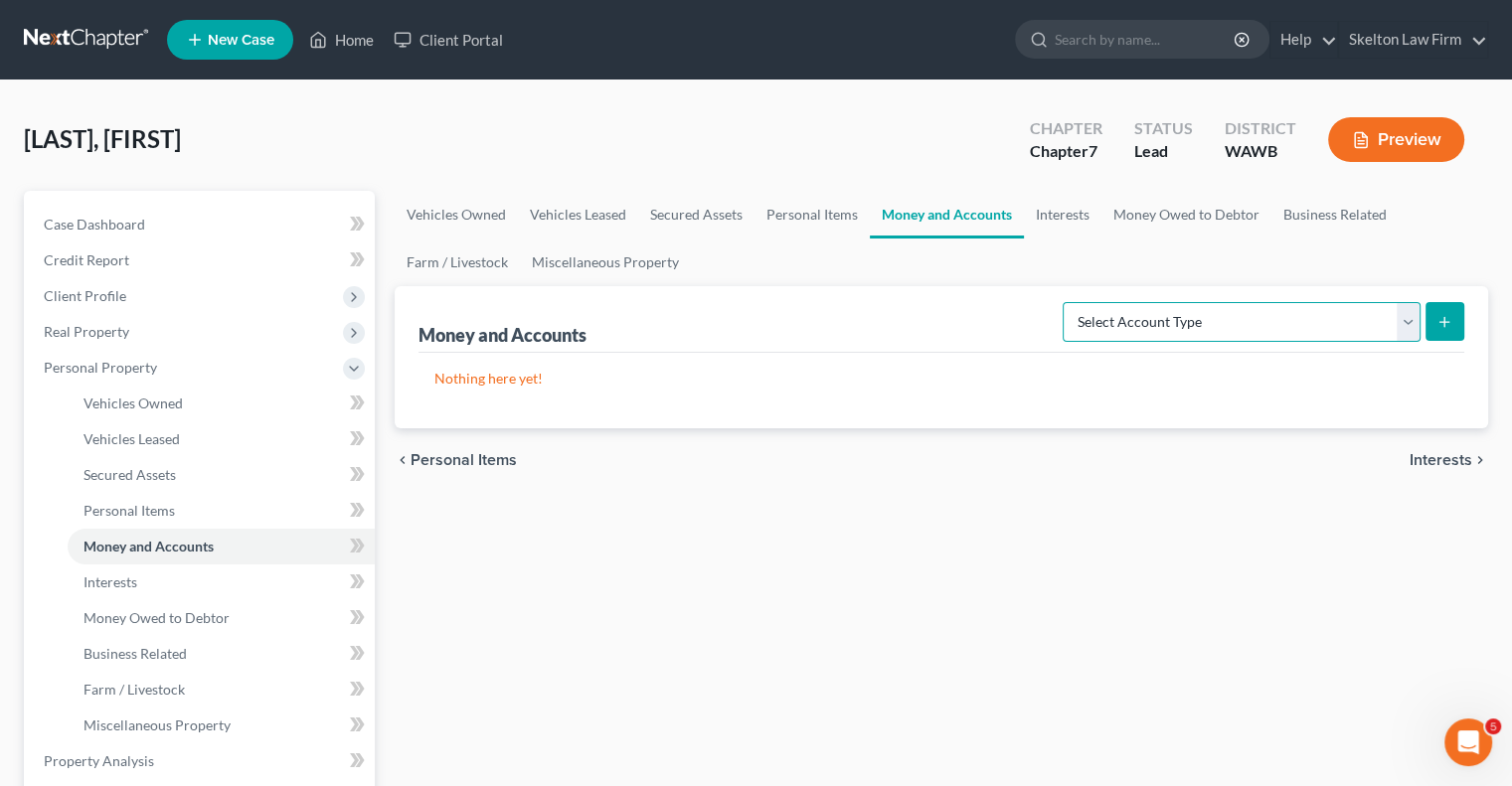 click on "Select Account Type Brokerage Cash on Hand Certificates of Deposit Checking Account Money Market Other (Credit Union, Health Savings Account, etc) Safe Deposit Box Savings Account Security Deposits or Prepayments" at bounding box center [1242, 322] 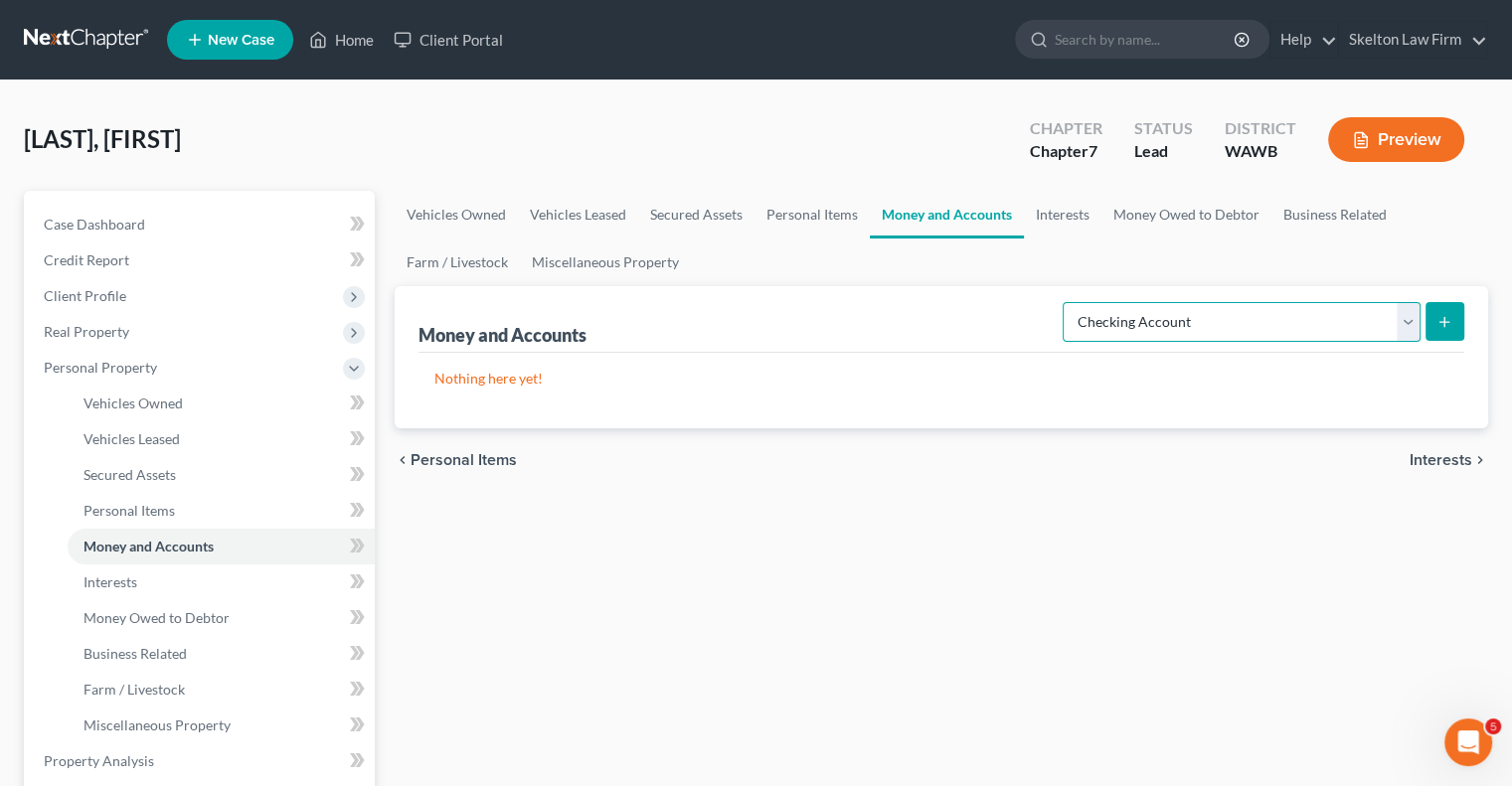 click on "Select Account Type Brokerage Cash on Hand Certificates of Deposit Checking Account Money Market Other (Credit Union, Health Savings Account, etc) Safe Deposit Box Savings Account Security Deposits or Prepayments" at bounding box center [1242, 322] 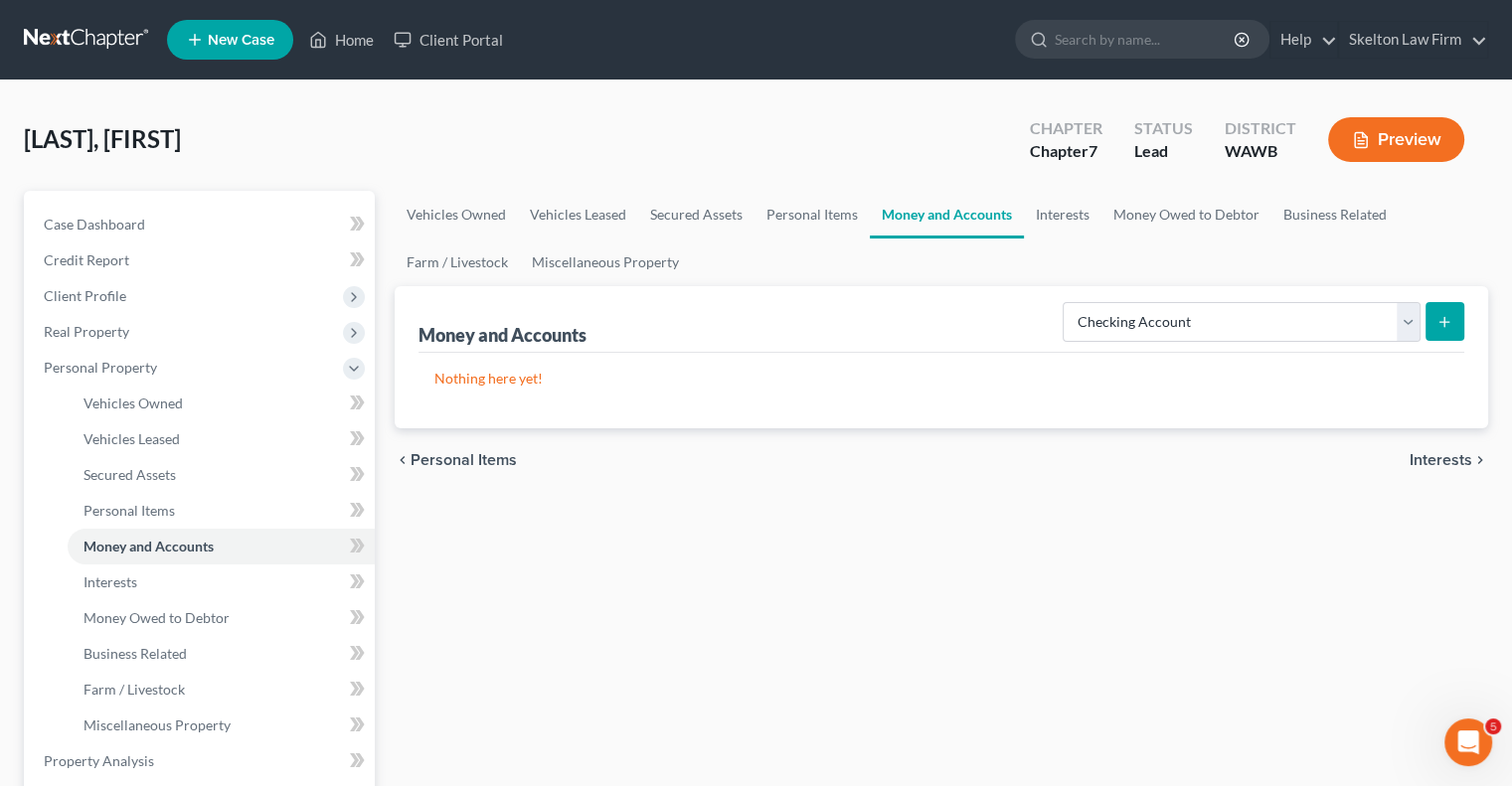 click 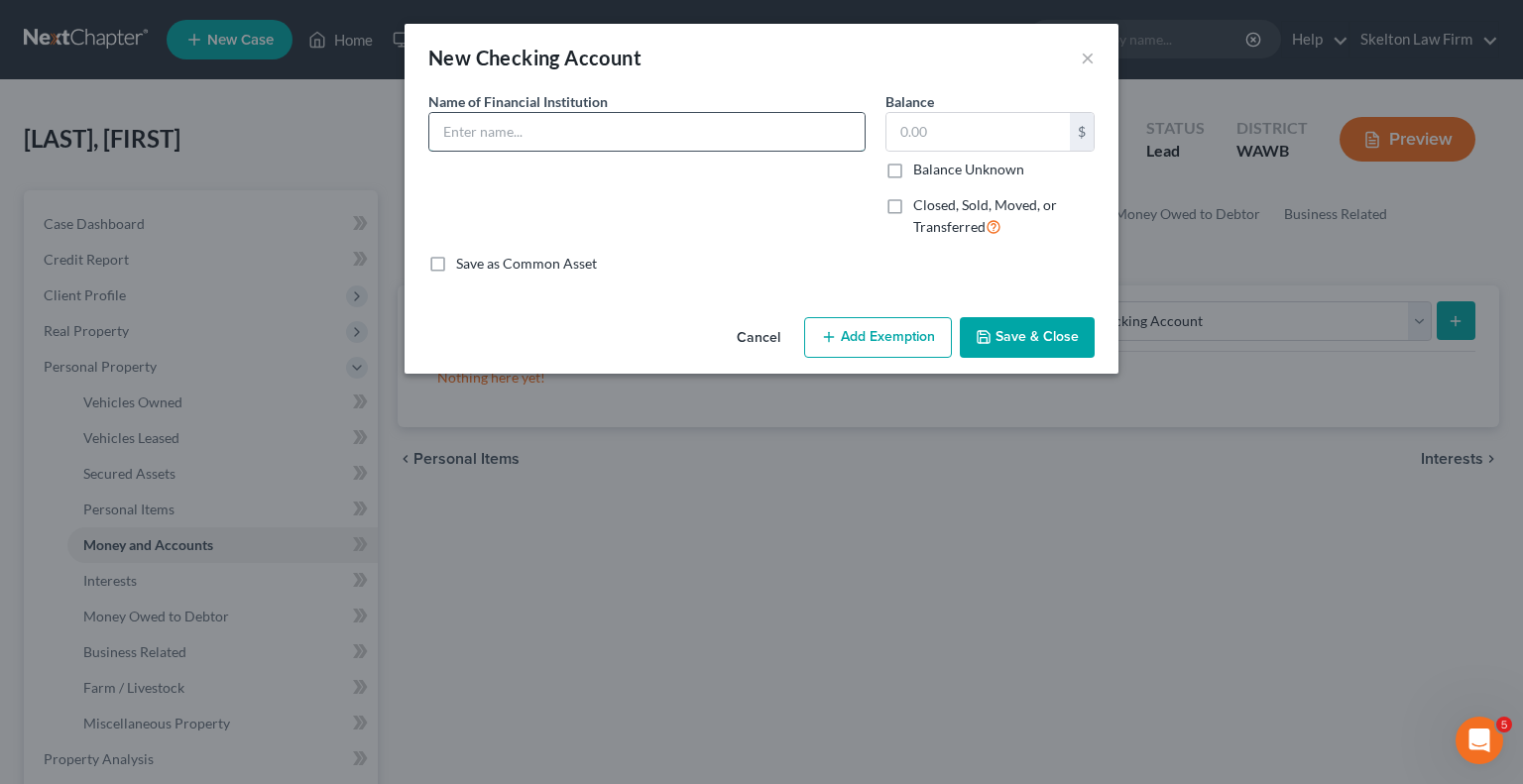 click at bounding box center [646, 132] 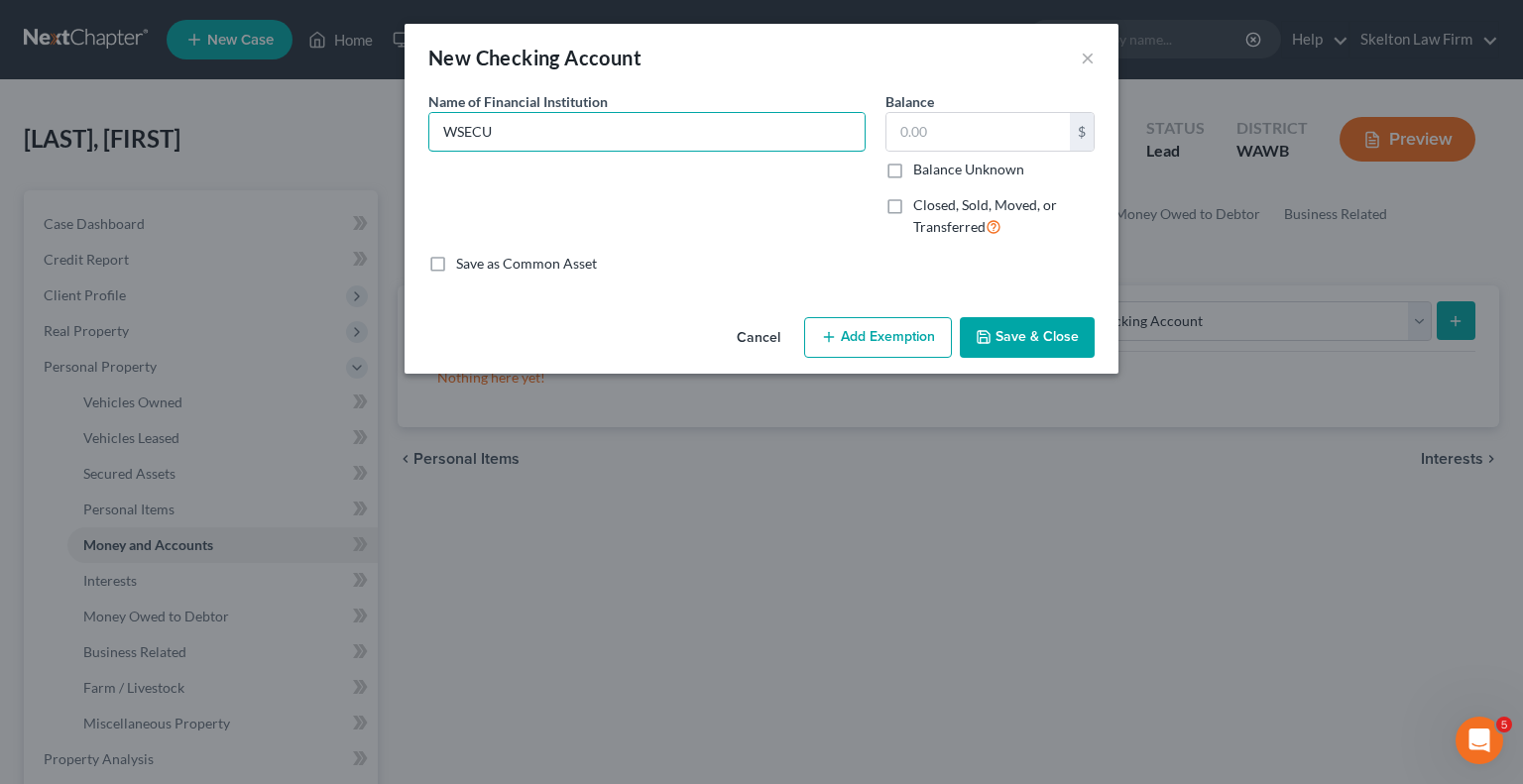 type on "WSECU" 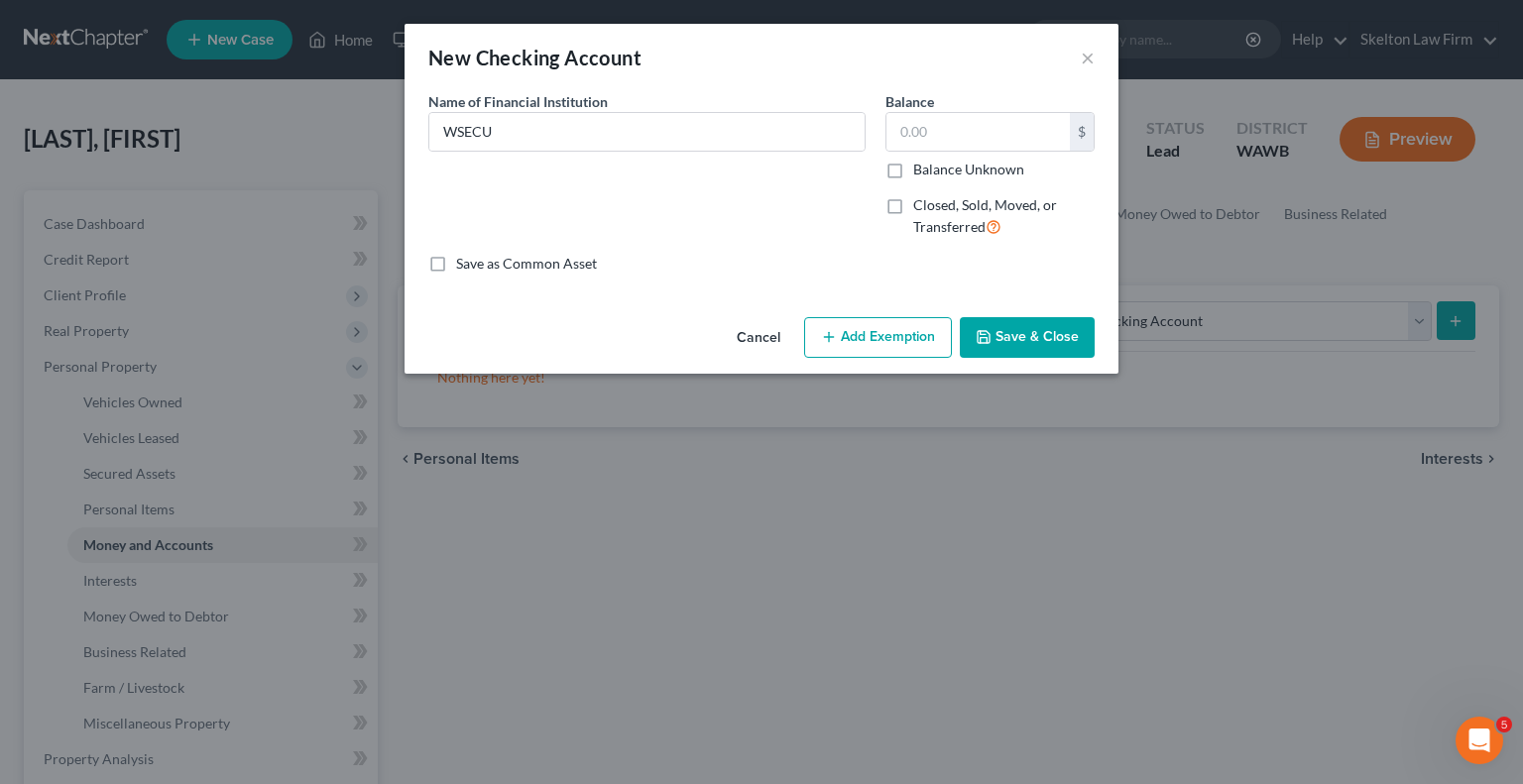 click on "Save & Close" at bounding box center (1027, 338) 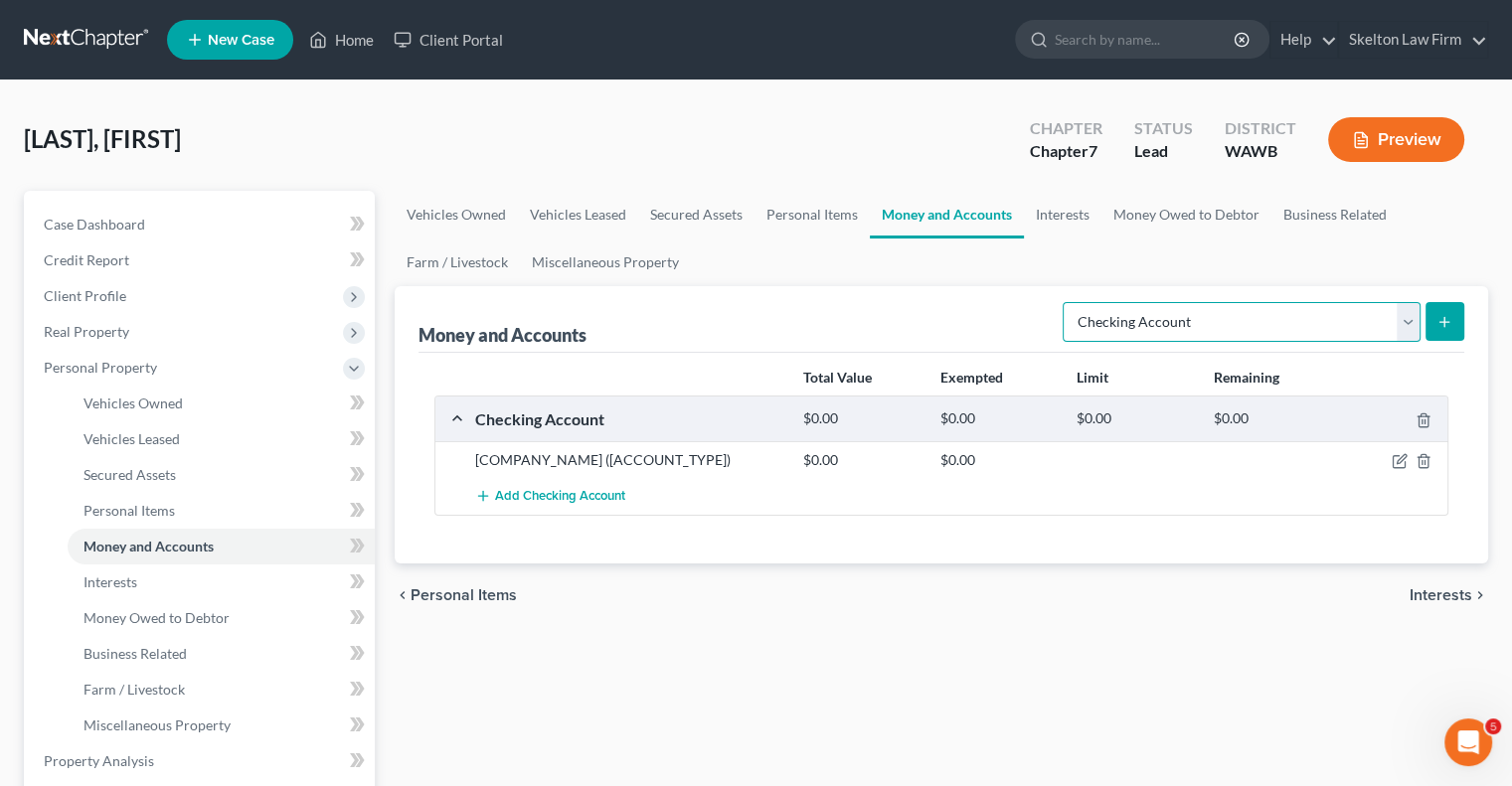 click on "Select Account Type Brokerage Cash on Hand Certificates of Deposit Checking Account Money Market Other (Credit Union, Health Savings Account, etc) Safe Deposit Box Savings Account Security Deposits or Prepayments" at bounding box center (1242, 322) 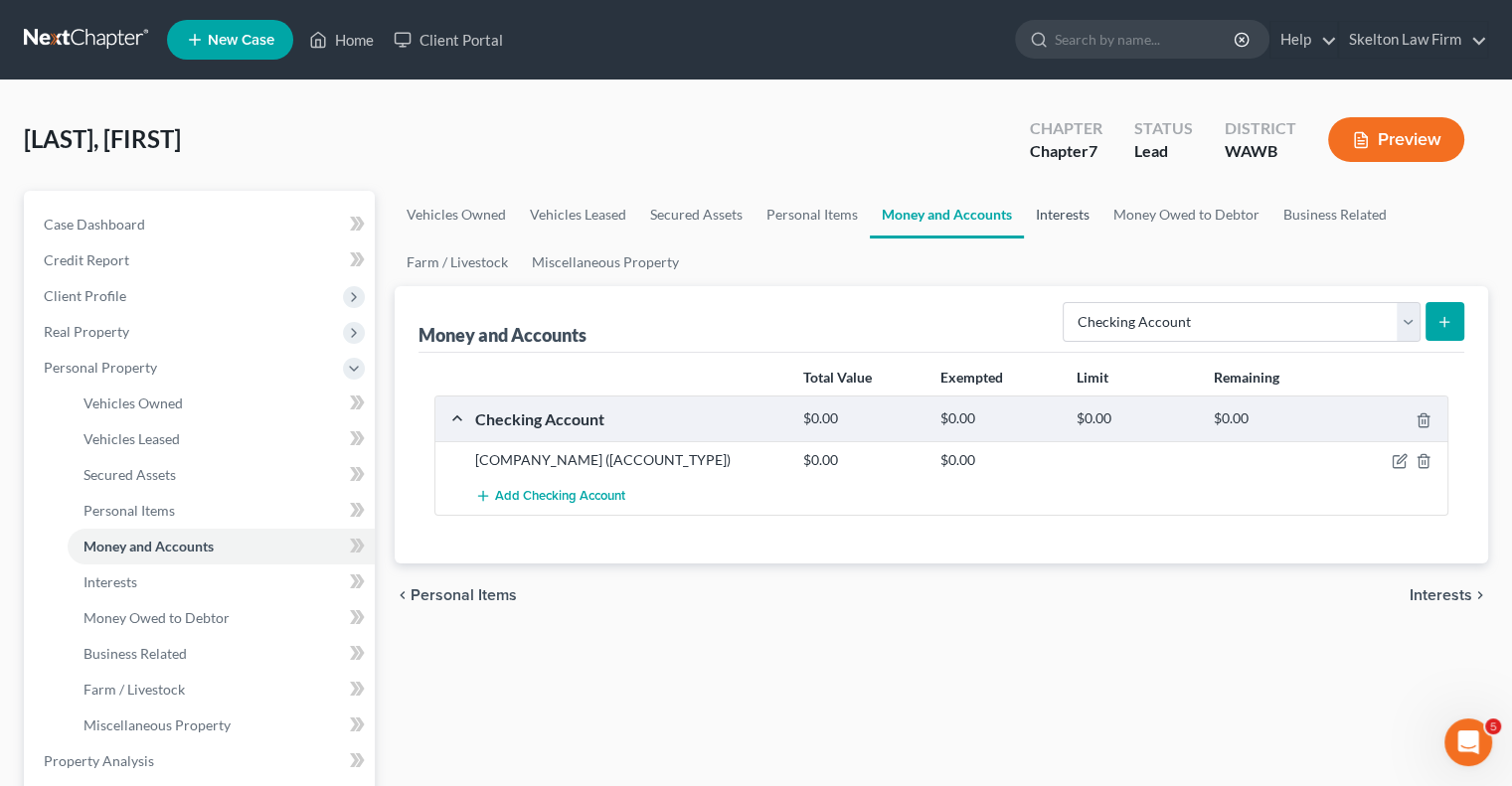 click on "Interests" at bounding box center [1063, 215] 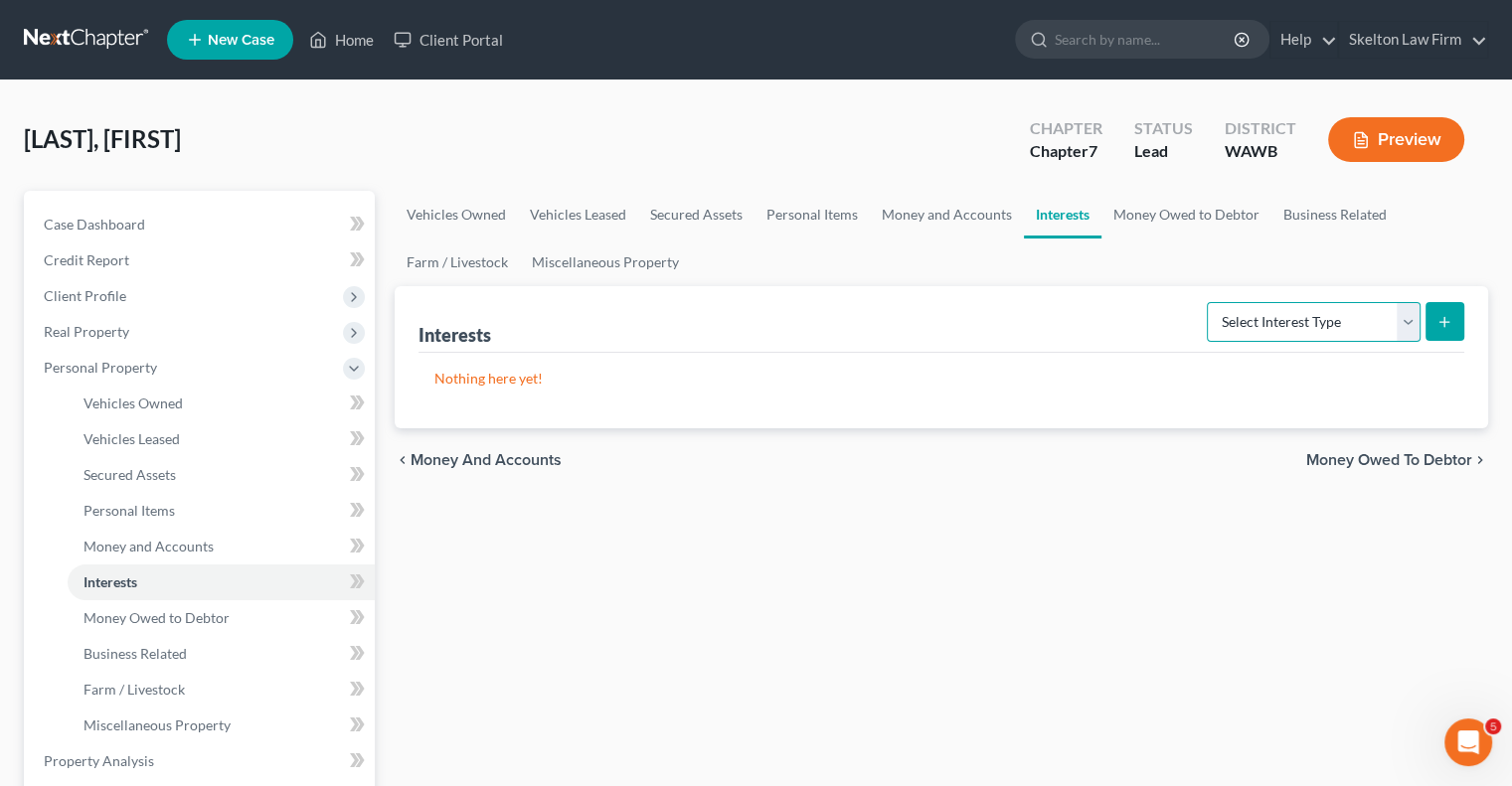 click on "Select Interest Type 401K Annuity Bond Education IRA Government Bond Government Pension Plan Incorporated Business IRA Joint Venture (Active) Joint Venture (Inactive) Keogh Mutual Fund Other Retirement Plan Partnership (Active) Partnership (Inactive) Pension Plan Stock Term Life Insurance Unincorporated Business Whole Life Insurance" at bounding box center (1313, 322) 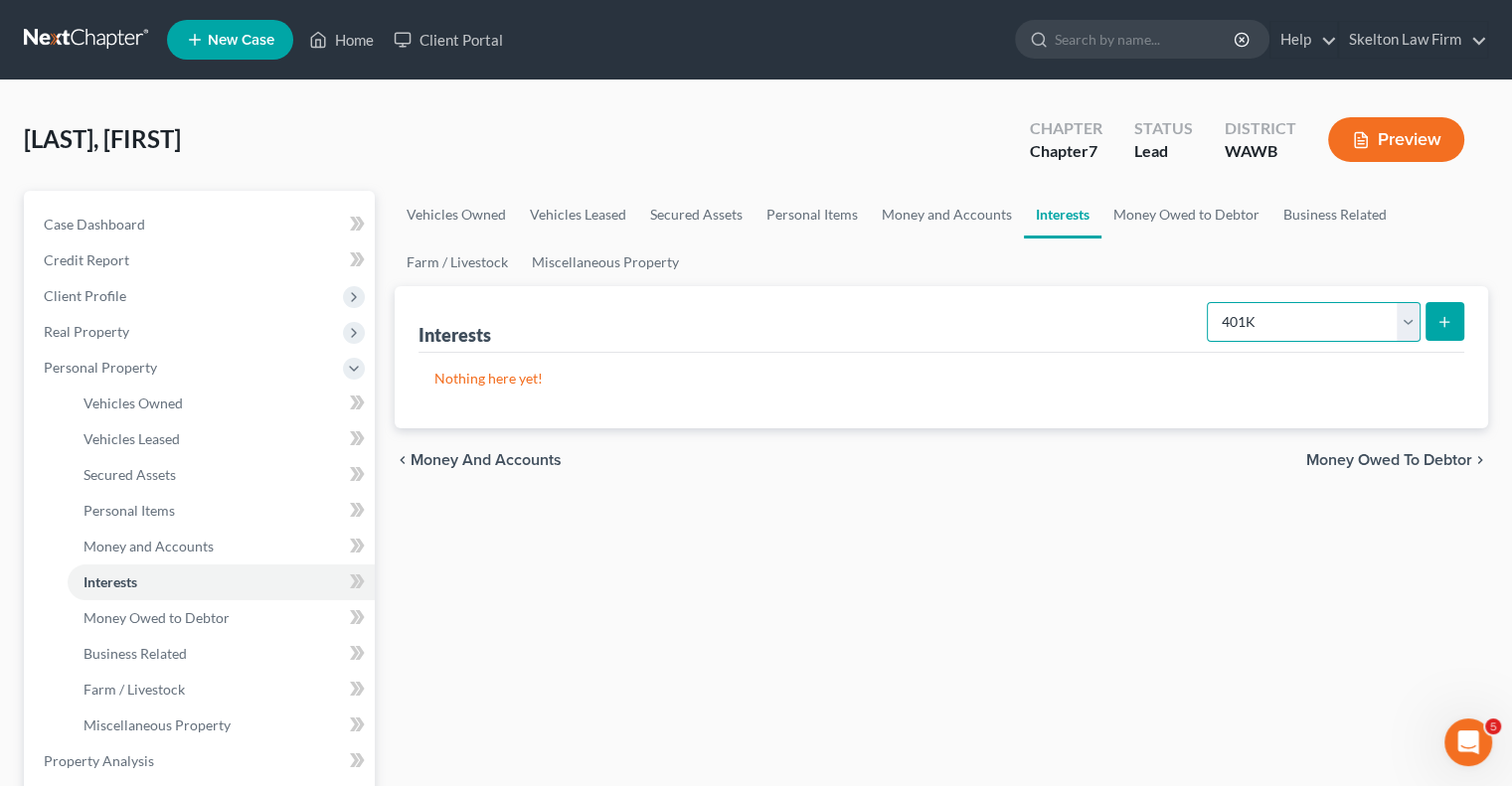 click on "Select Interest Type 401K Annuity Bond Education IRA Government Bond Government Pension Plan Incorporated Business IRA Joint Venture (Active) Joint Venture (Inactive) Keogh Mutual Fund Other Retirement Plan Partnership (Active) Partnership (Inactive) Pension Plan Stock Term Life Insurance Unincorporated Business Whole Life Insurance" at bounding box center [1313, 322] 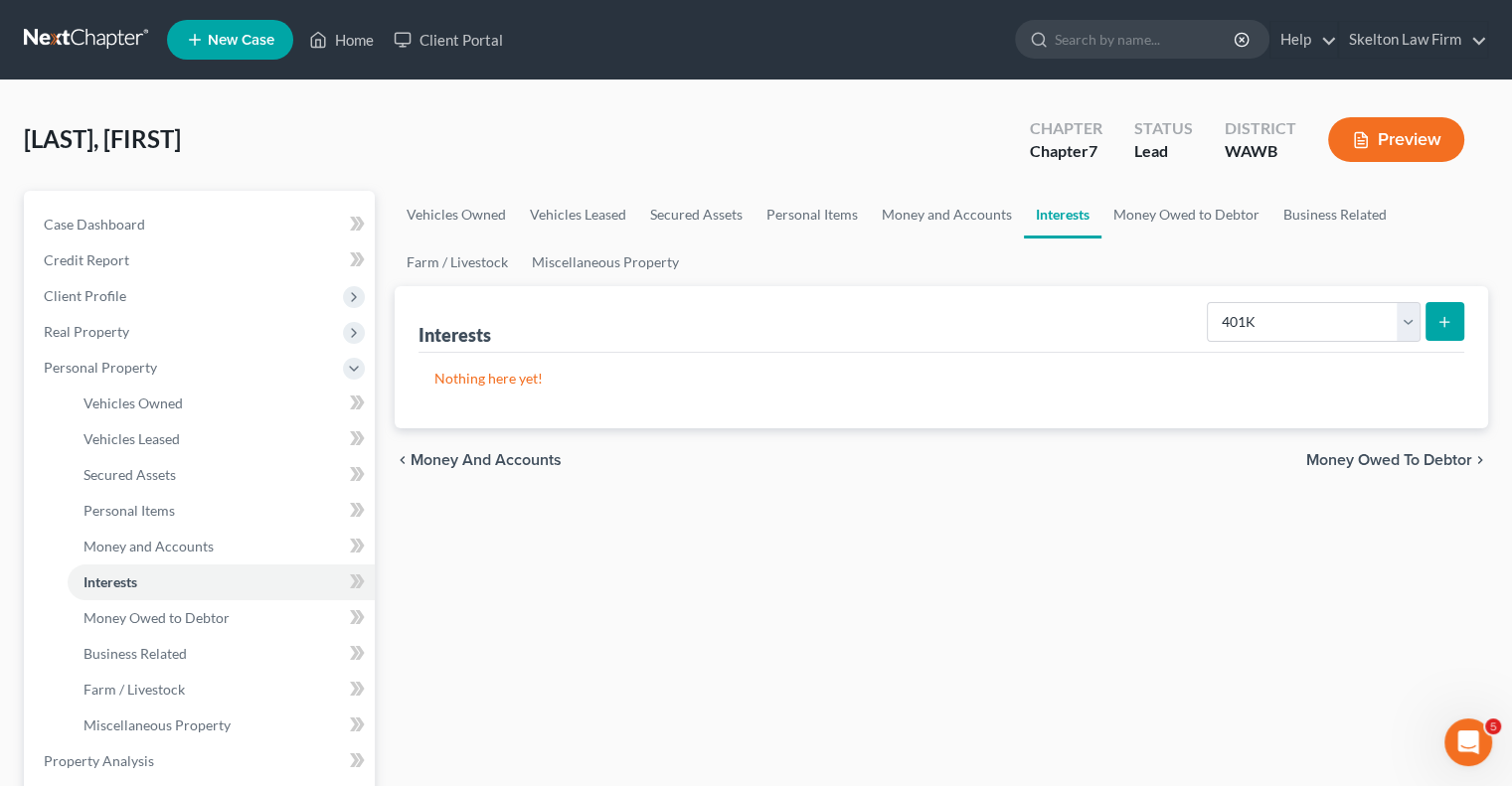 click at bounding box center (1444, 321) 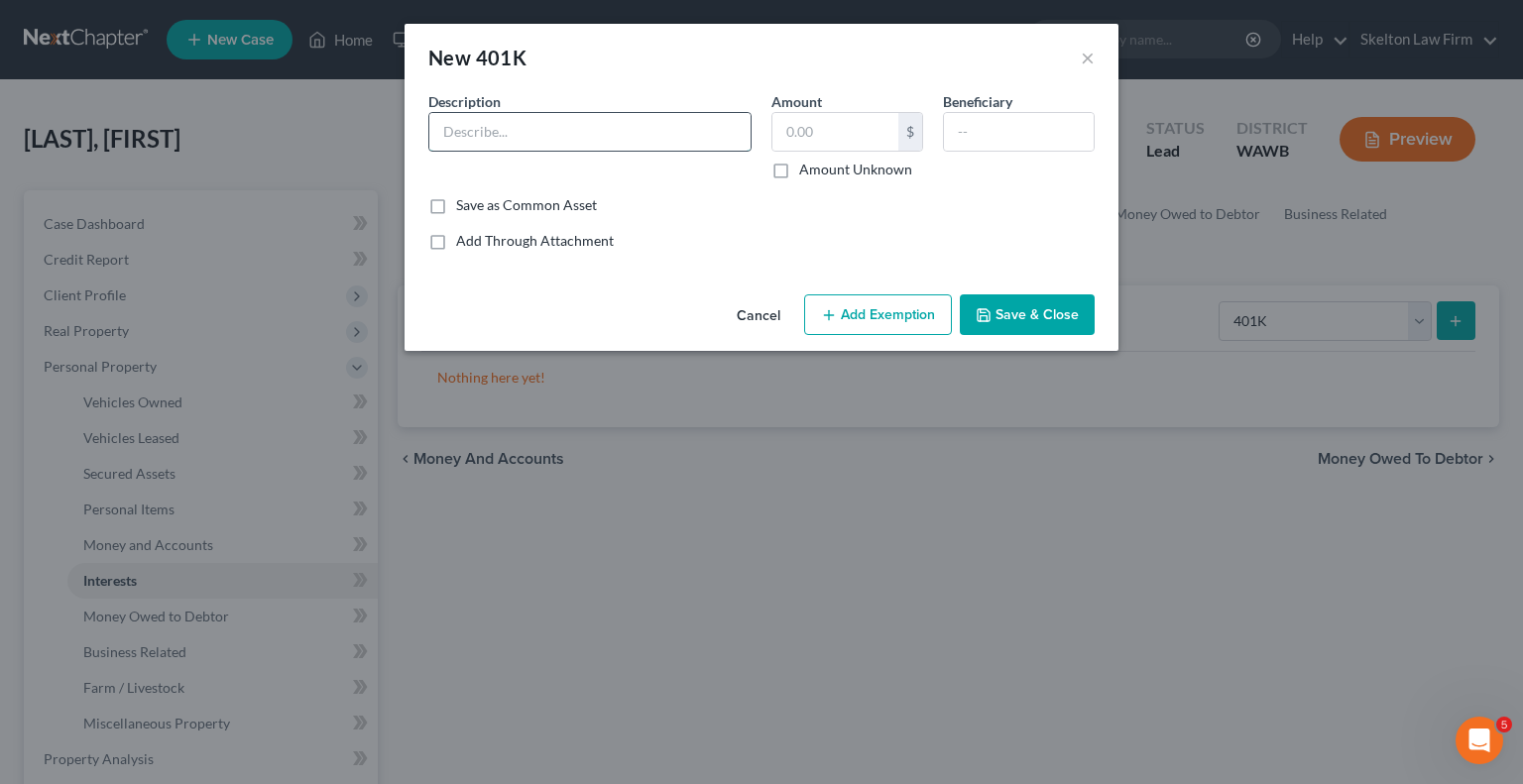 click at bounding box center [590, 132] 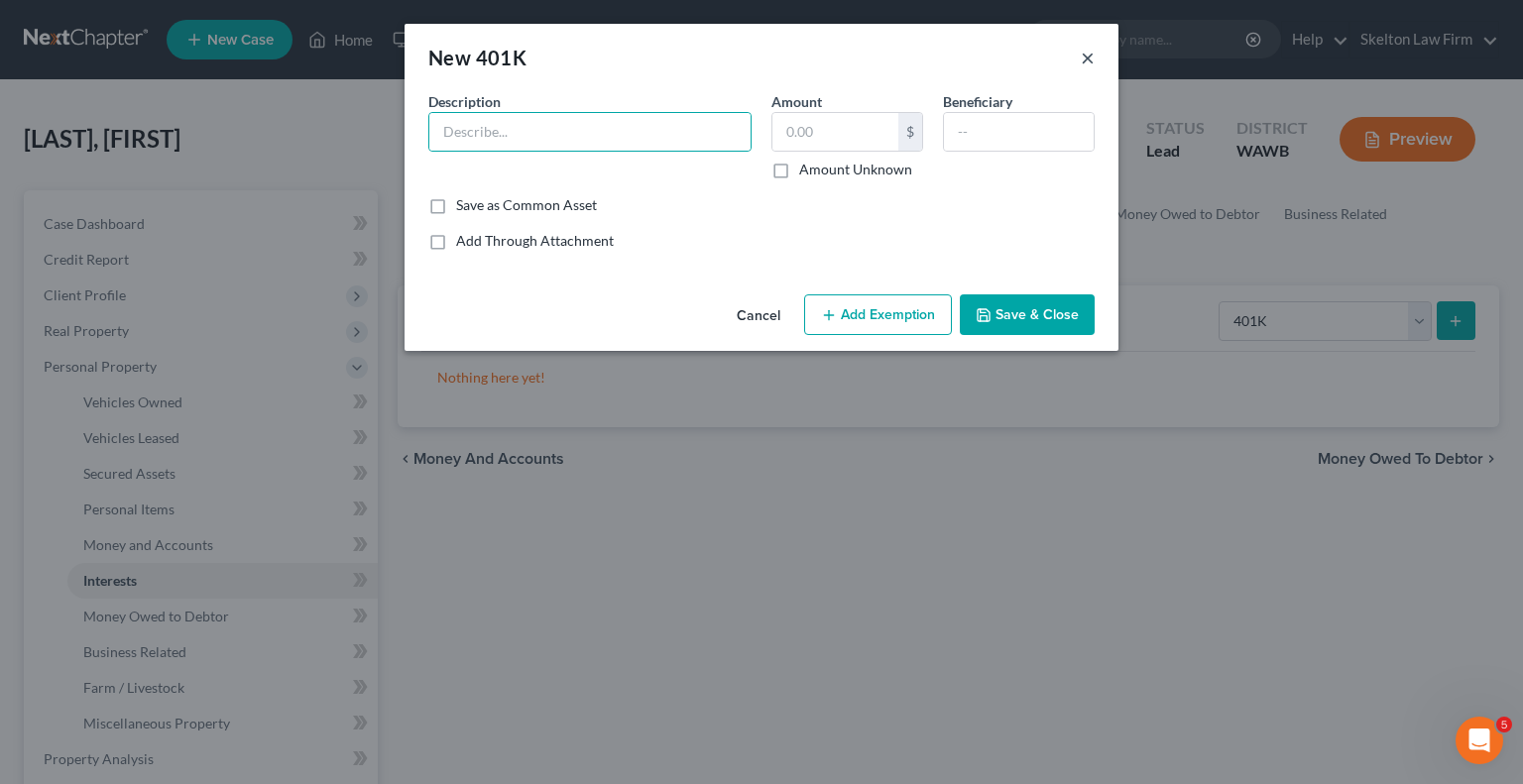 click on "×" at bounding box center (1088, 57) 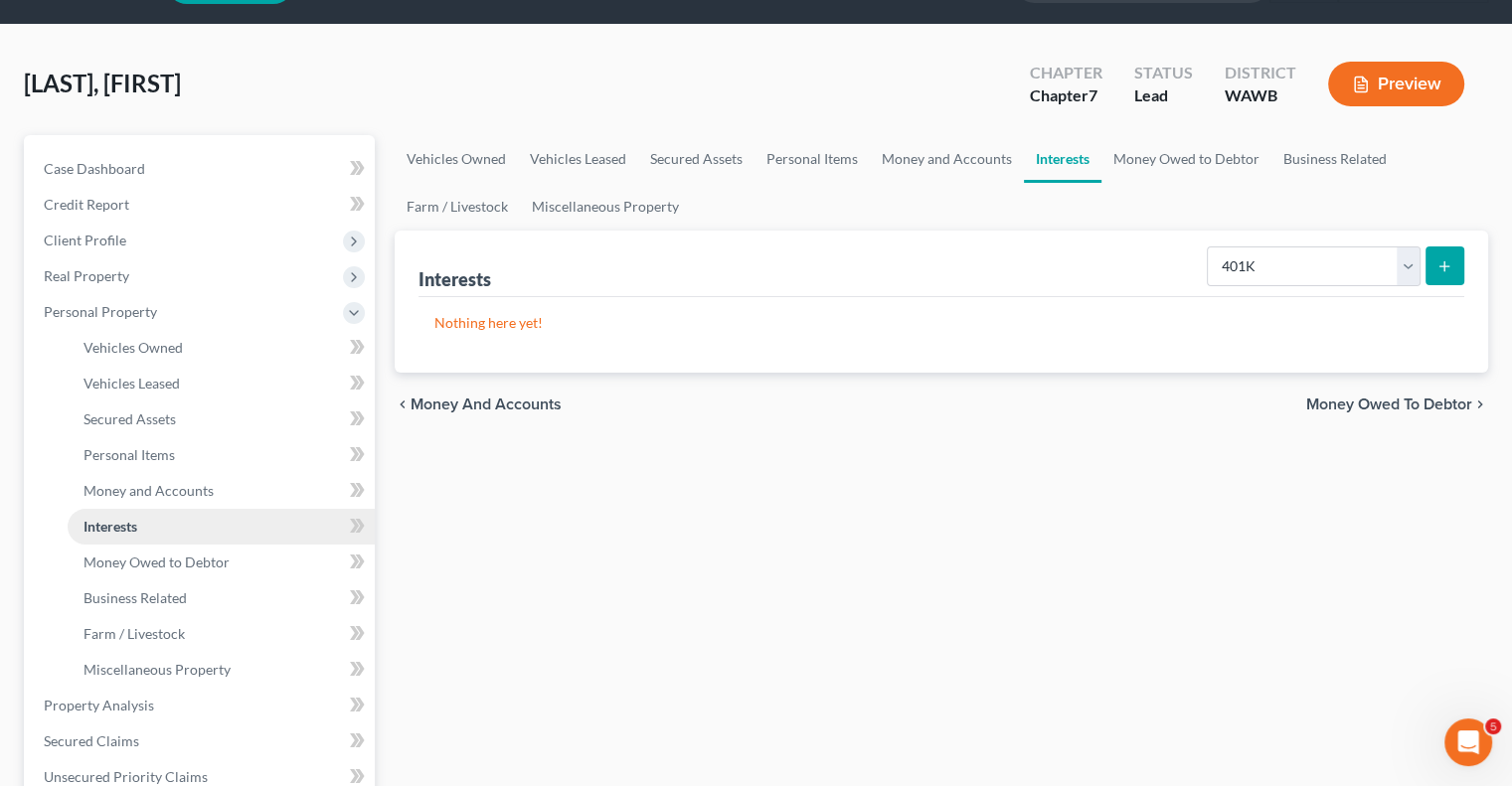 scroll, scrollTop: 99, scrollLeft: 0, axis: vertical 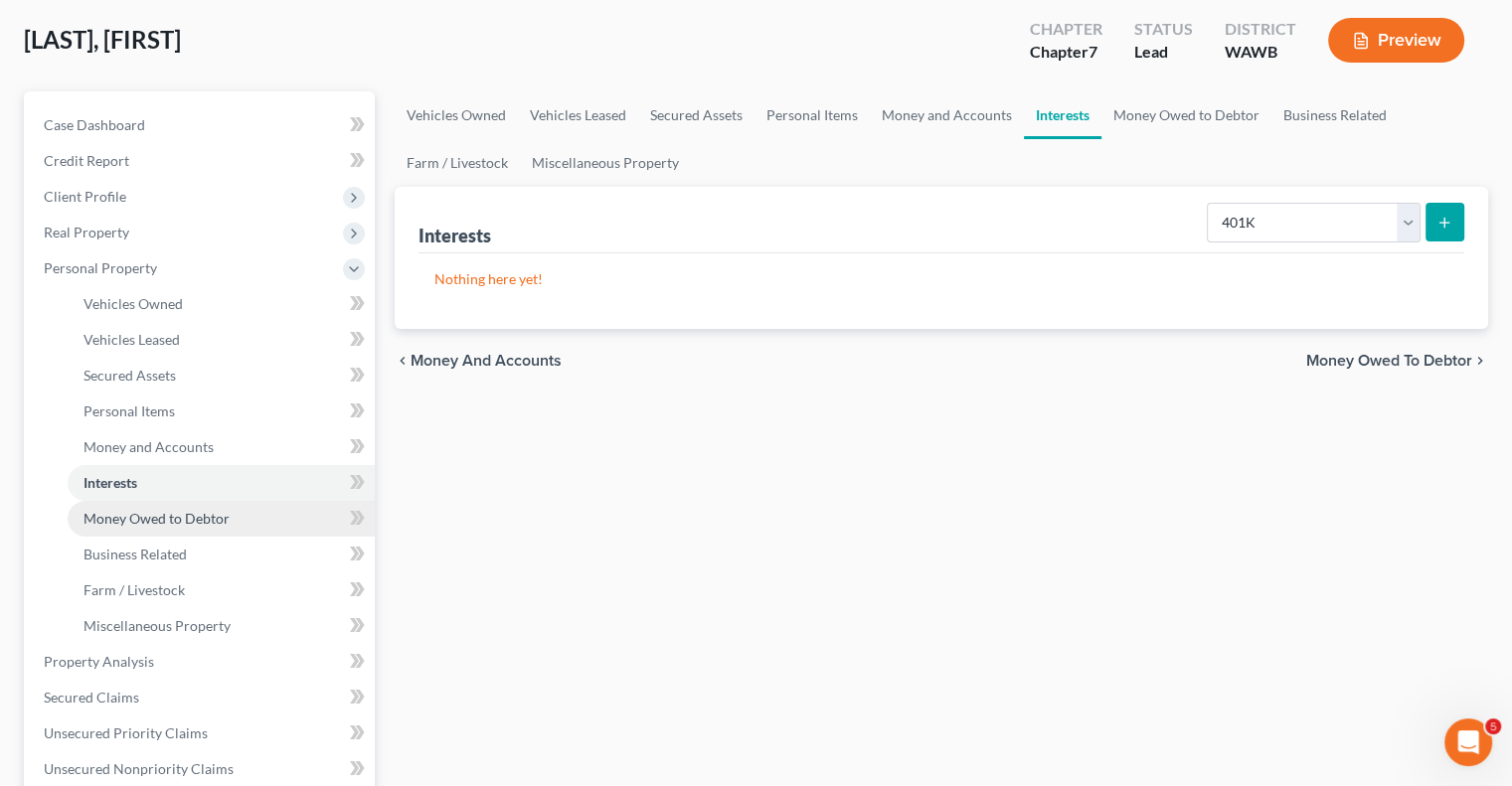 click on "Money Owed to Debtor" at bounding box center (221, 519) 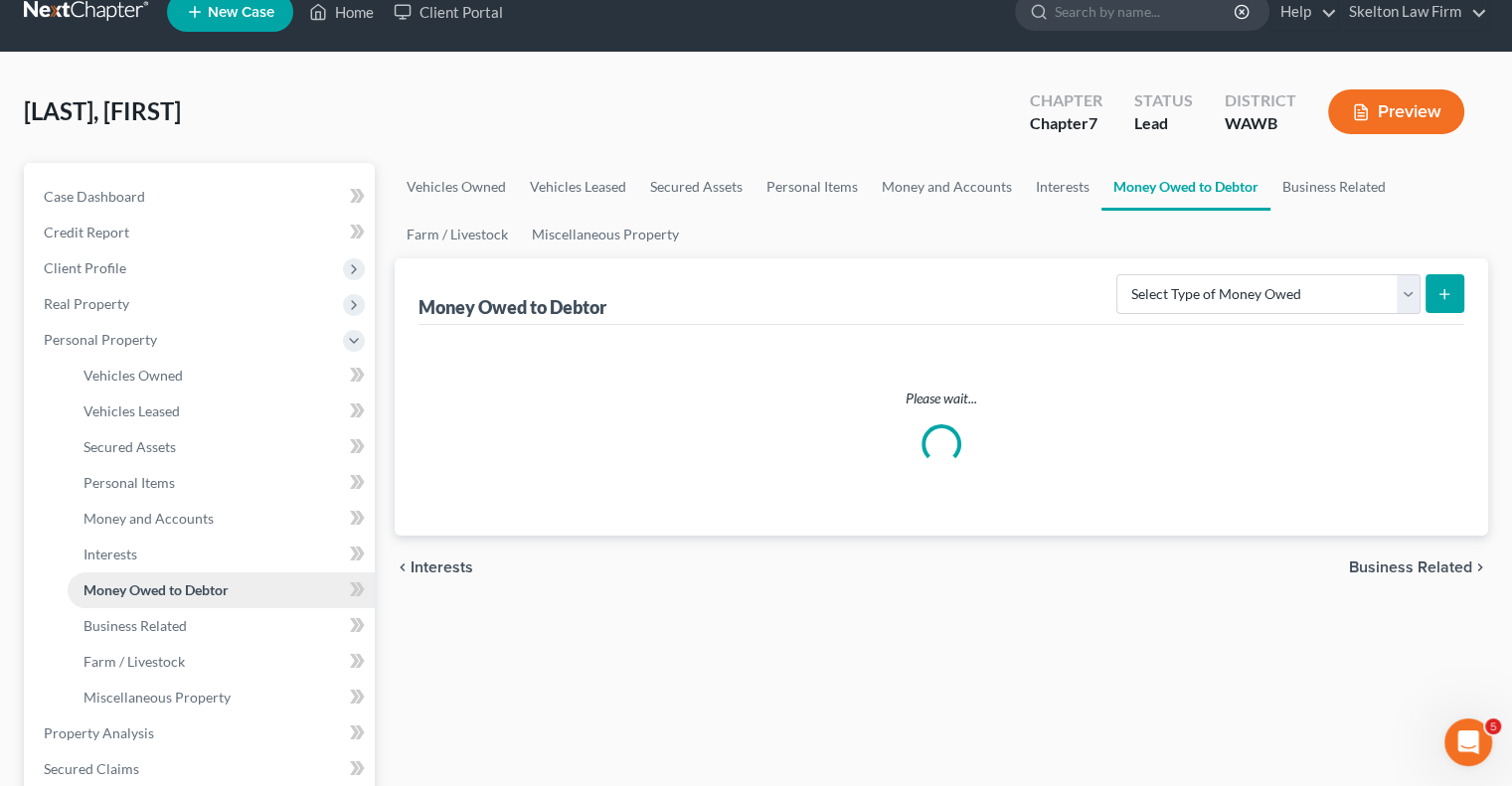 scroll, scrollTop: 0, scrollLeft: 0, axis: both 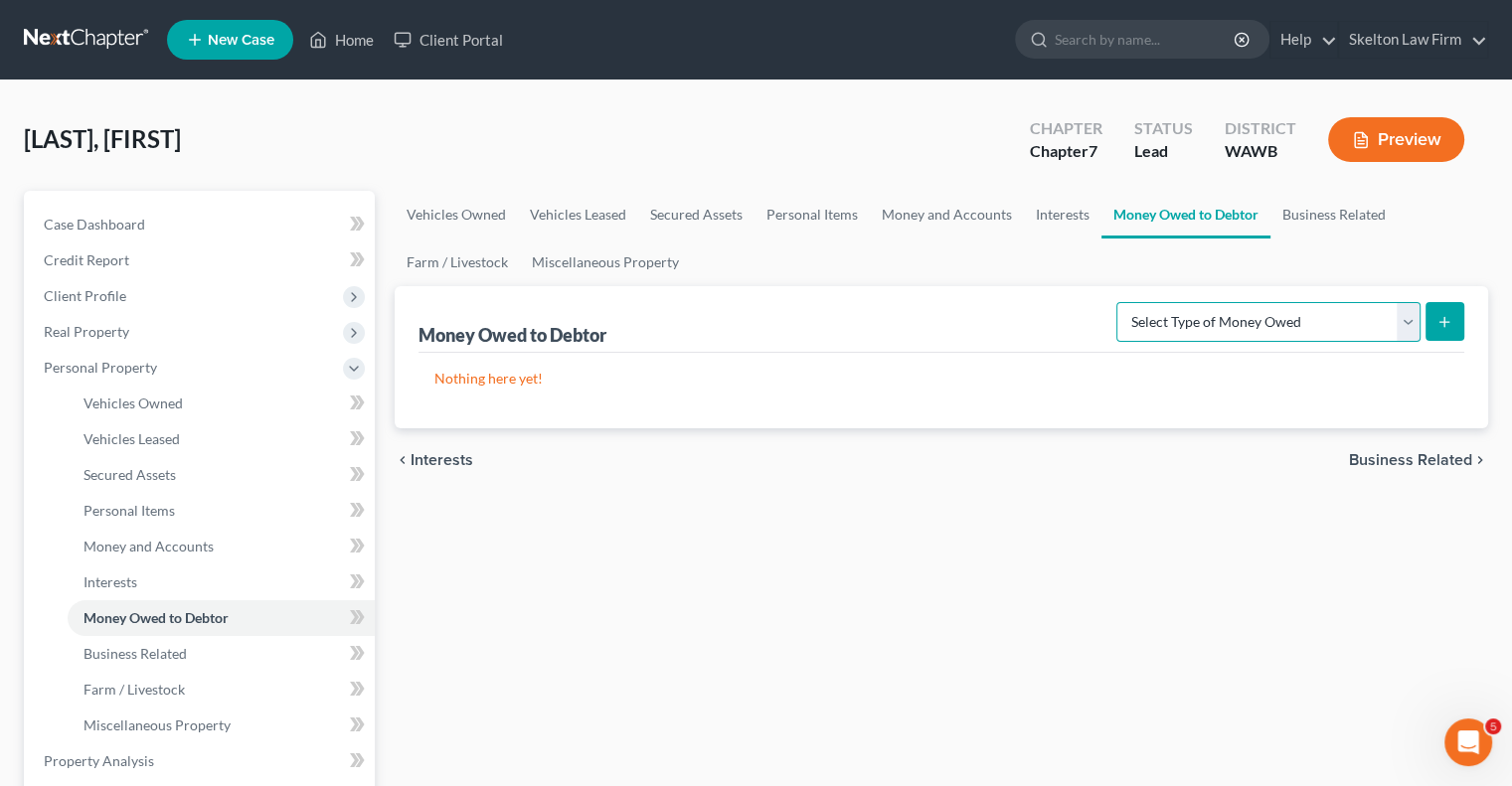 click on "Select Type of Money Owed Accounts Receivable Alimony Child Support Claims Against Third Parties Disability Benefits Disability Insurance Payments Divorce Settlements Equitable or Future Interests Expected Tax Refund and Unused NOLs Financial Assets Not Yet Listed Life Estate of Descendants Maintenance Other Contingent & Unliquidated Claims Property Settlements Sick or Vacation Pay Social Security Benefits Trusts Unpaid Loans Unpaid Wages Workers Compensation" at bounding box center (1268, 322) 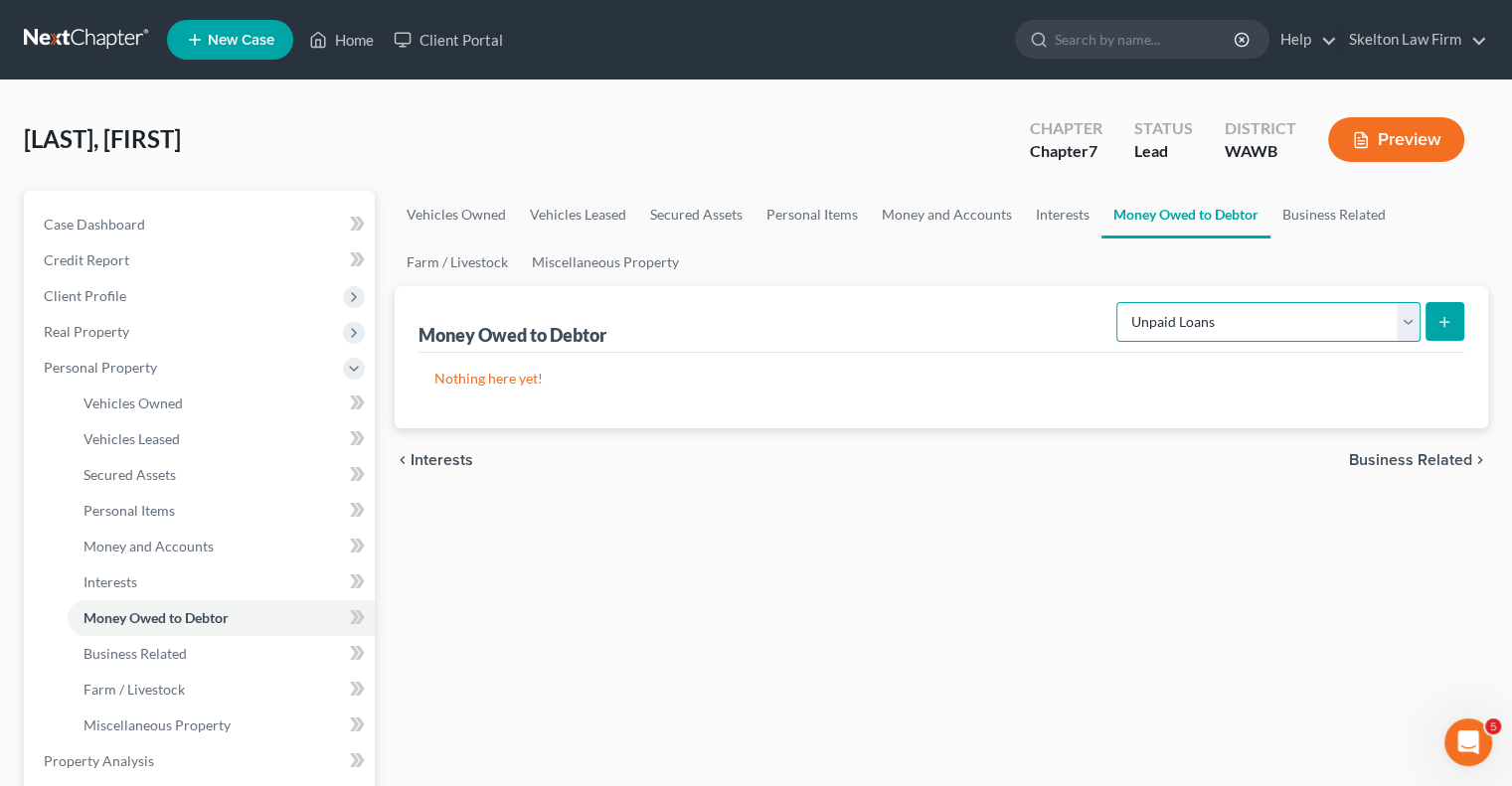 click on "Select Type of Money Owed Accounts Receivable Alimony Child Support Claims Against Third Parties Disability Benefits Disability Insurance Payments Divorce Settlements Equitable or Future Interests Expected Tax Refund and Unused NOLs Financial Assets Not Yet Listed Life Estate of Descendants Maintenance Other Contingent & Unliquidated Claims Property Settlements Sick or Vacation Pay Social Security Benefits Trusts Unpaid Loans Unpaid Wages Workers Compensation" at bounding box center [1268, 322] 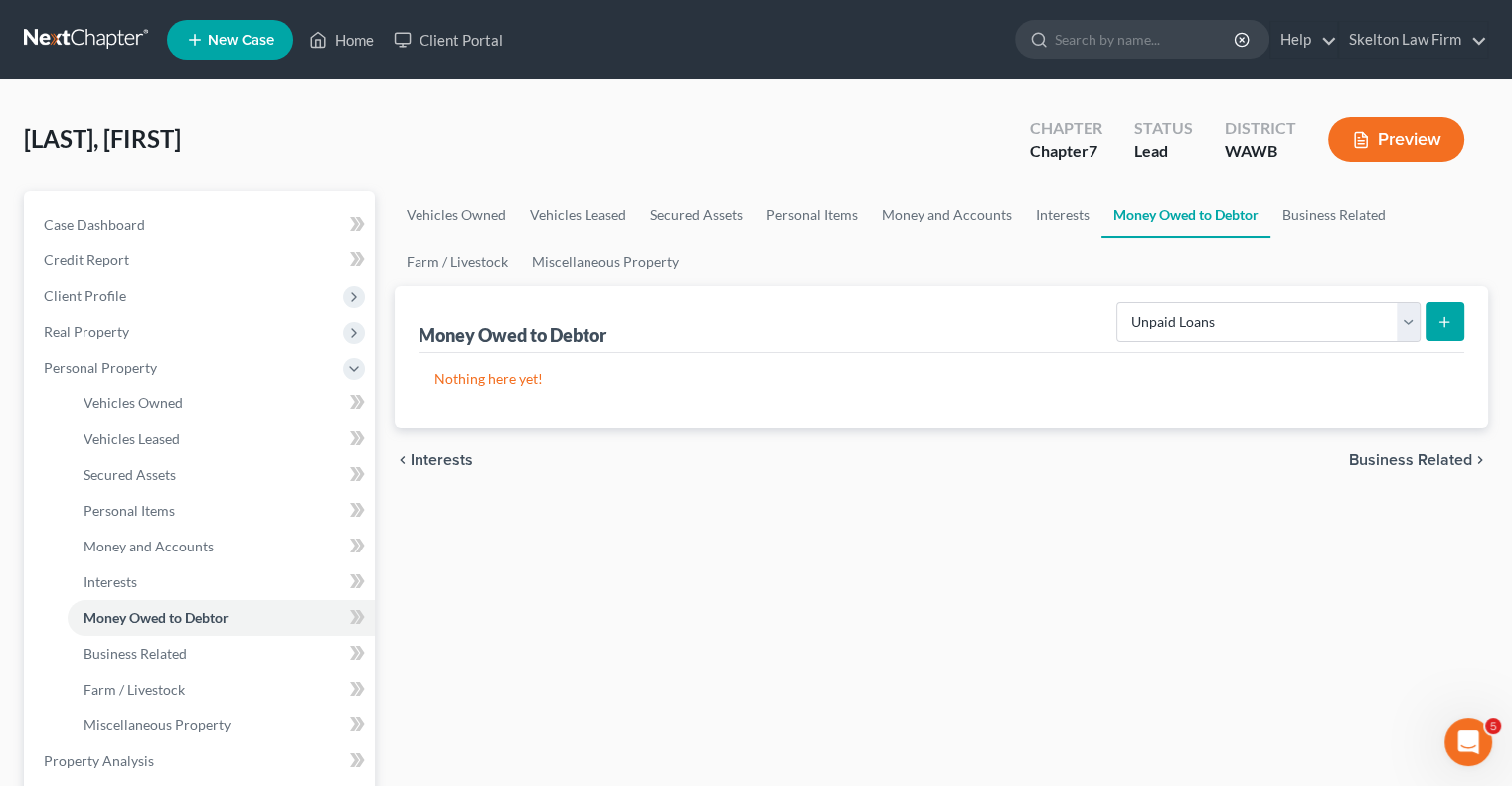 click at bounding box center (1444, 321) 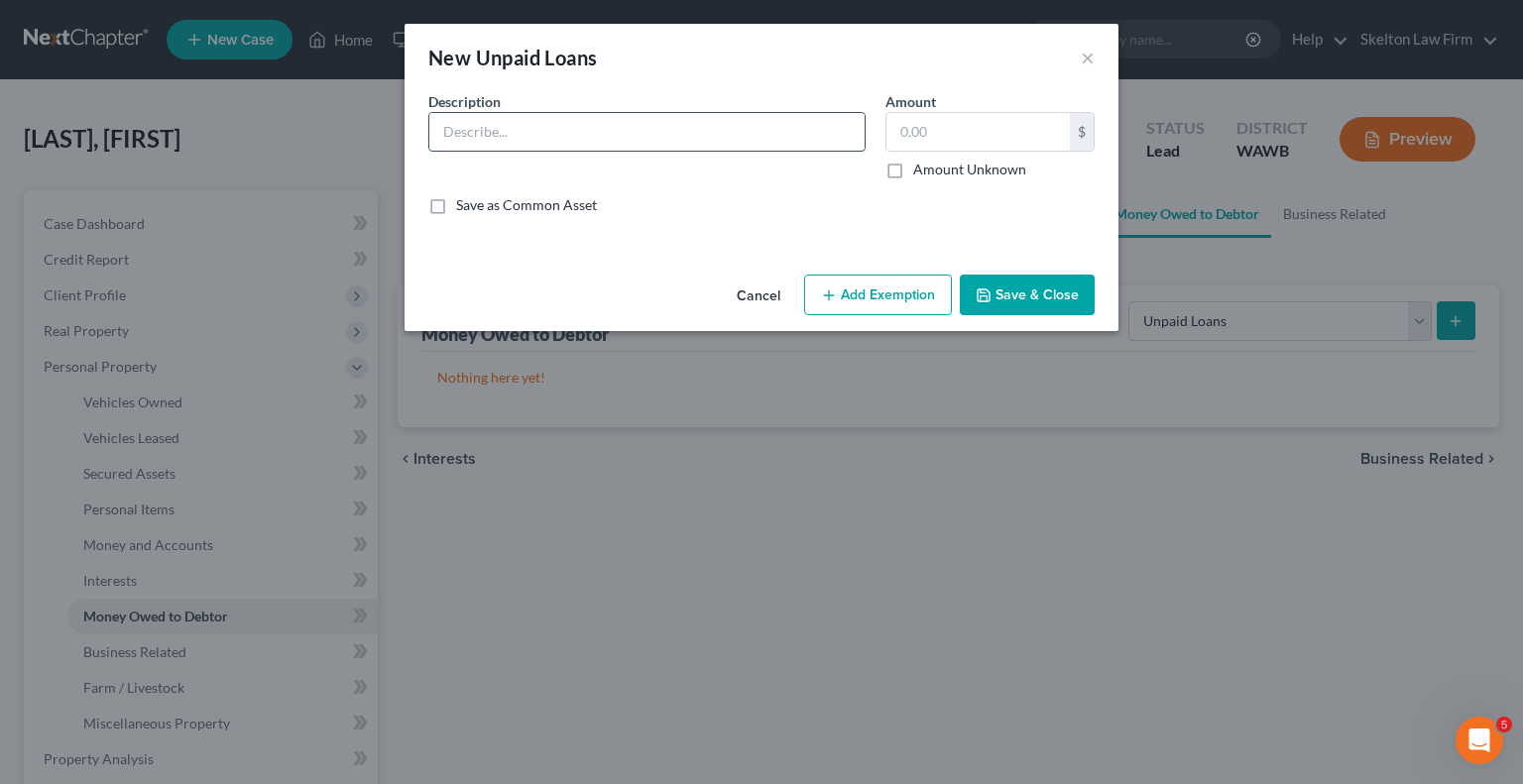 click at bounding box center [646, 132] 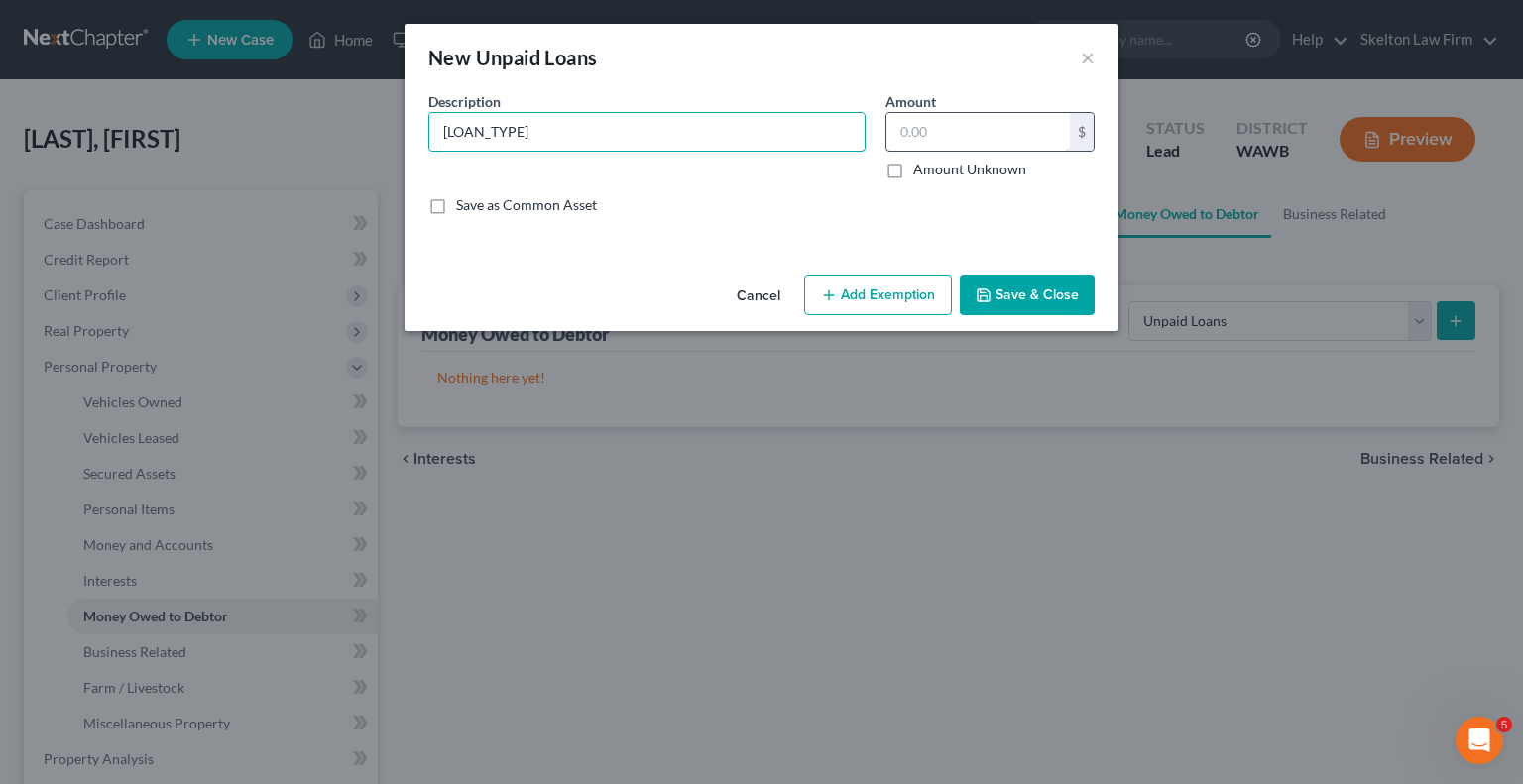 type on "[LOAN_TYPE]" 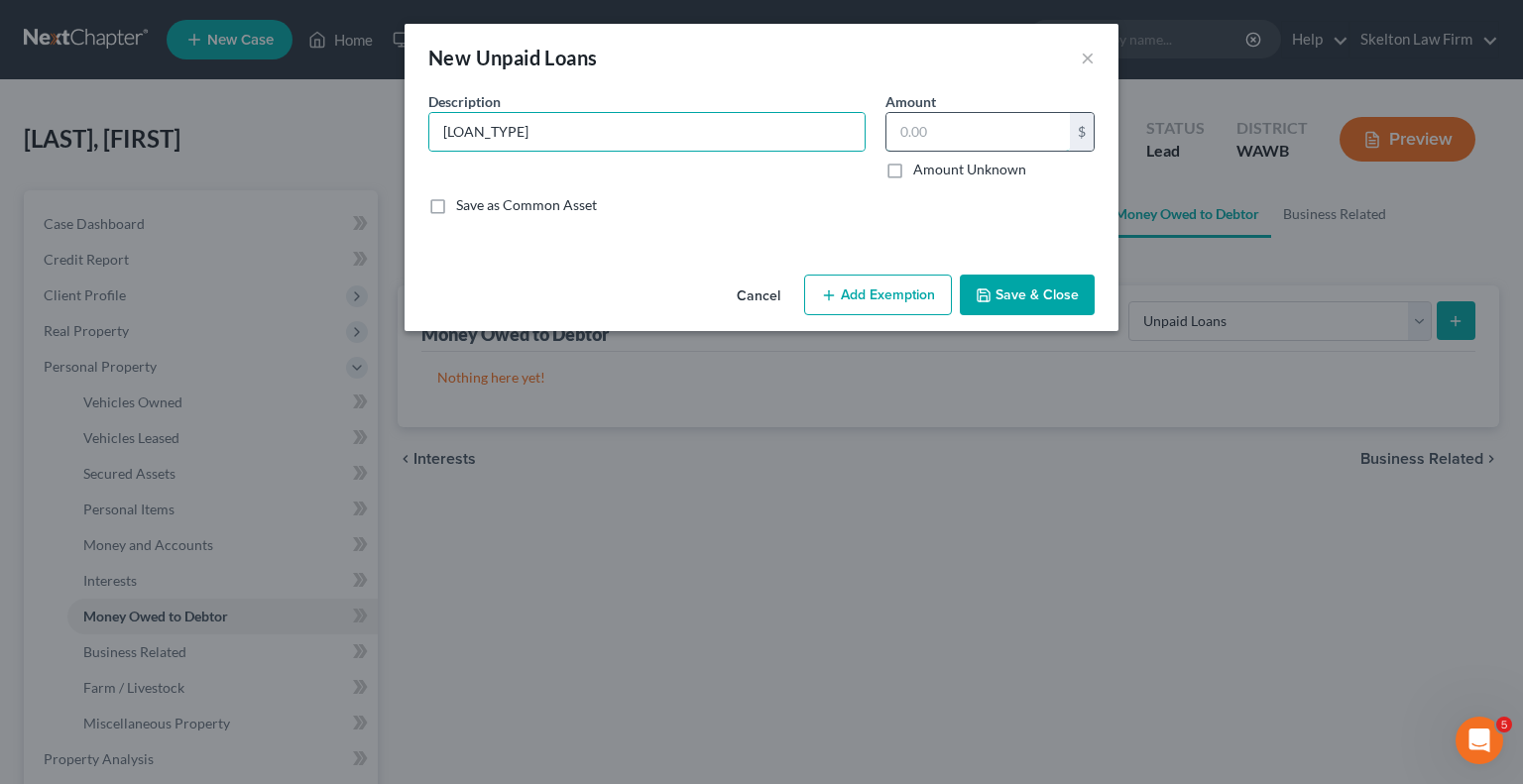 click at bounding box center (978, 132) 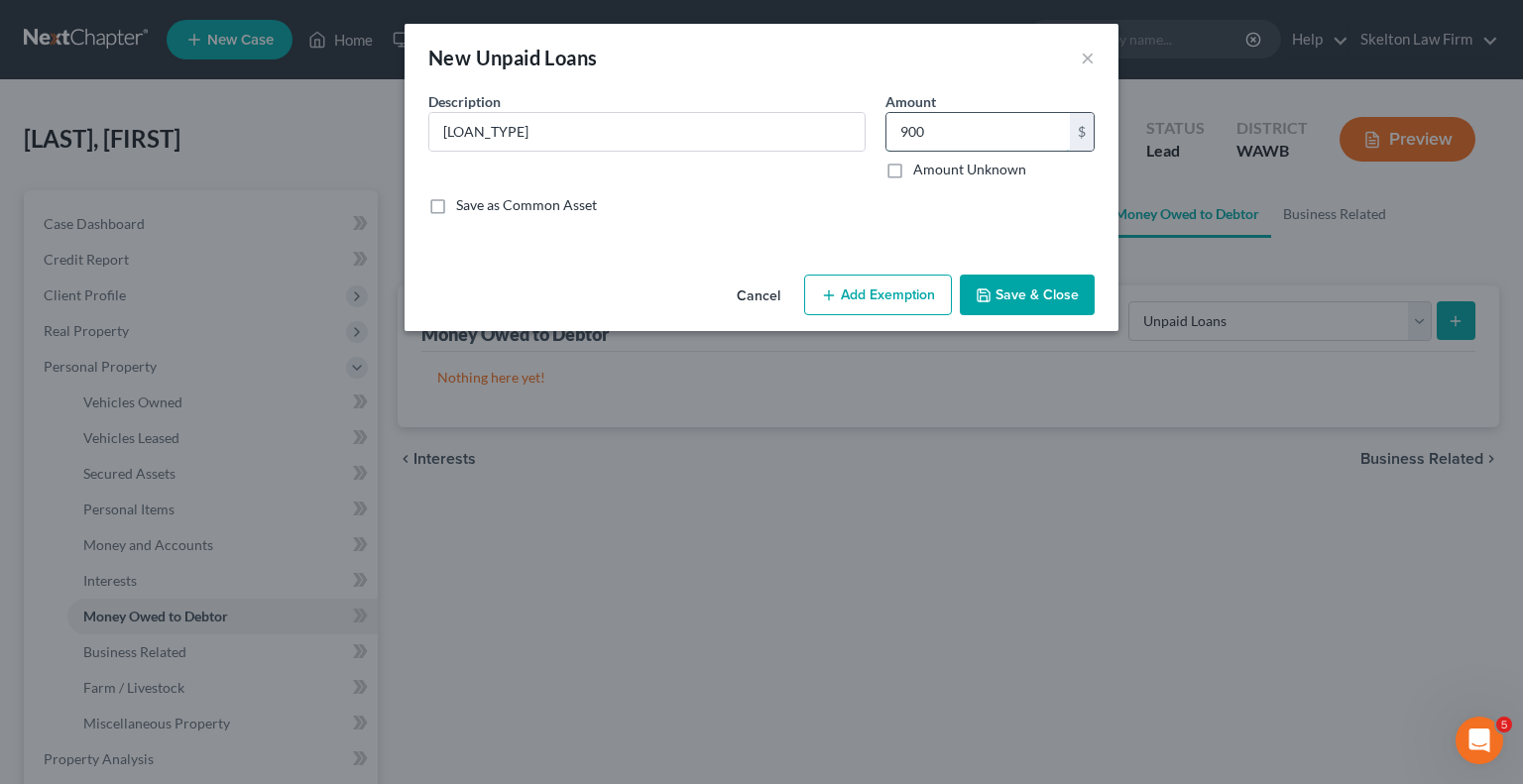 type on "900" 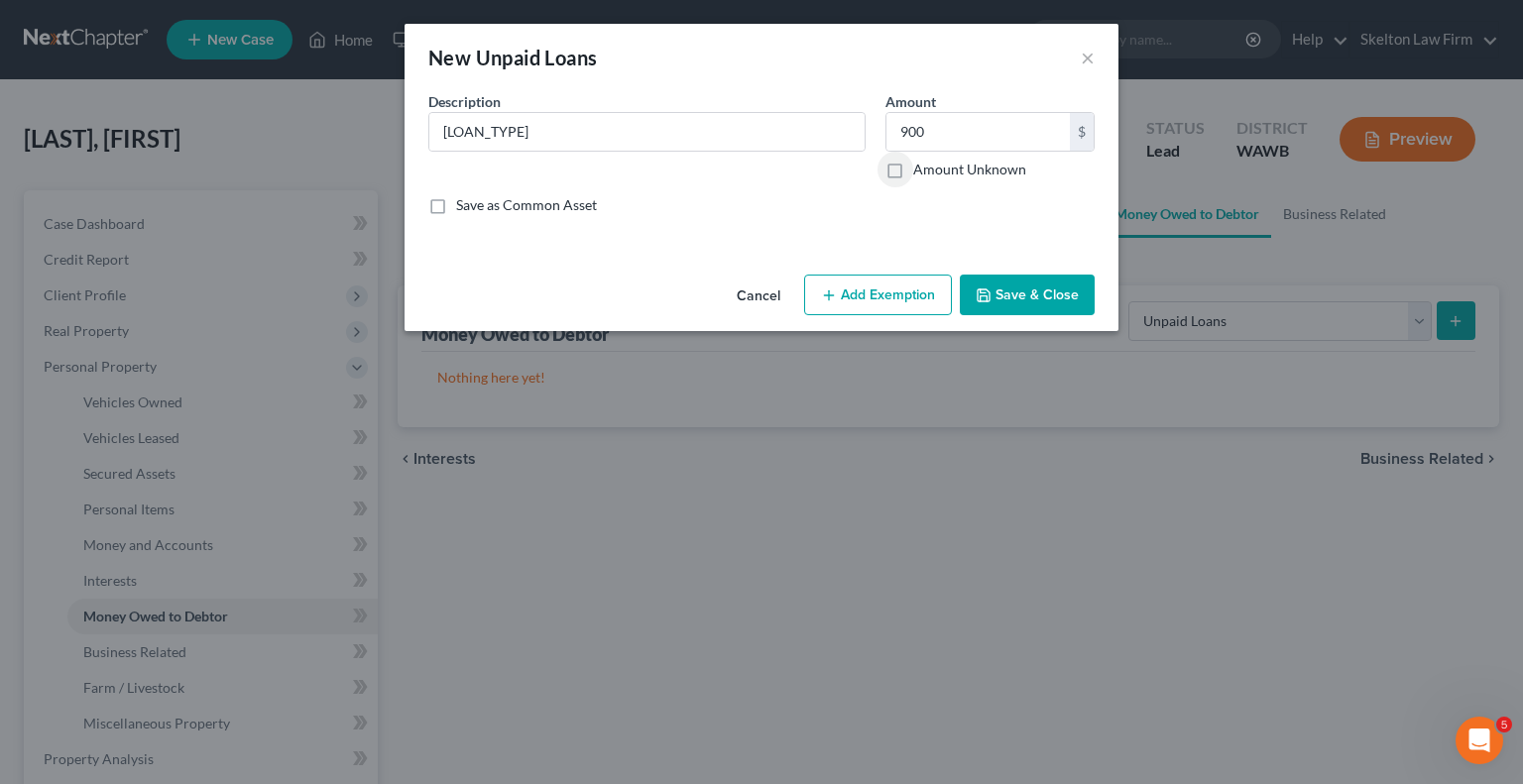 click on "Save & Close" at bounding box center [1027, 295] 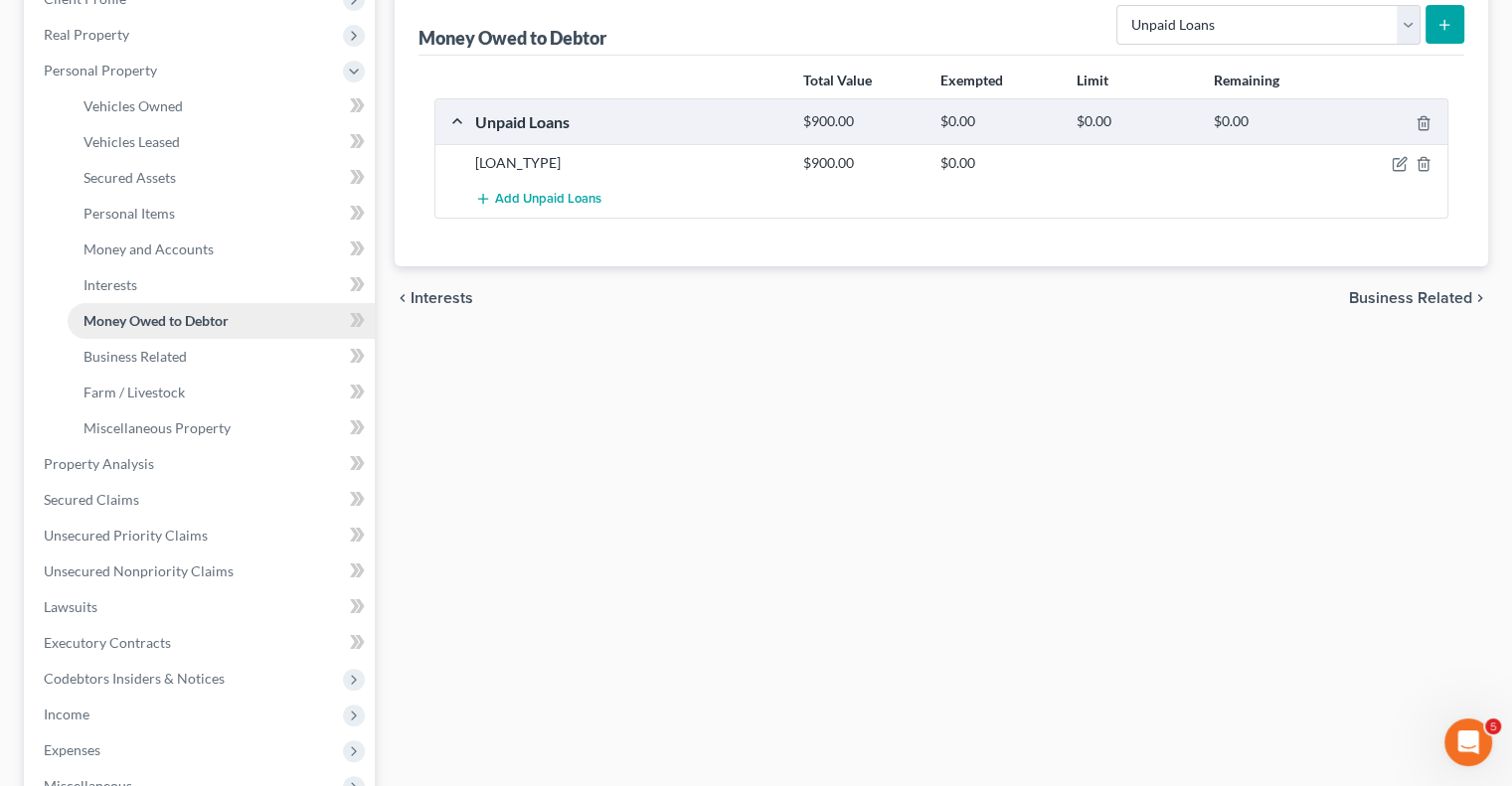scroll, scrollTop: 298, scrollLeft: 0, axis: vertical 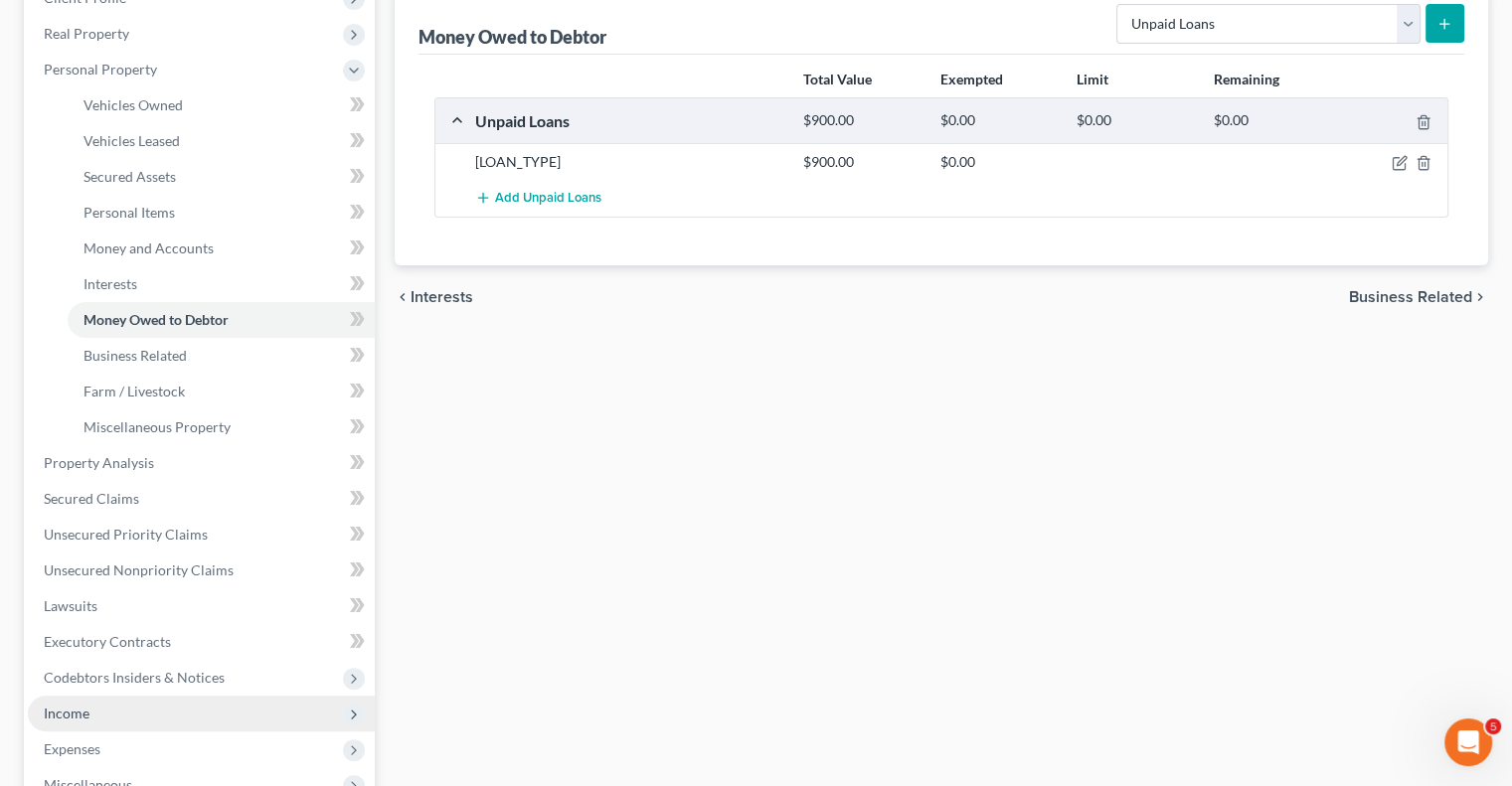 click on "Income" at bounding box center [201, 713] 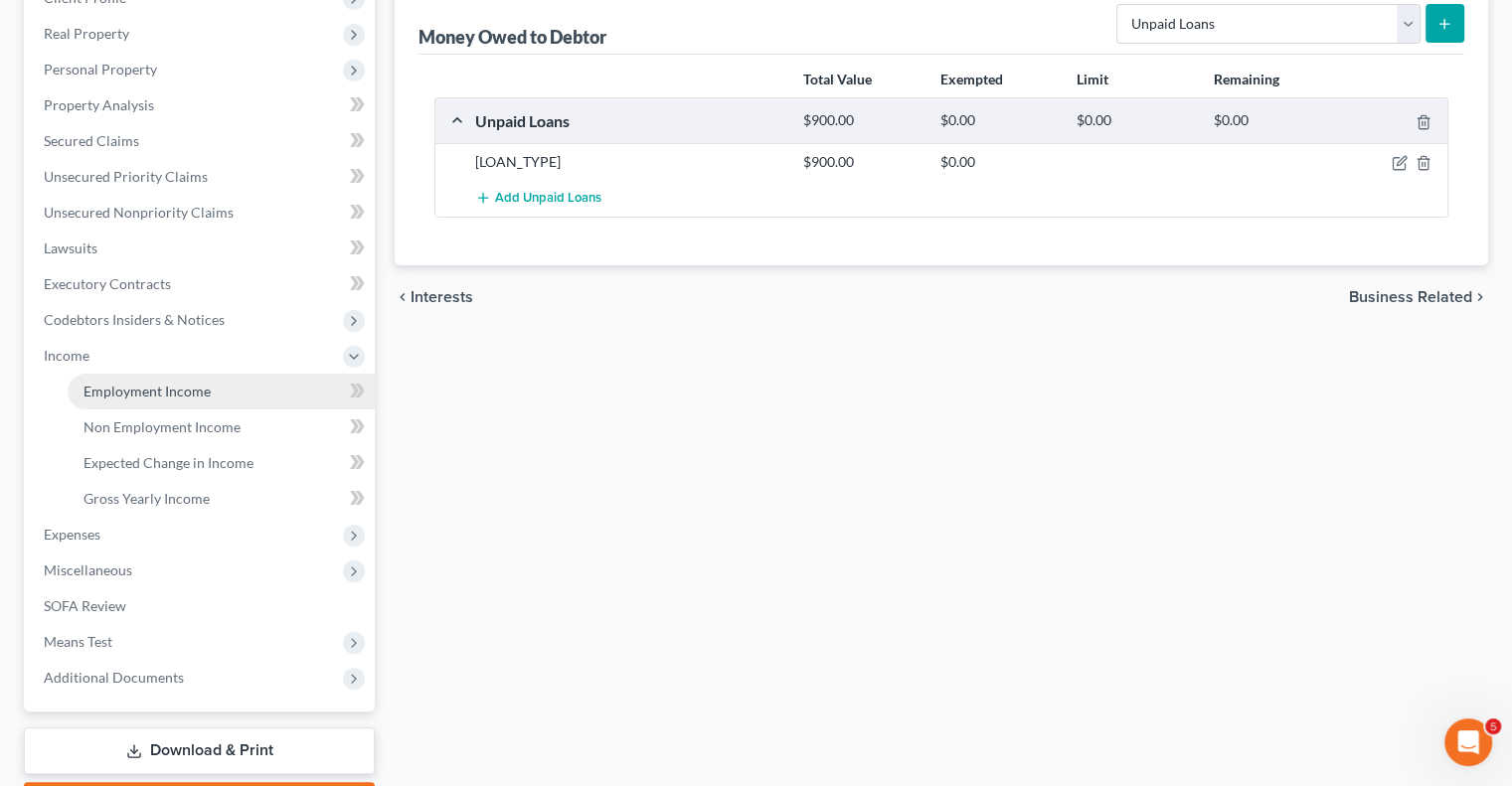 click on "Employment Income" at bounding box center [147, 391] 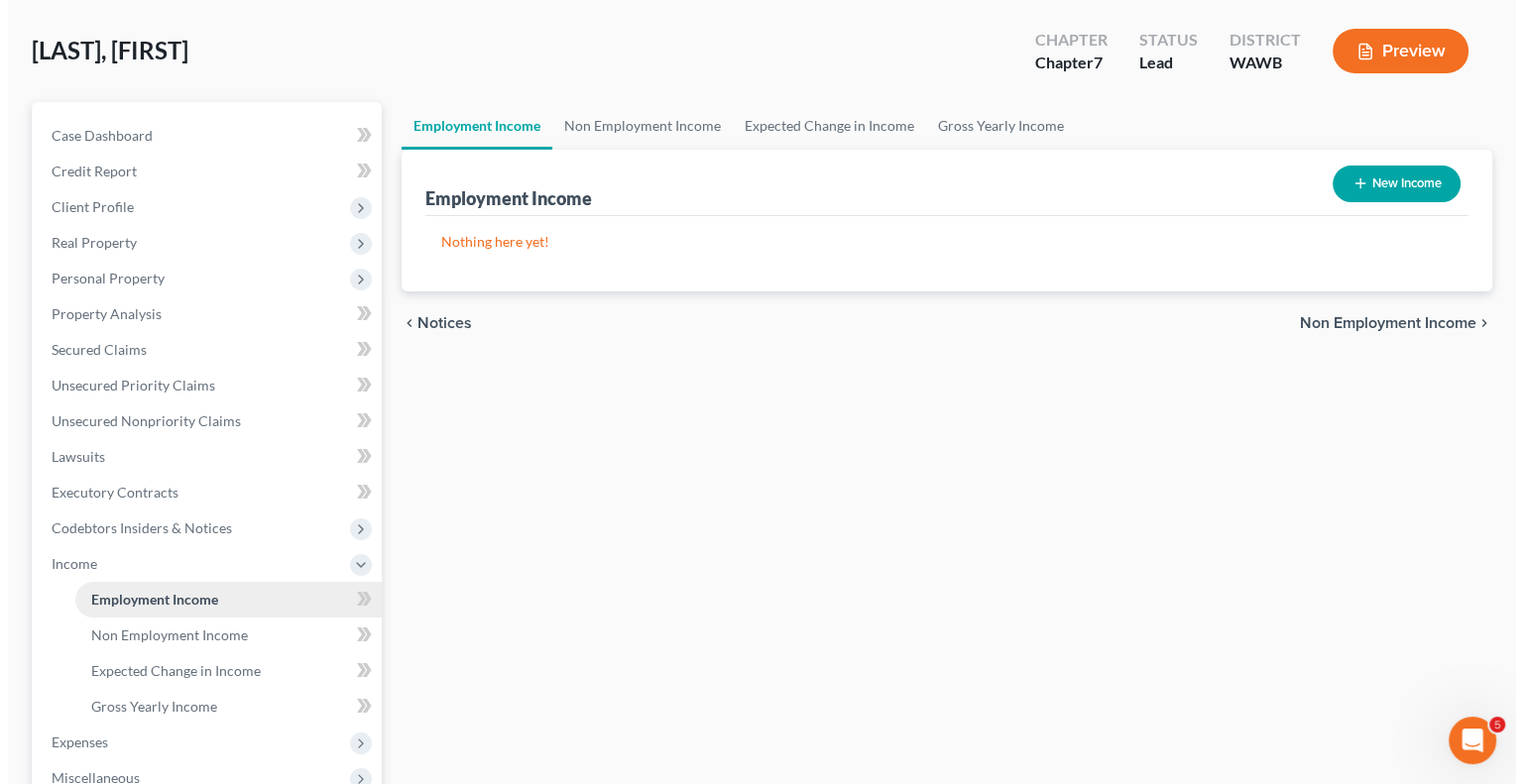scroll, scrollTop: 0, scrollLeft: 0, axis: both 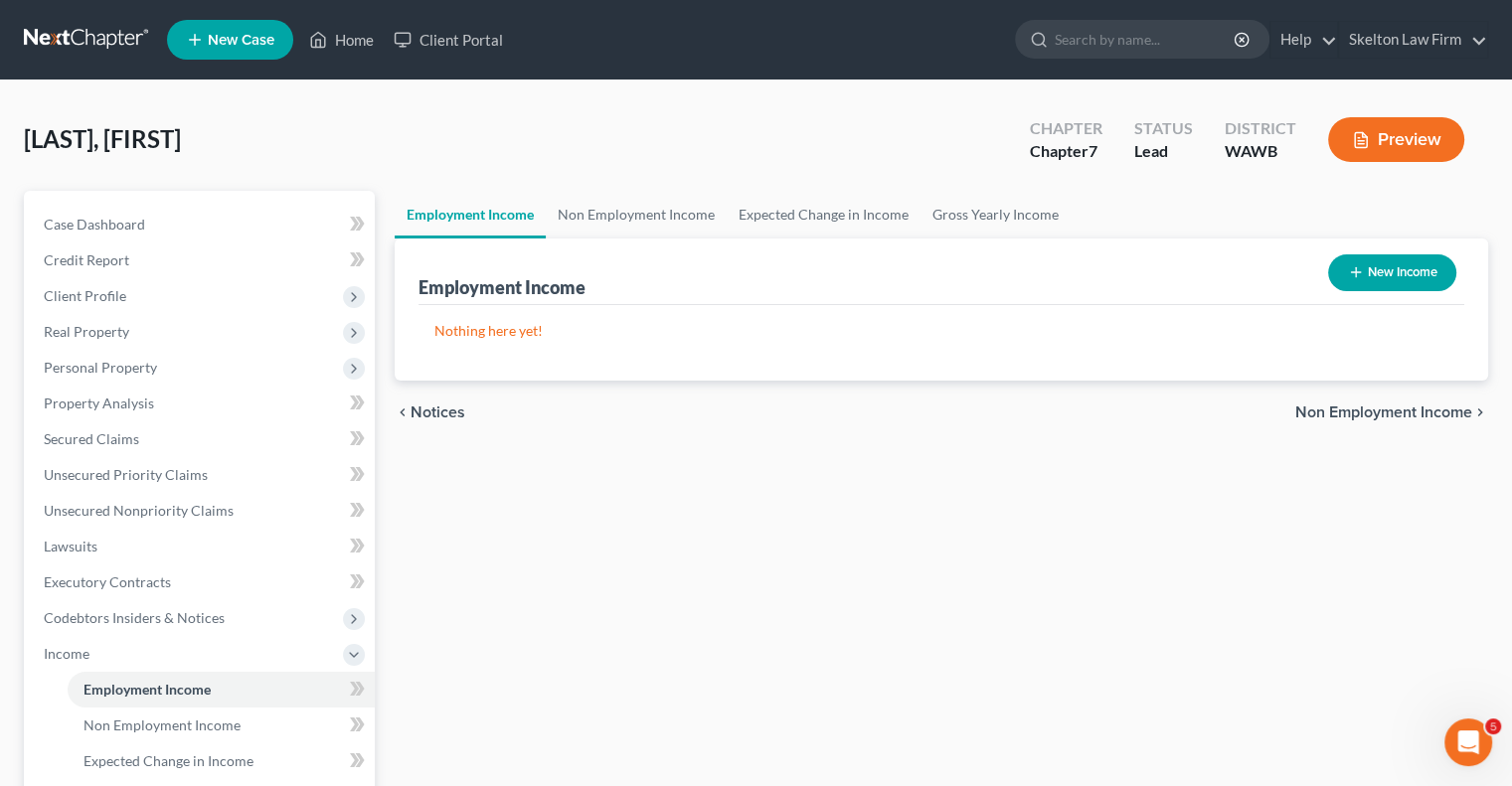 click on "New Income" at bounding box center (1392, 272) 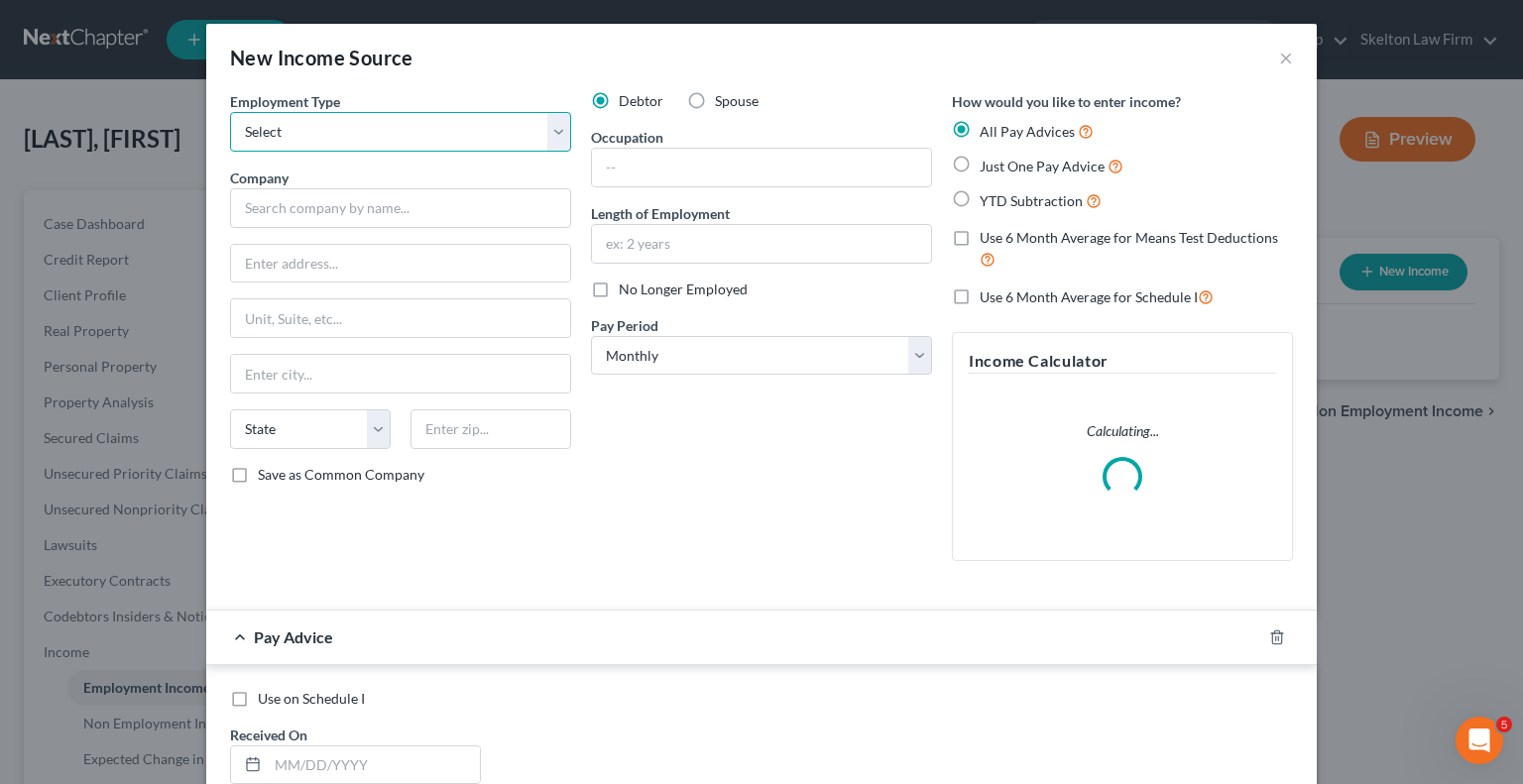 click on "Select Full or Part Time Employment Self Employment" at bounding box center [401, 132] 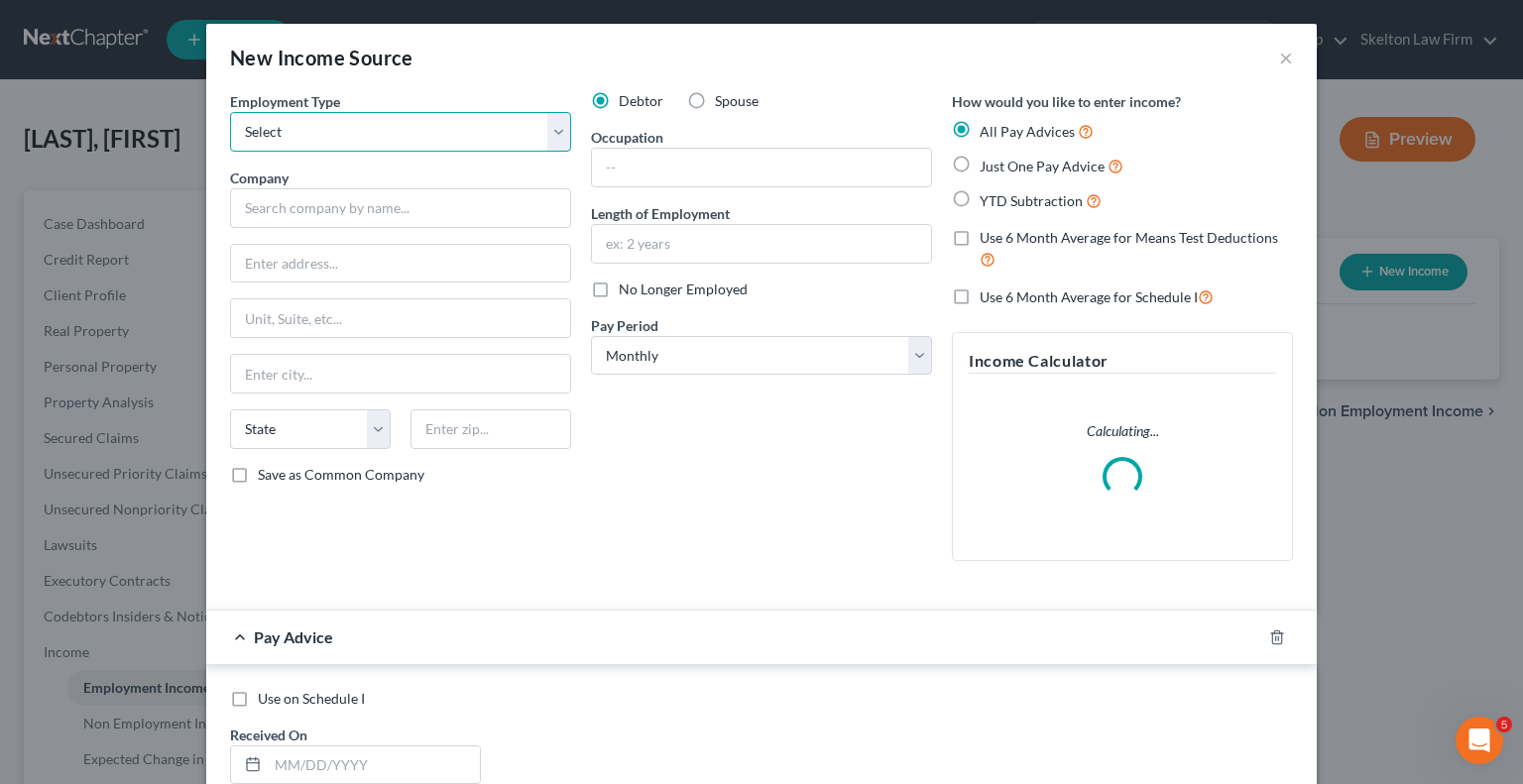 select on "0" 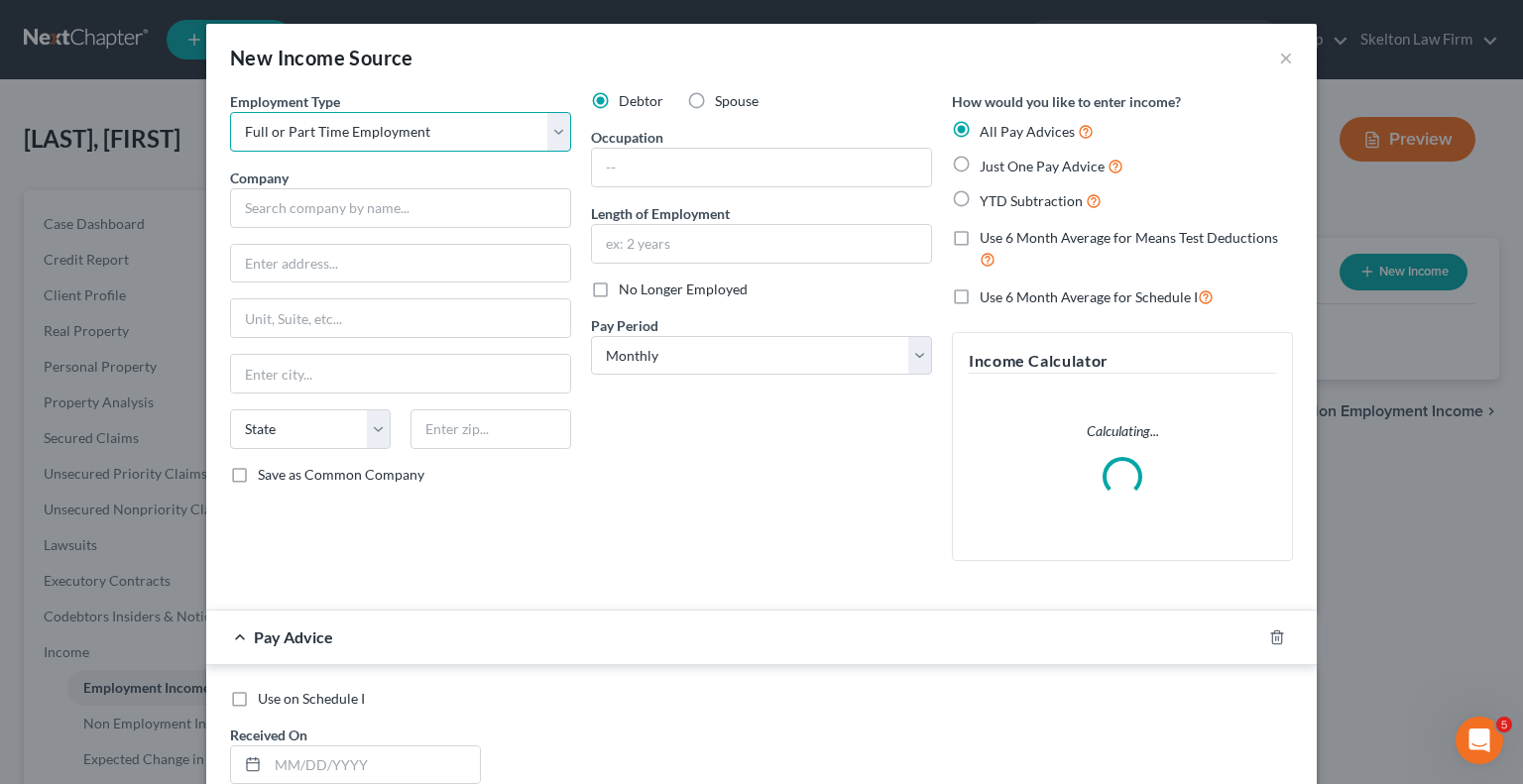 click on "Select Full or Part Time Employment Self Employment" at bounding box center (401, 132) 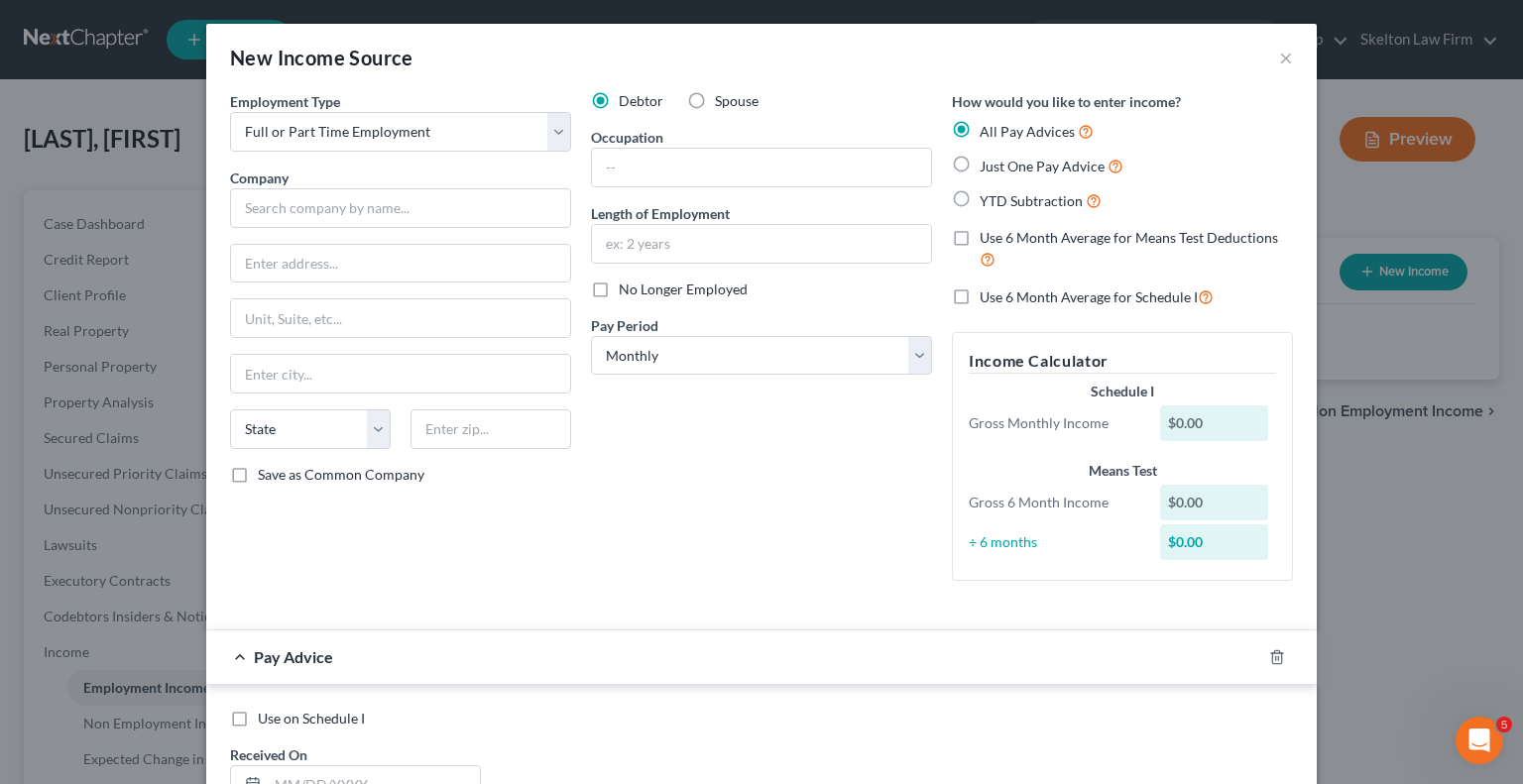 click on "Just One Pay Advice" at bounding box center [1051, 166] 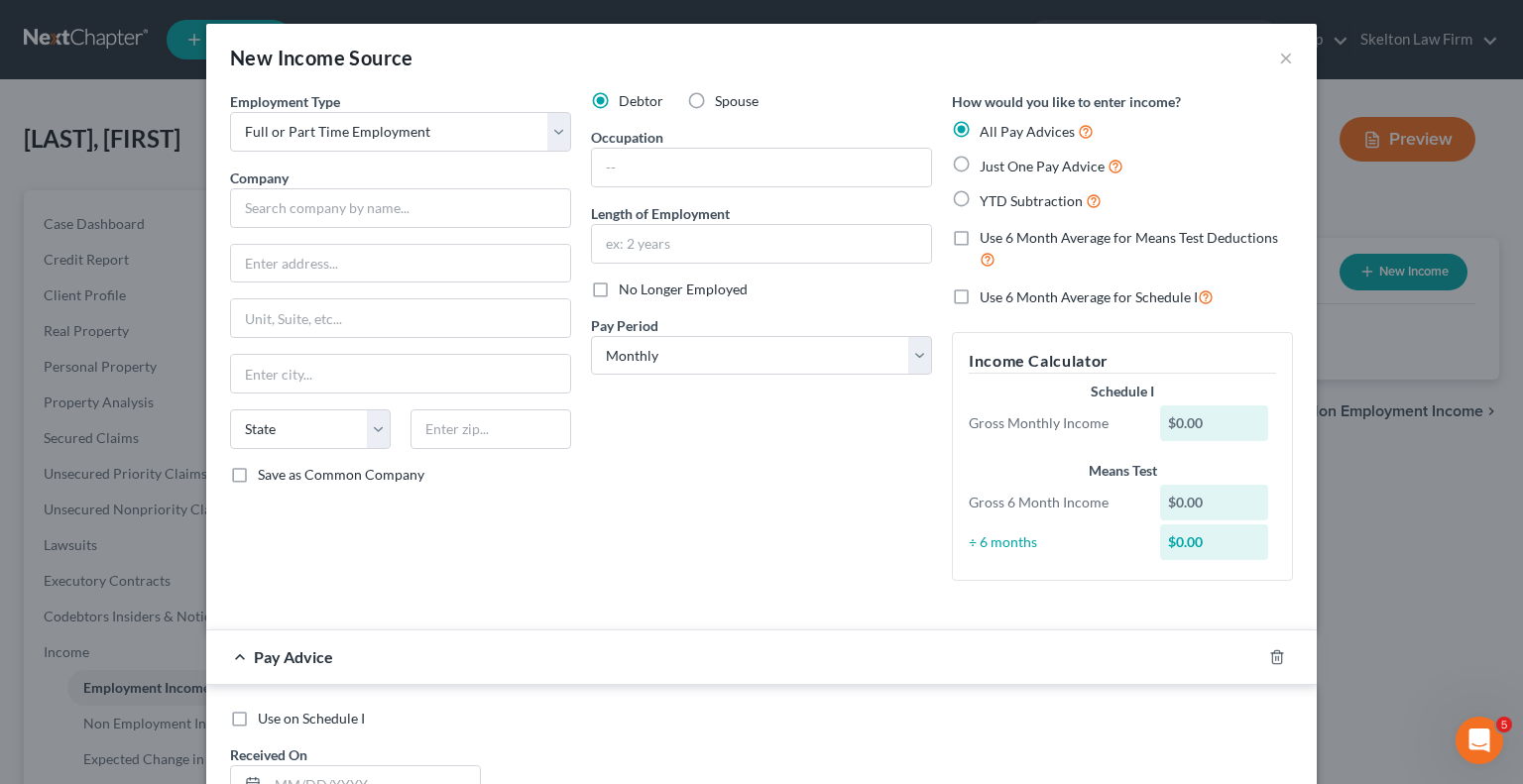 click on "Just One Pay Advice" at bounding box center [994, 161] 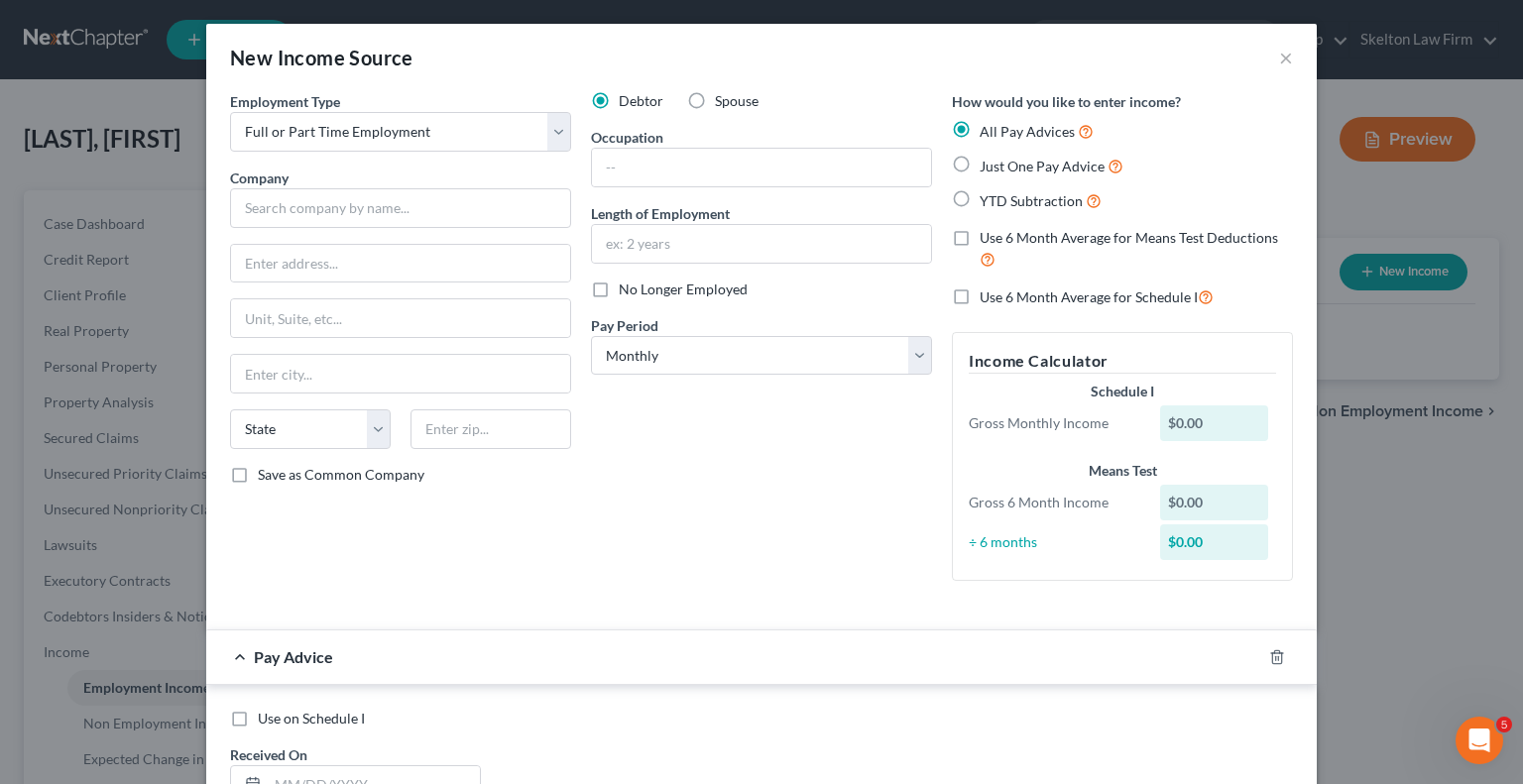 radio on "true" 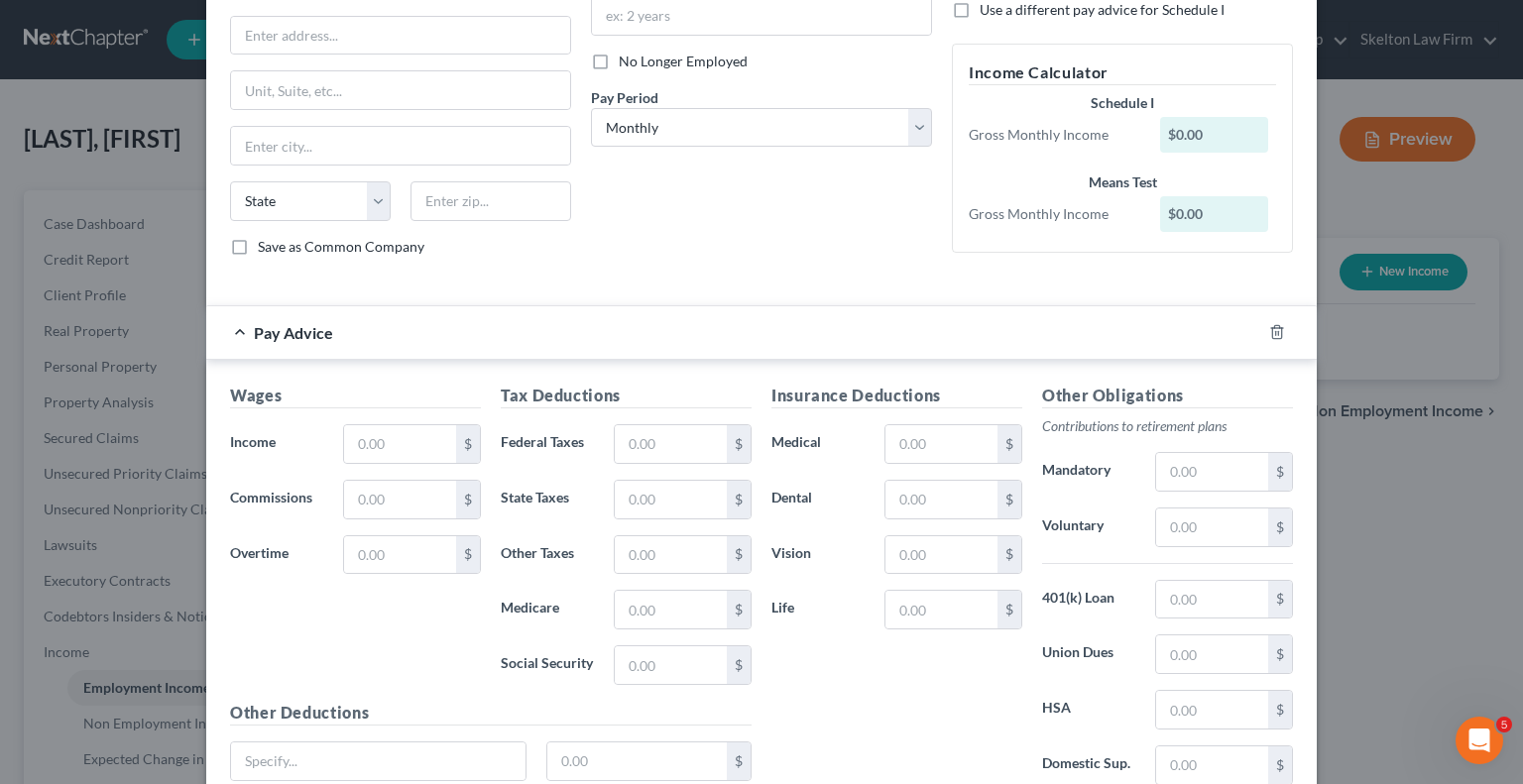 scroll, scrollTop: 192, scrollLeft: 0, axis: vertical 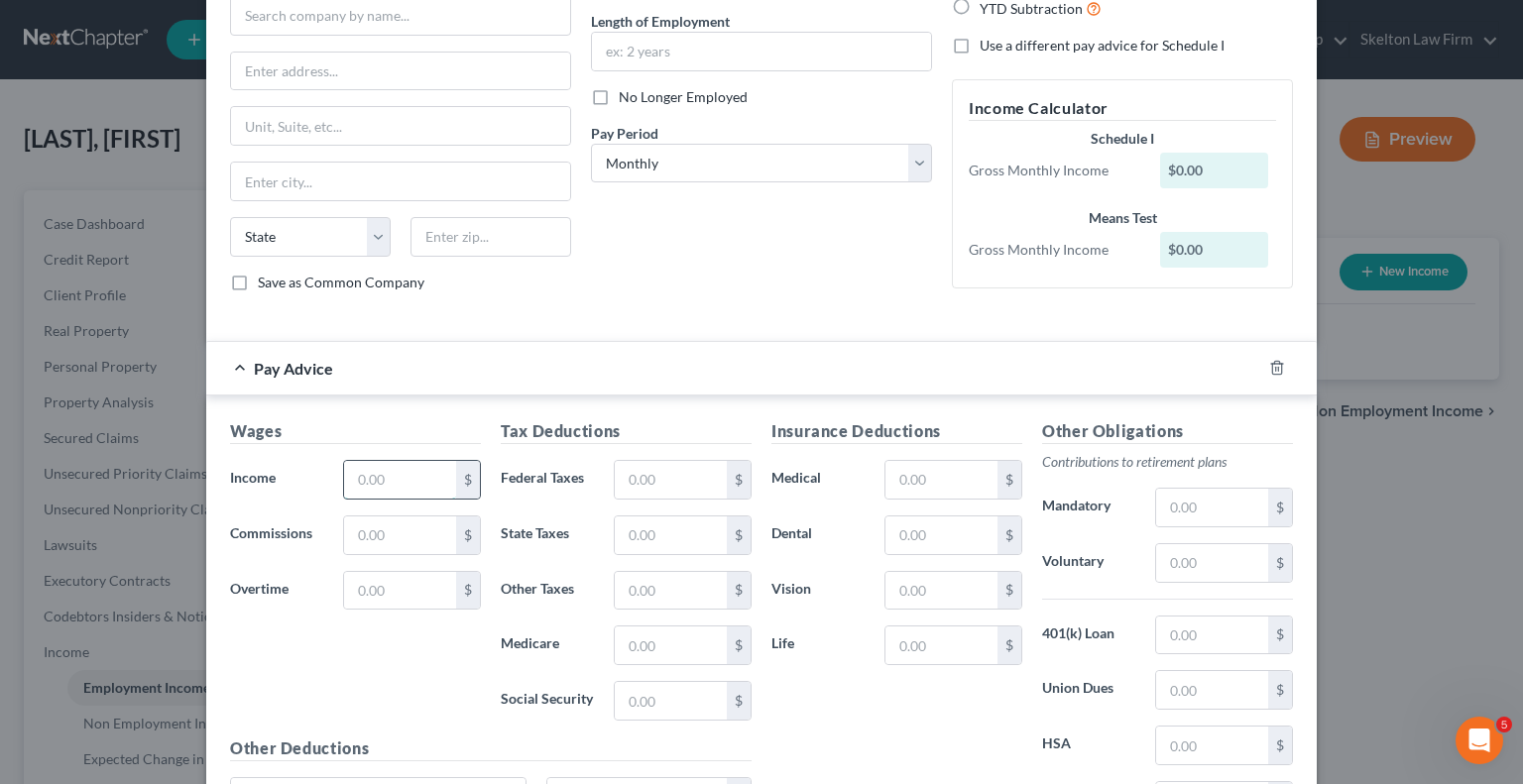 click at bounding box center [400, 480] 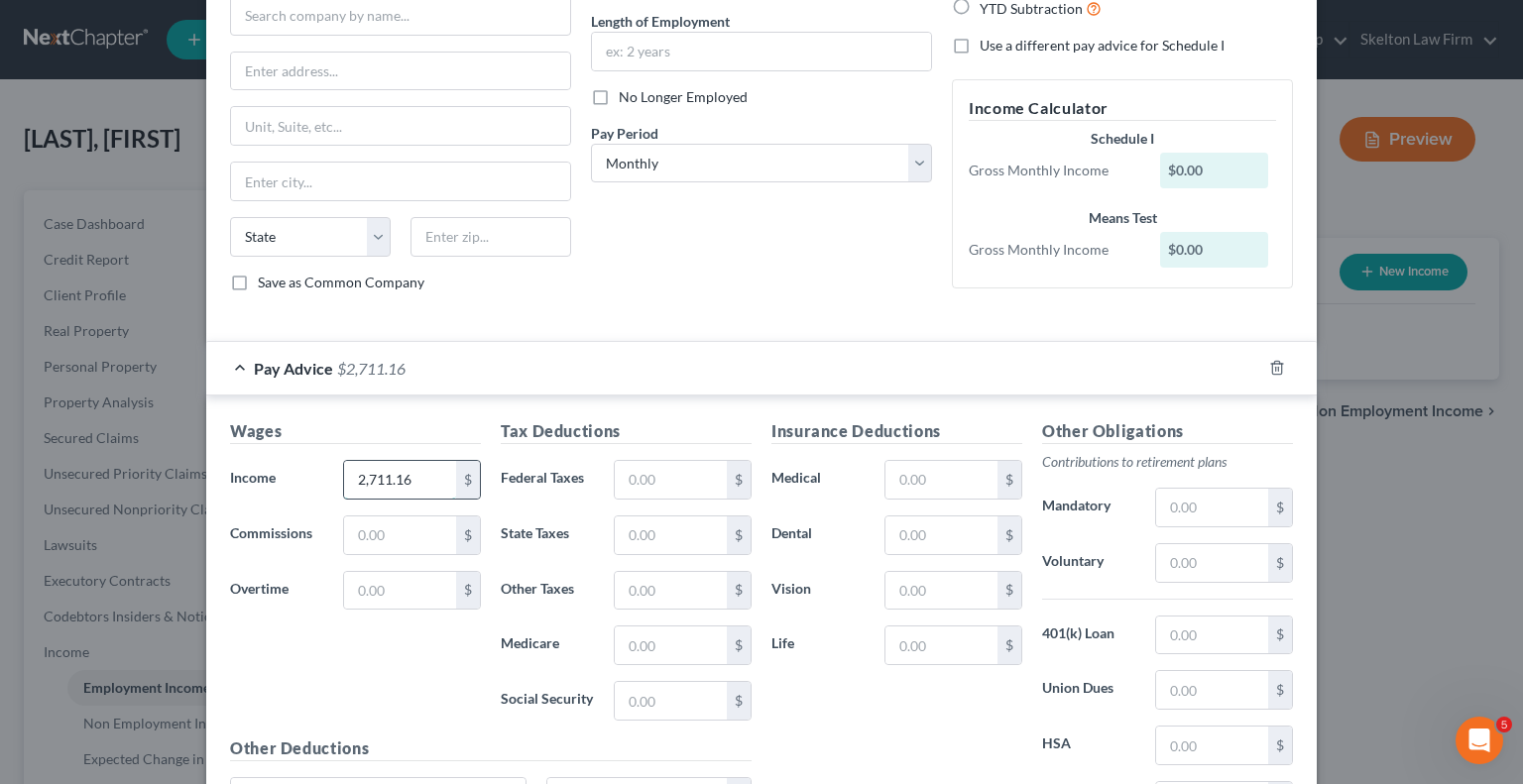 type on "2,711.16" 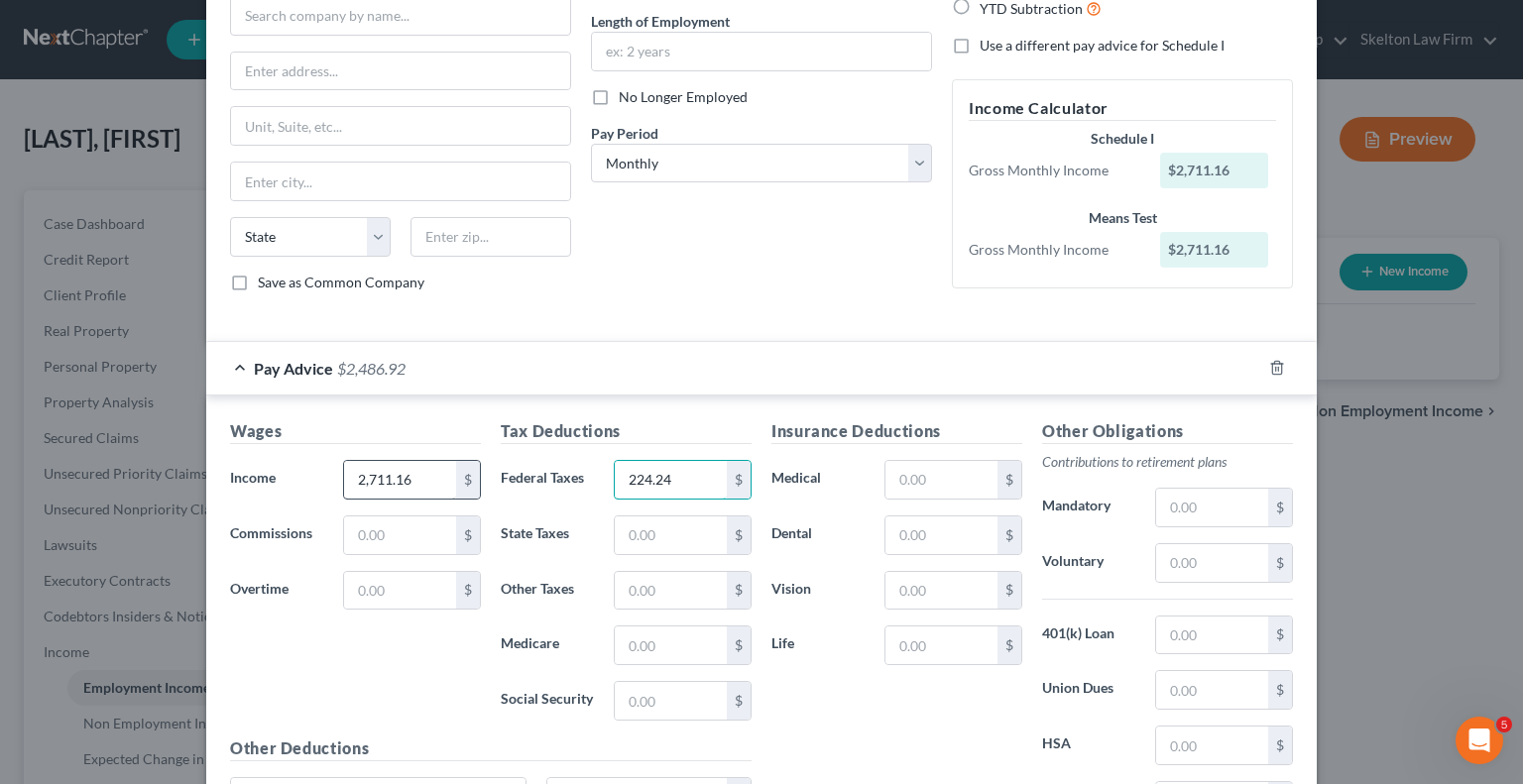 type on "224.24" 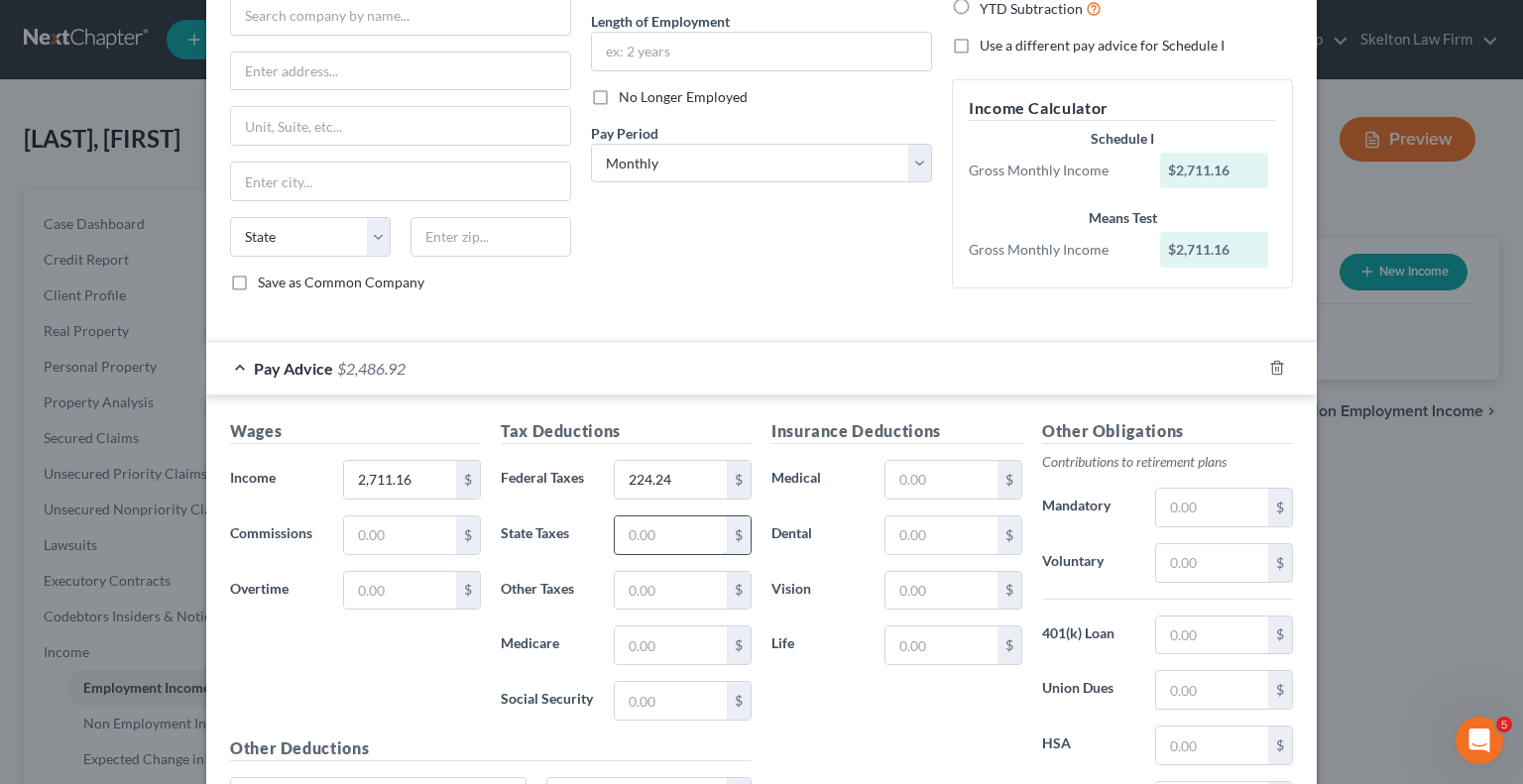 click at bounding box center [670, 535] 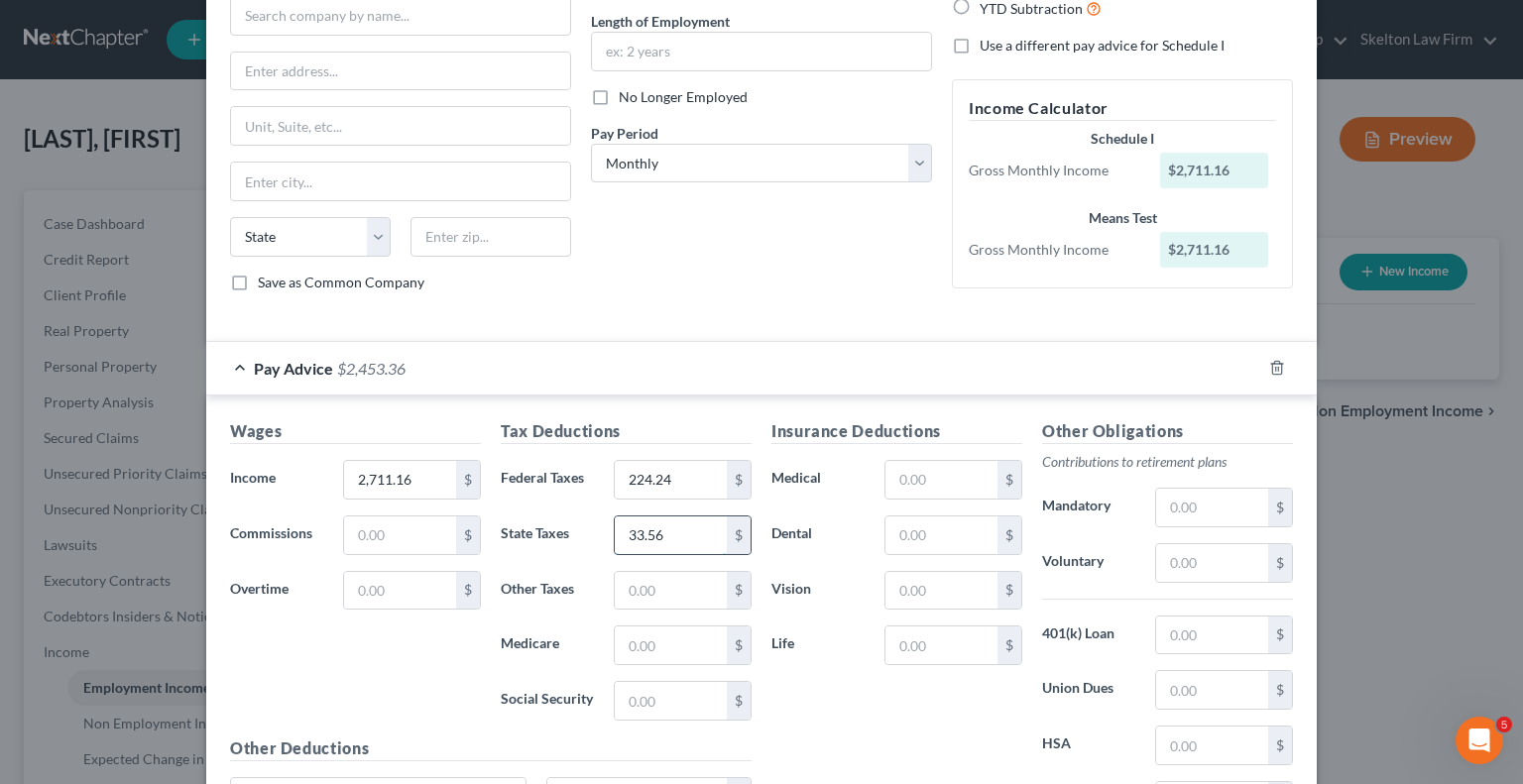 type on "33.56" 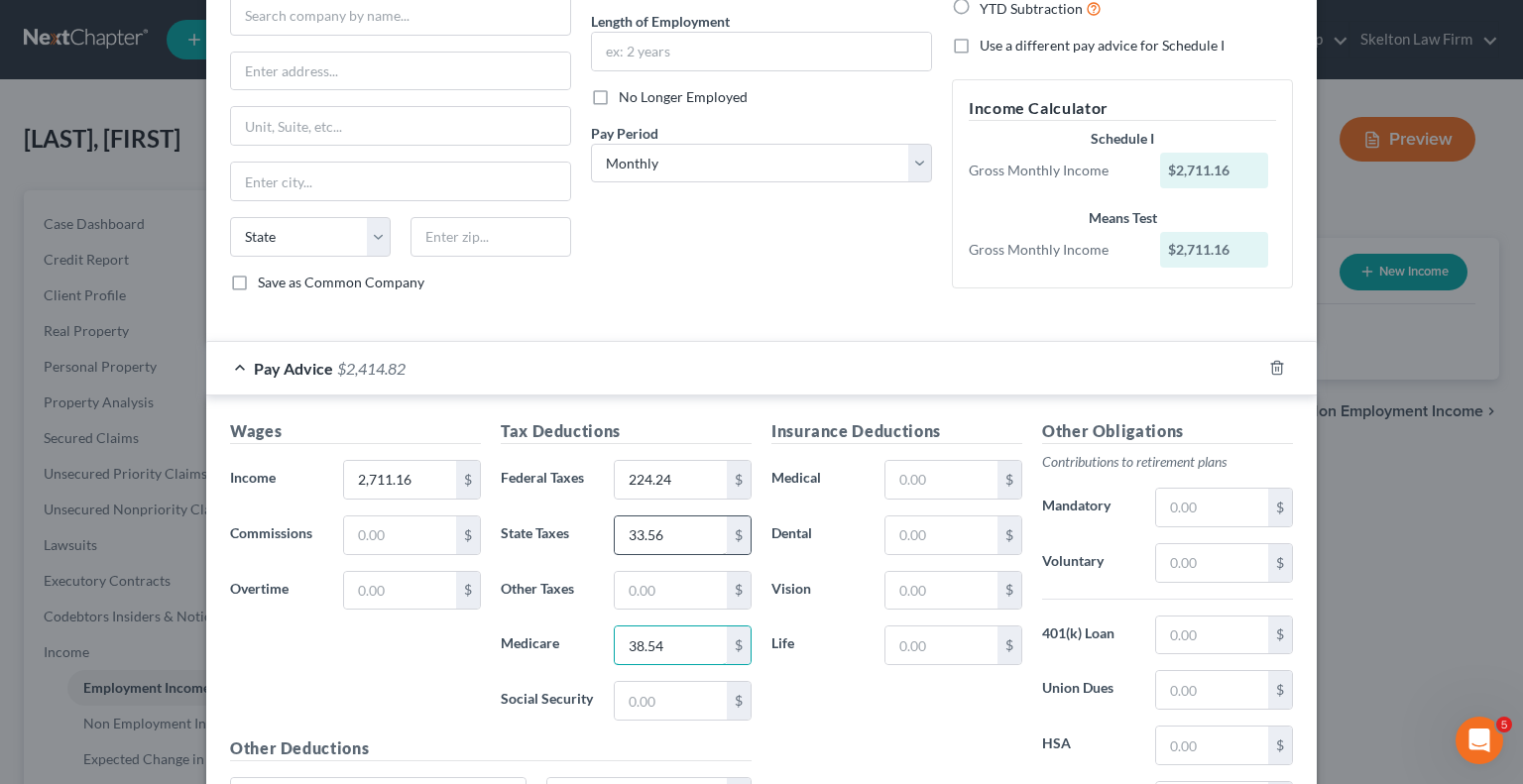 type on "38.54" 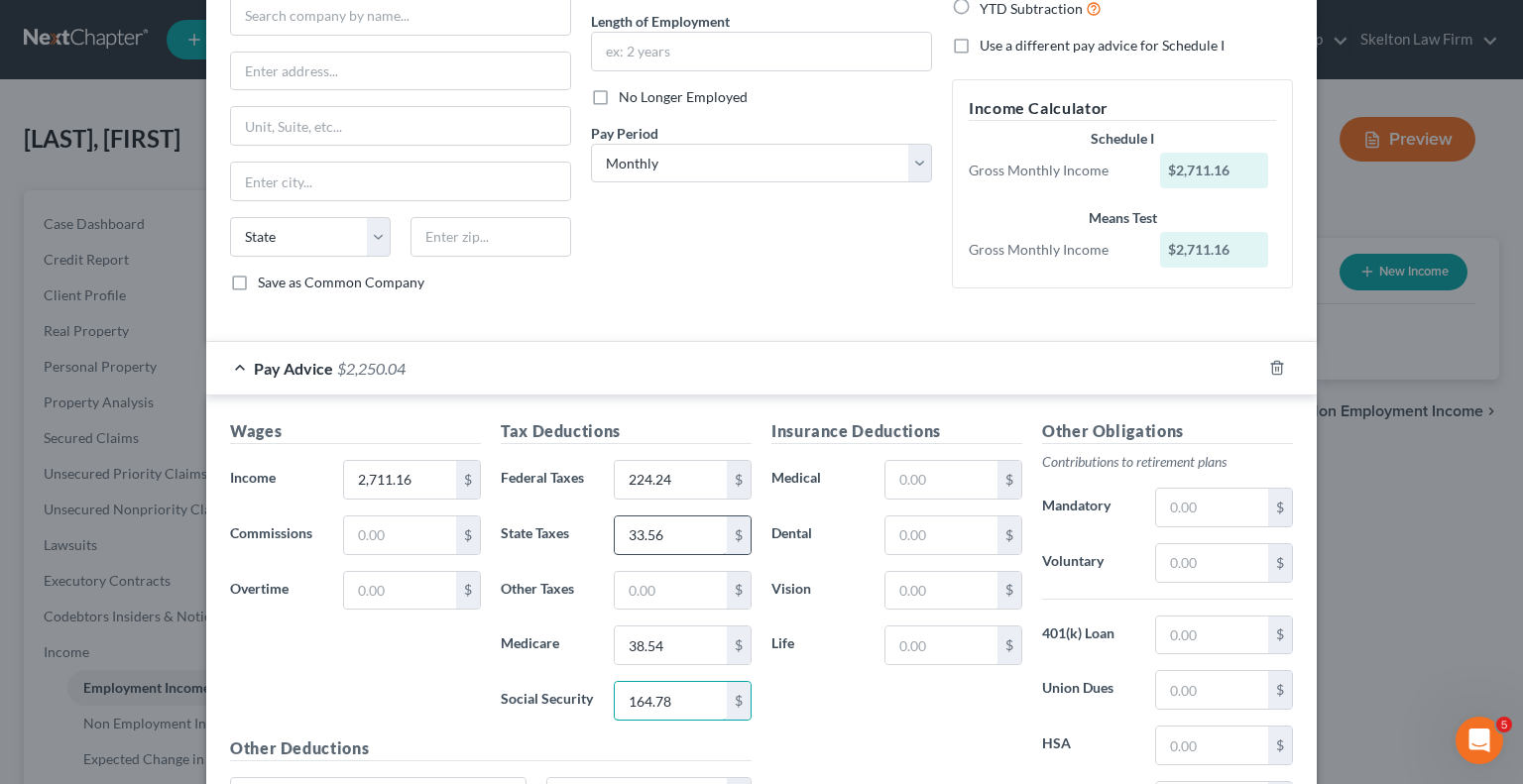 type on "164.78" 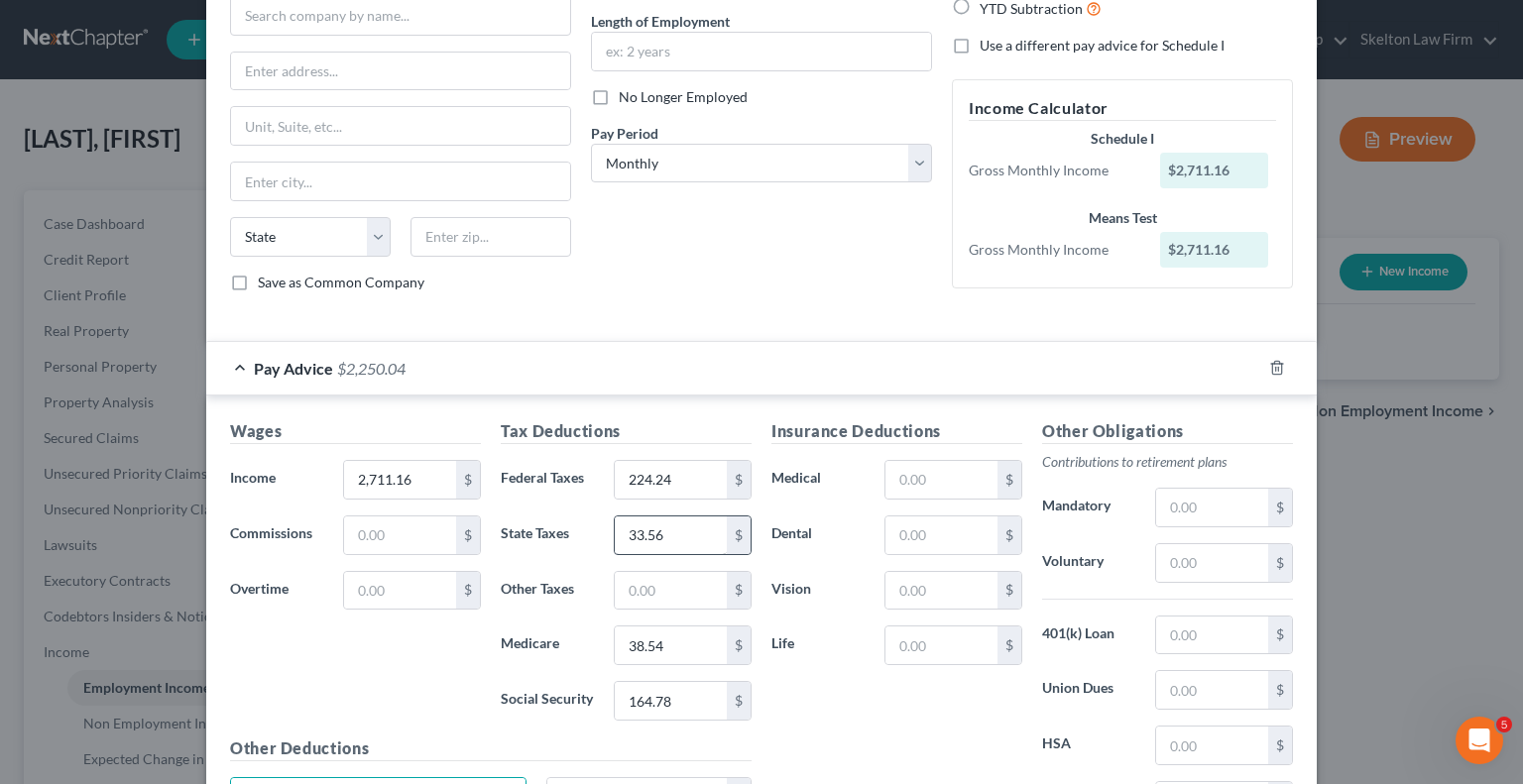 scroll, scrollTop: 218, scrollLeft: 0, axis: vertical 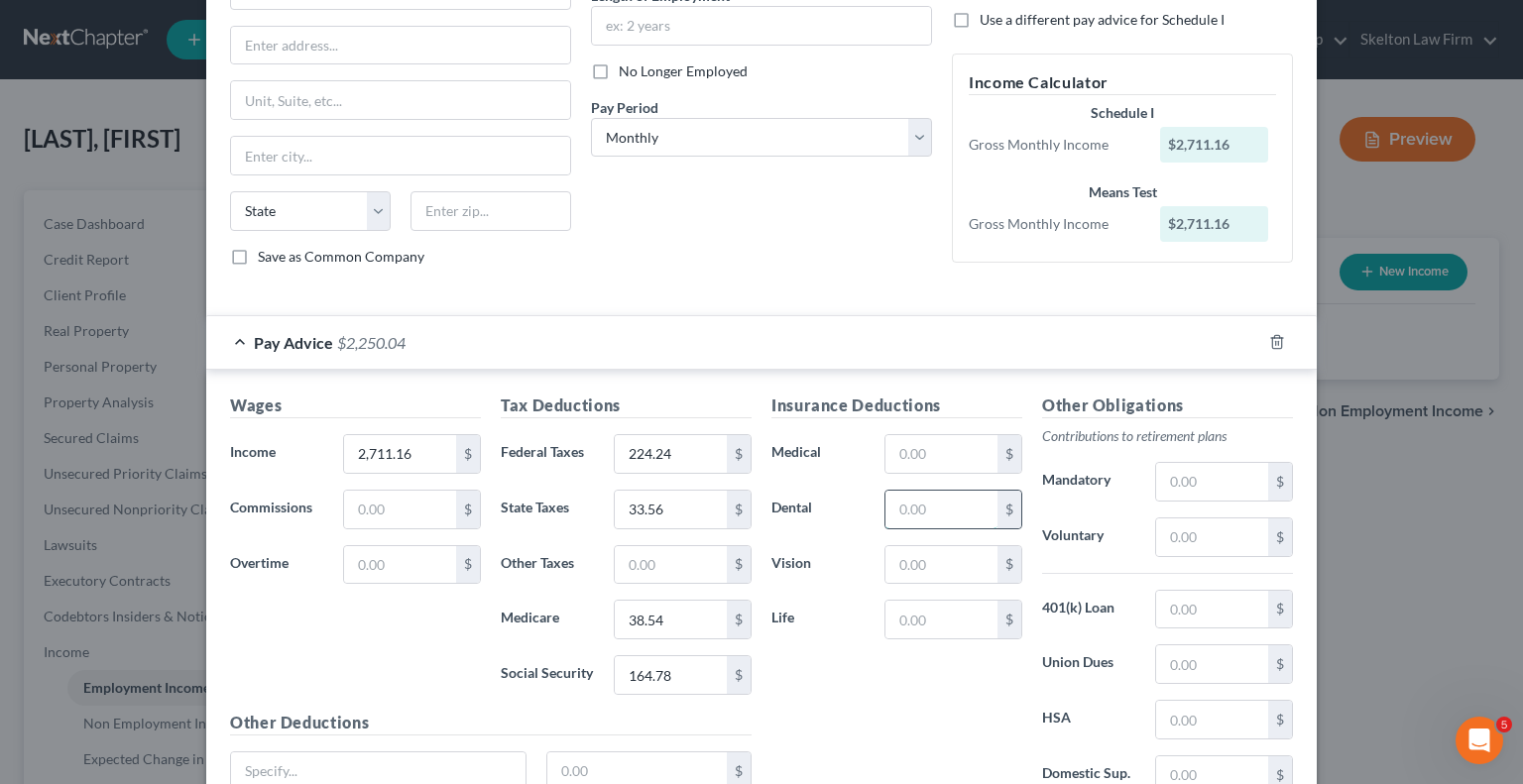 click at bounding box center (941, 509) 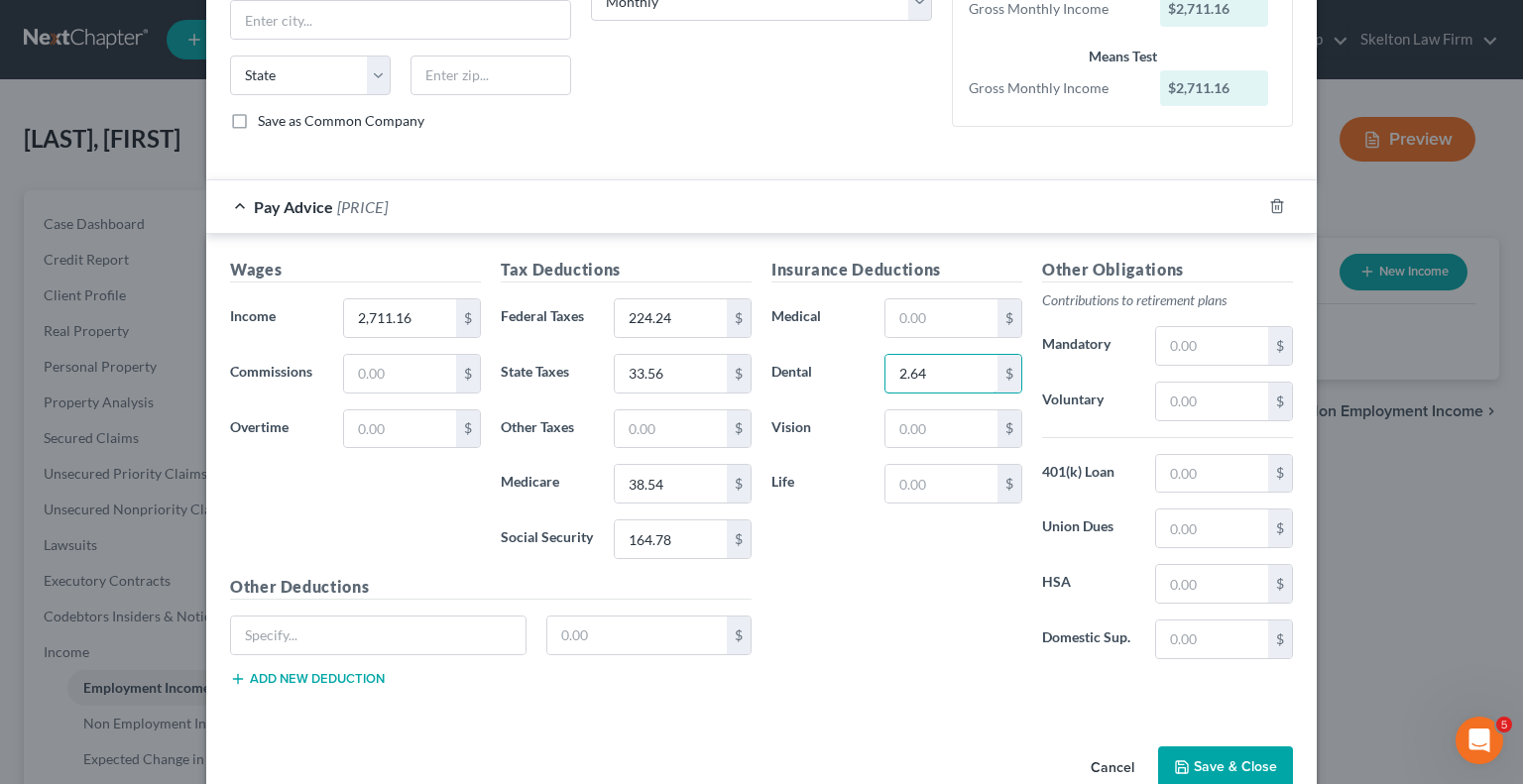 scroll, scrollTop: 391, scrollLeft: 0, axis: vertical 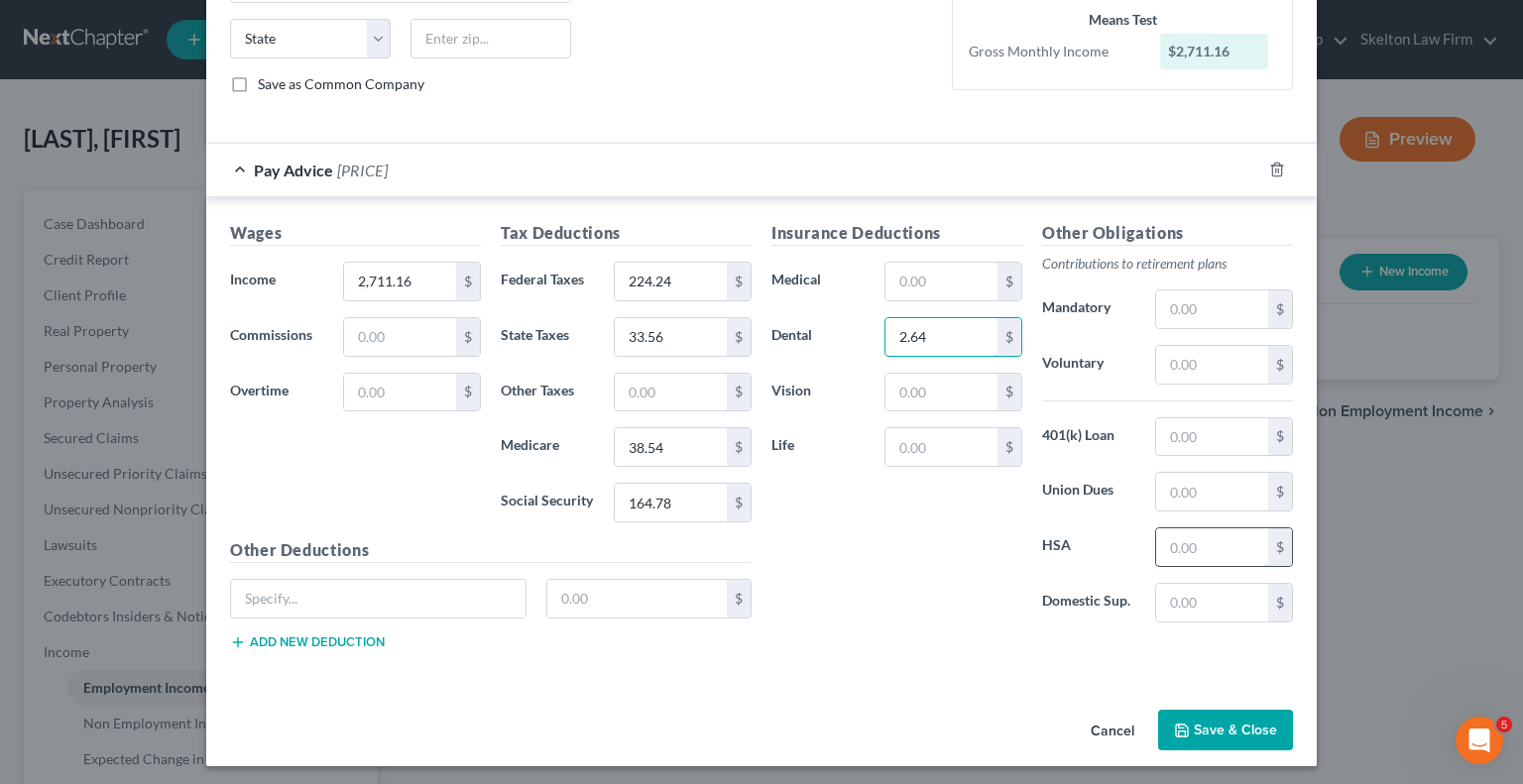 type on "2.64" 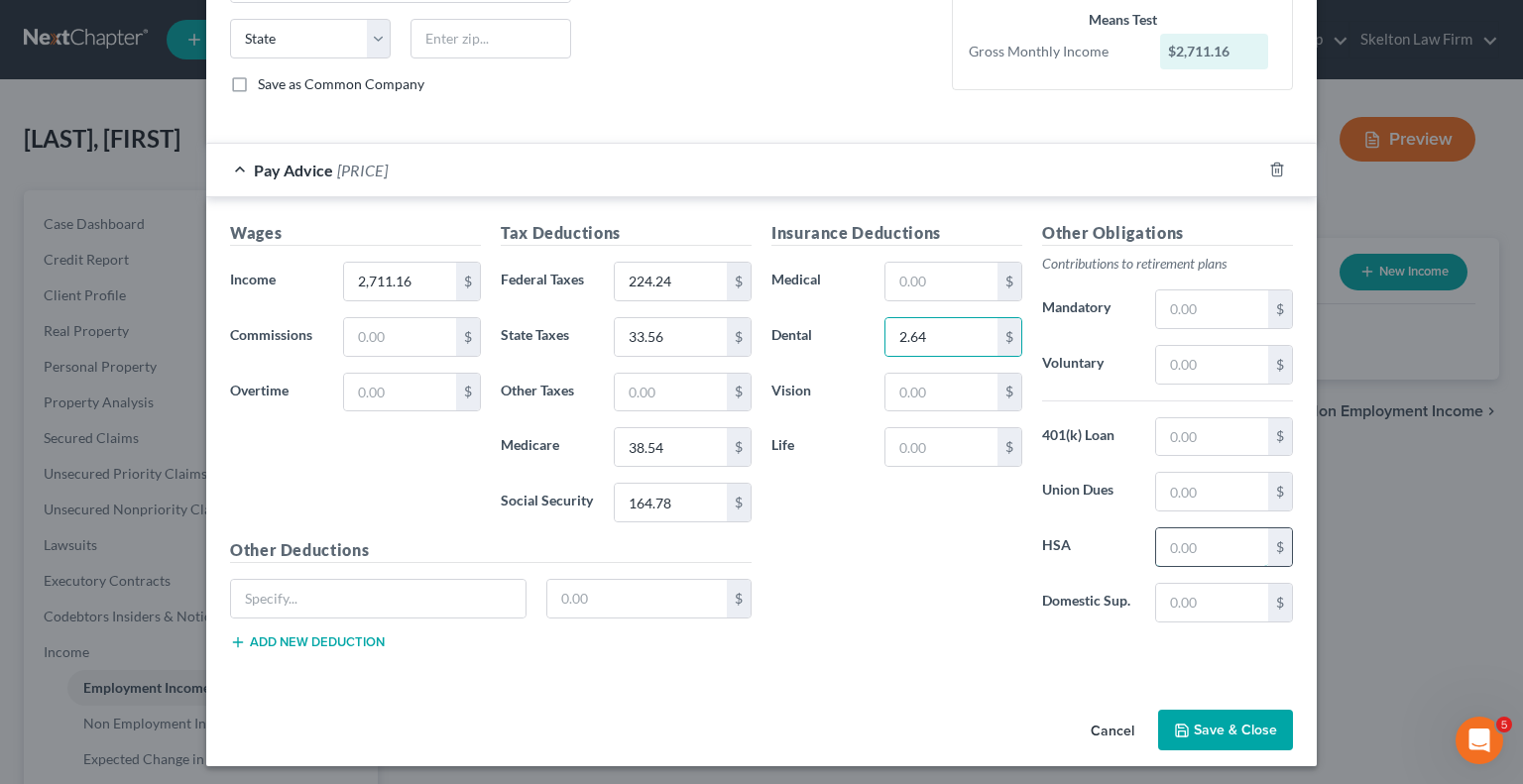 click at bounding box center [1212, 547] 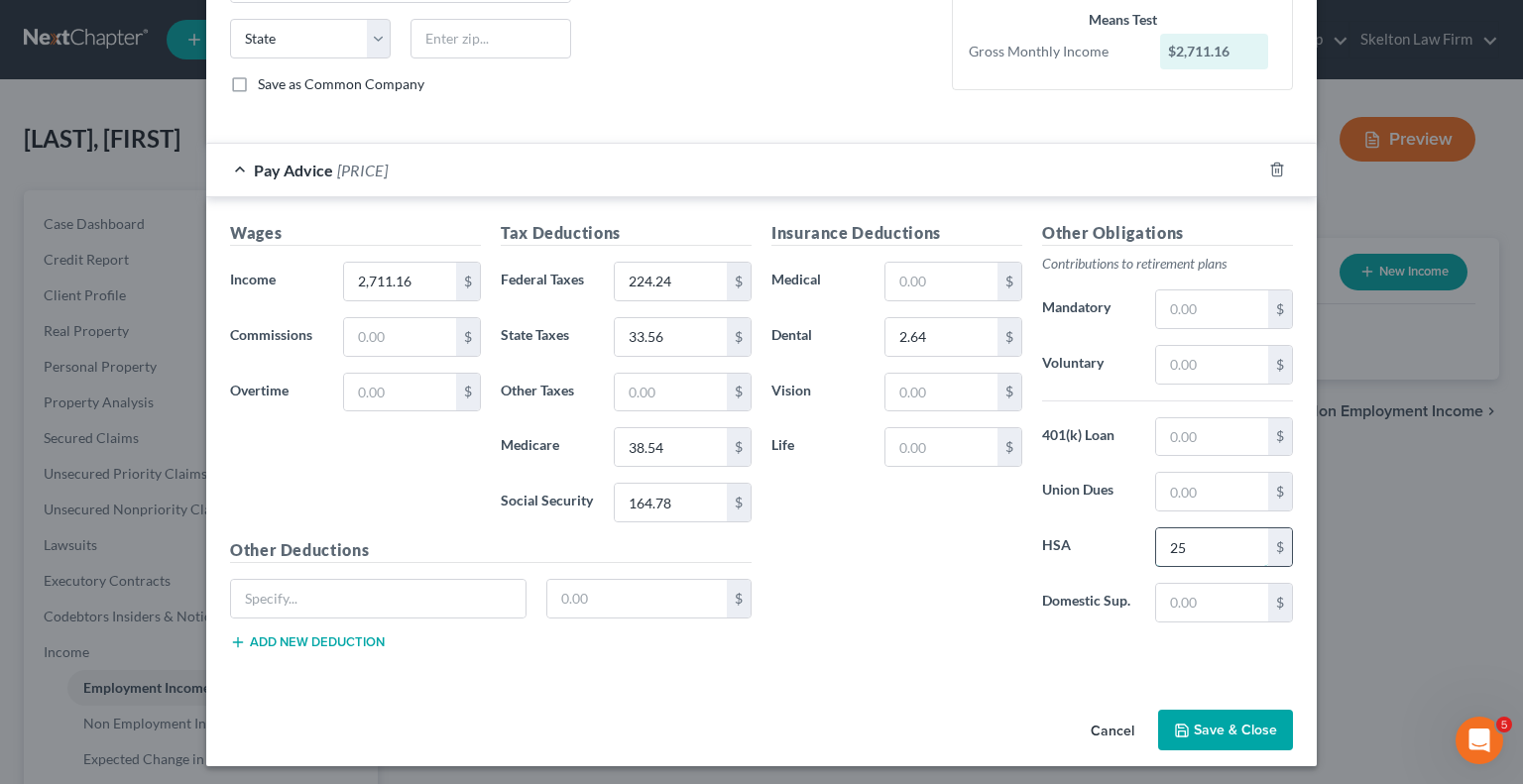 type on "25" 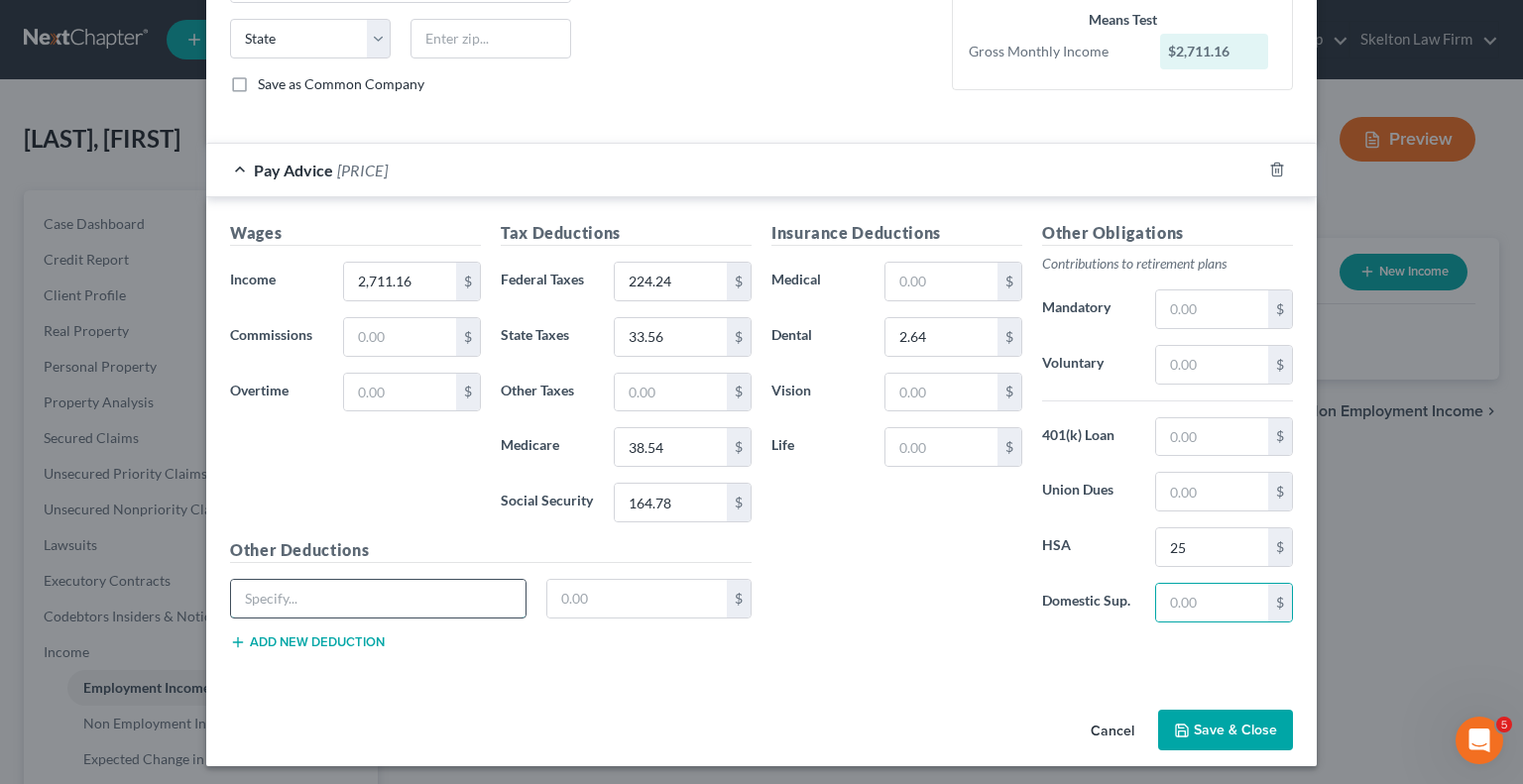 click at bounding box center [378, 599] 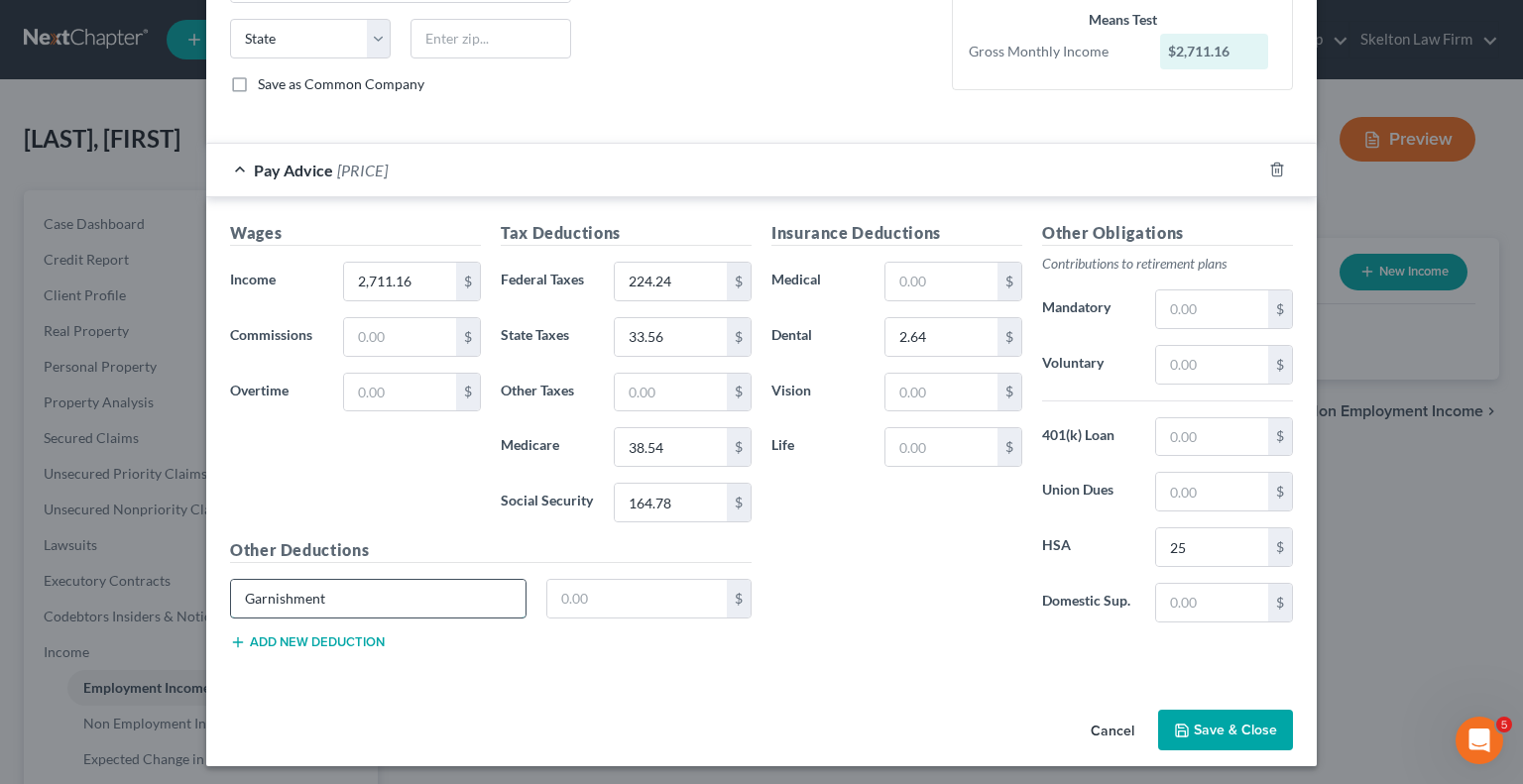 type on "Garnishment" 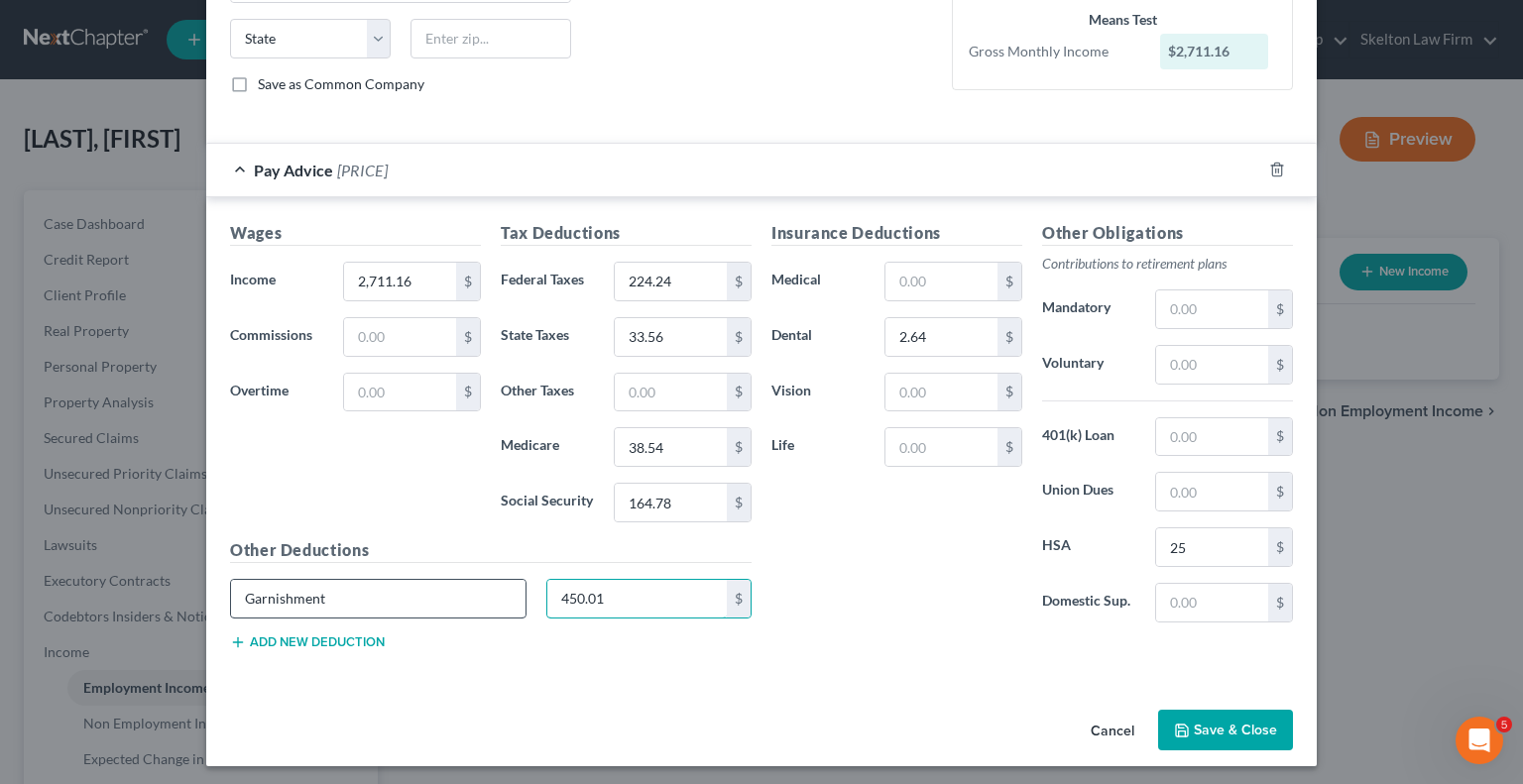 type on "450.01" 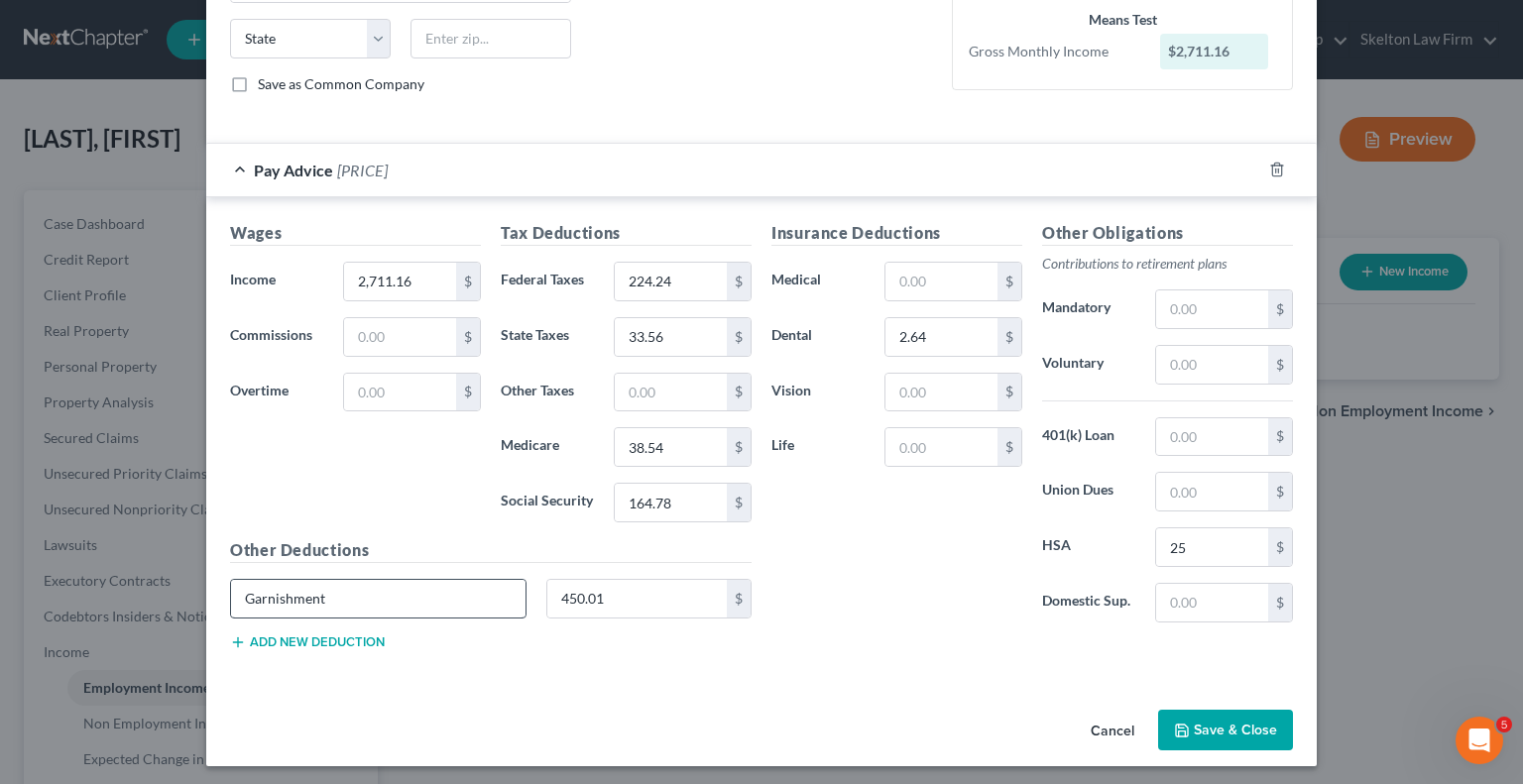 type 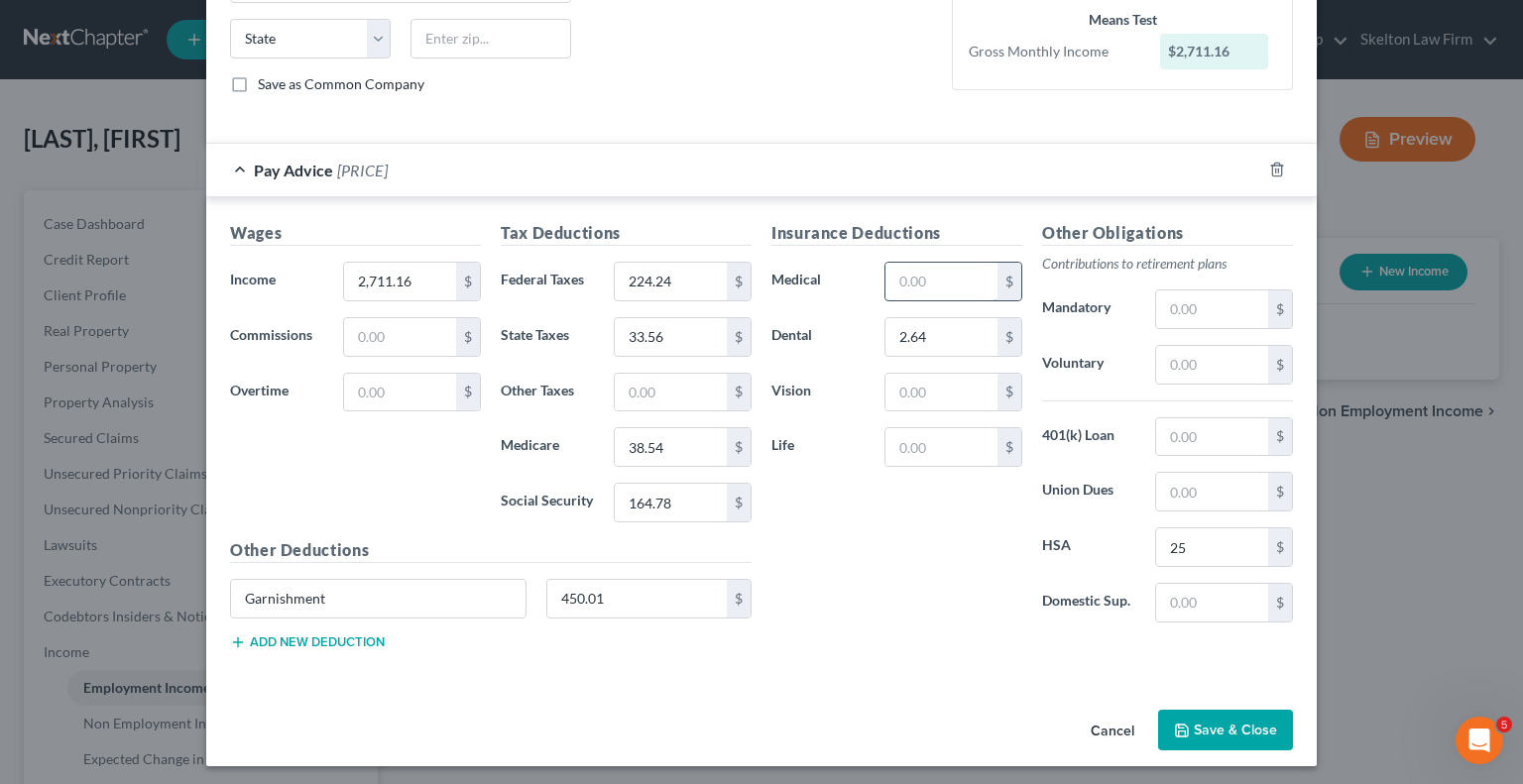 click at bounding box center [941, 281] 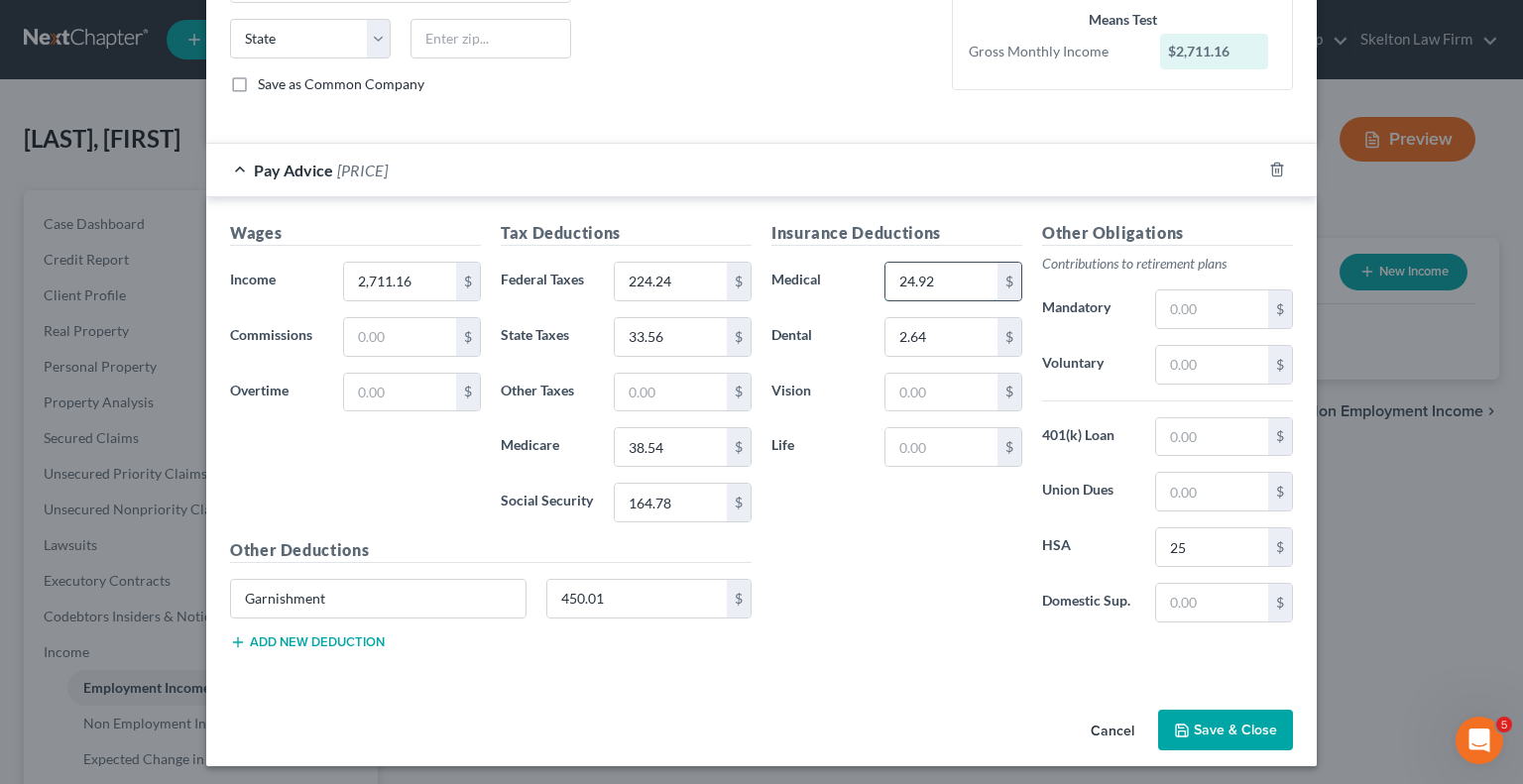 type on "24.92" 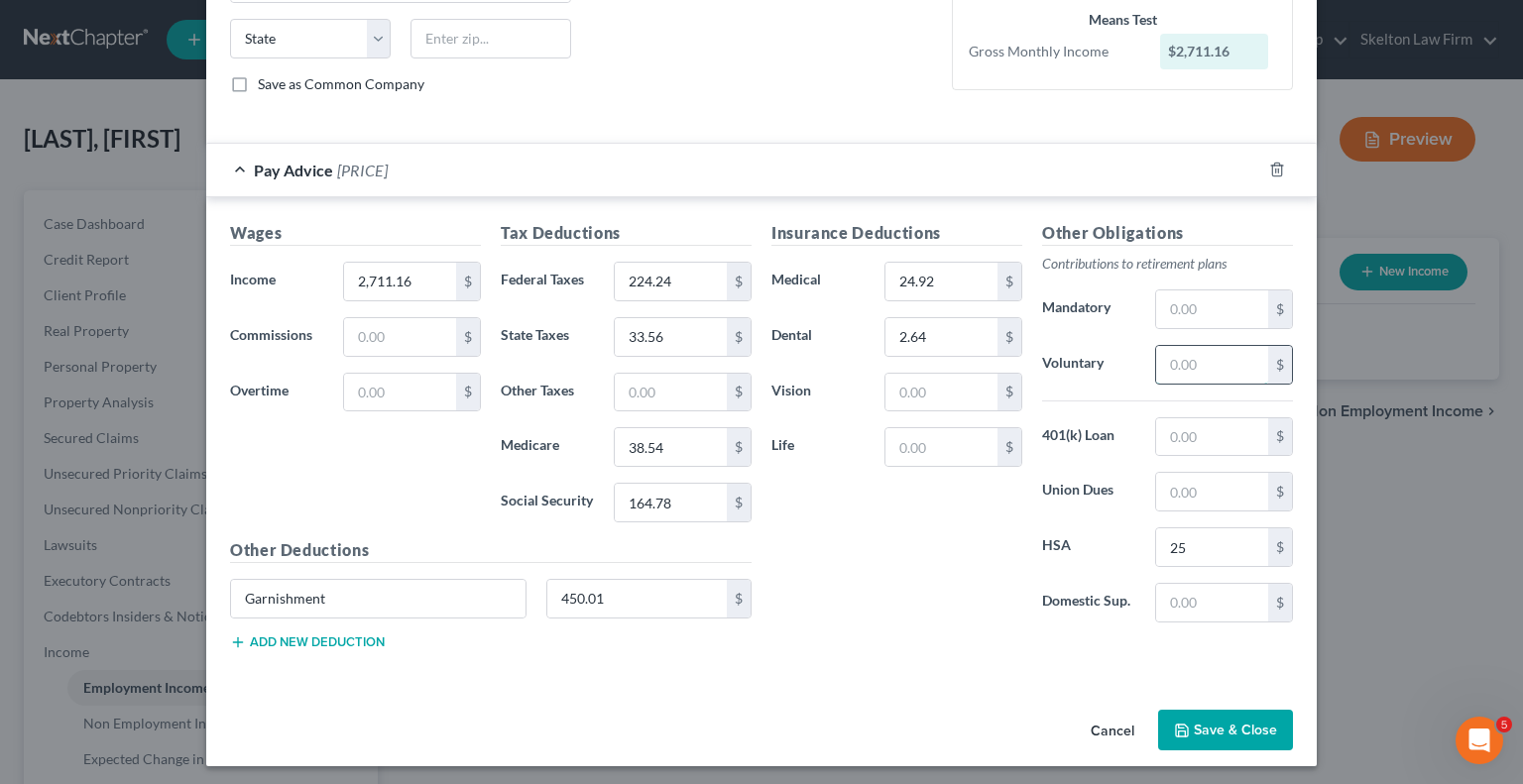 click at bounding box center [1212, 365] 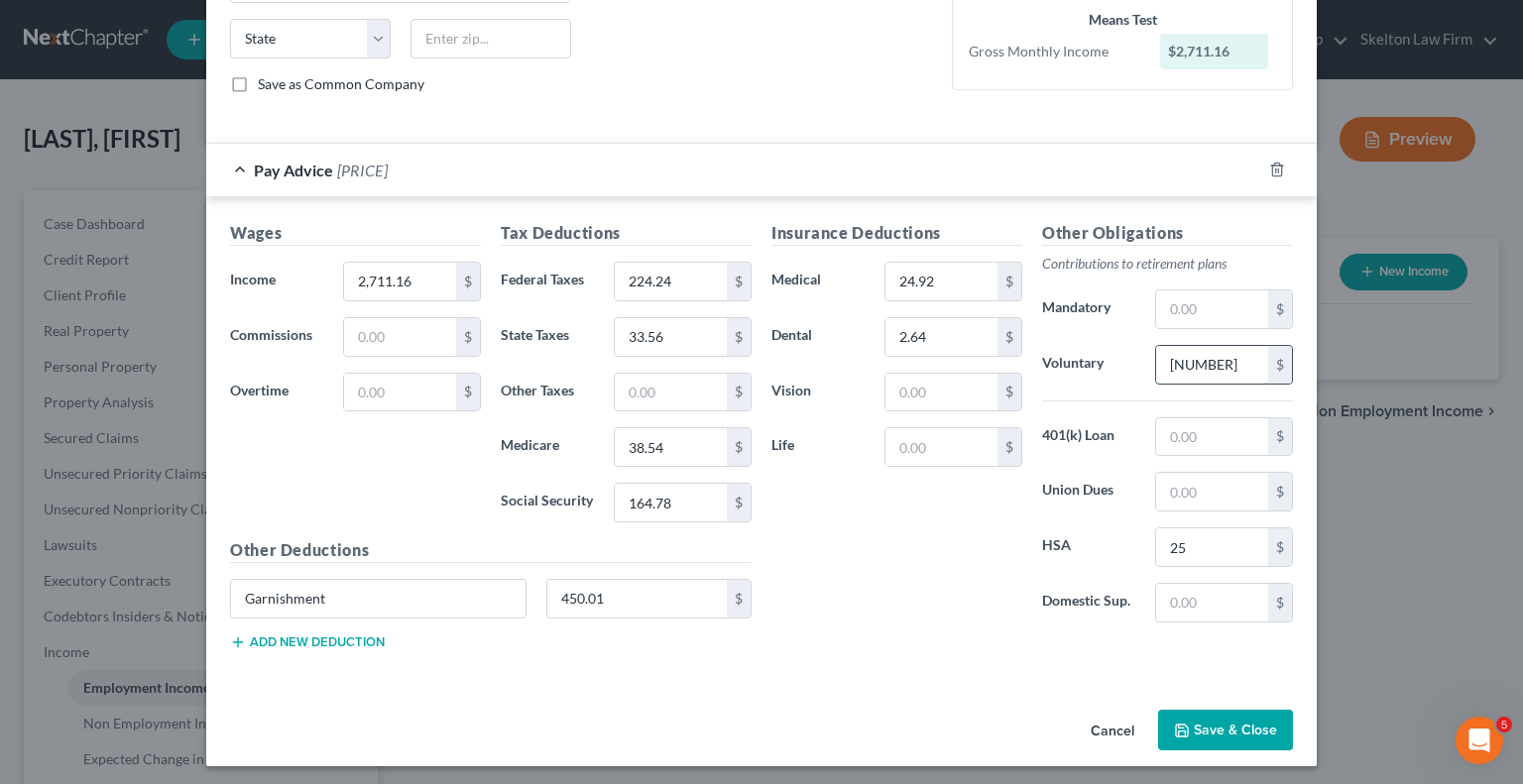 type on "[NUMBER]" 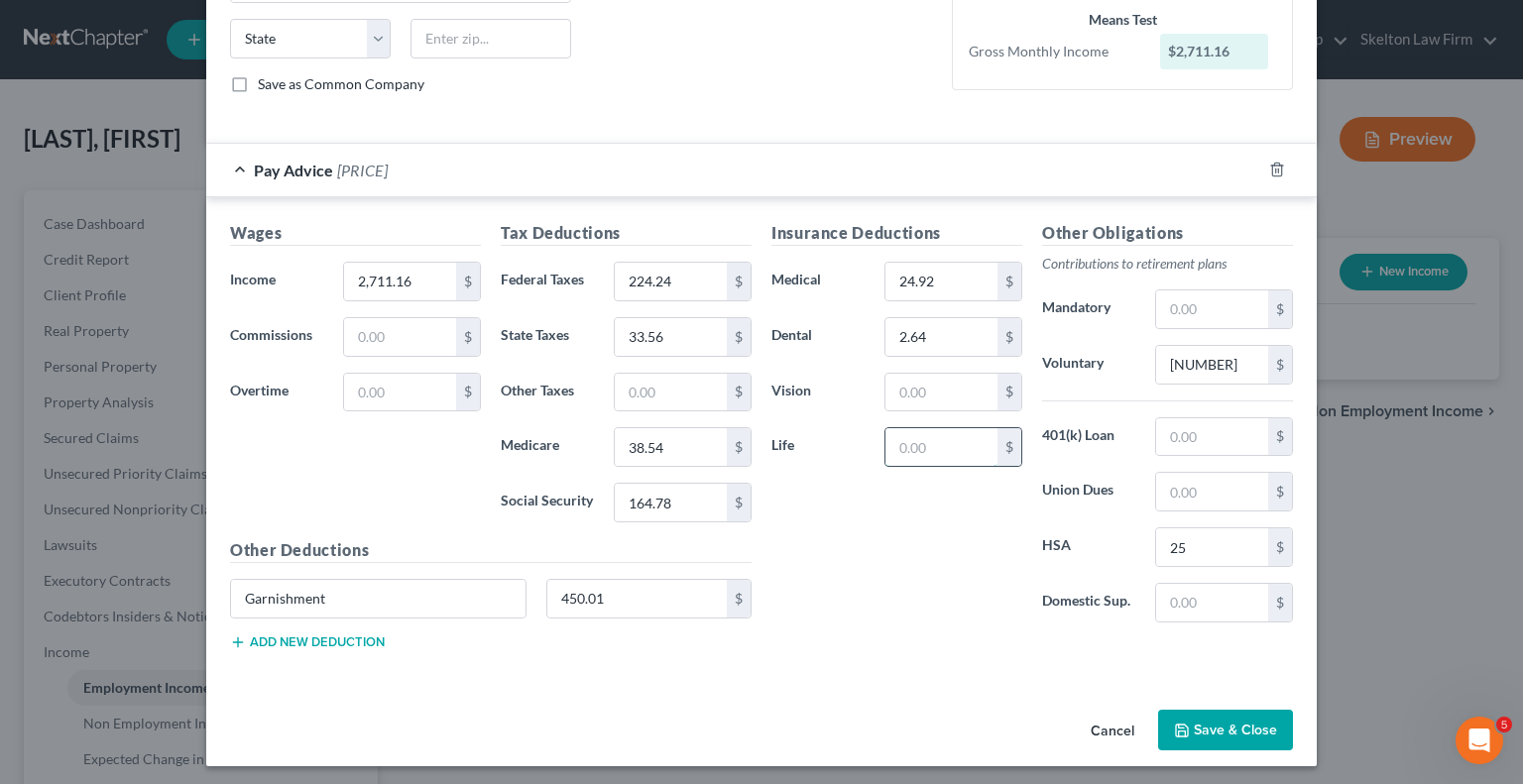 click at bounding box center (941, 447) 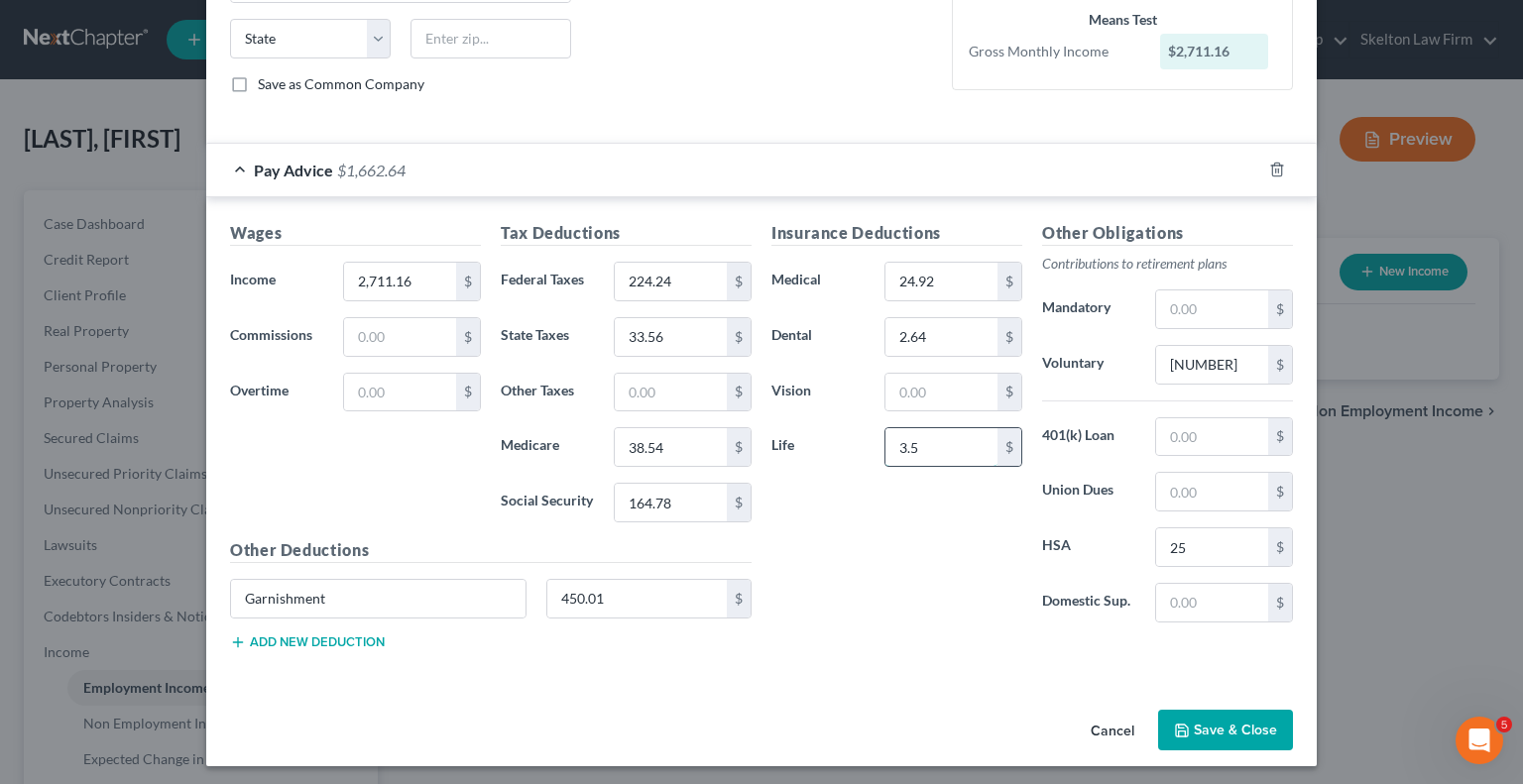 type on "3.5" 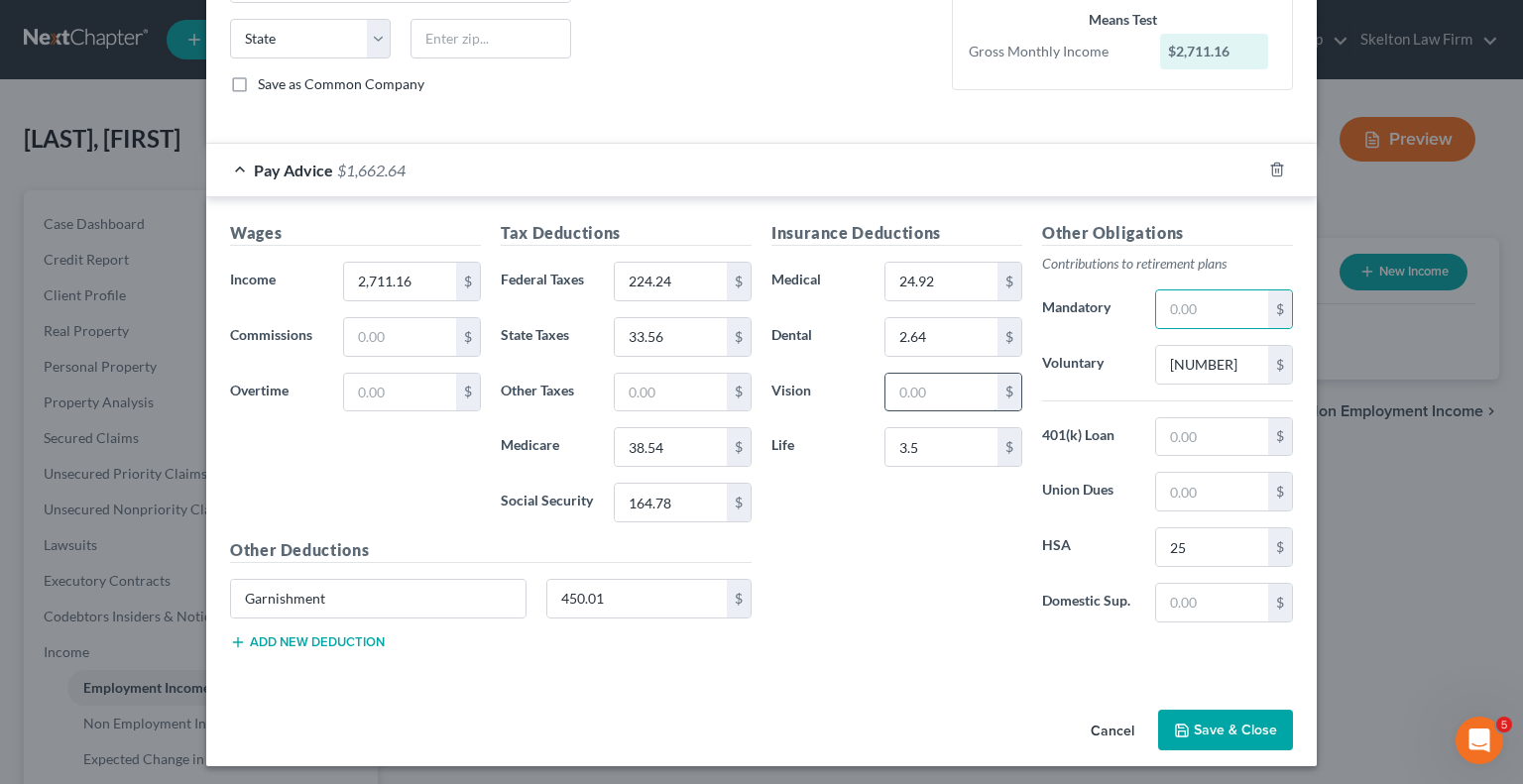 click at bounding box center [941, 392] 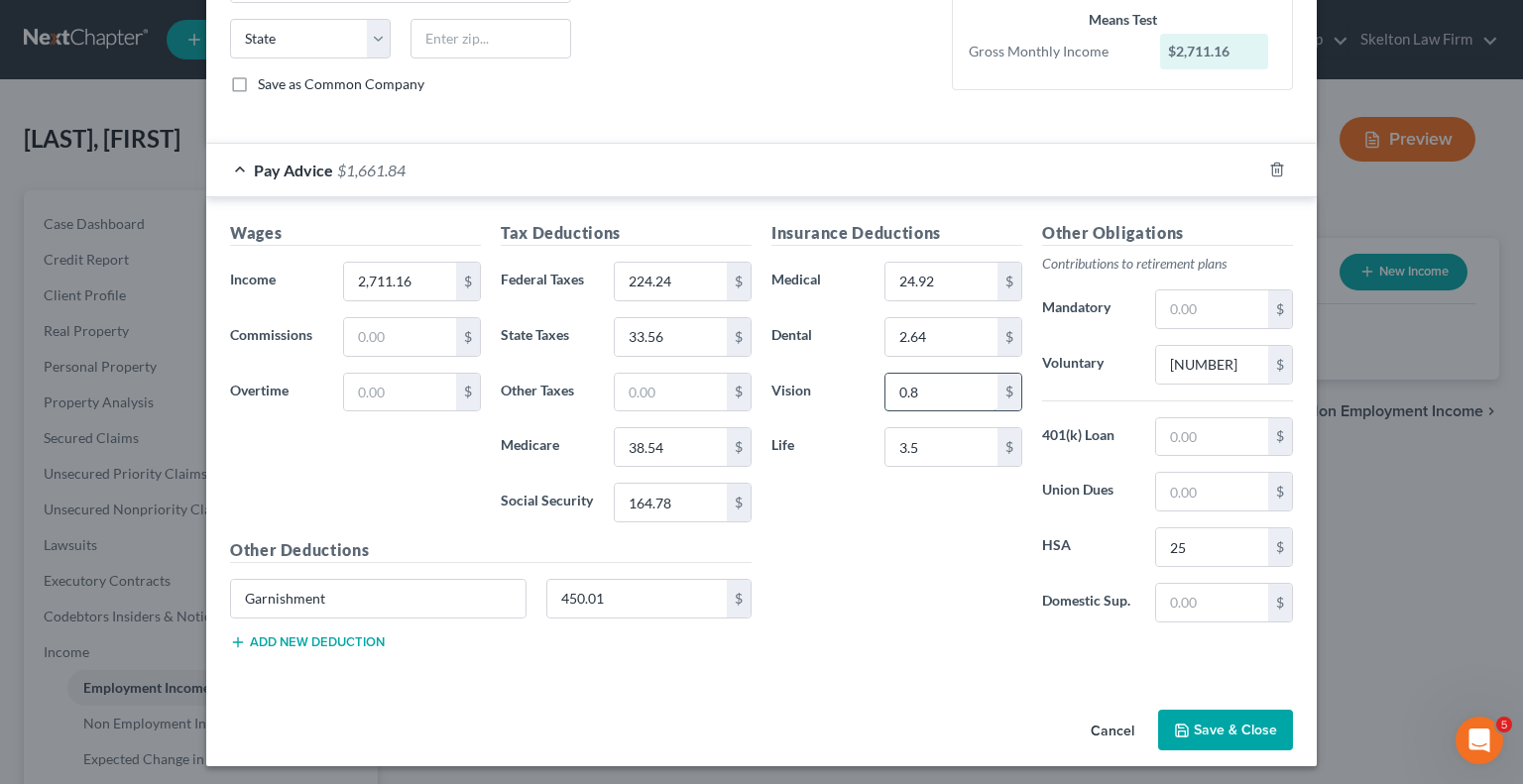 type on "0.8" 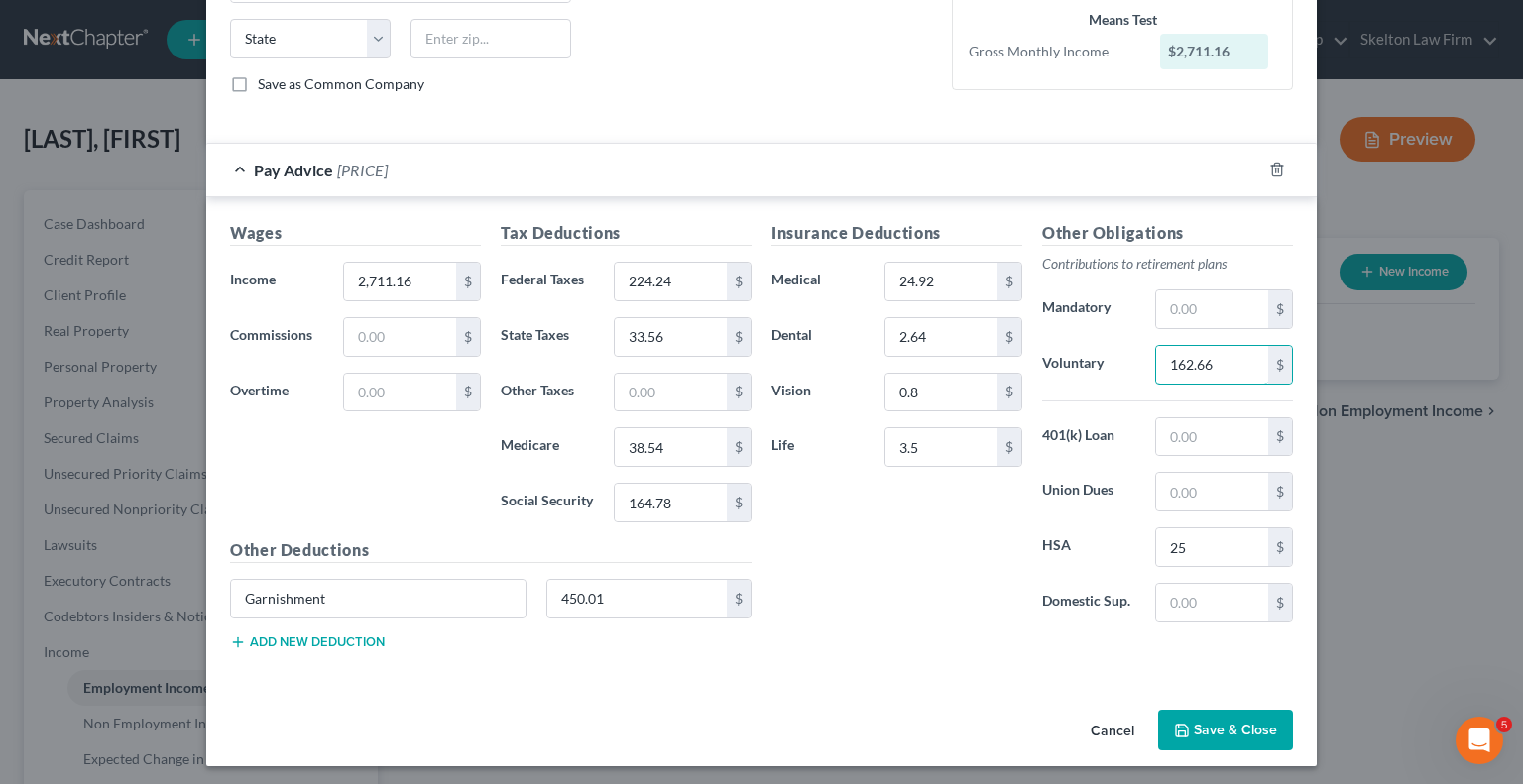 type on "162.66" 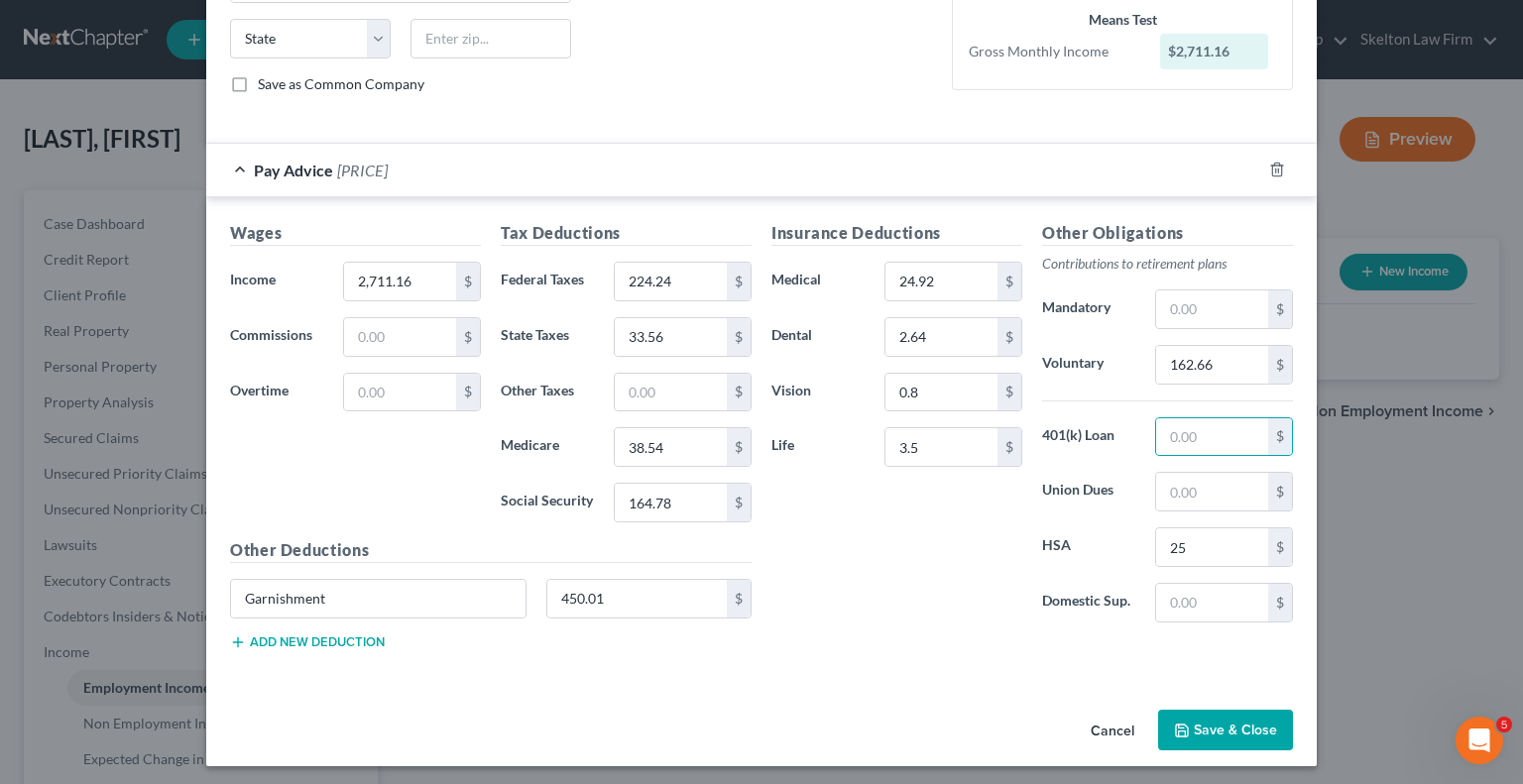 click on "Save & Close" at bounding box center (1226, 730) 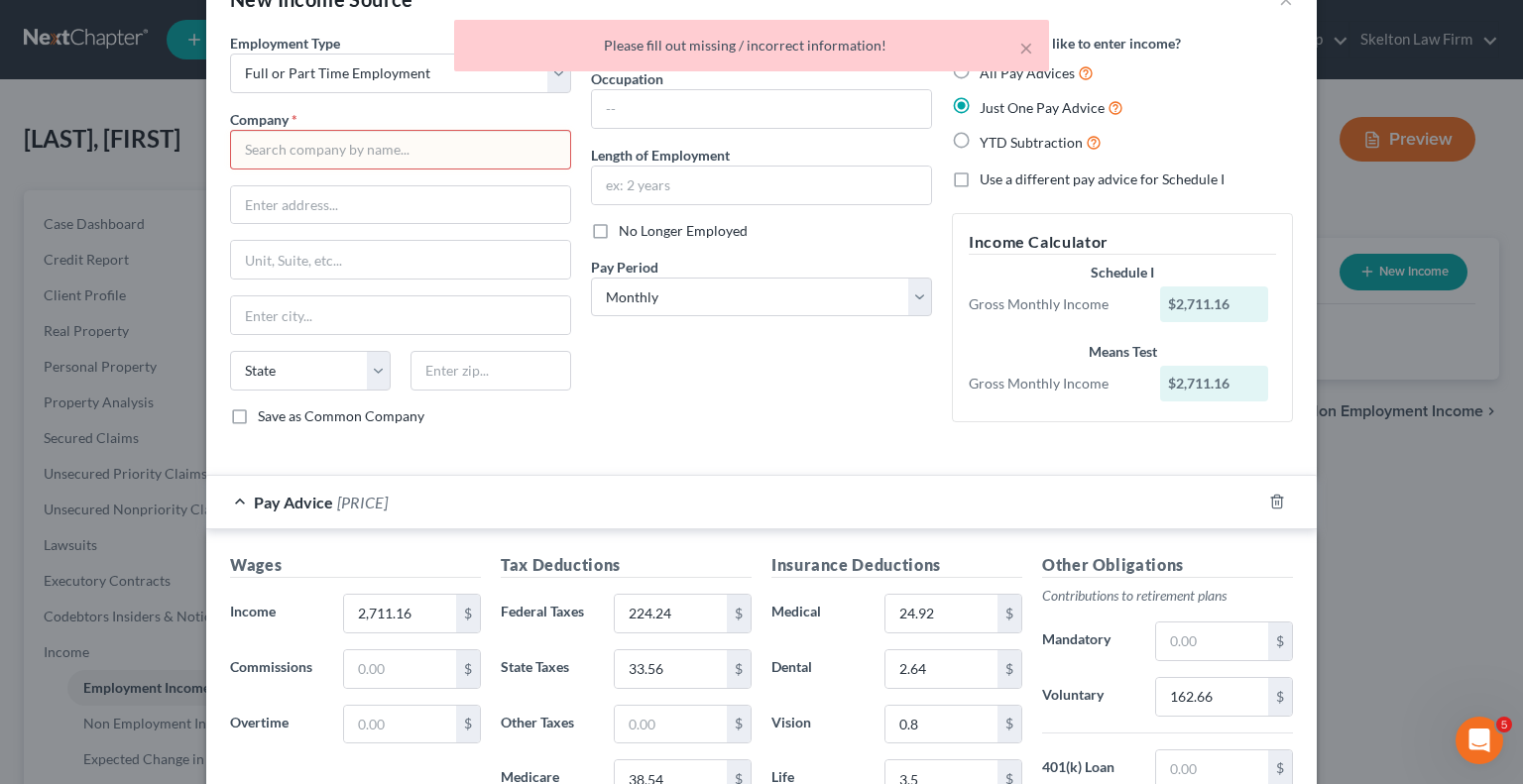 scroll, scrollTop: 0, scrollLeft: 0, axis: both 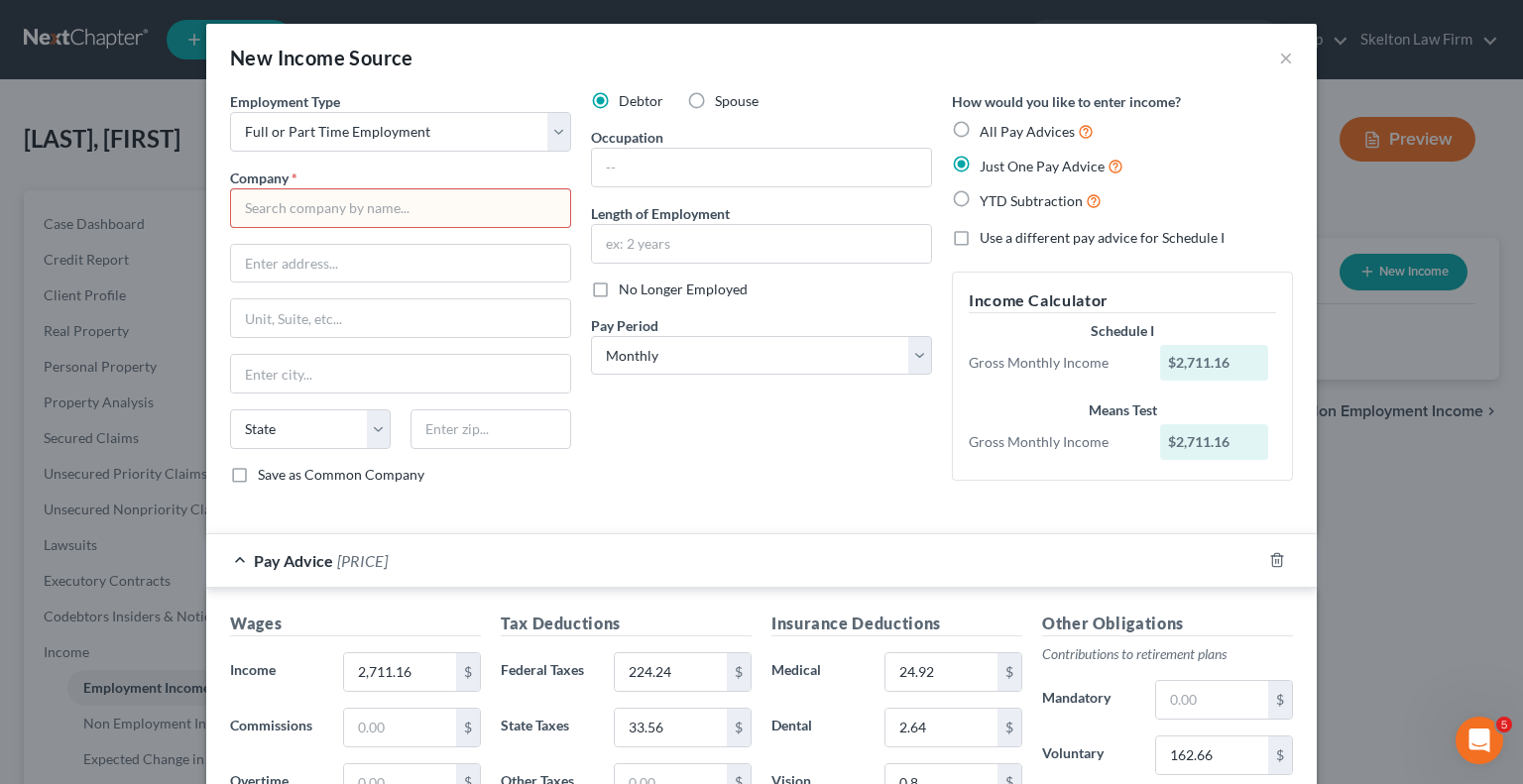 click at bounding box center (401, 208) 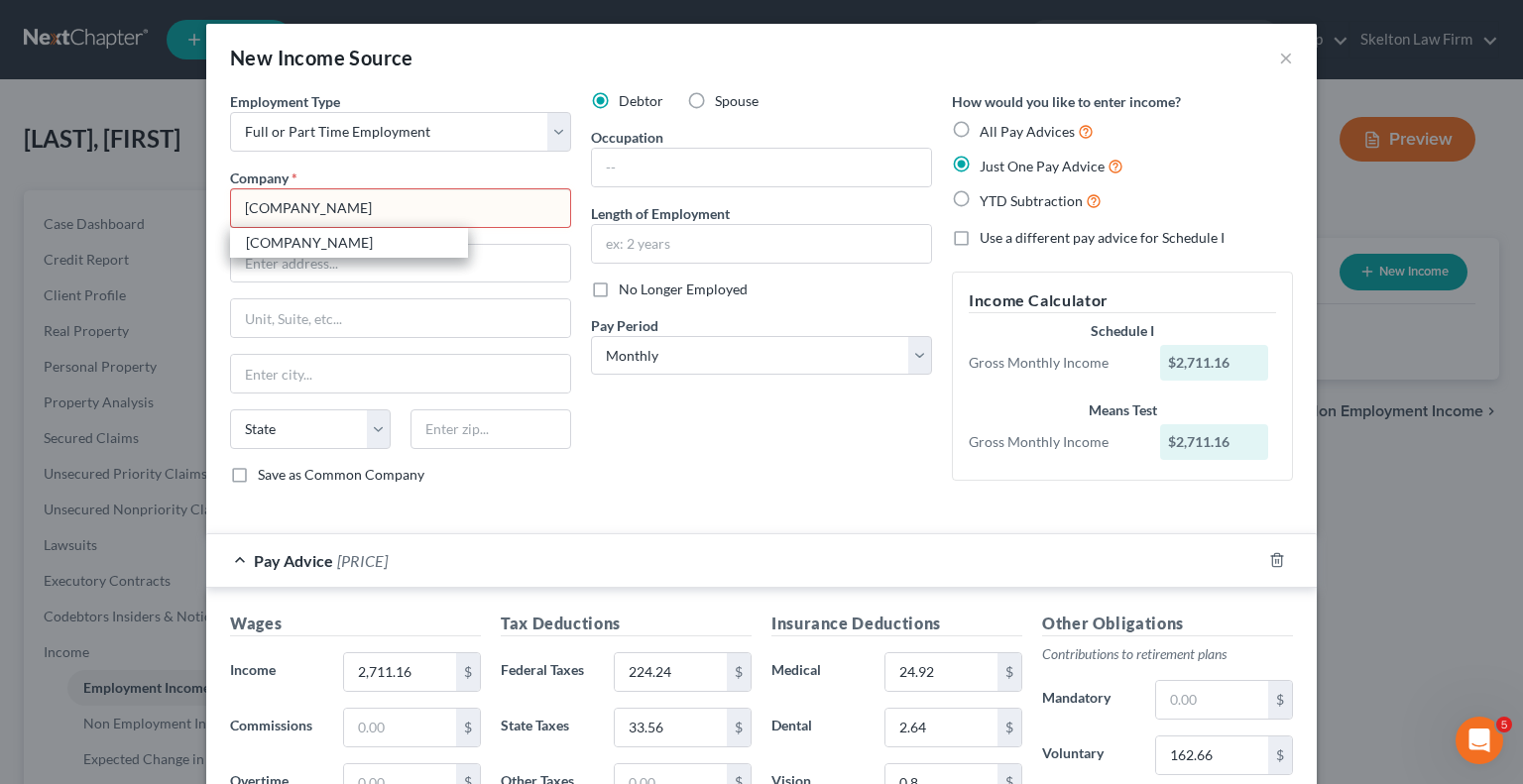 type on "[COMPANY_NAME]" 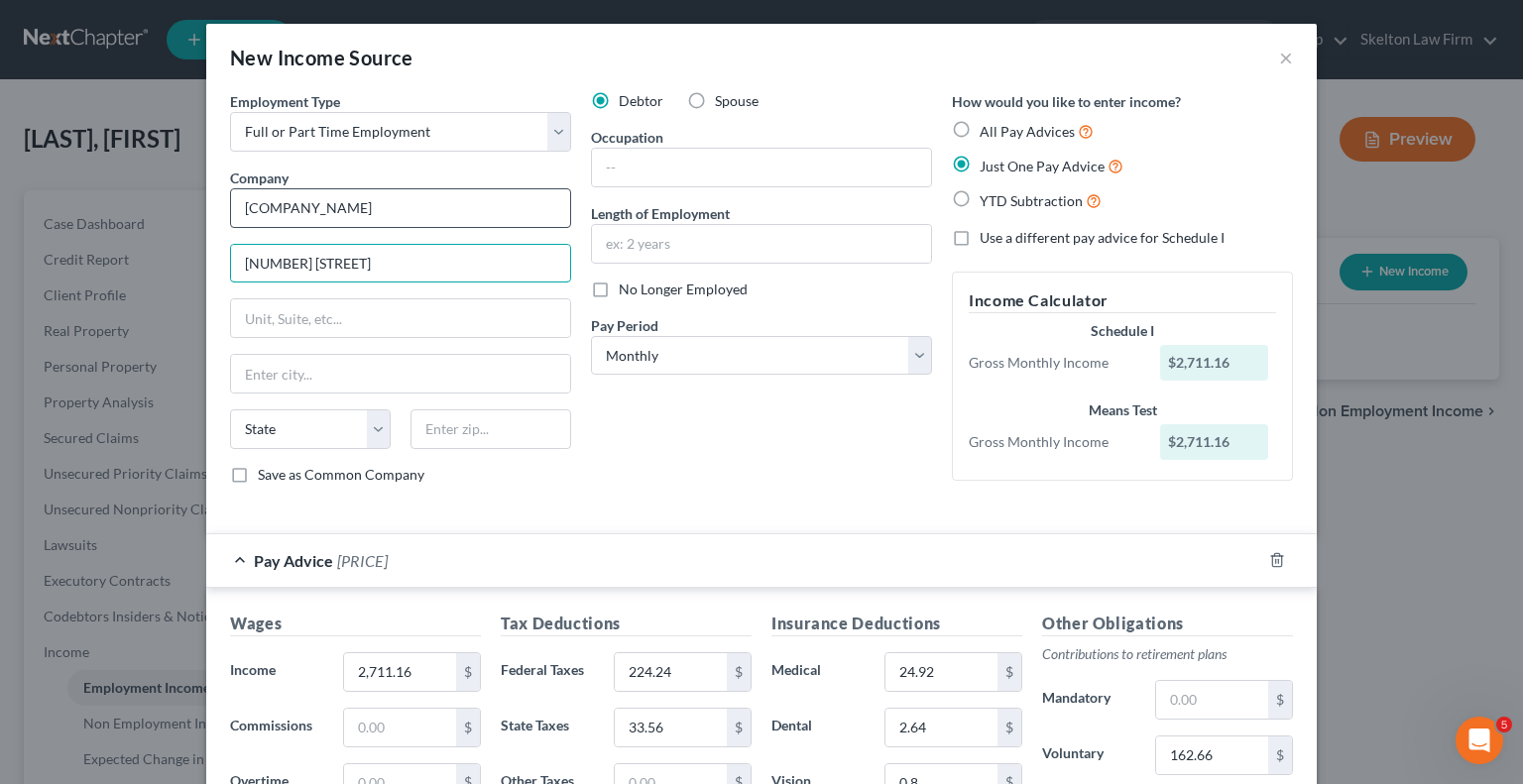 type on "[NUMBER] [STREET]" 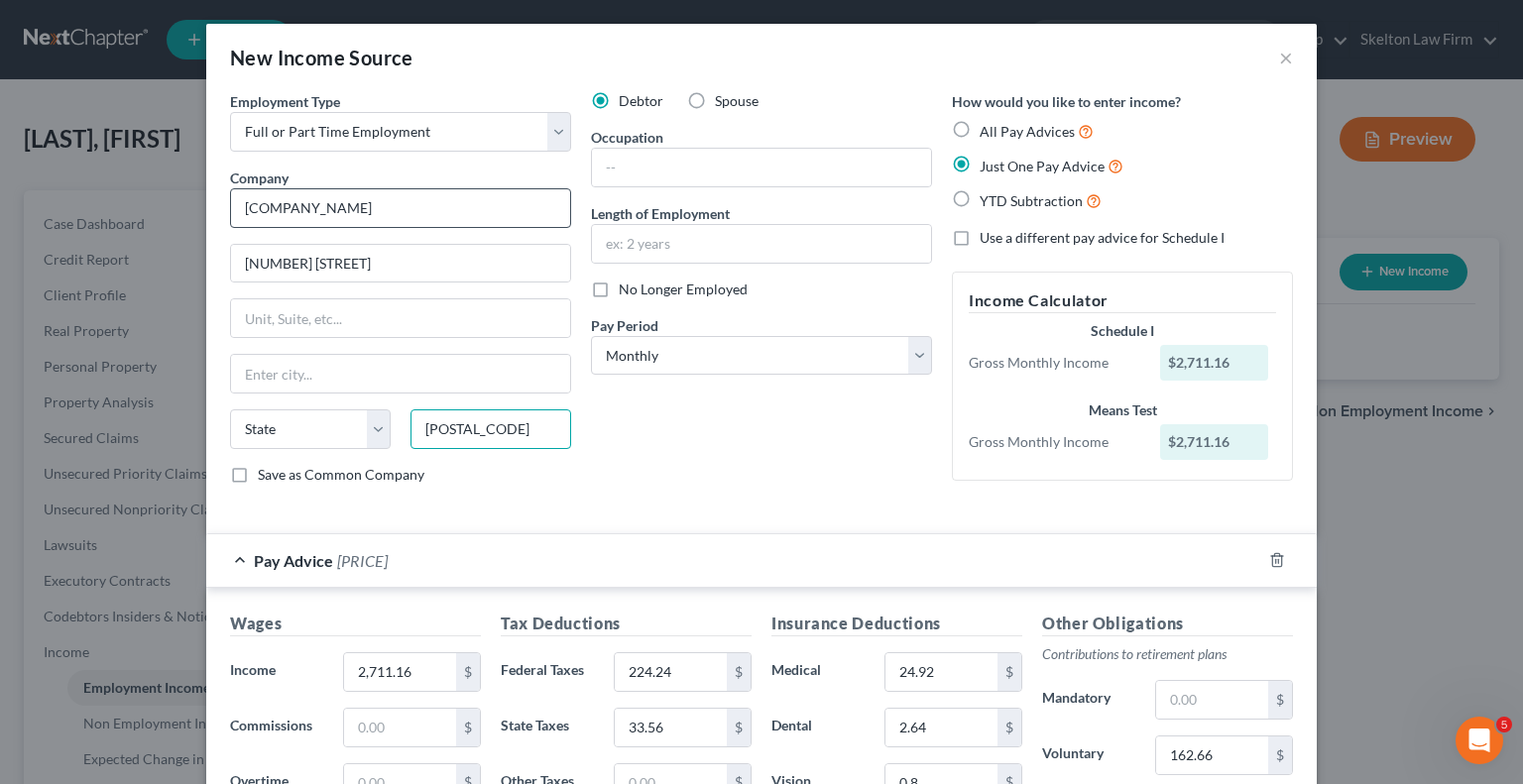 type on "[POSTAL_CODE]" 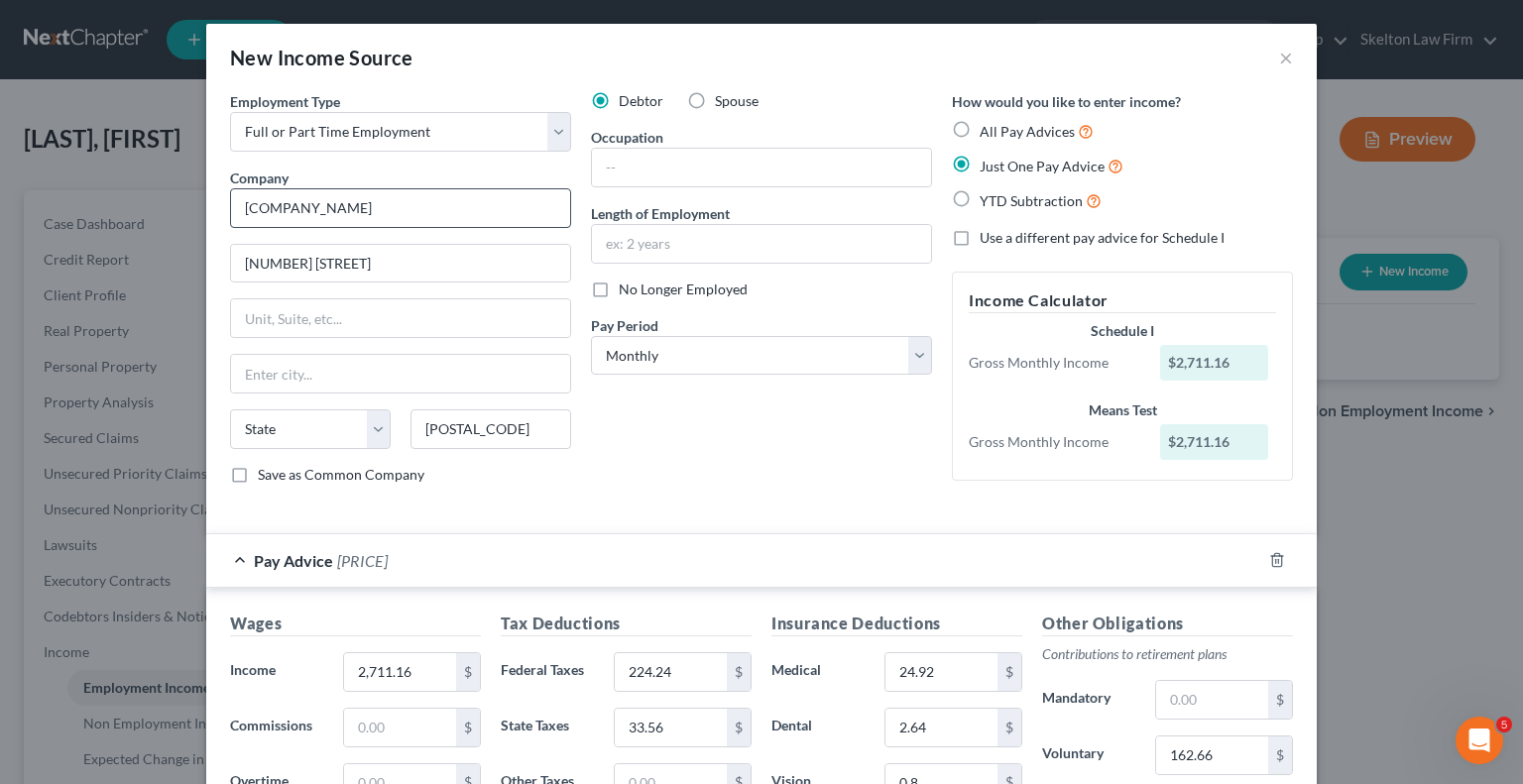 type on "Seattle" 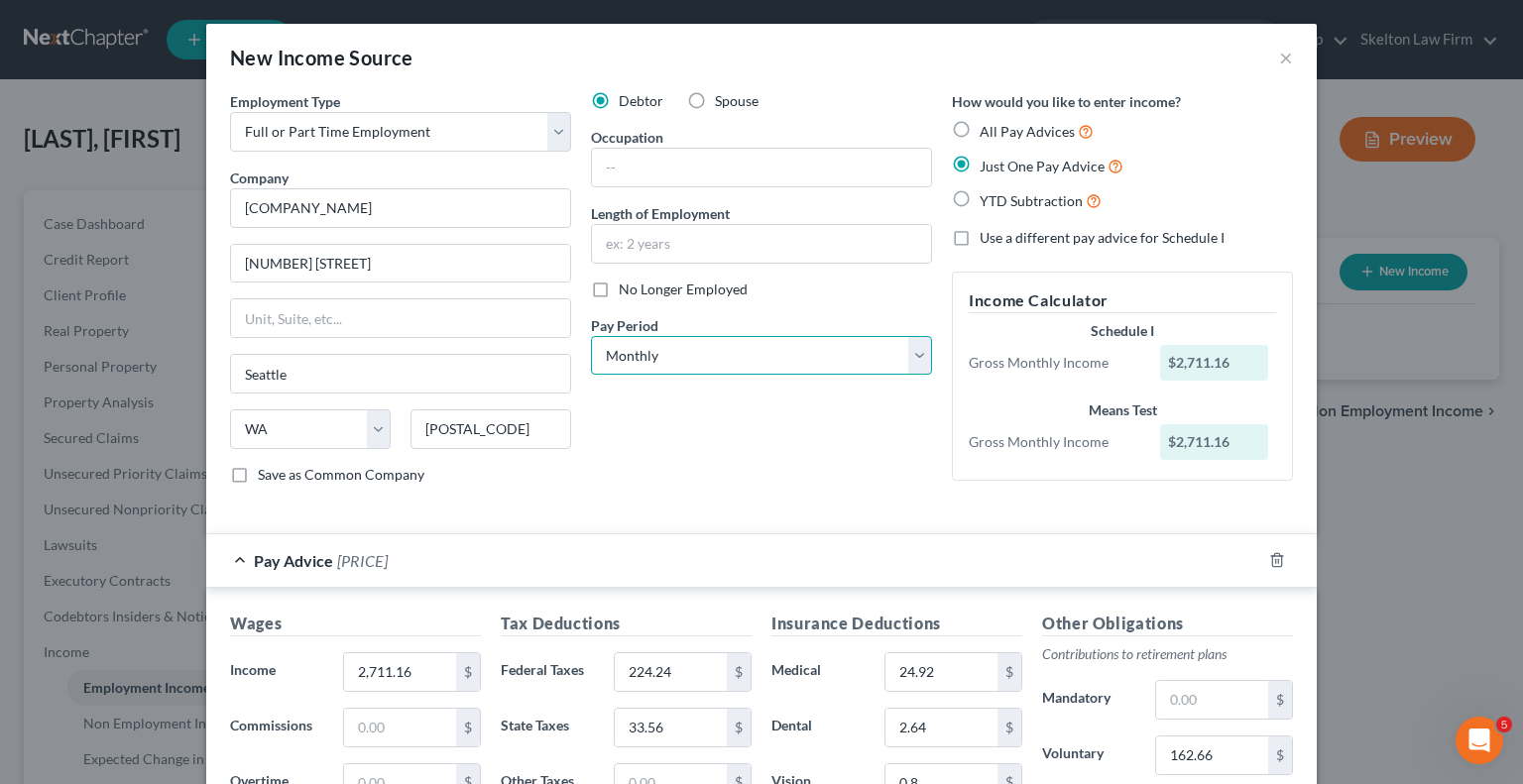 click on "Select Monthly Twice Monthly Every Other Week Weekly" at bounding box center [762, 356] 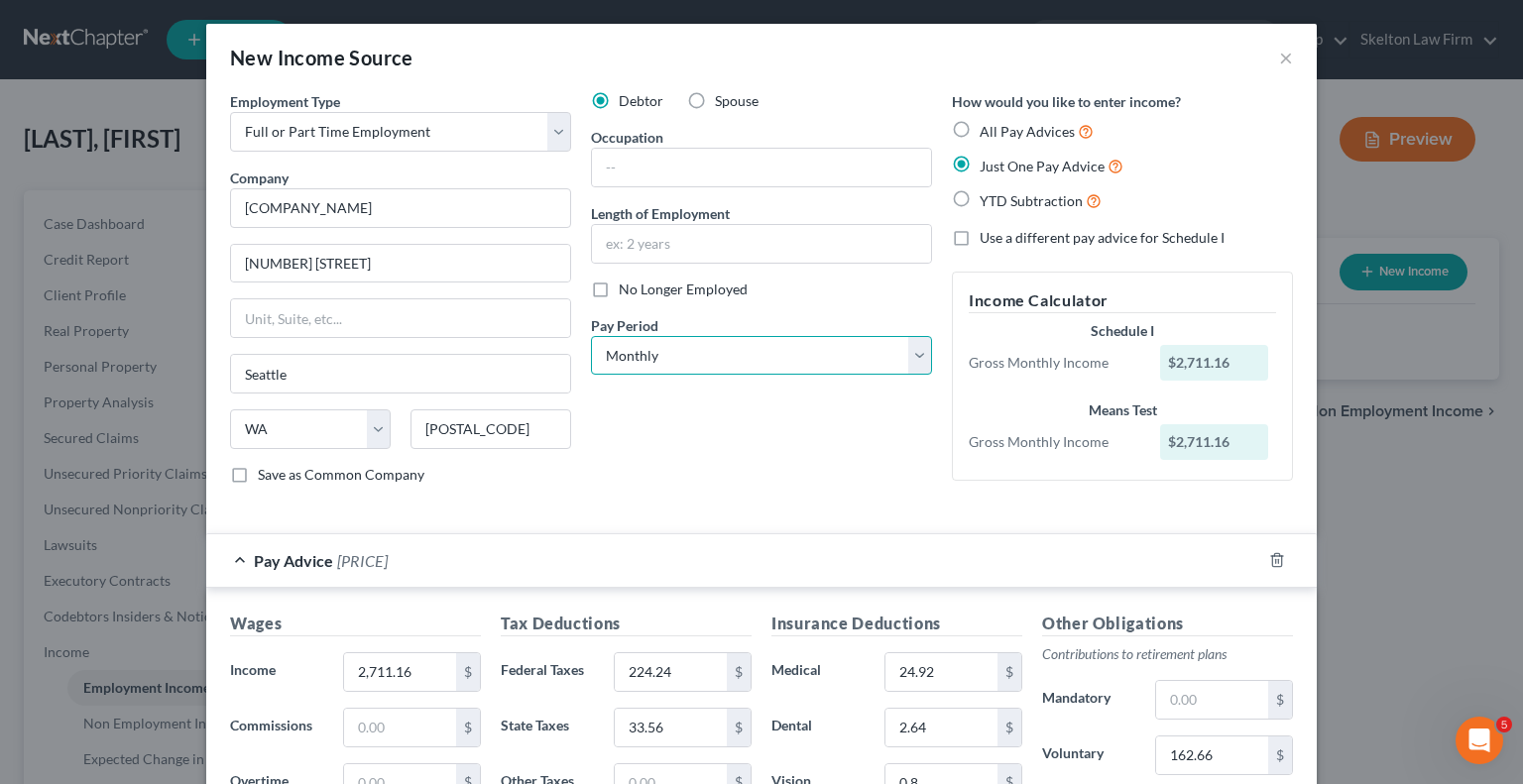 select on "2" 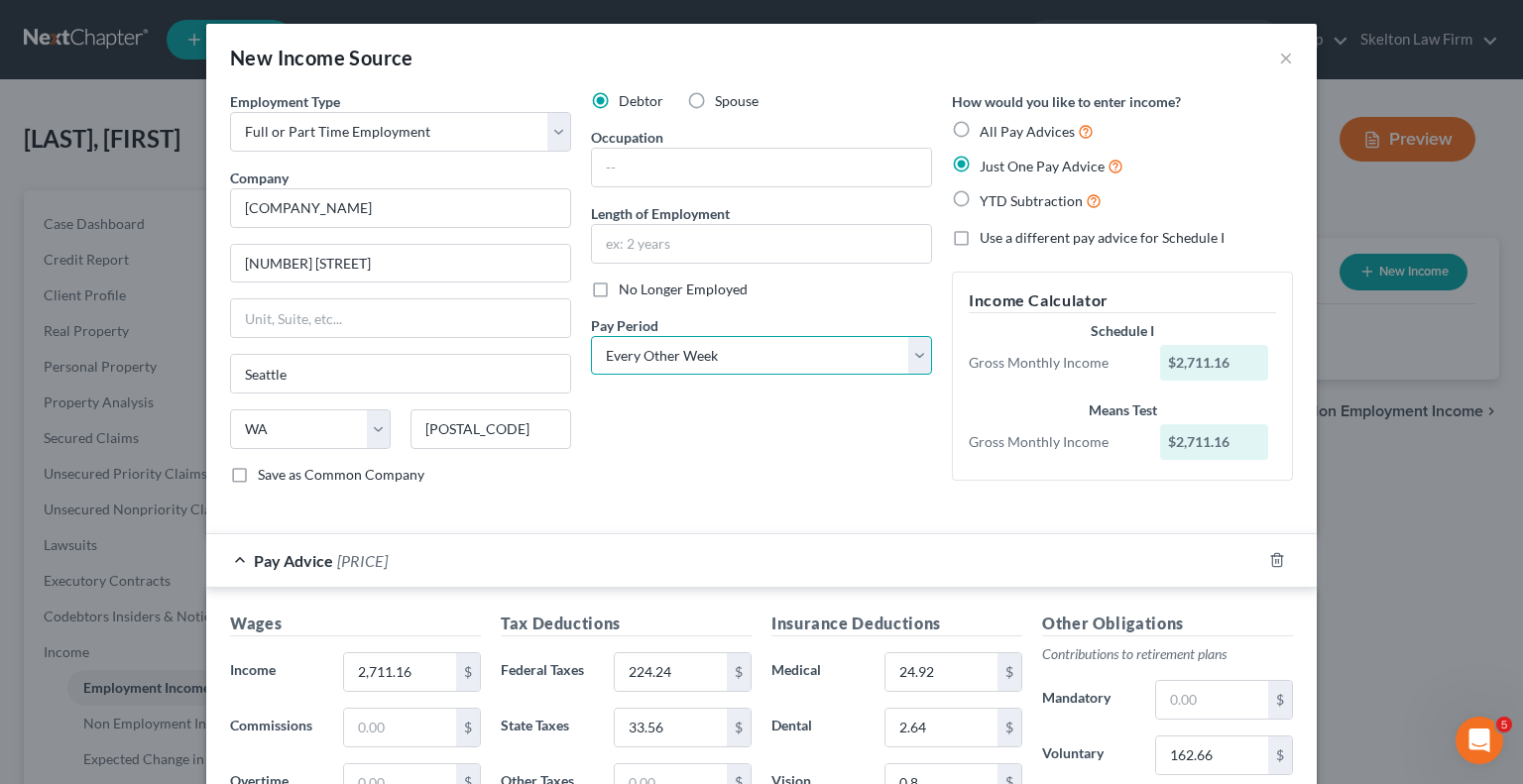 click on "Select Monthly Twice Monthly Every Other Week Weekly" at bounding box center (762, 356) 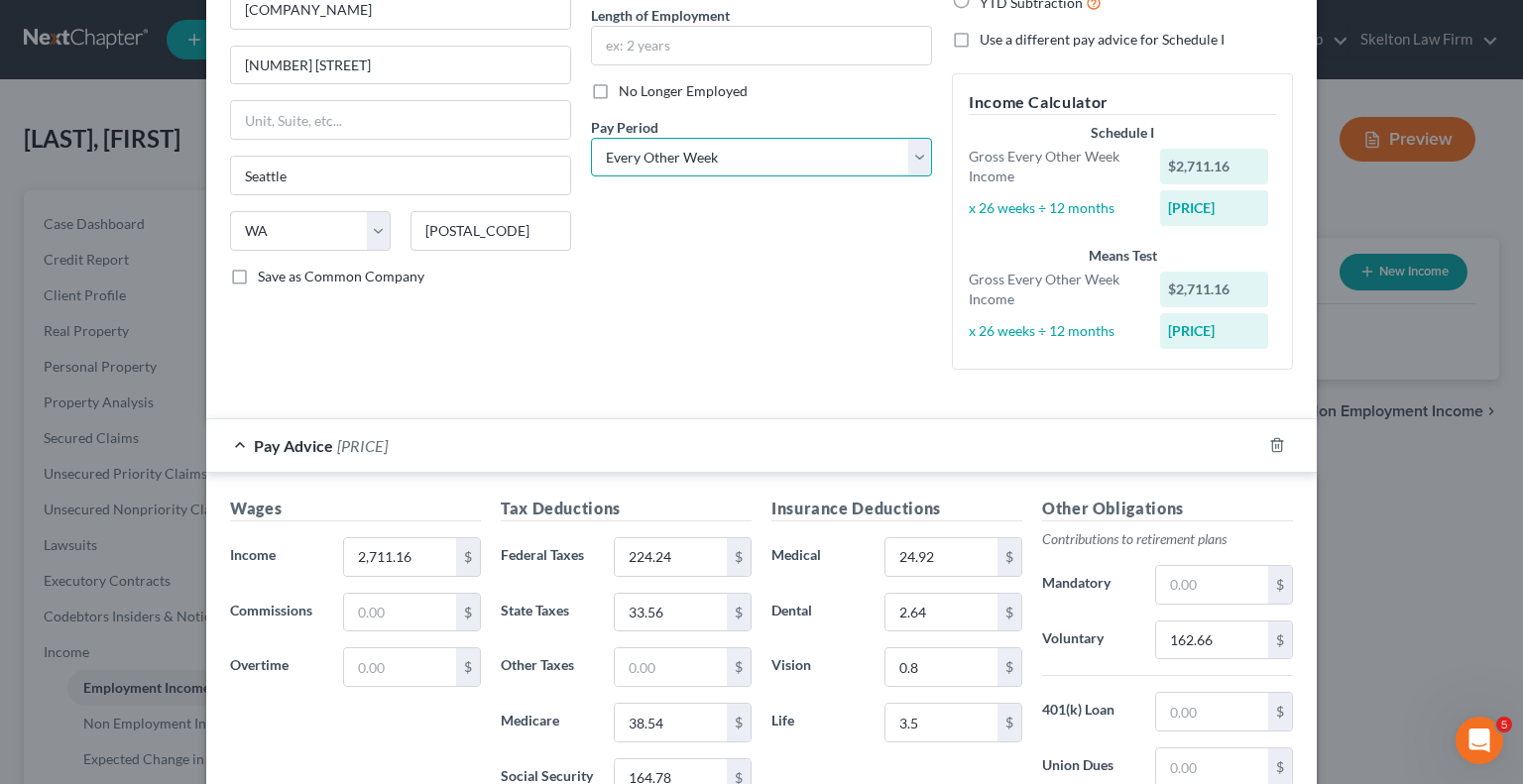 scroll, scrollTop: 476, scrollLeft: 0, axis: vertical 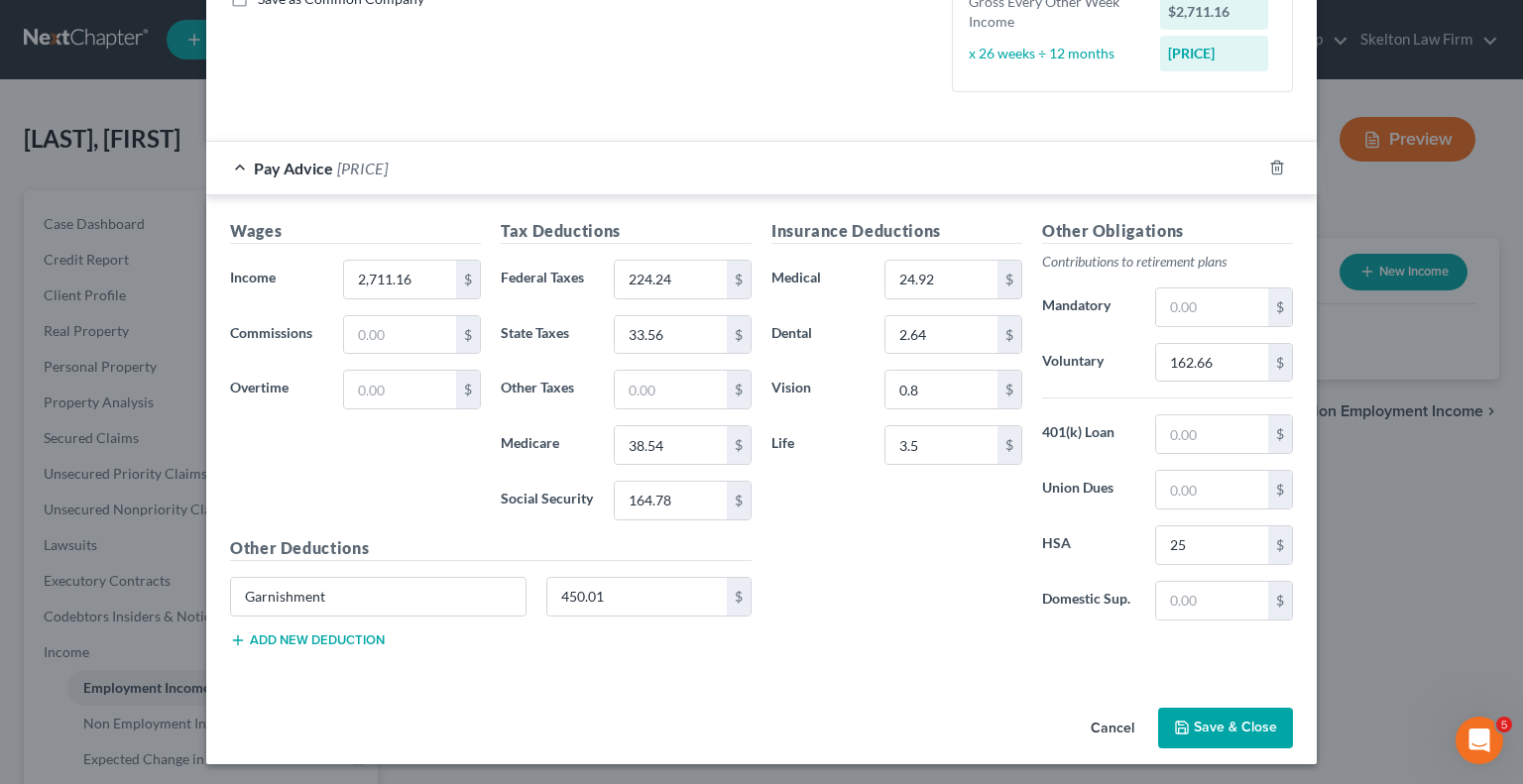 click on "Save & Close" at bounding box center [1226, 728] 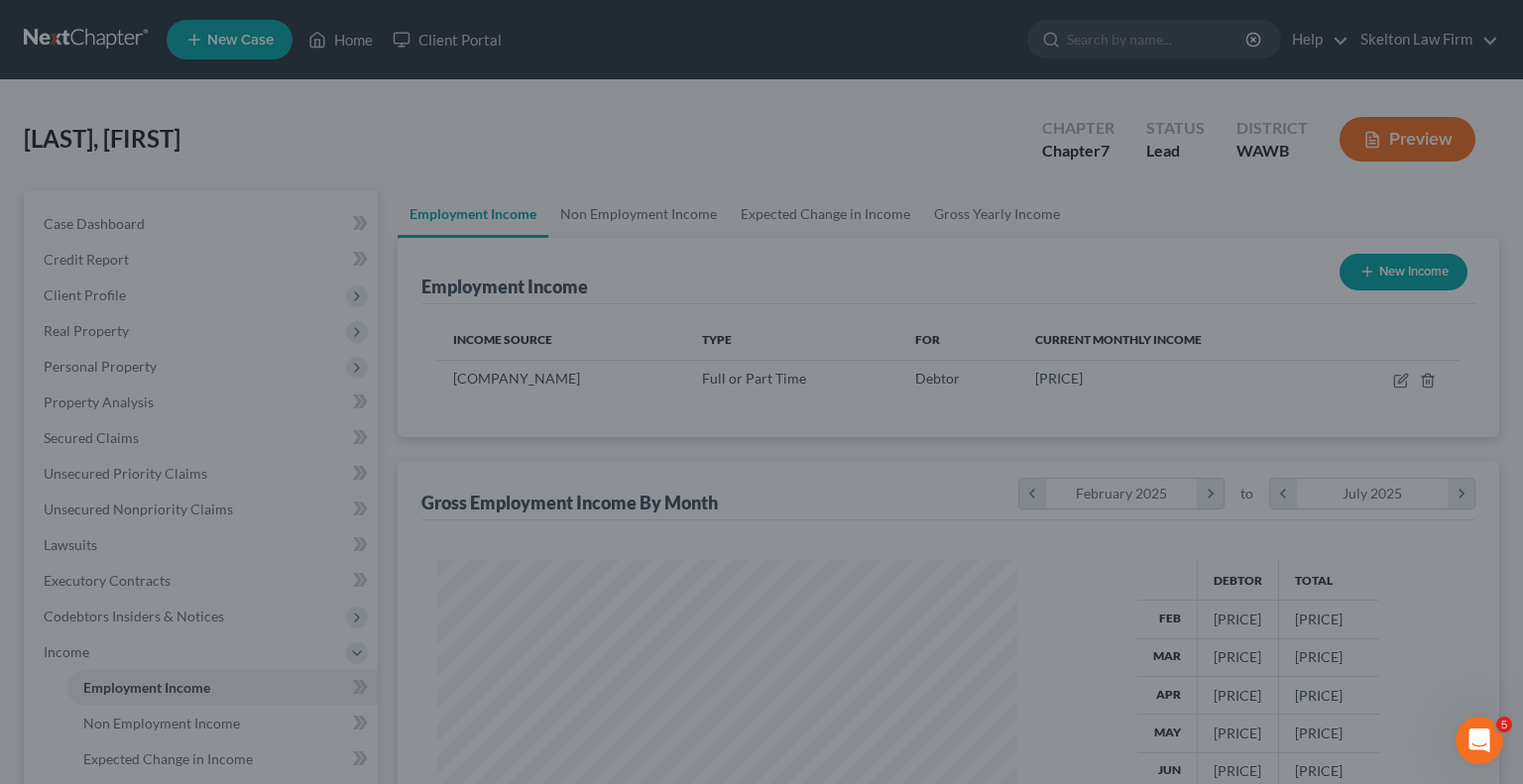 scroll, scrollTop: 990797, scrollLeft: 990923, axis: both 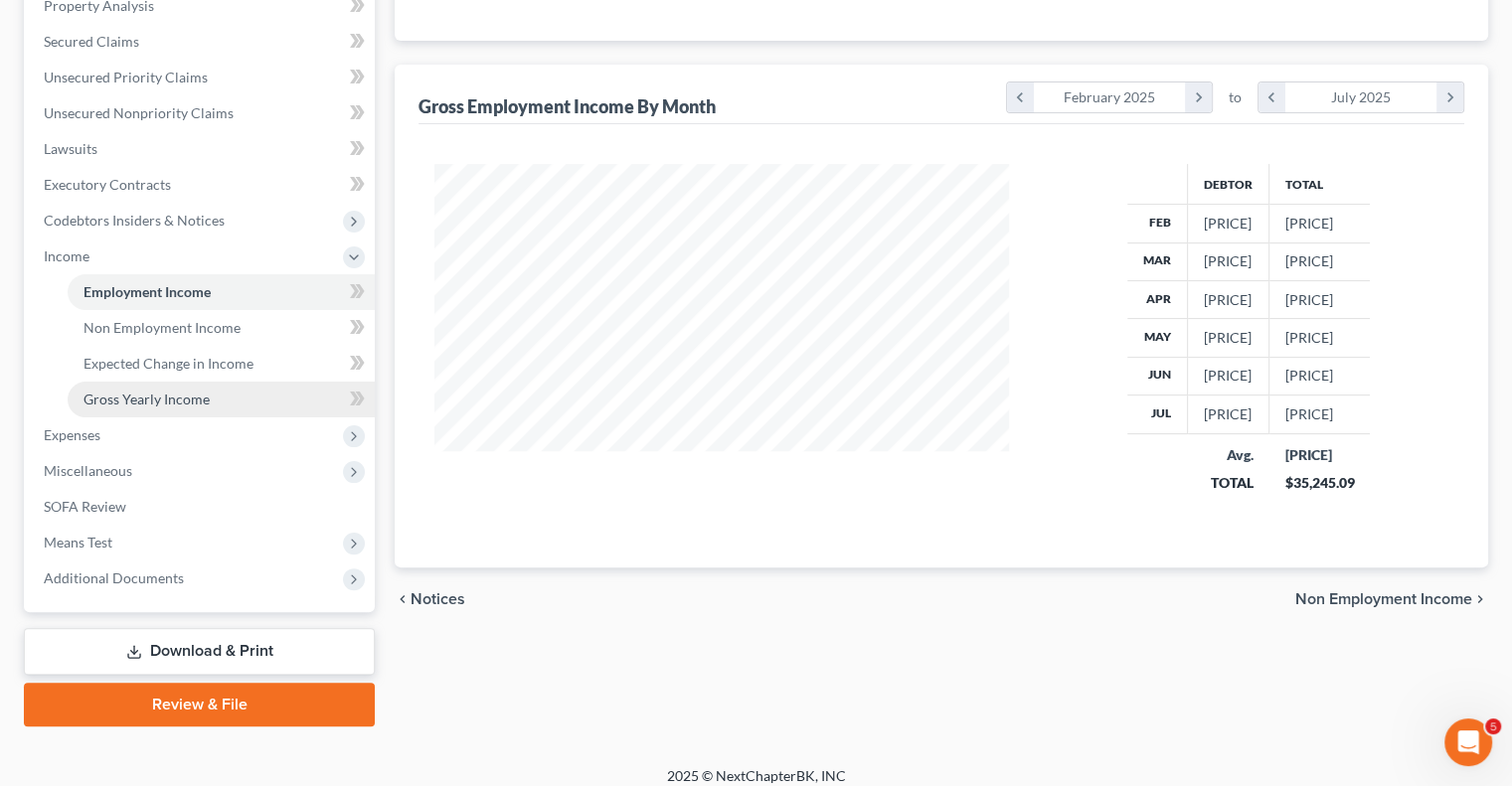 click on "Gross Yearly Income" at bounding box center (146, 398) 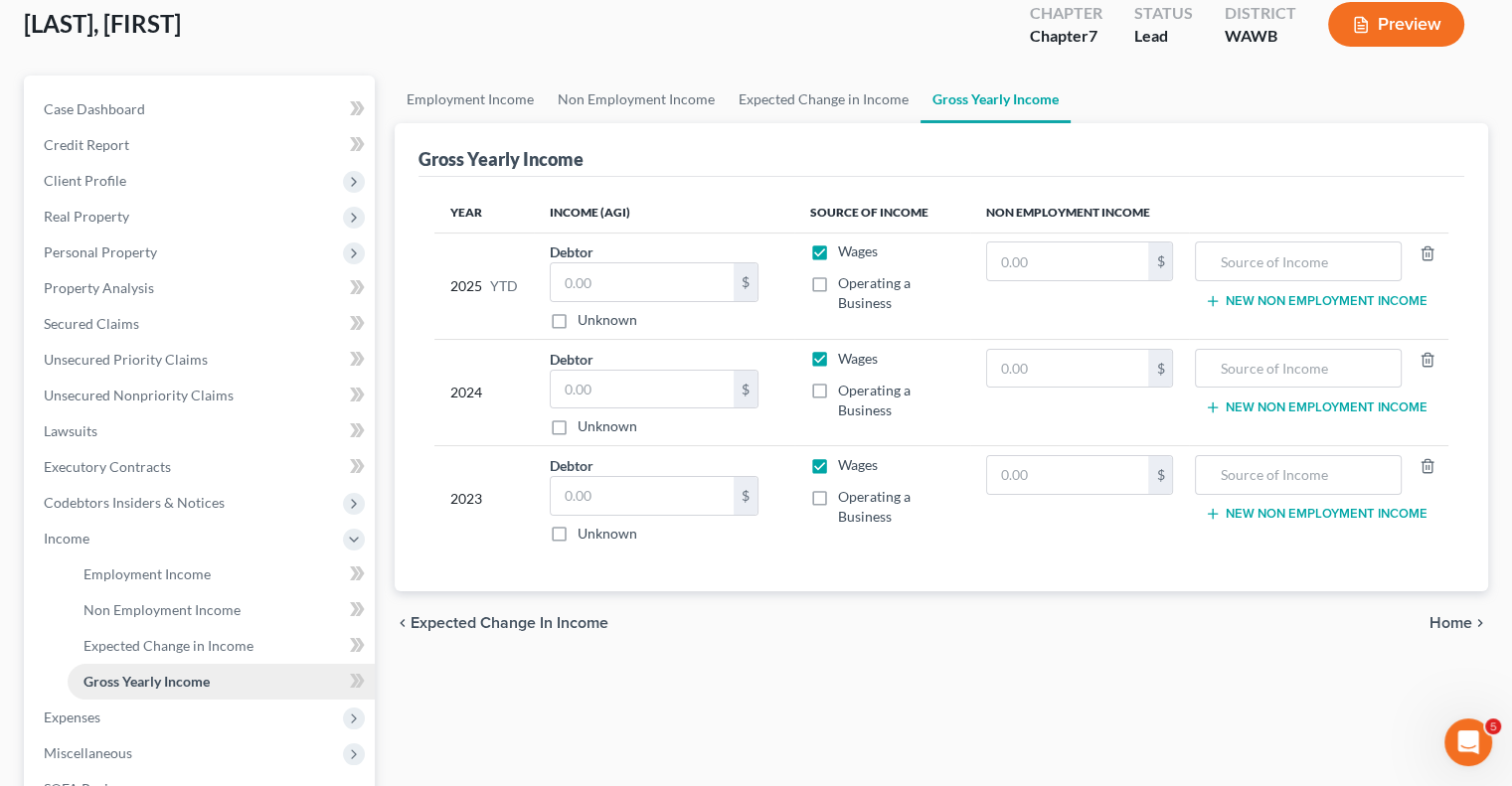 scroll, scrollTop: 0, scrollLeft: 0, axis: both 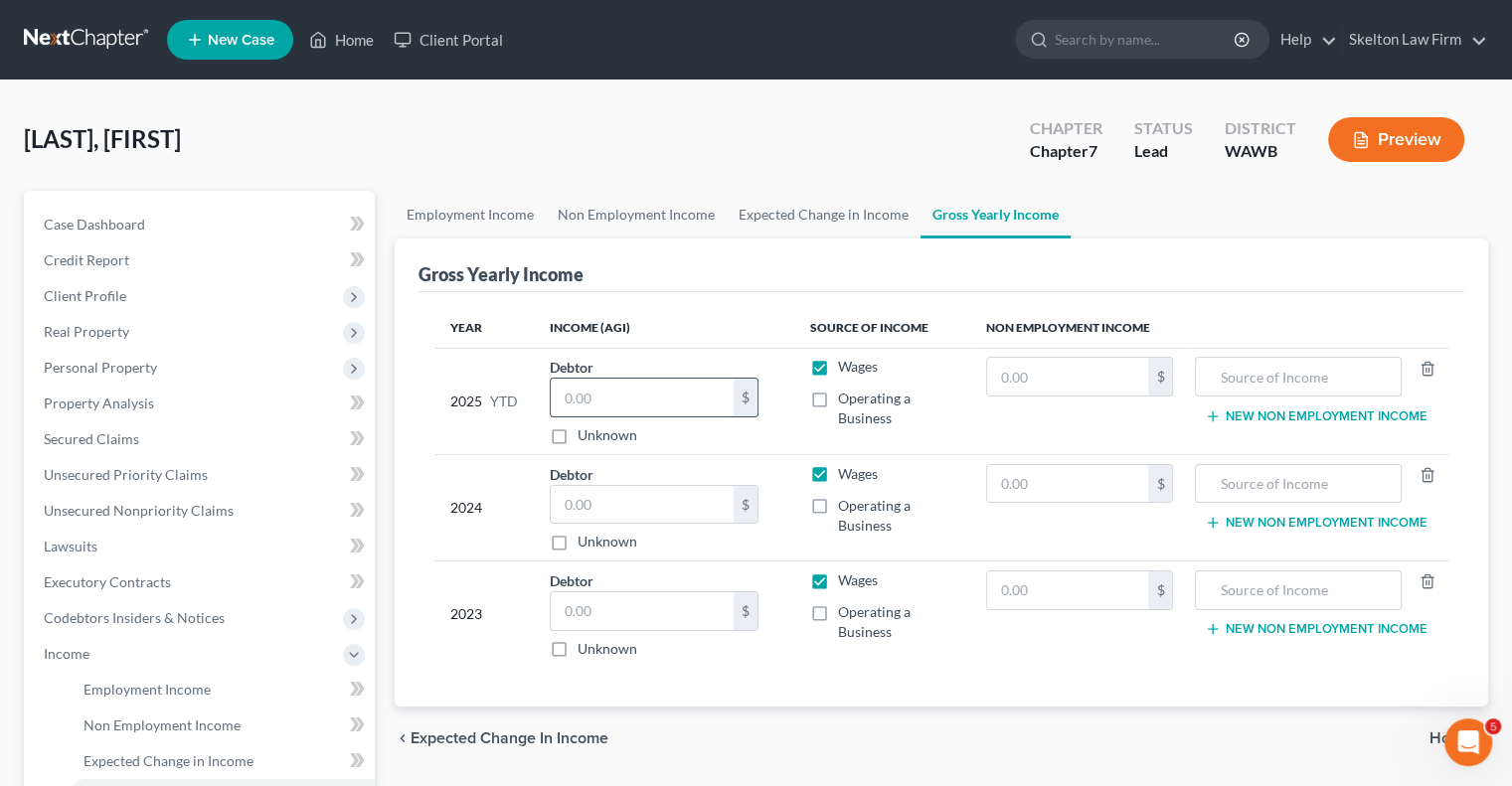click at bounding box center (642, 397) 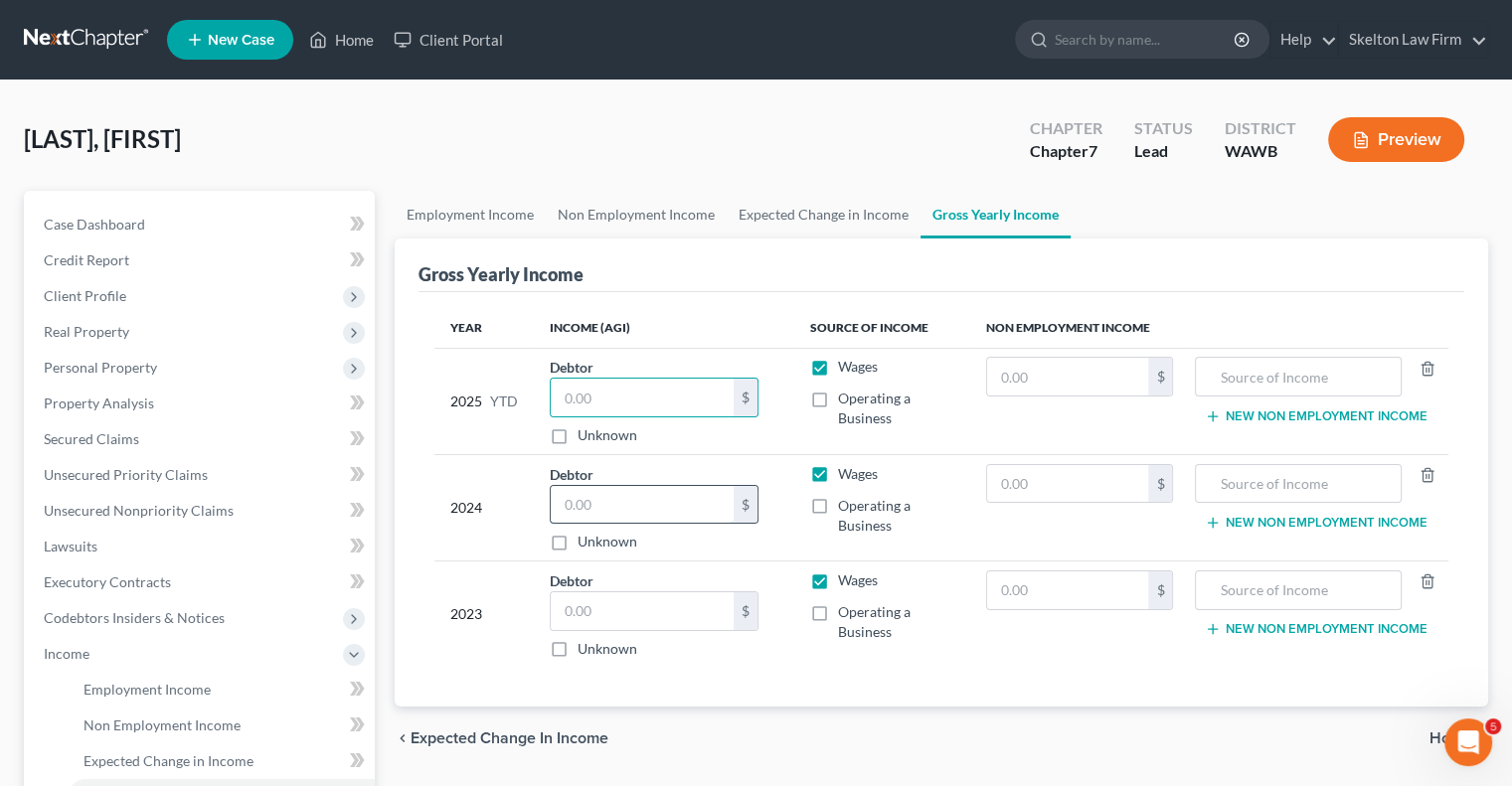click at bounding box center [642, 505] 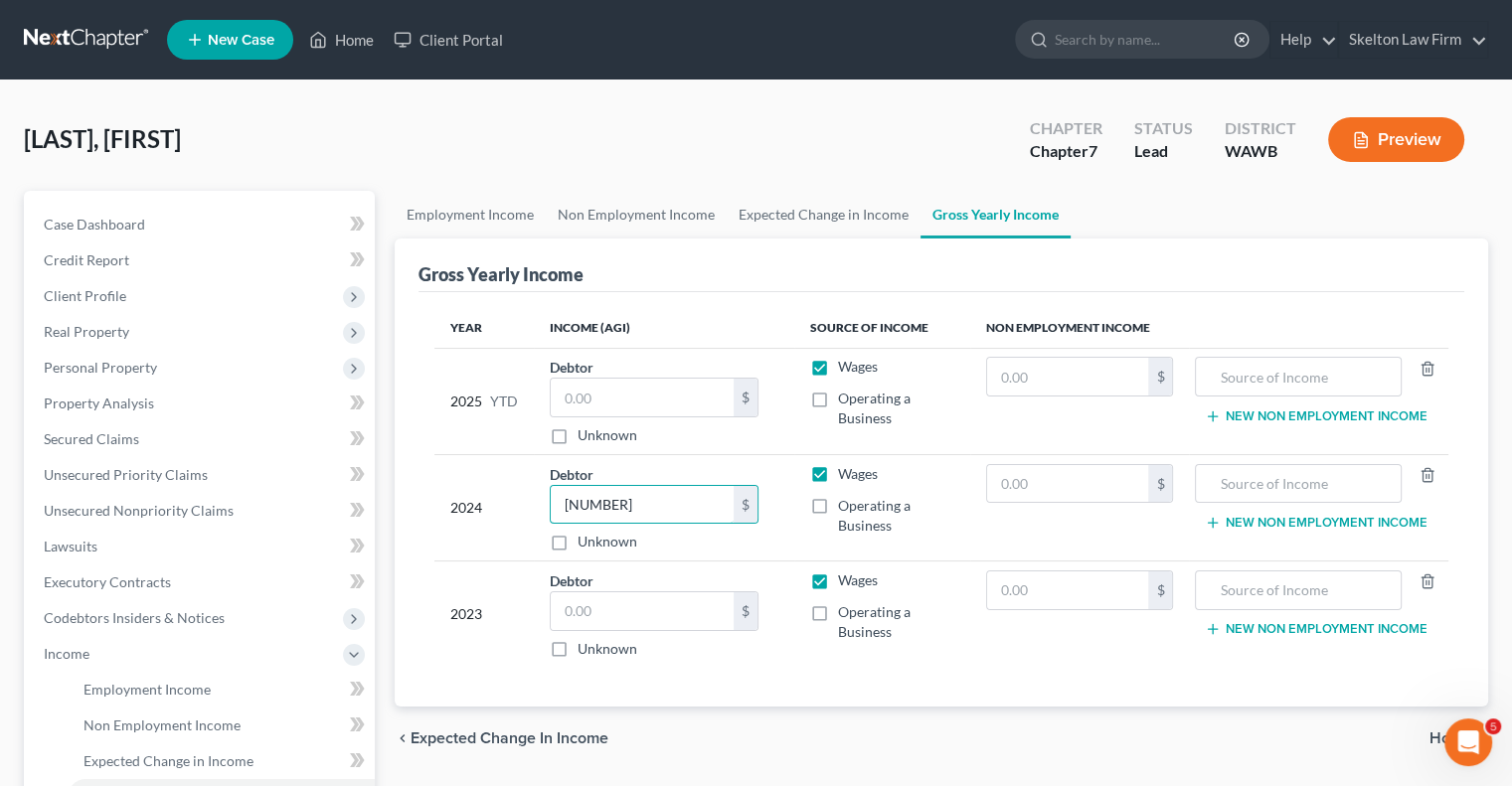 type on "[NUMBER]" 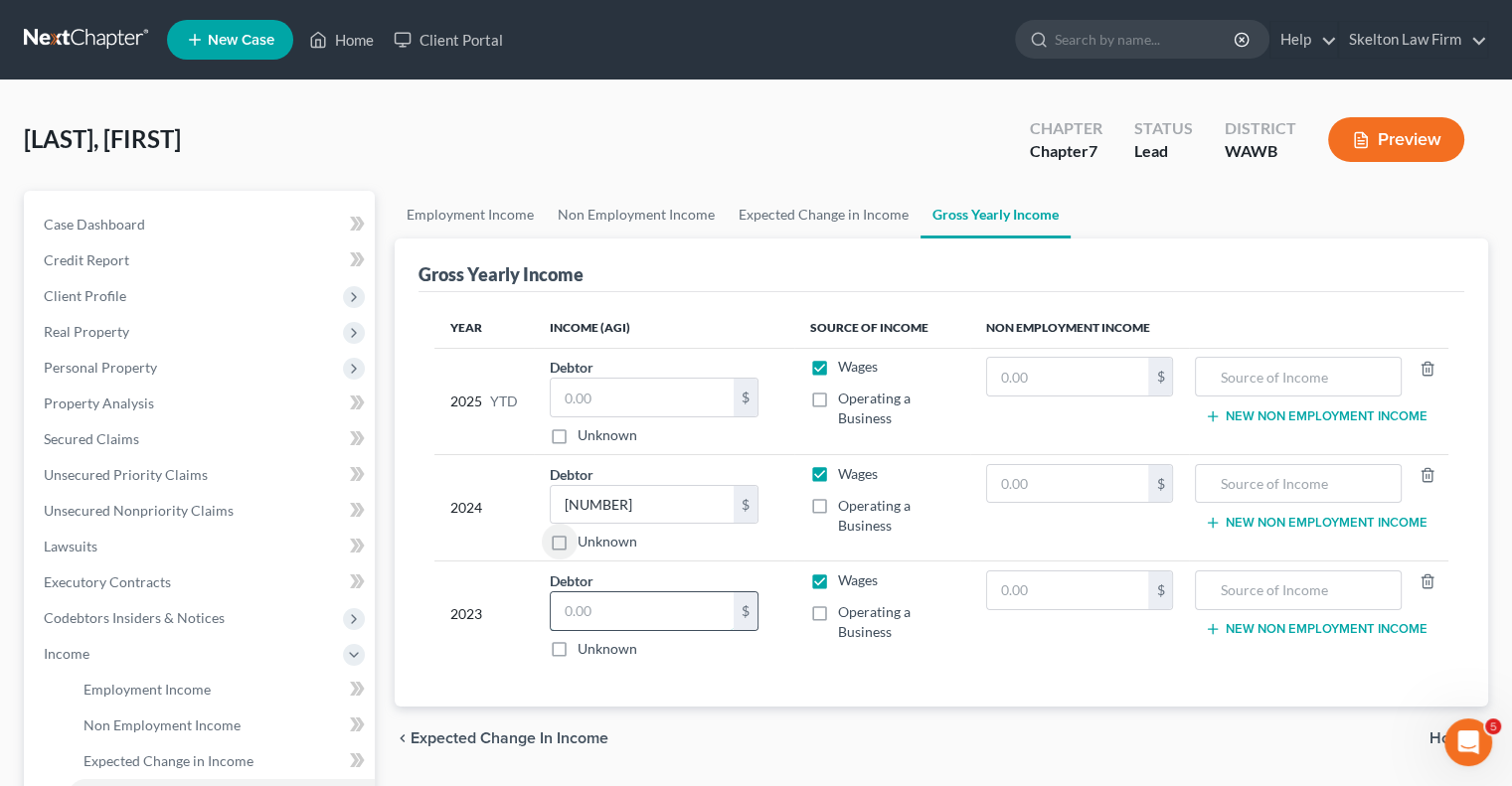 click at bounding box center [642, 611] 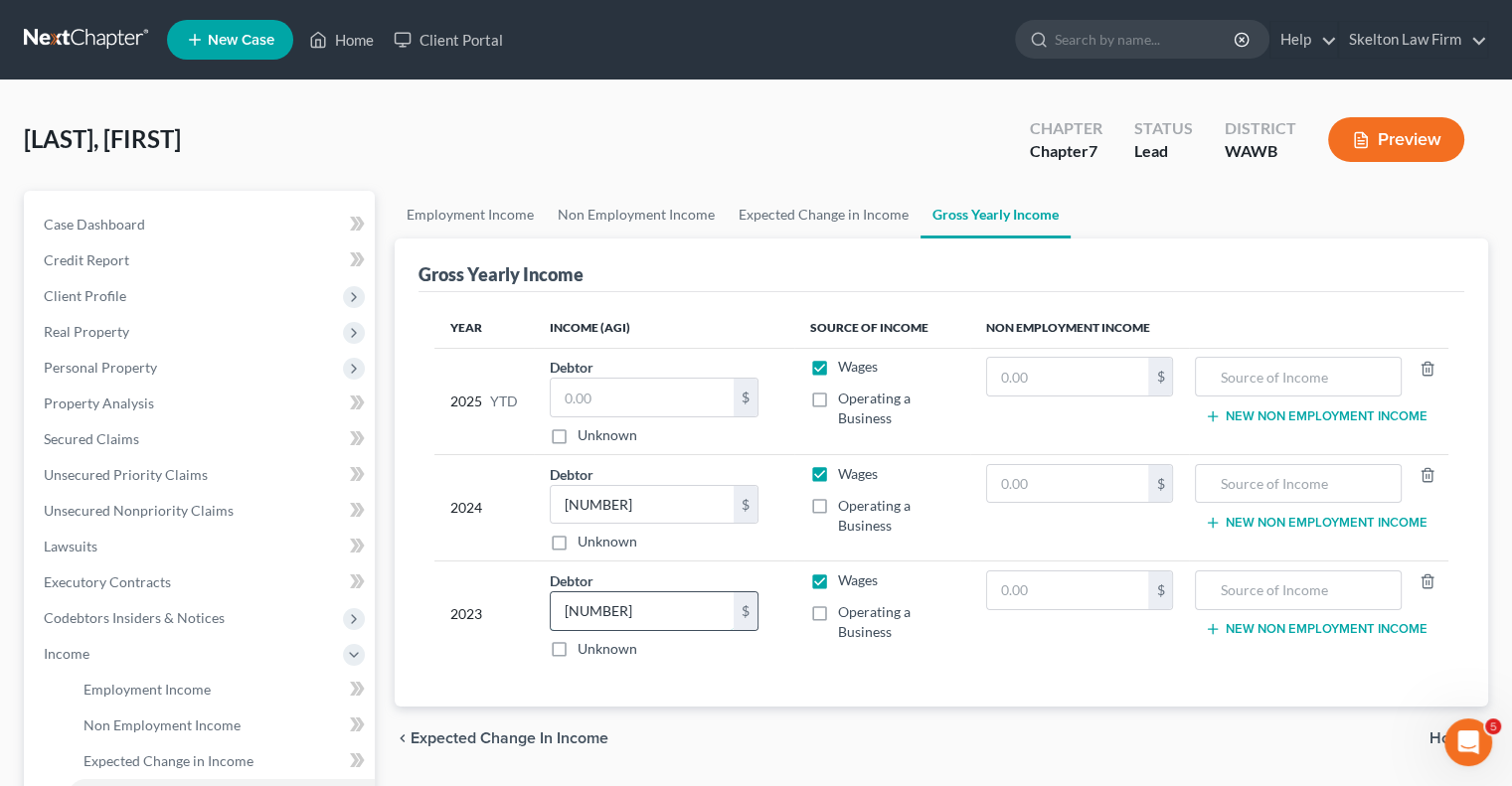 type on "[NUMBER]" 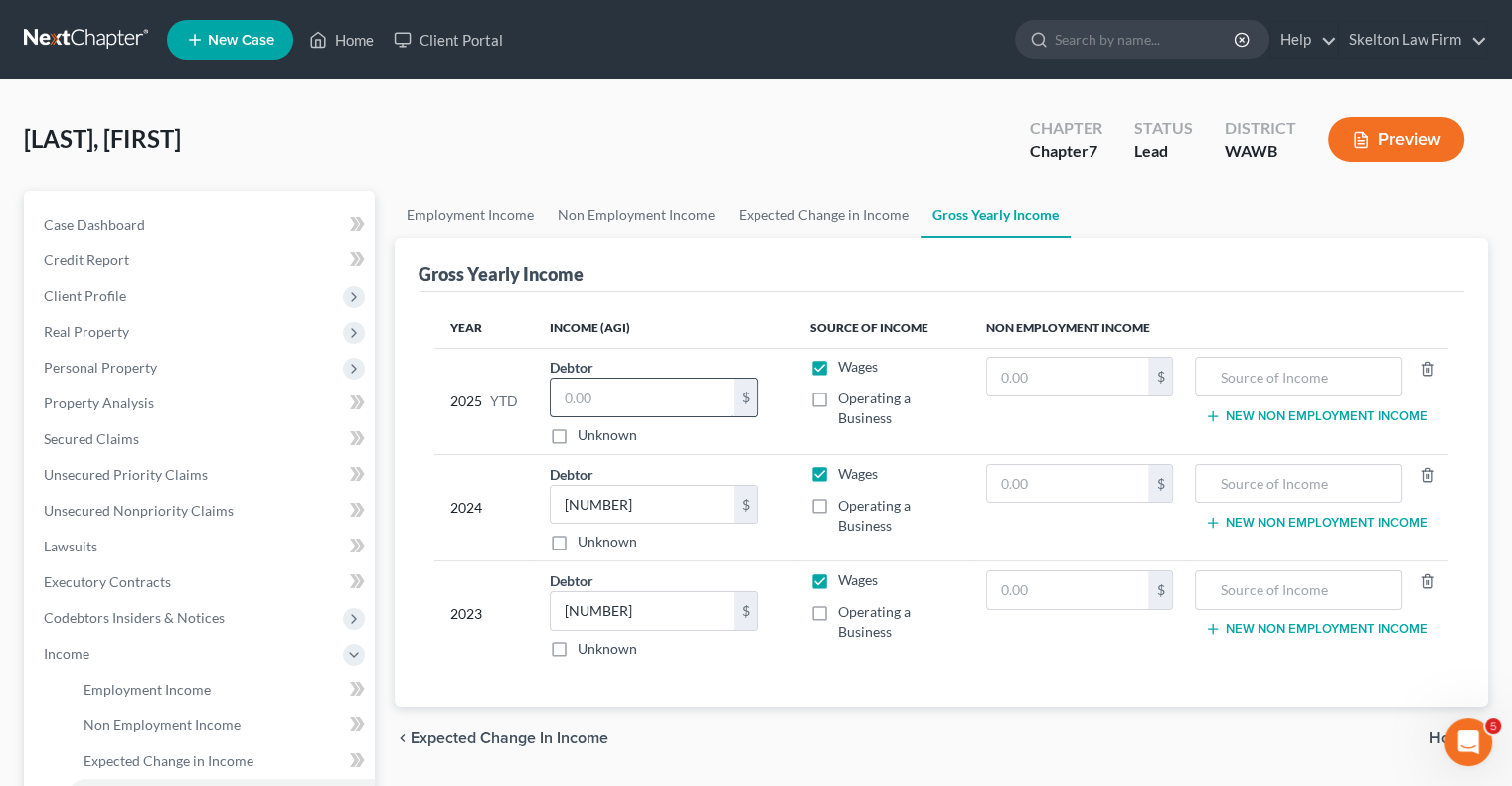 click at bounding box center [642, 397] 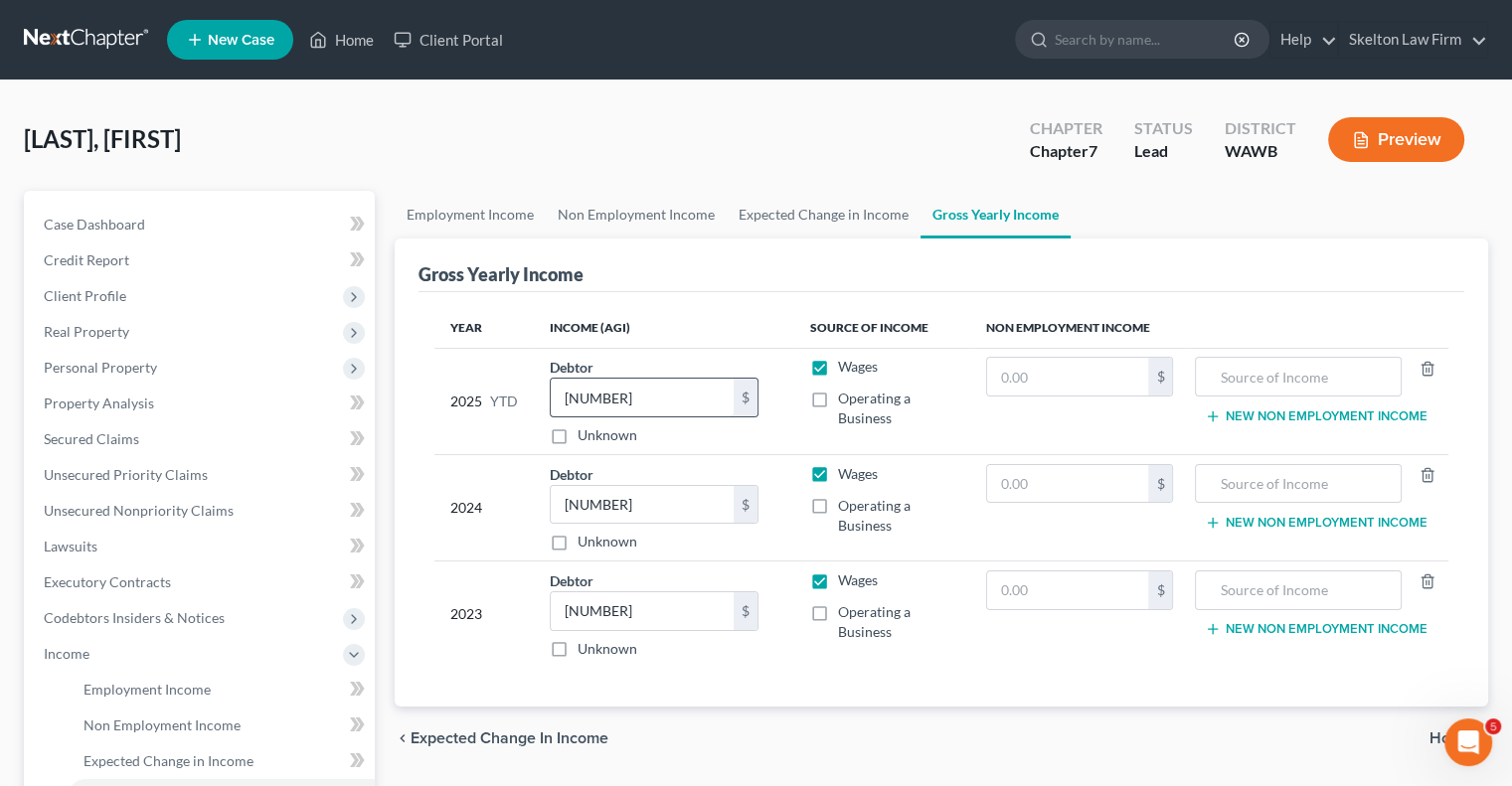 type on "[NUMBER]" 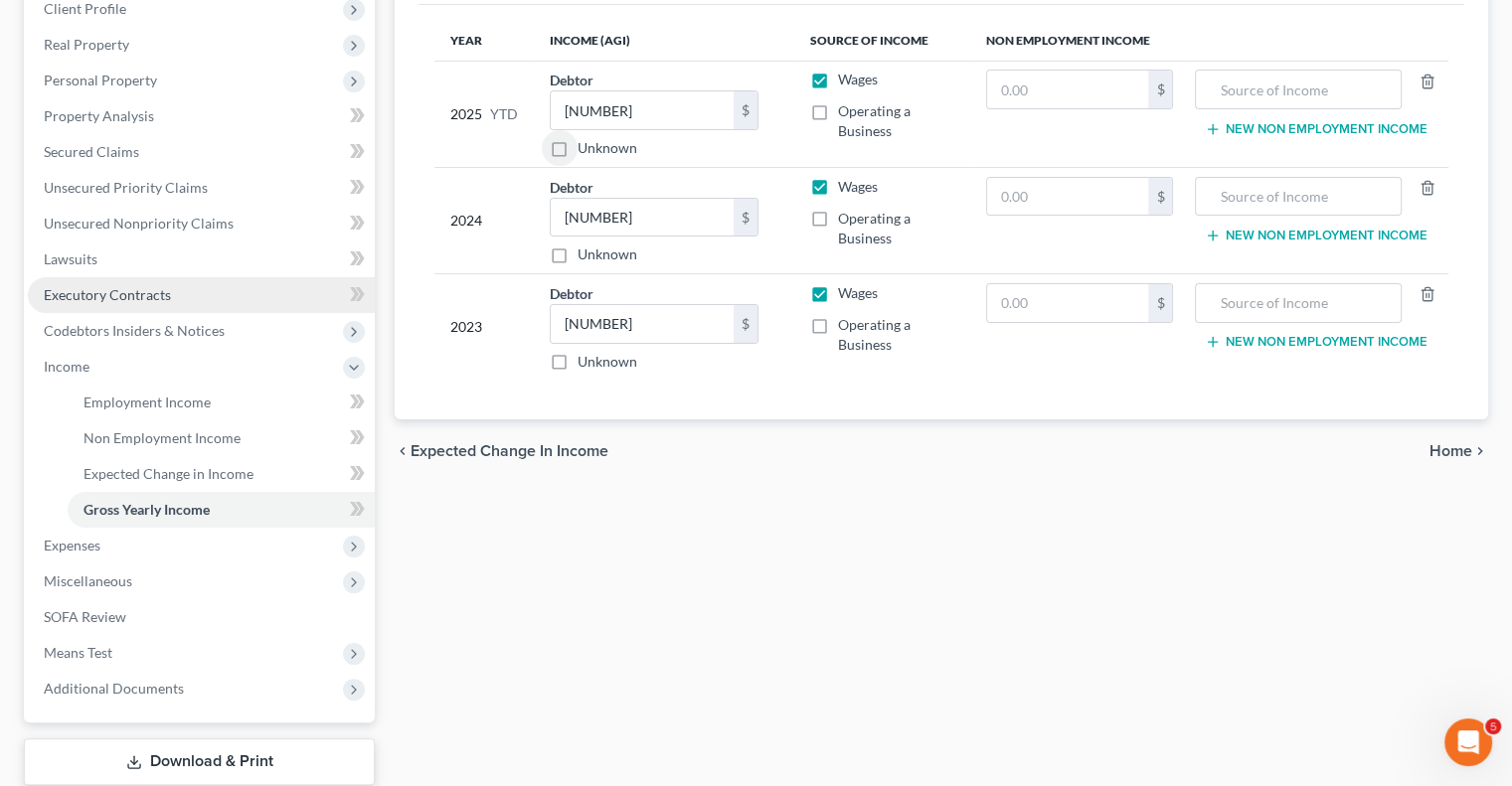 scroll, scrollTop: 298, scrollLeft: 0, axis: vertical 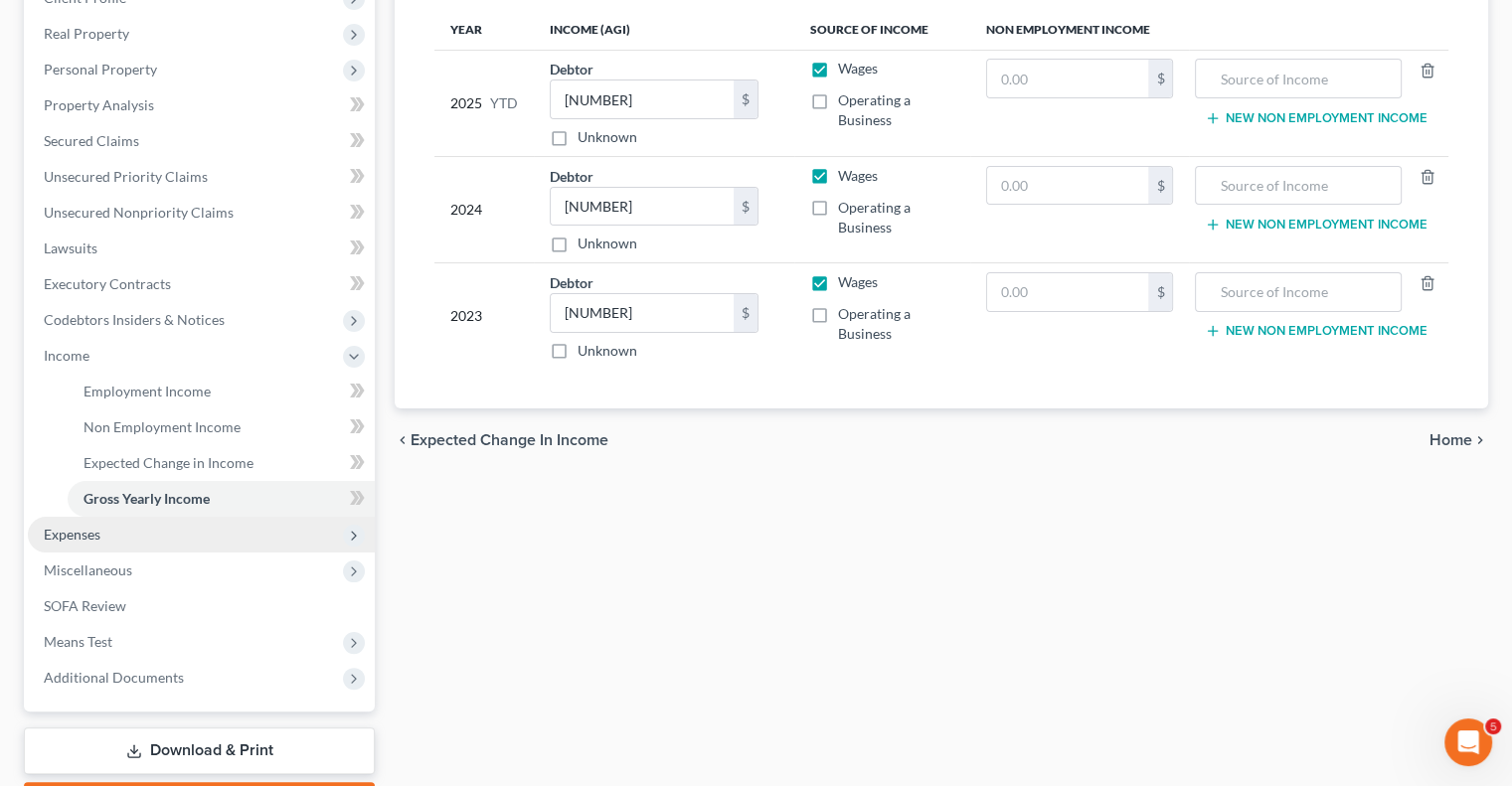 click on "Expenses" at bounding box center (201, 535) 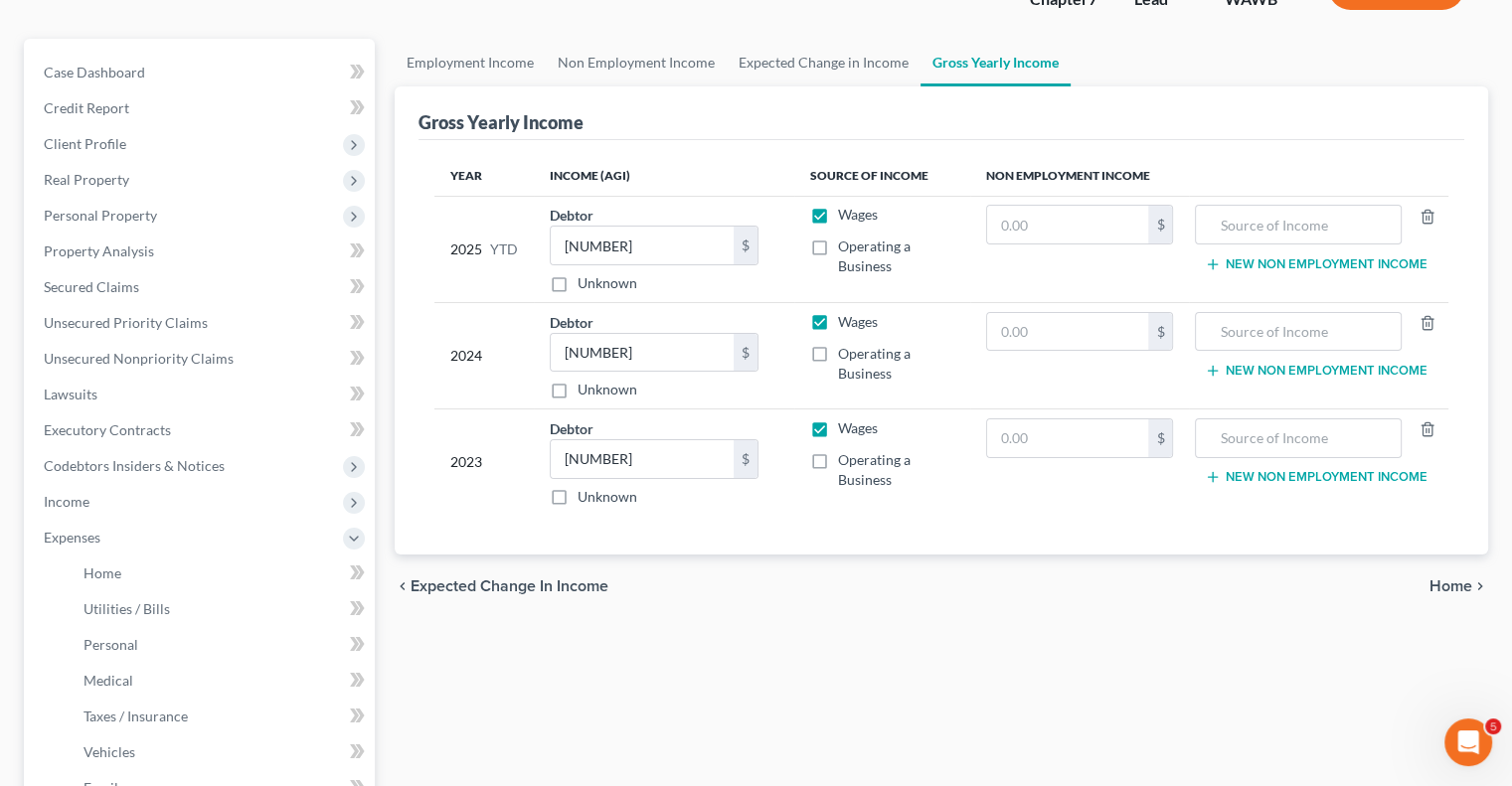 scroll, scrollTop: 0, scrollLeft: 0, axis: both 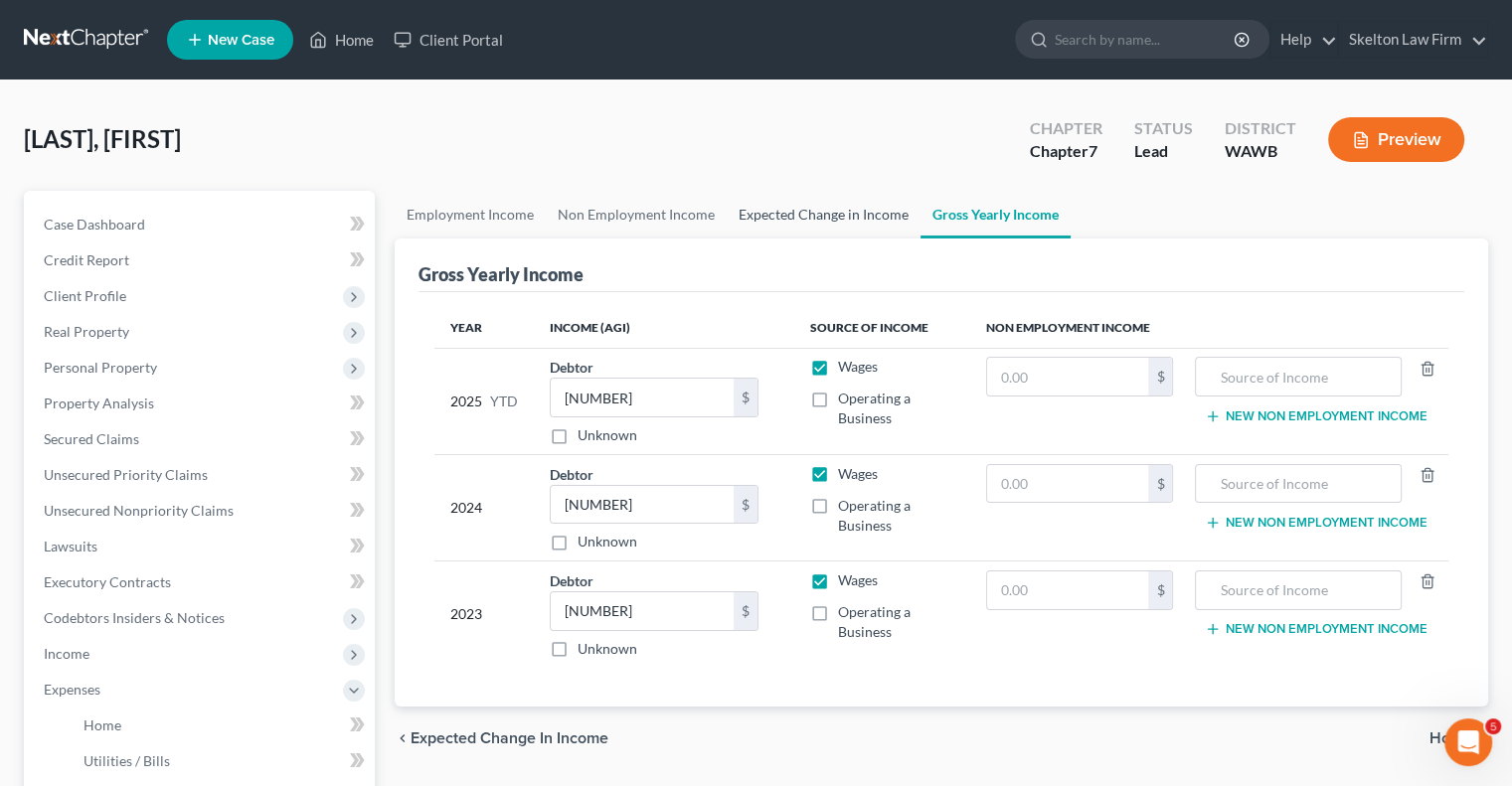 click on "Expected Change in Income" at bounding box center (823, 215) 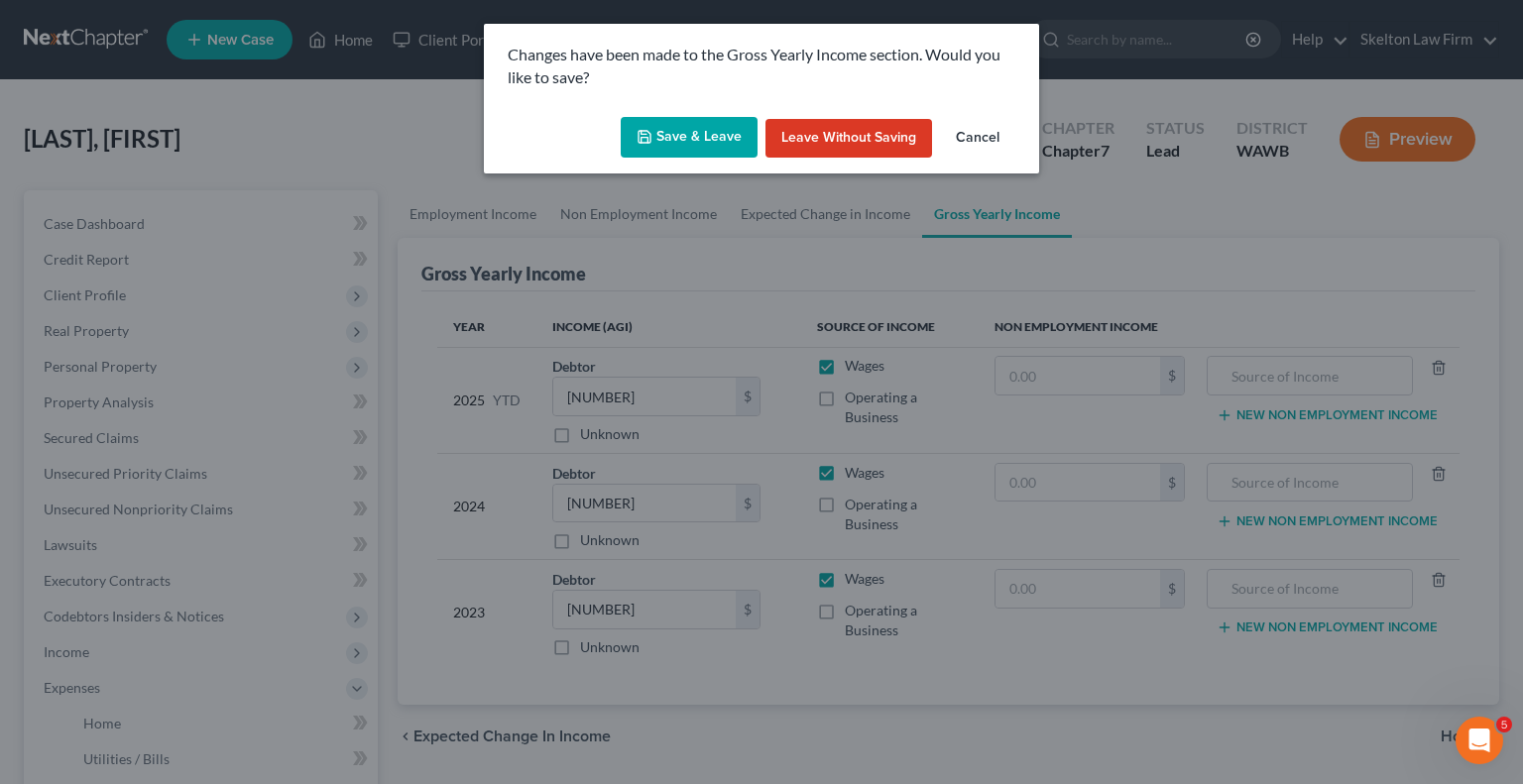 click on "Save & Leave" at bounding box center (689, 138) 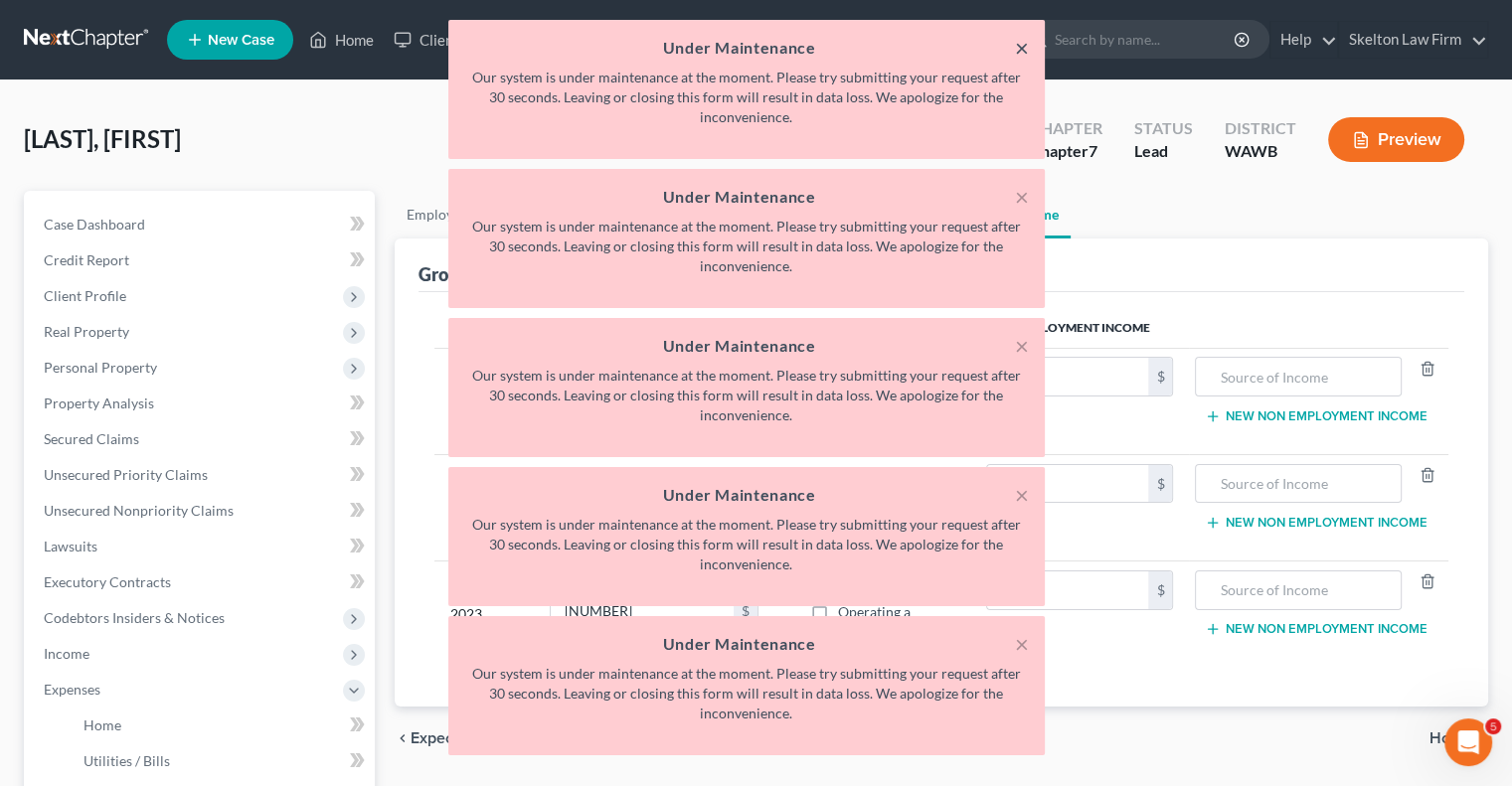 click on "×" at bounding box center (1022, 48) 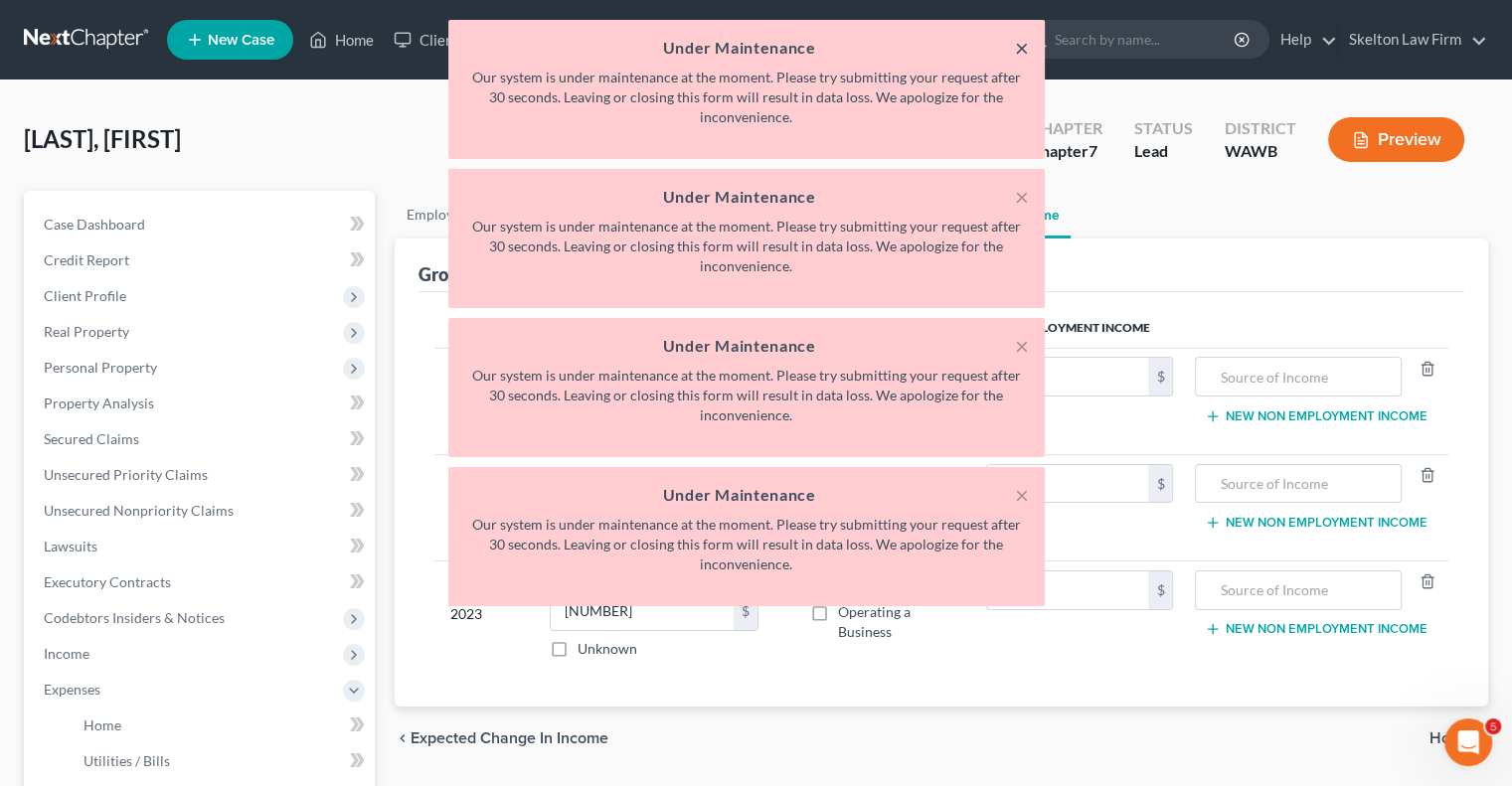 click on "×" at bounding box center (1022, 48) 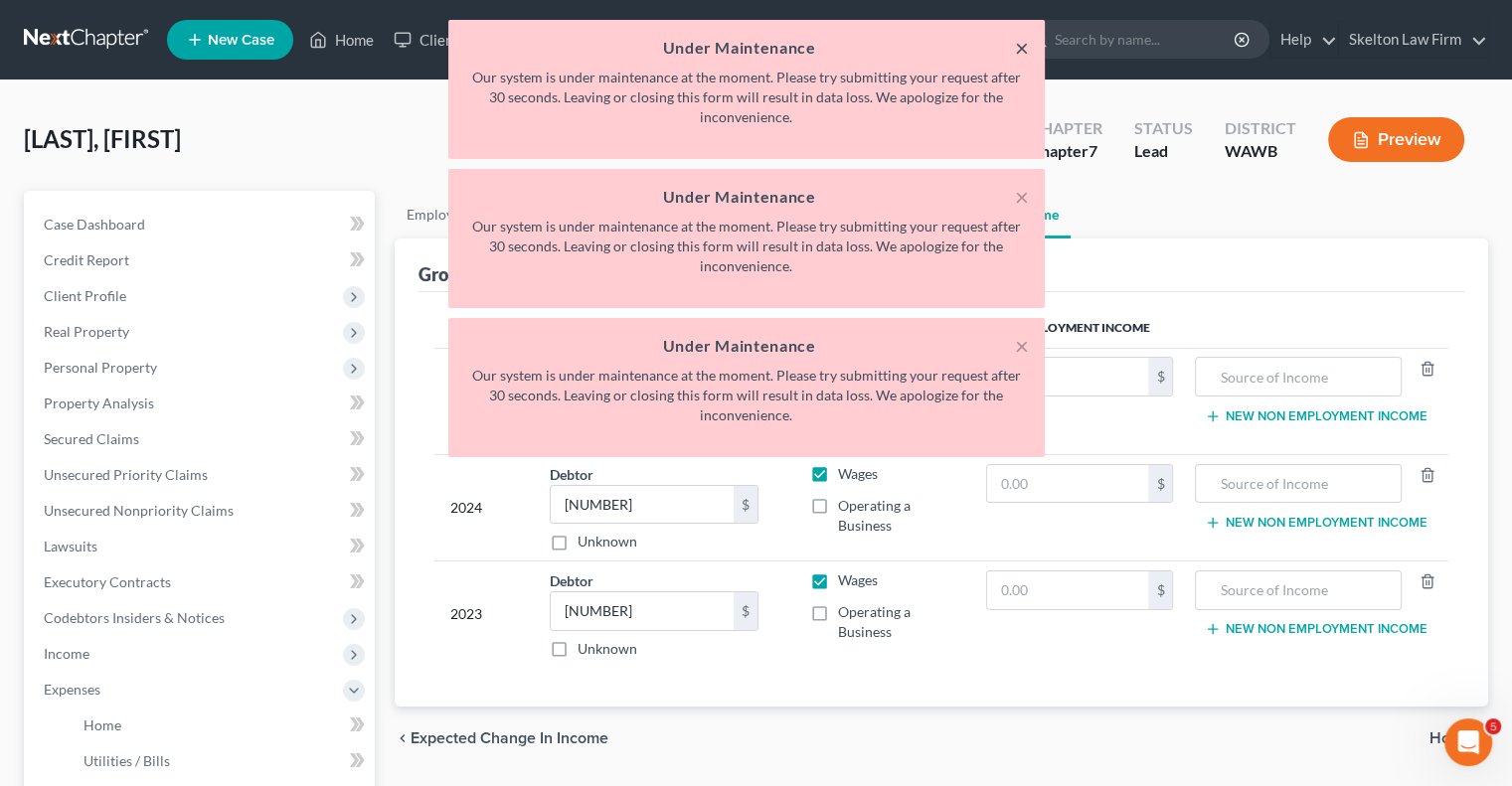 click on "×" at bounding box center [1022, 48] 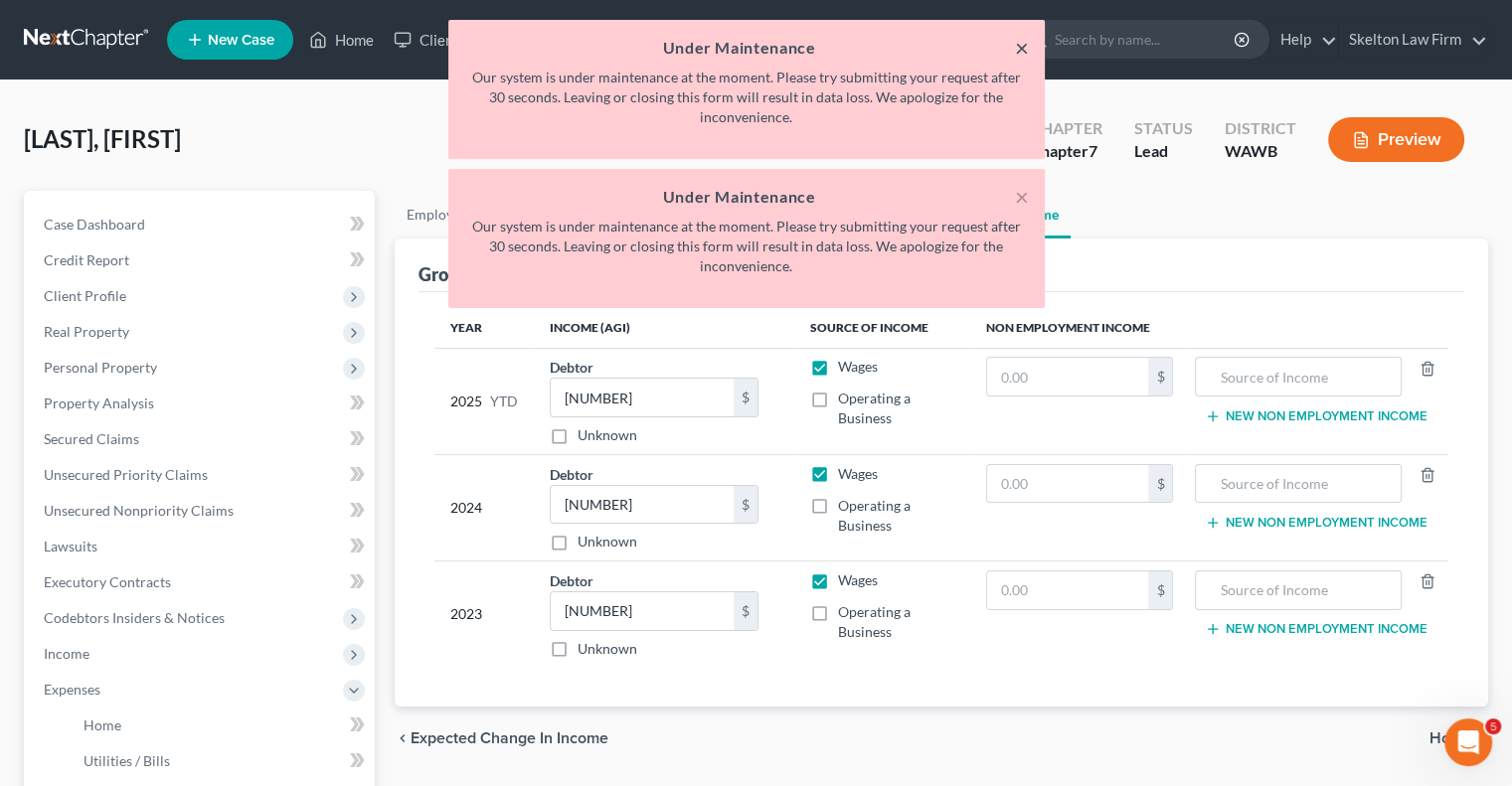 click on "×" at bounding box center [1022, 48] 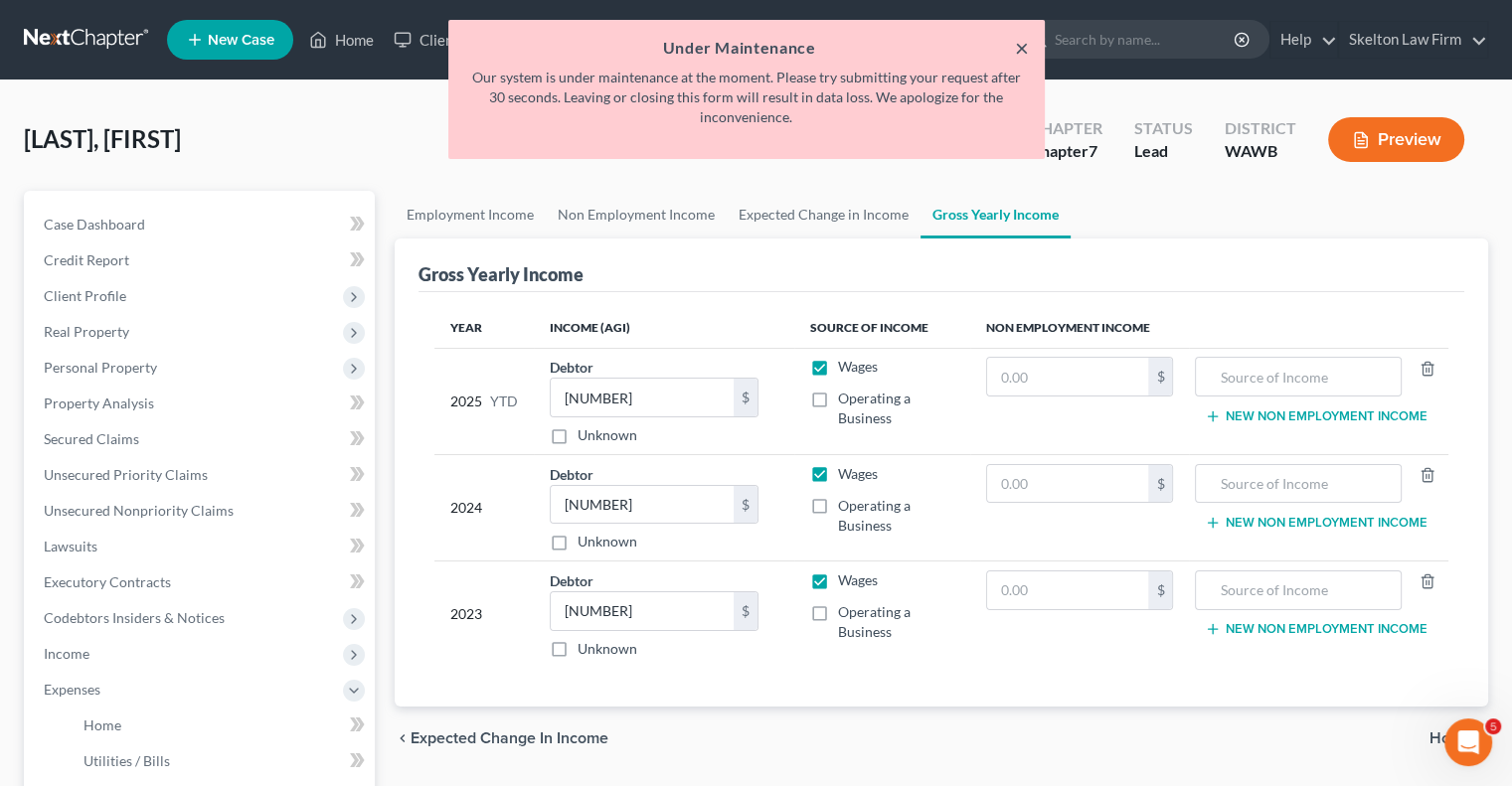 click on "×" at bounding box center [1022, 48] 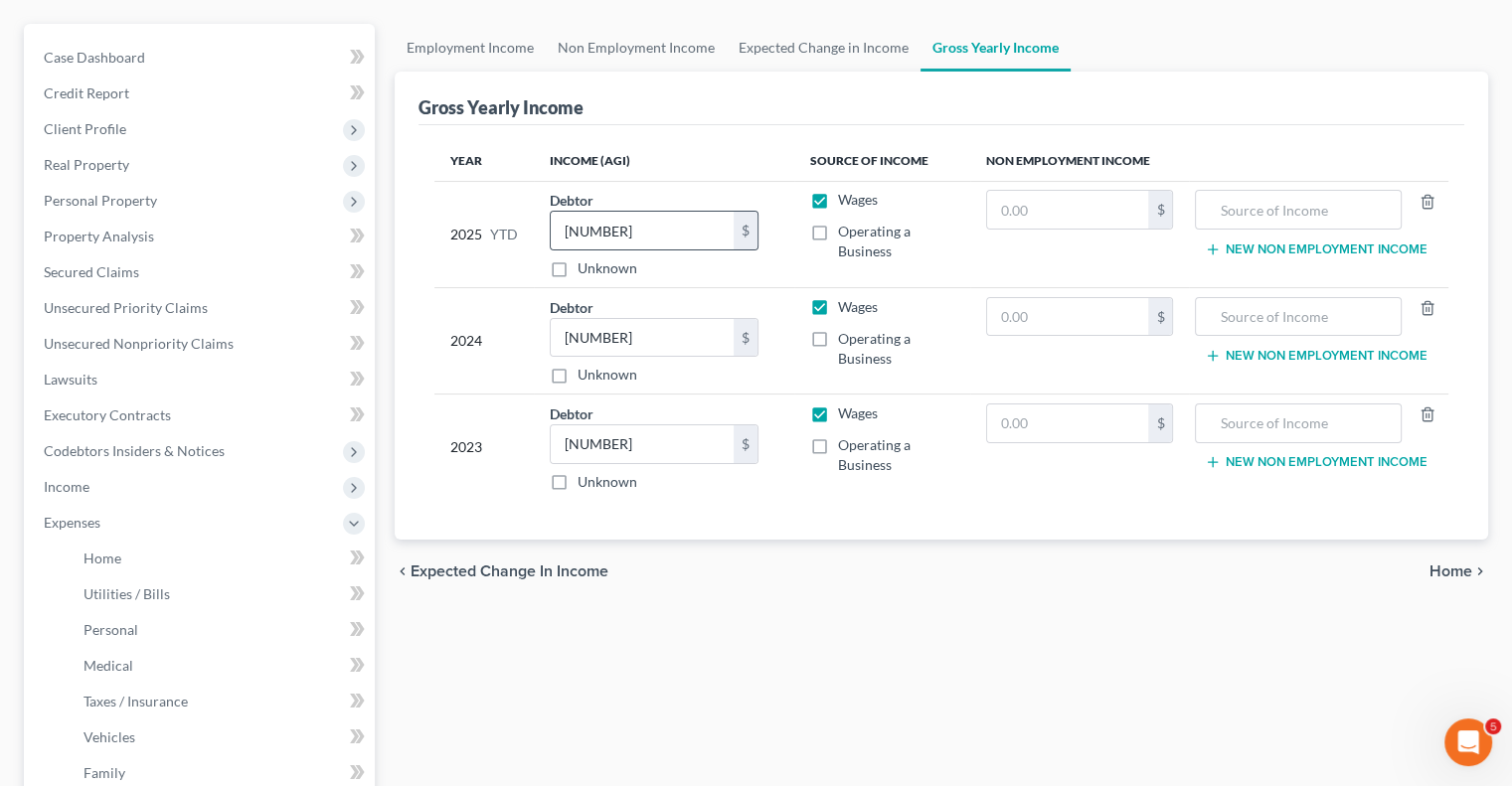 scroll, scrollTop: 0, scrollLeft: 0, axis: both 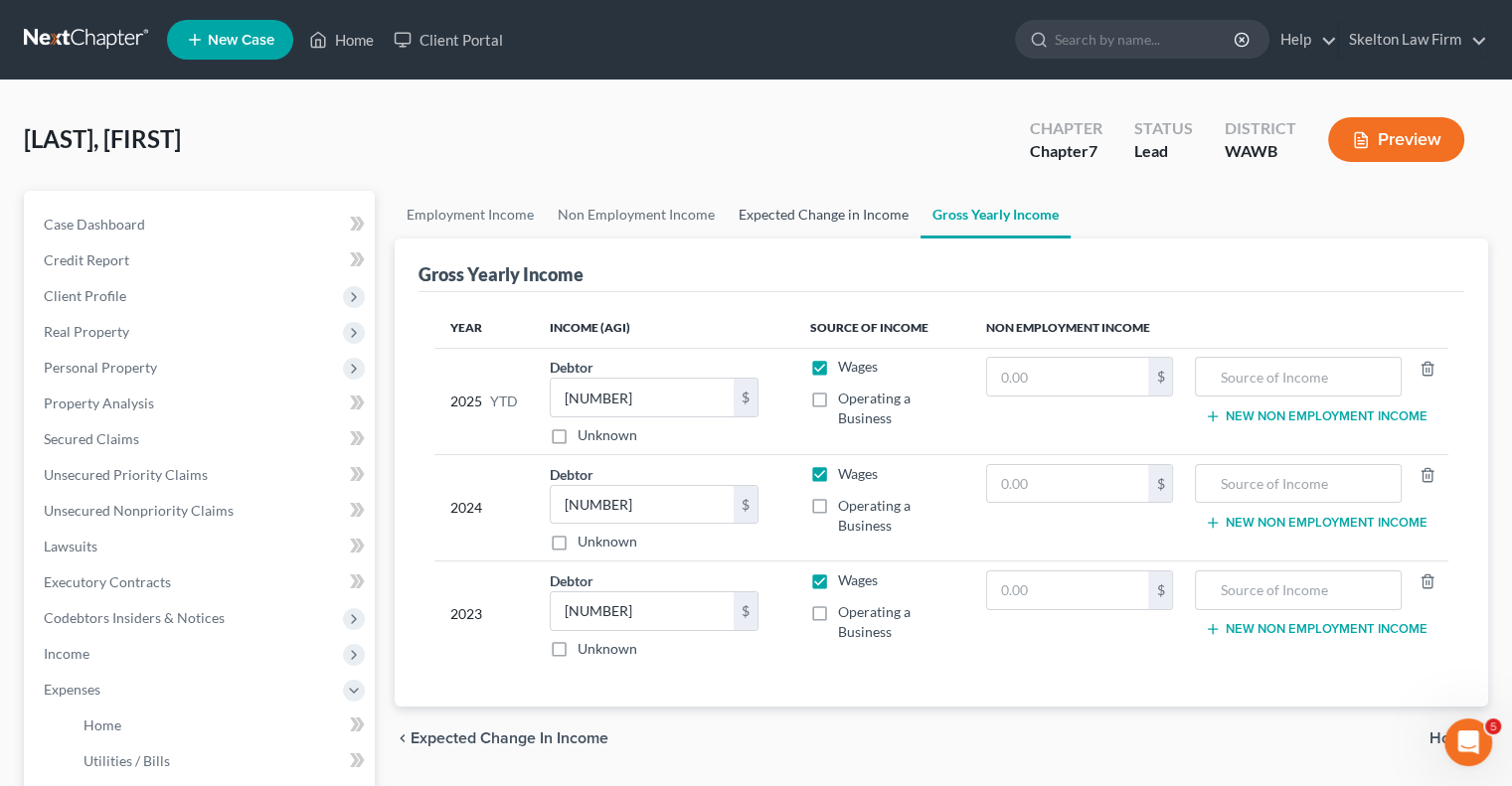 click on "Expected Change in Income" at bounding box center (823, 215) 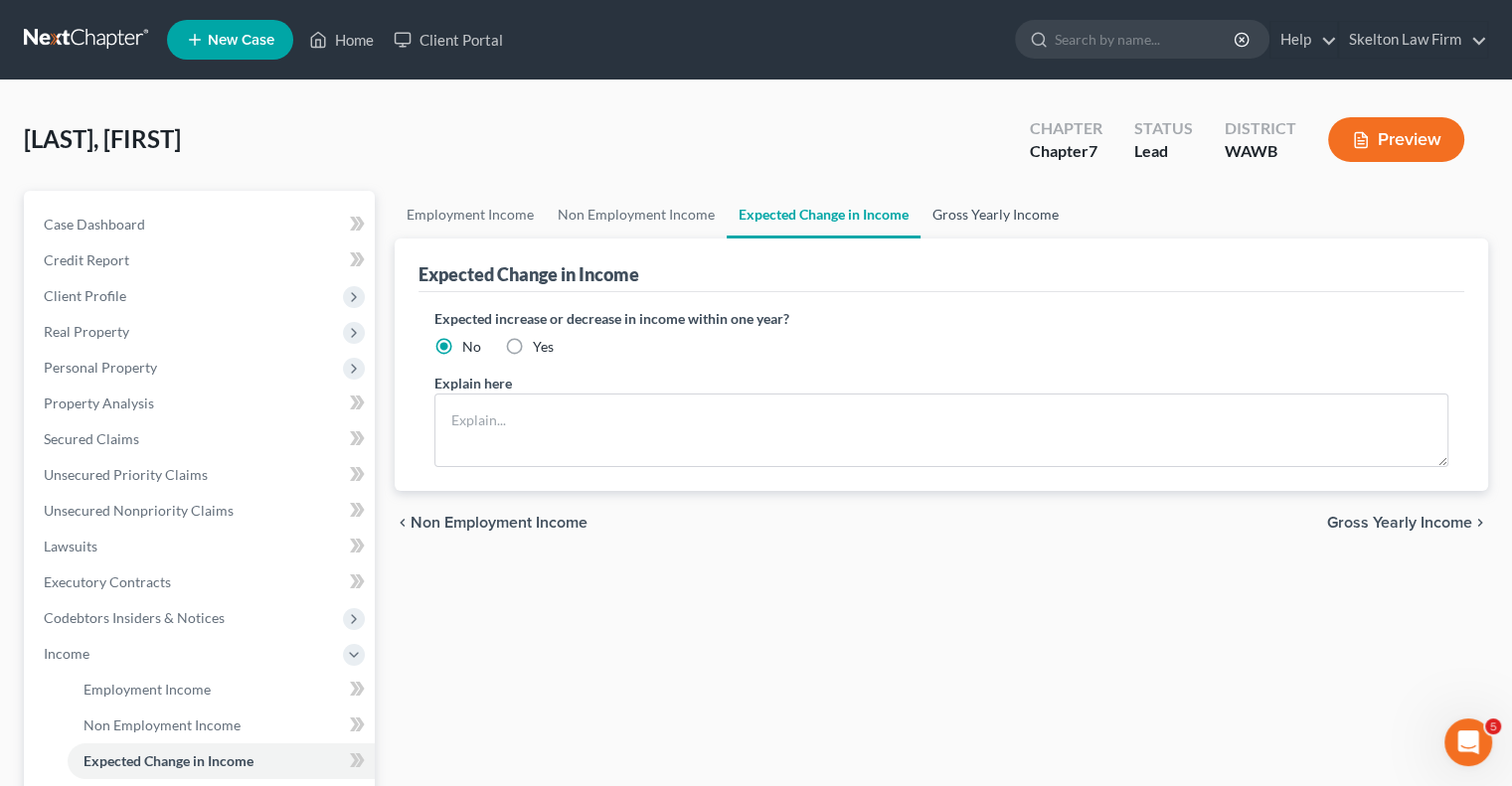click on "Gross Yearly Income" at bounding box center [995, 215] 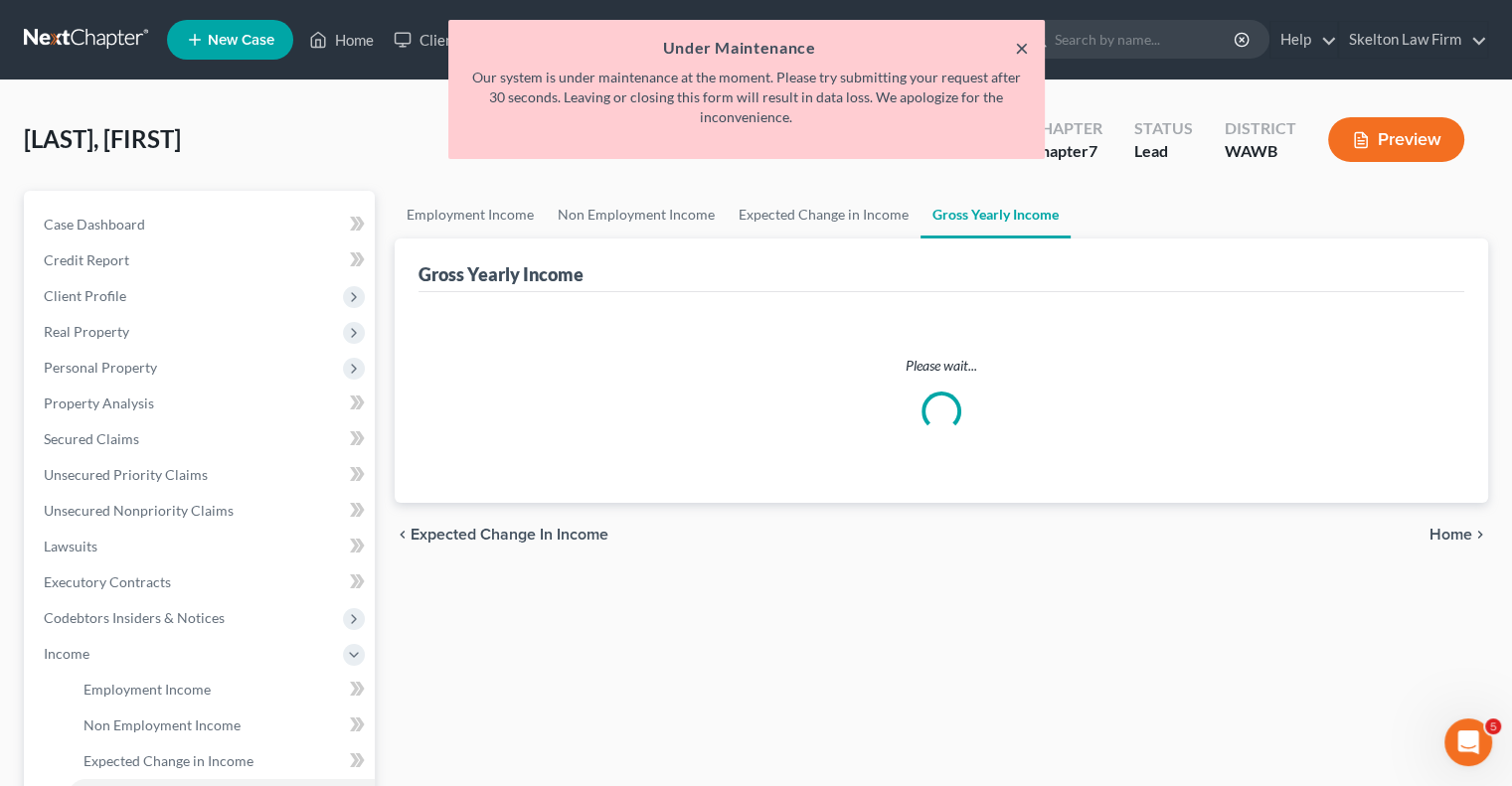click on "×" at bounding box center (1022, 48) 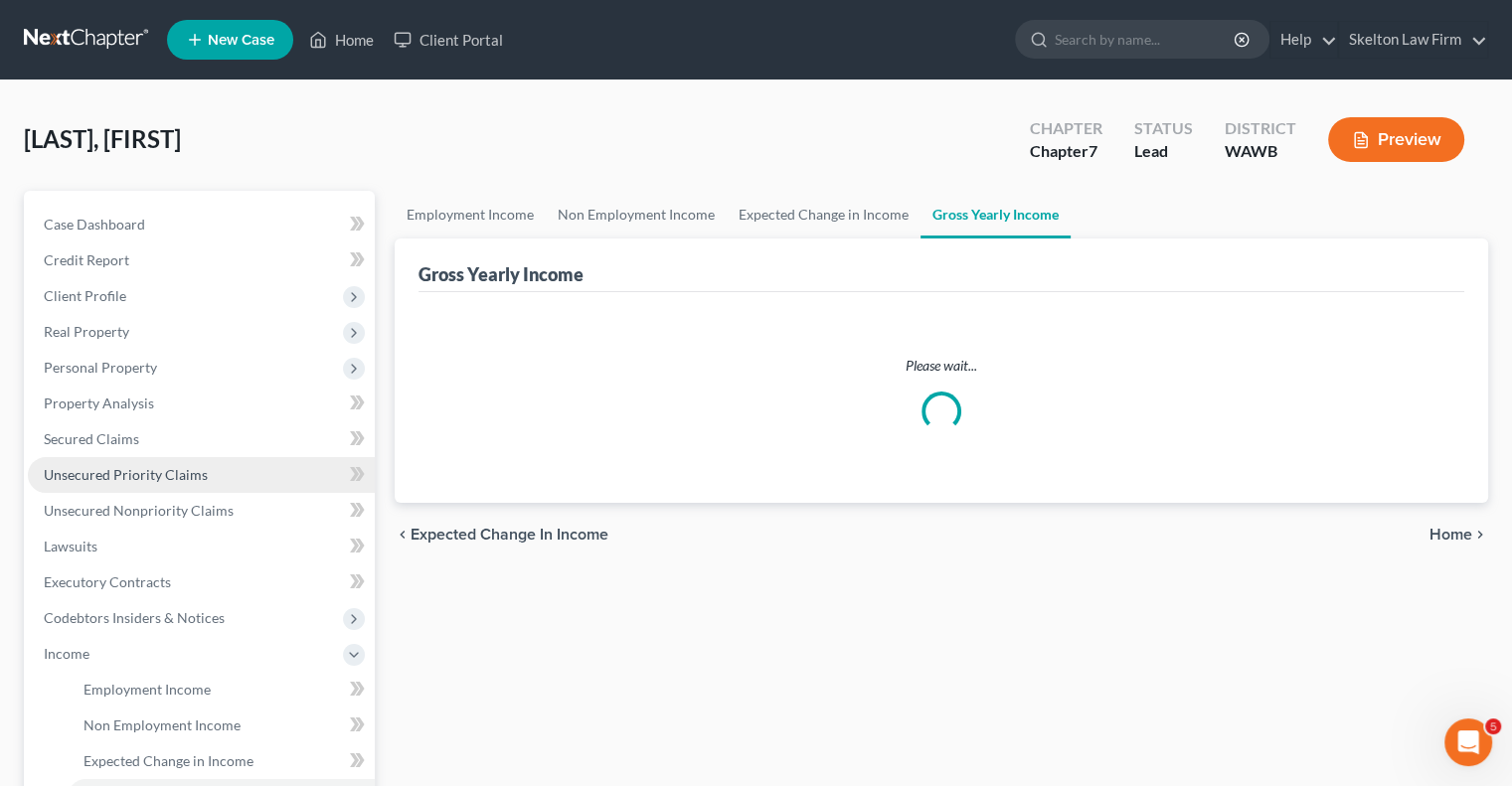 scroll, scrollTop: 397, scrollLeft: 0, axis: vertical 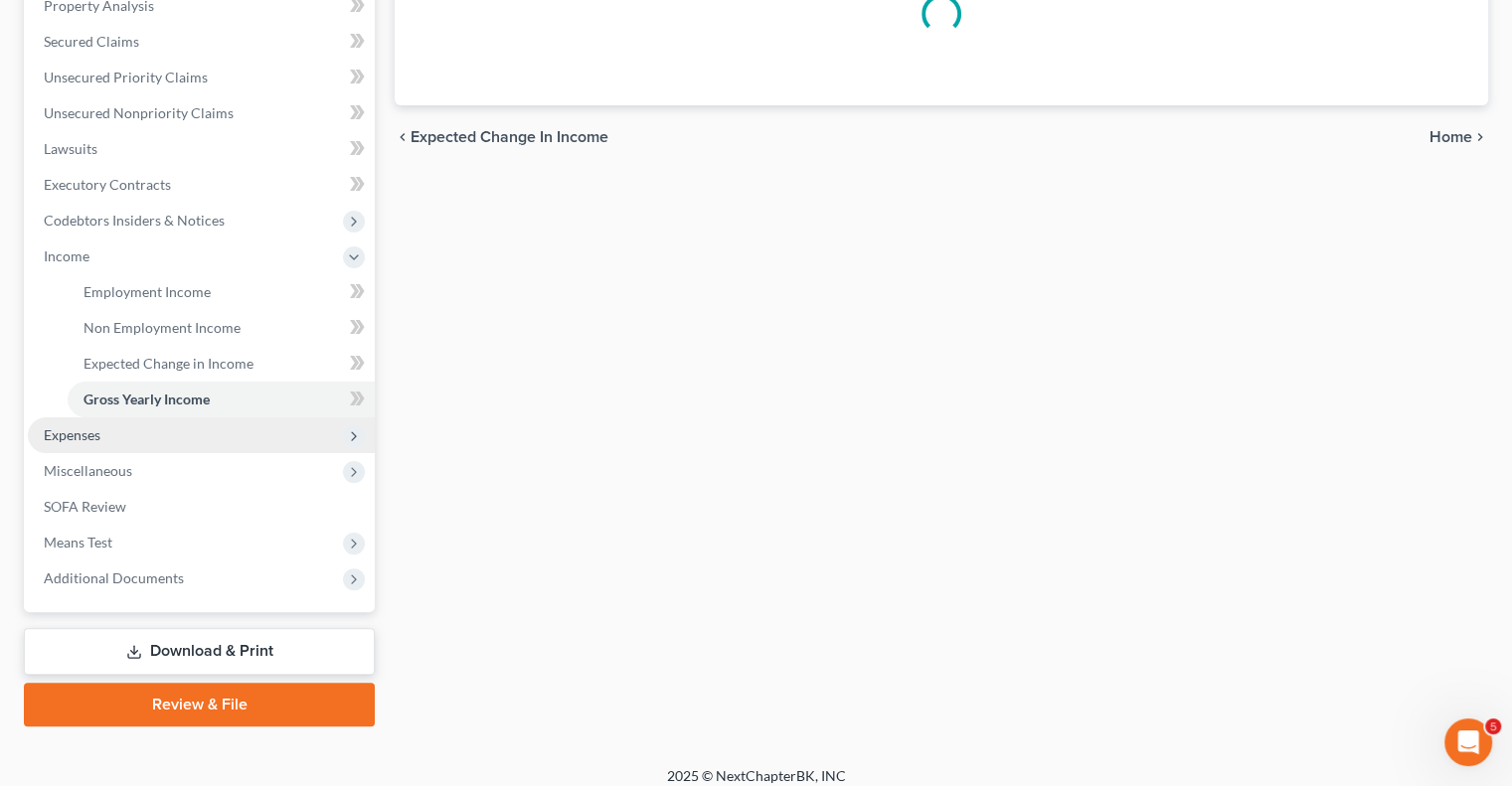 click on "Expenses" at bounding box center [201, 435] 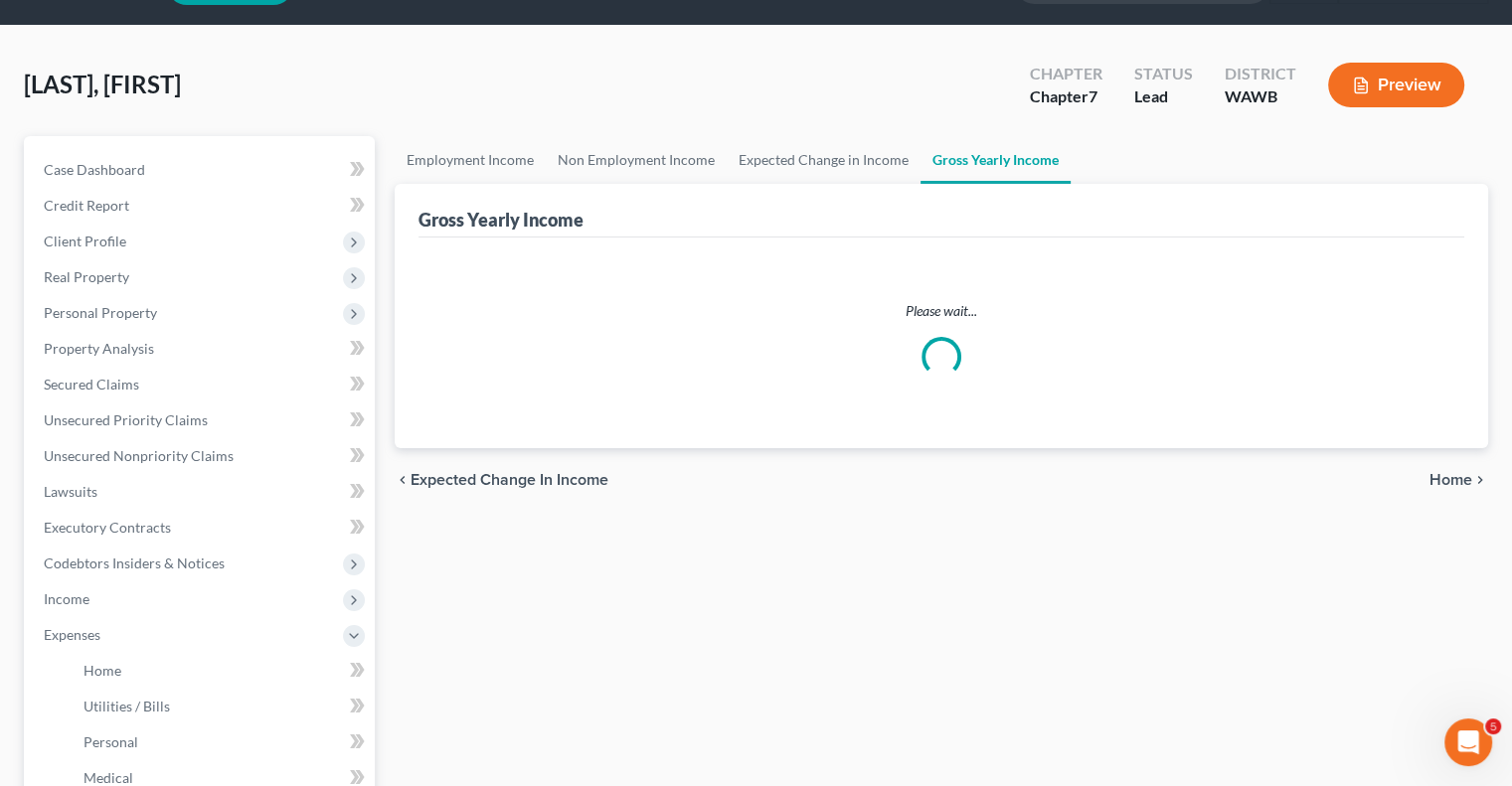 scroll, scrollTop: 0, scrollLeft: 0, axis: both 